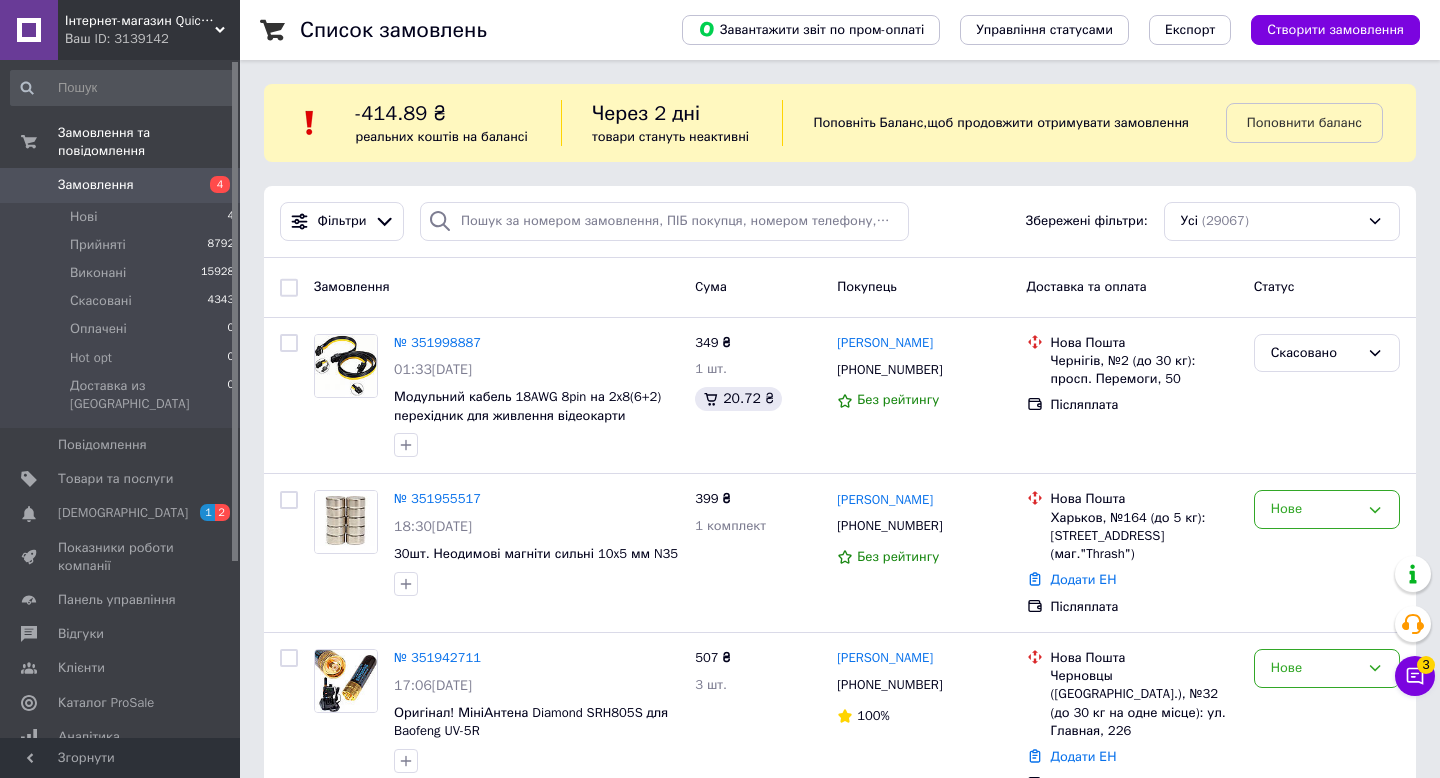 scroll, scrollTop: 0, scrollLeft: 0, axis: both 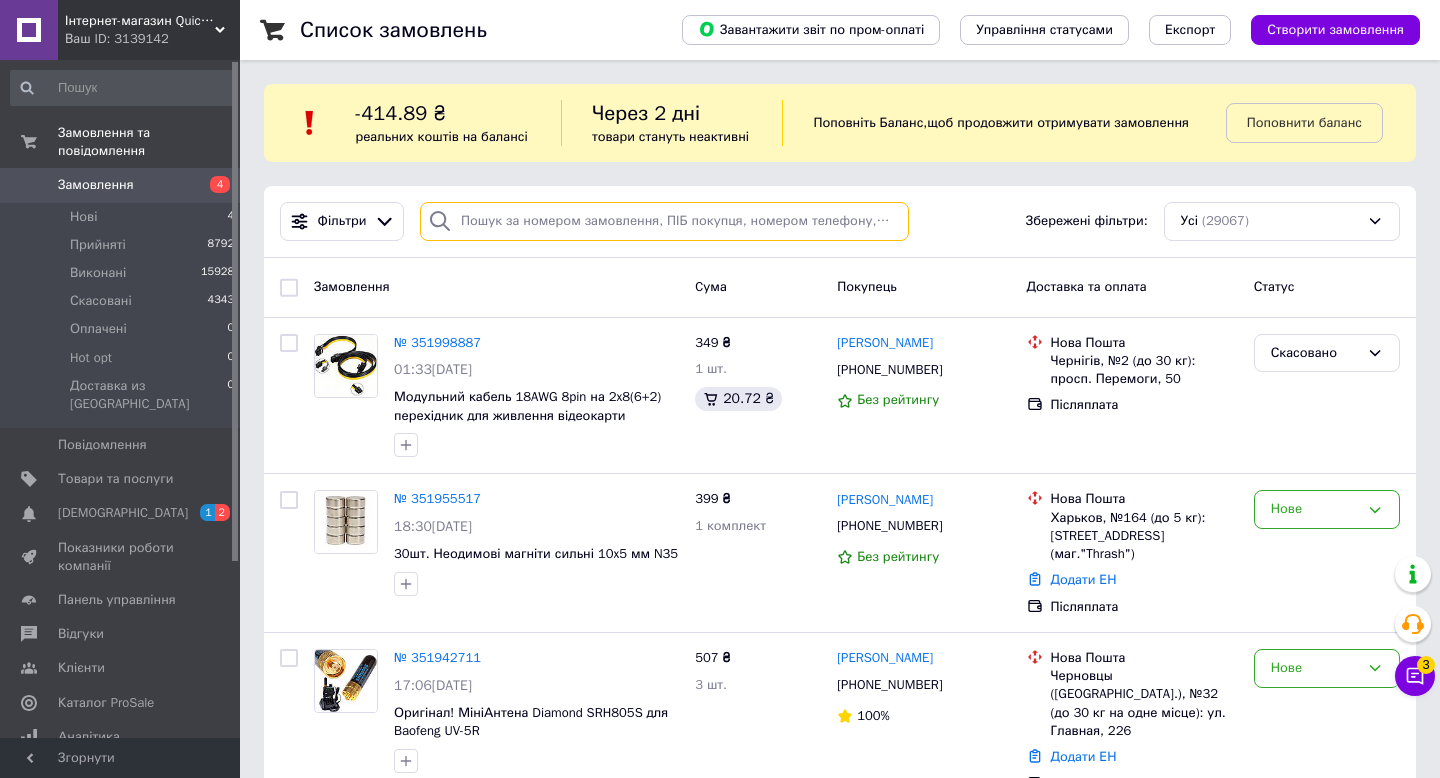 click at bounding box center [664, 221] 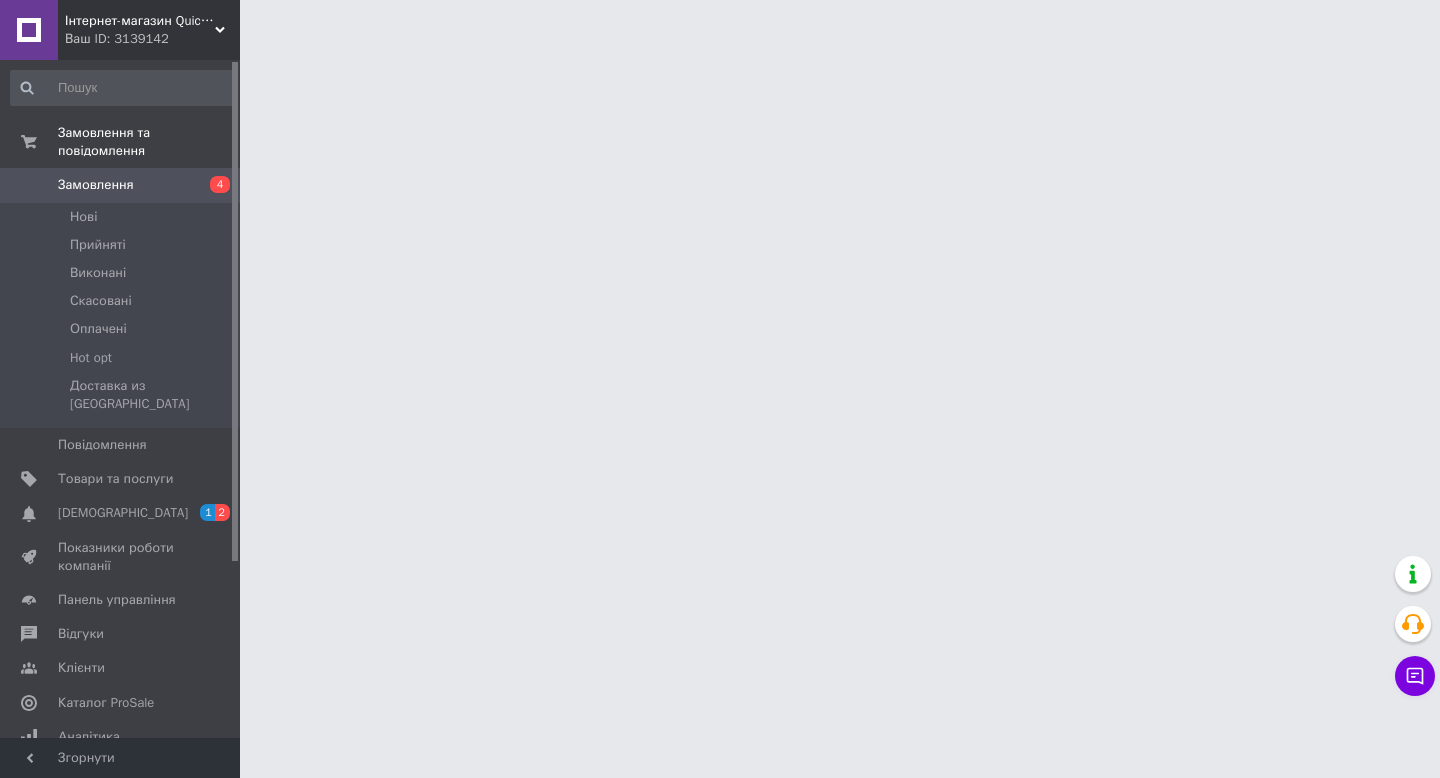 scroll, scrollTop: 0, scrollLeft: 0, axis: both 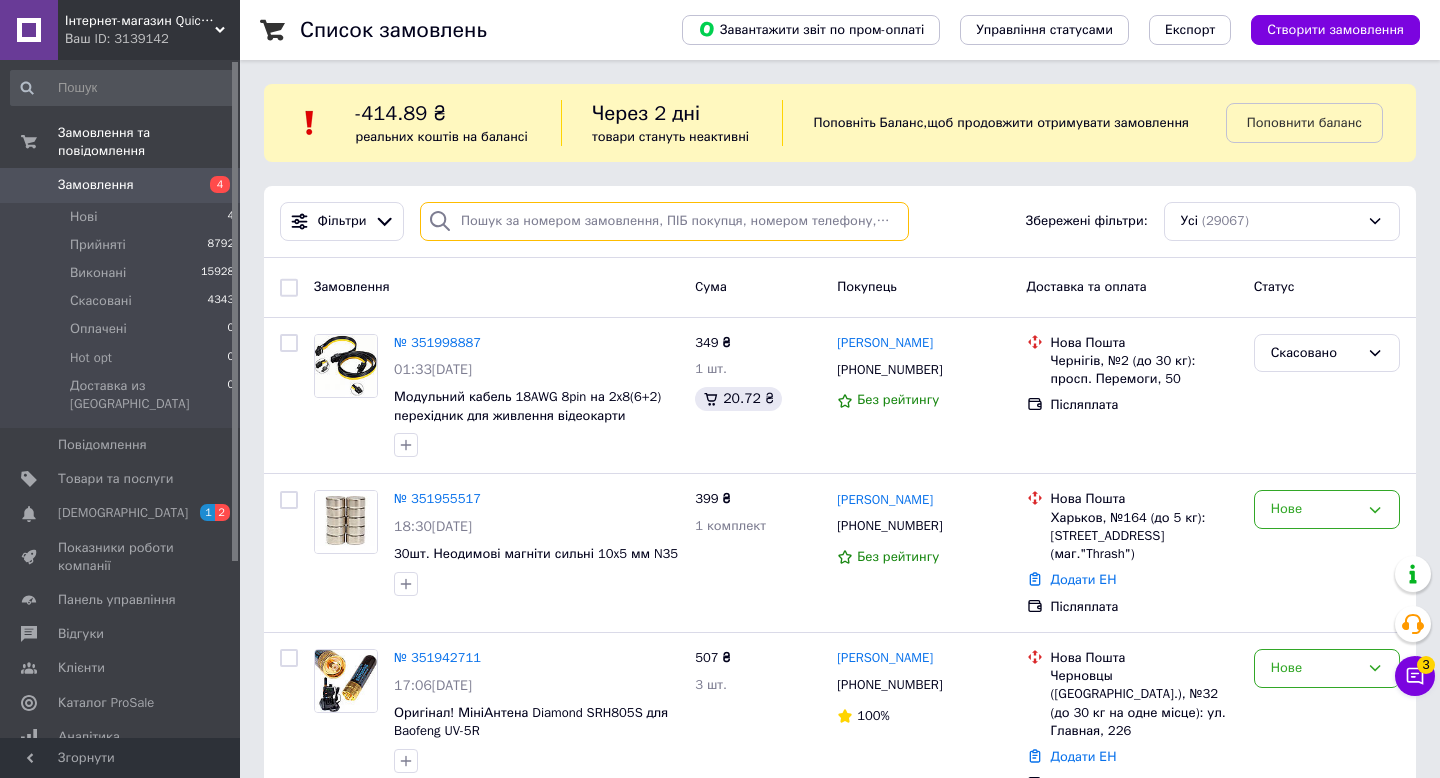 click at bounding box center (664, 221) 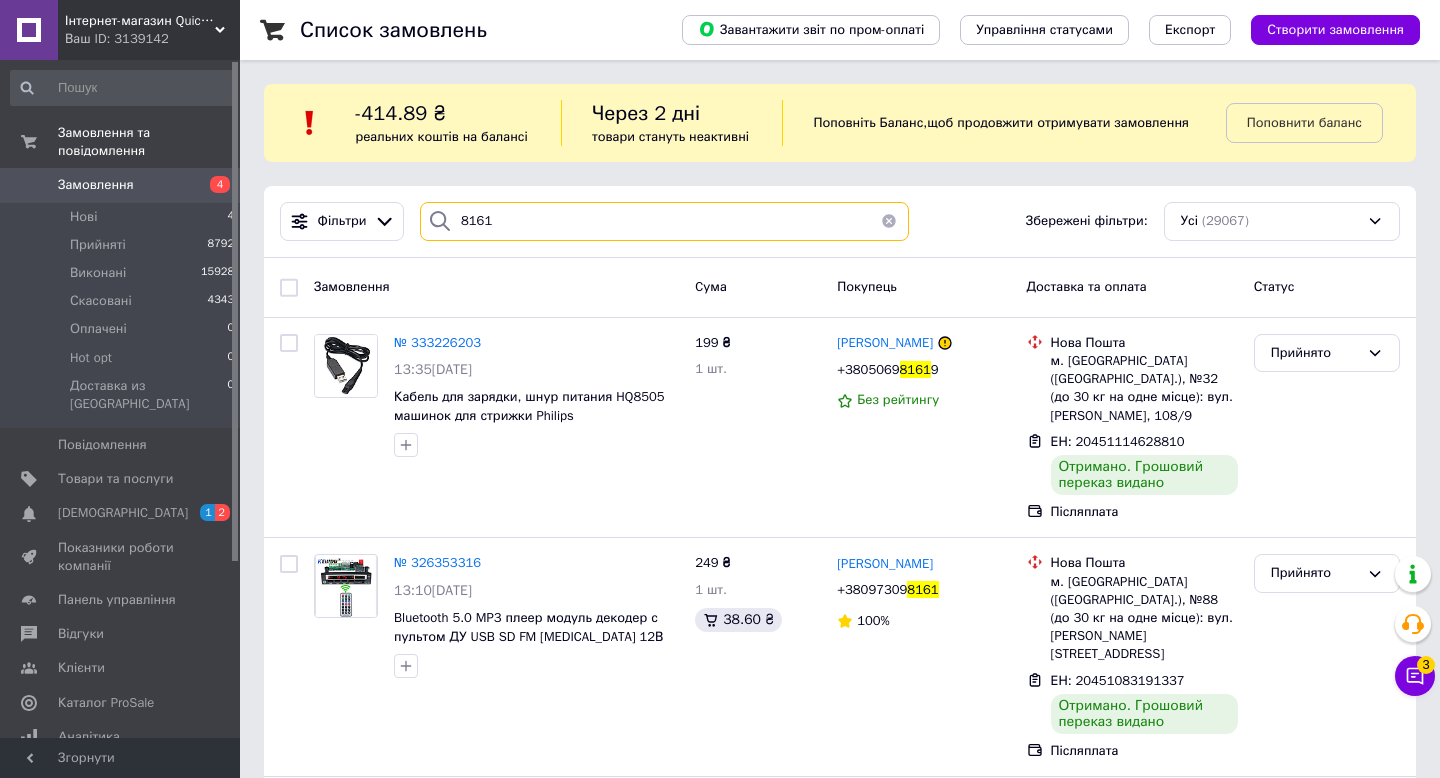 type on "8161" 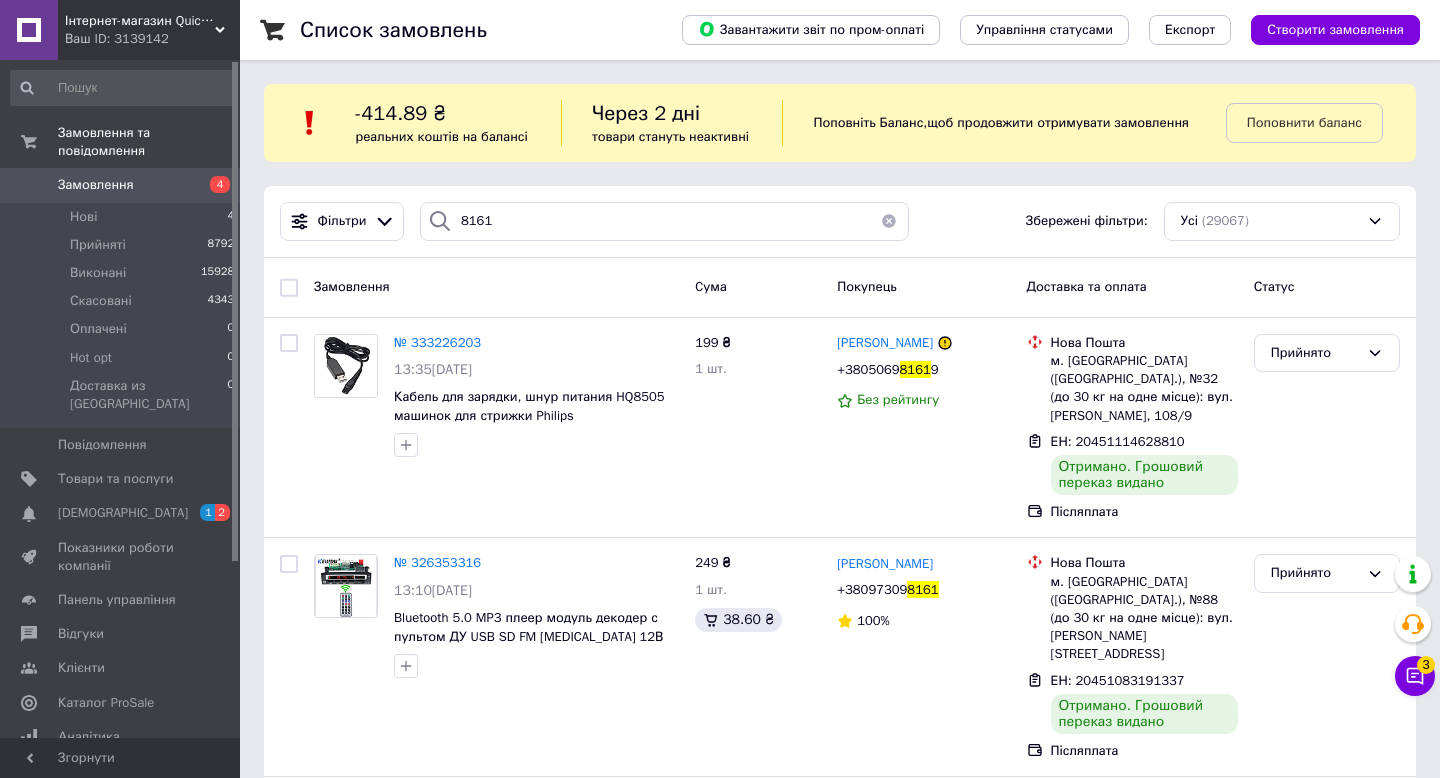 click on "Ваш ID: 3139142" at bounding box center (152, 39) 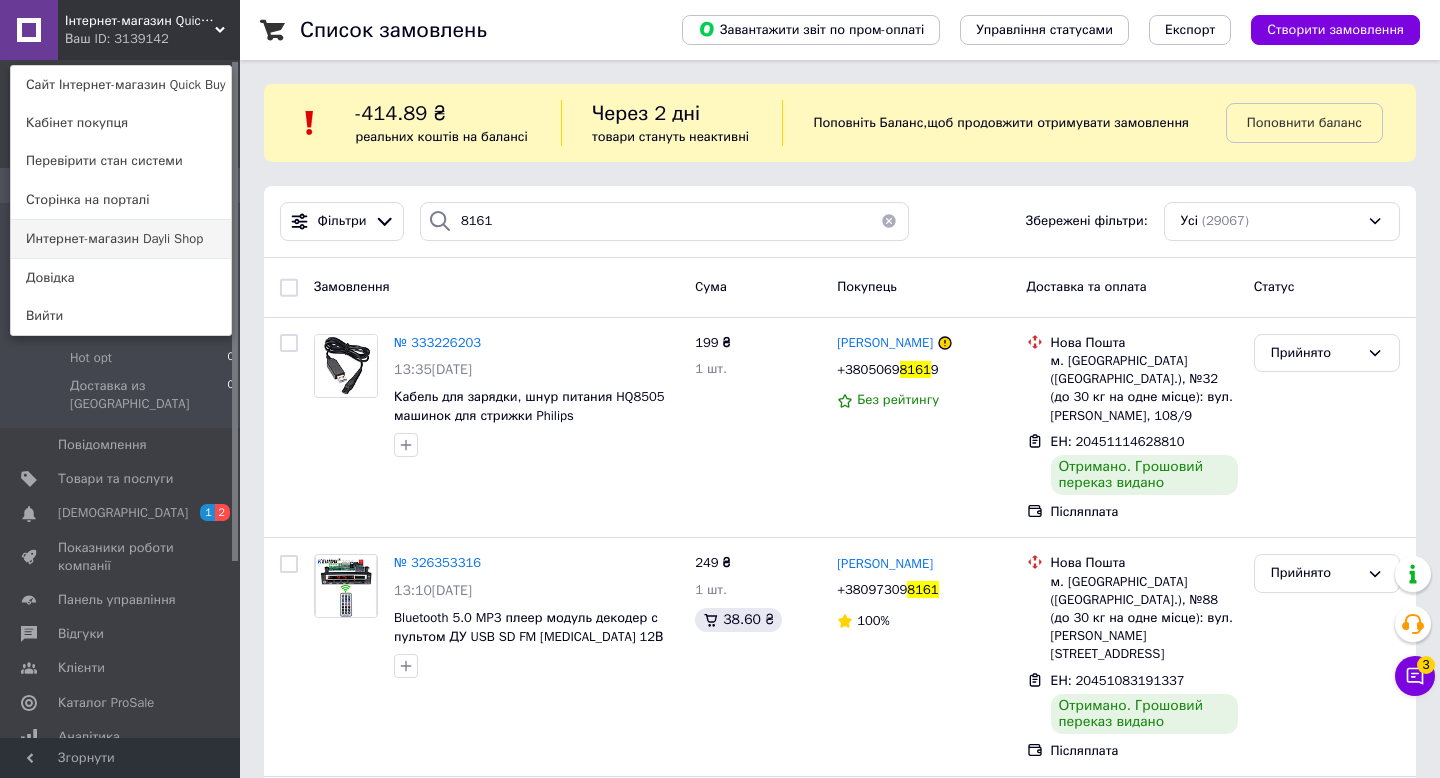 click on "Интернет-магазин Dayli Shop" at bounding box center [121, 239] 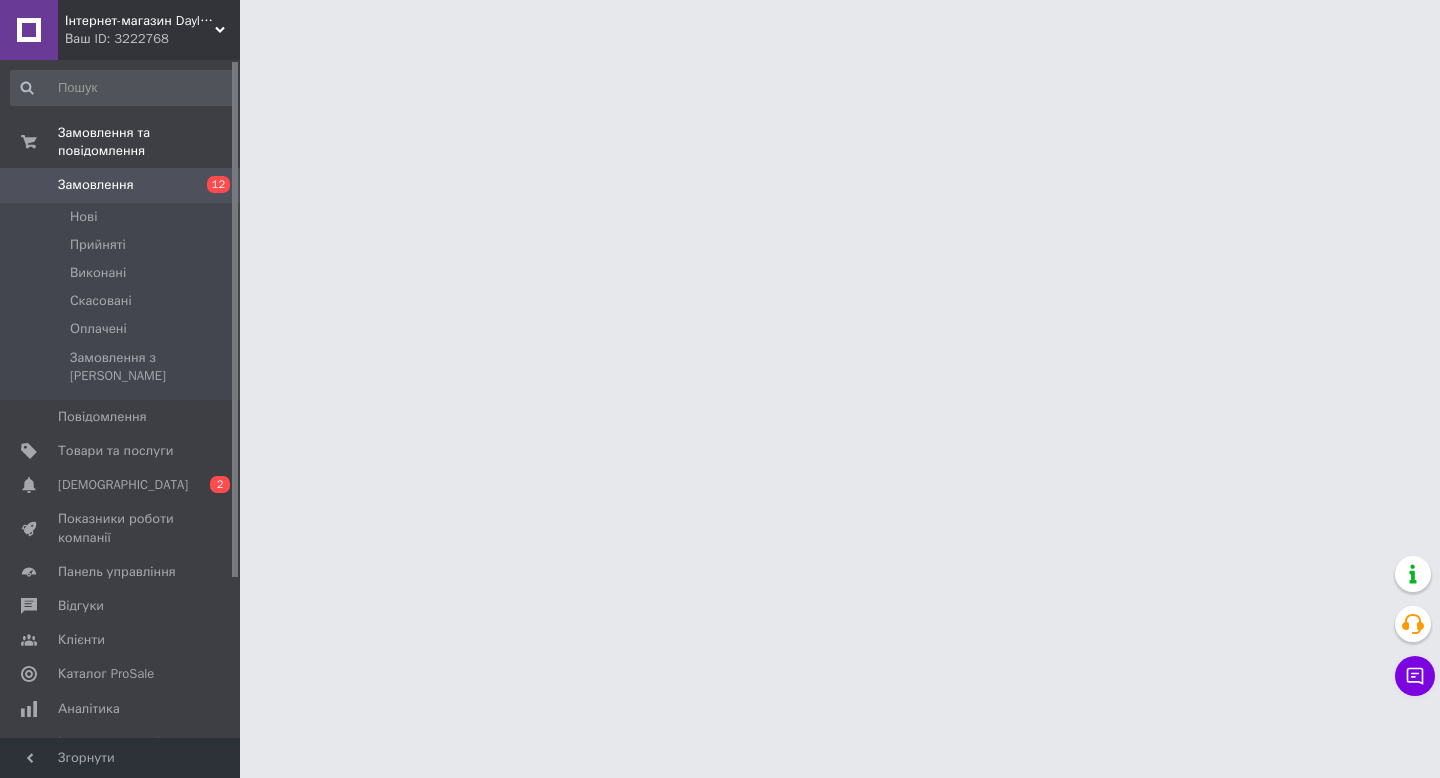 scroll, scrollTop: 0, scrollLeft: 0, axis: both 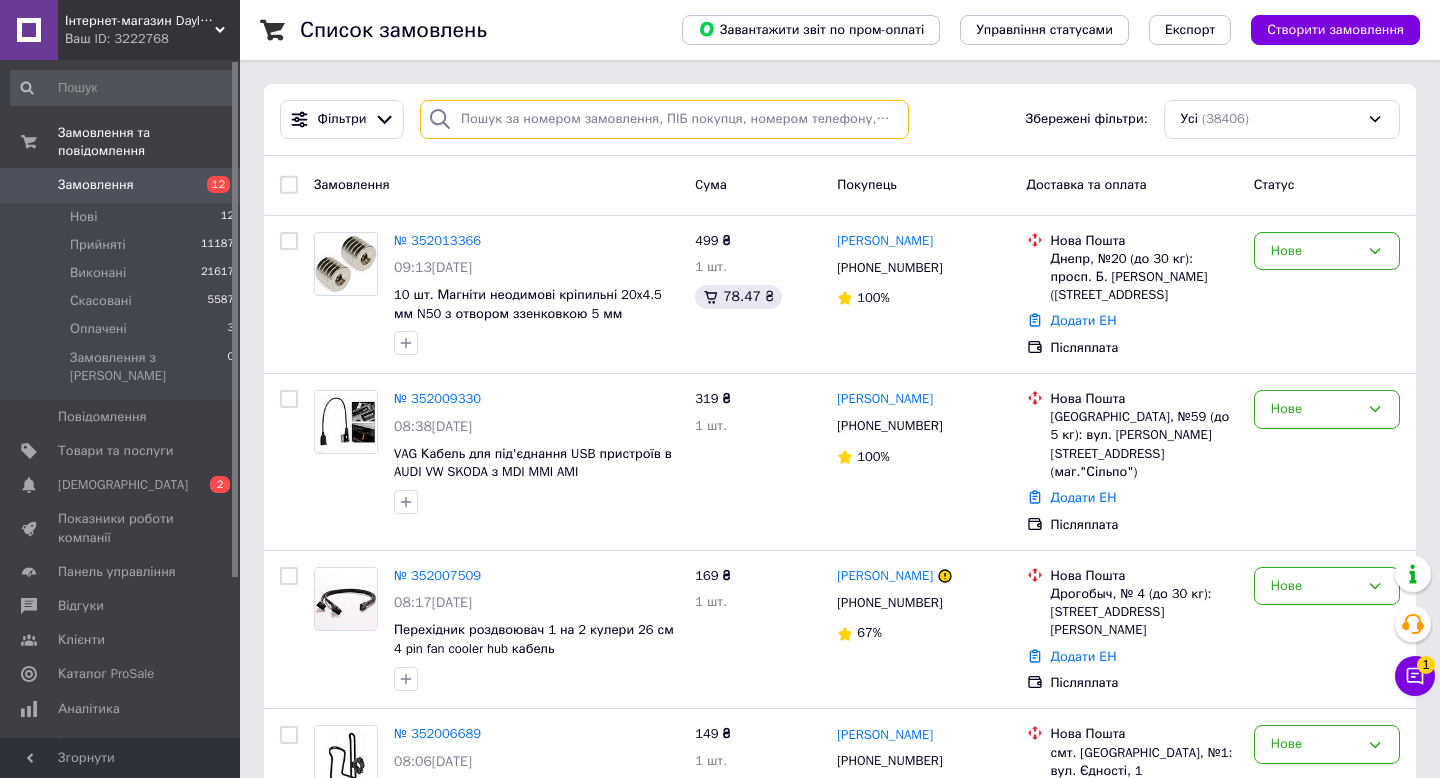 click at bounding box center [664, 119] 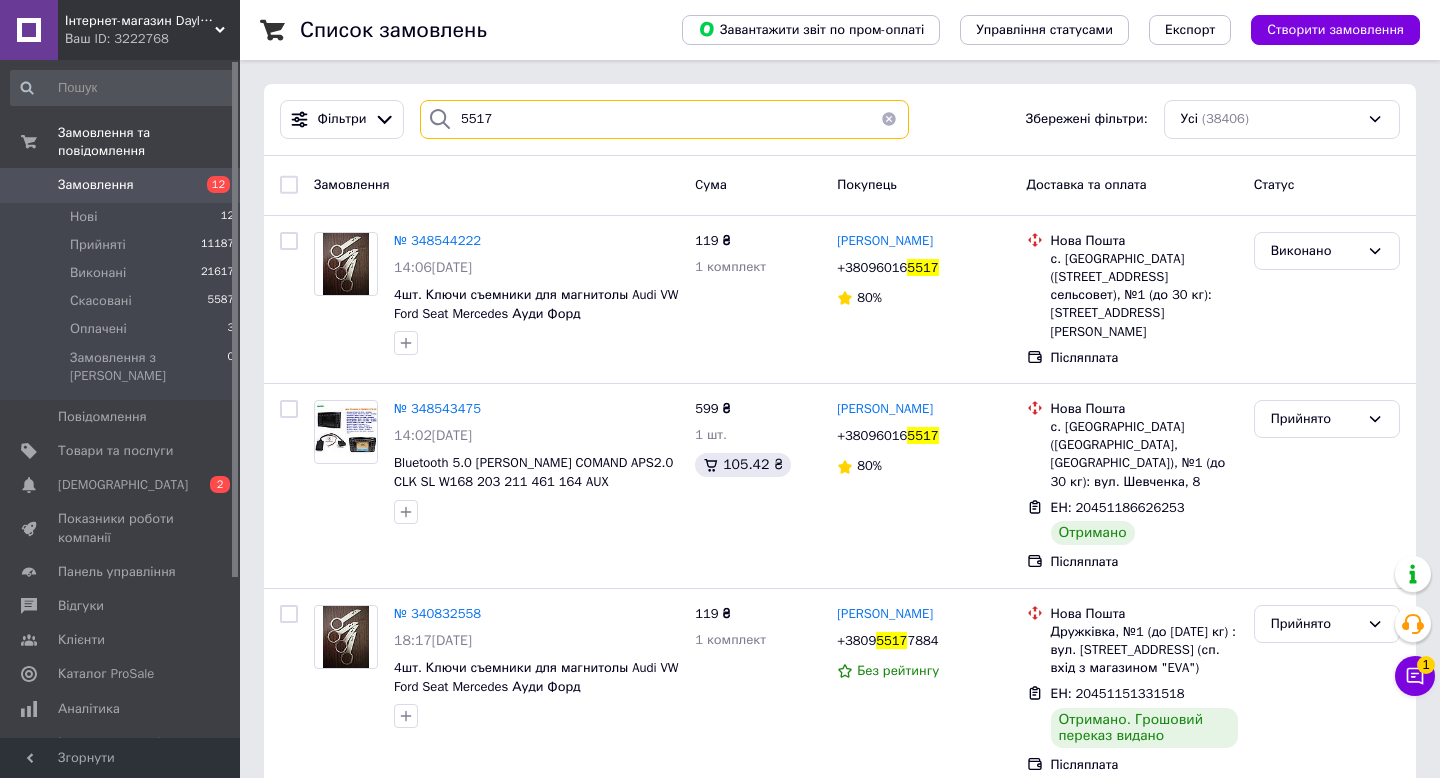 click on "5517" at bounding box center [664, 119] 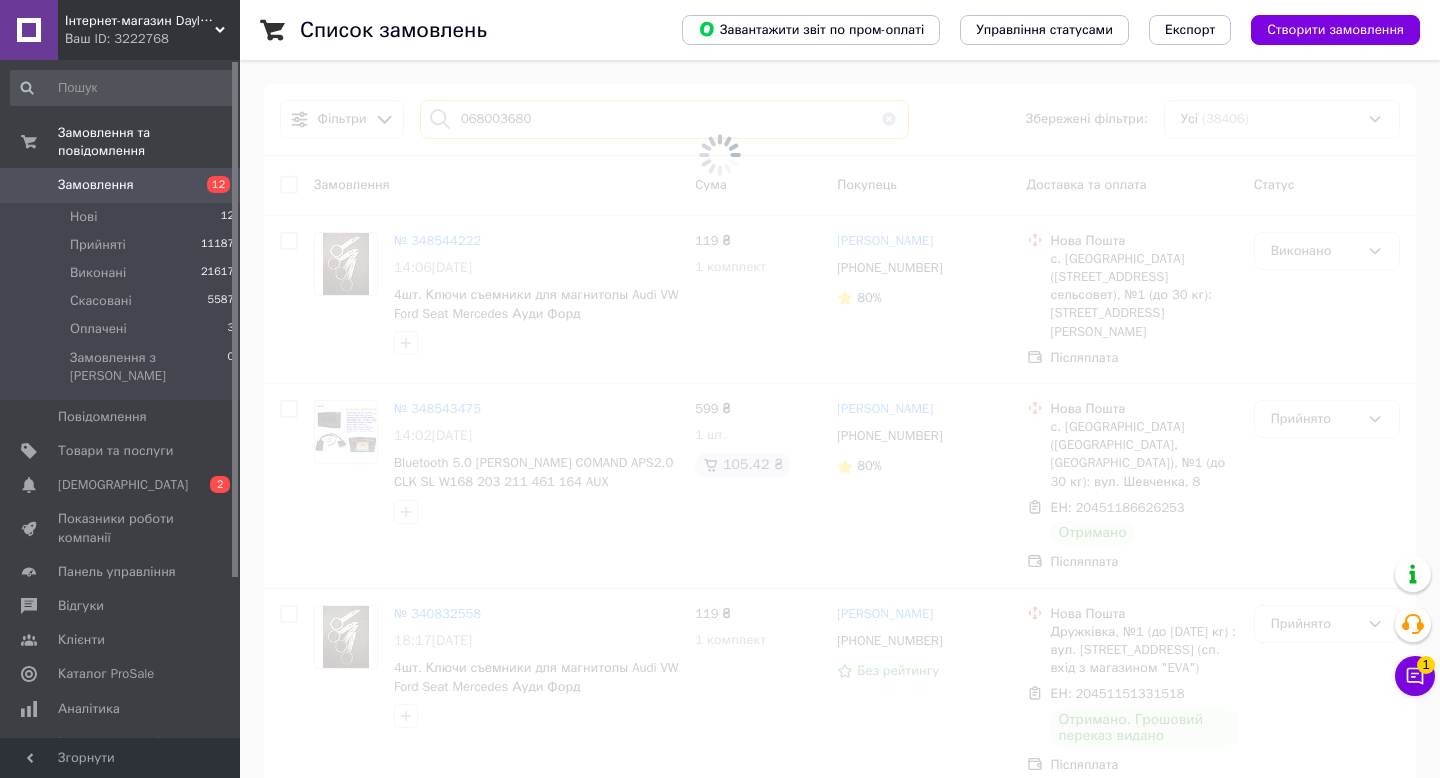 type on "0680036800" 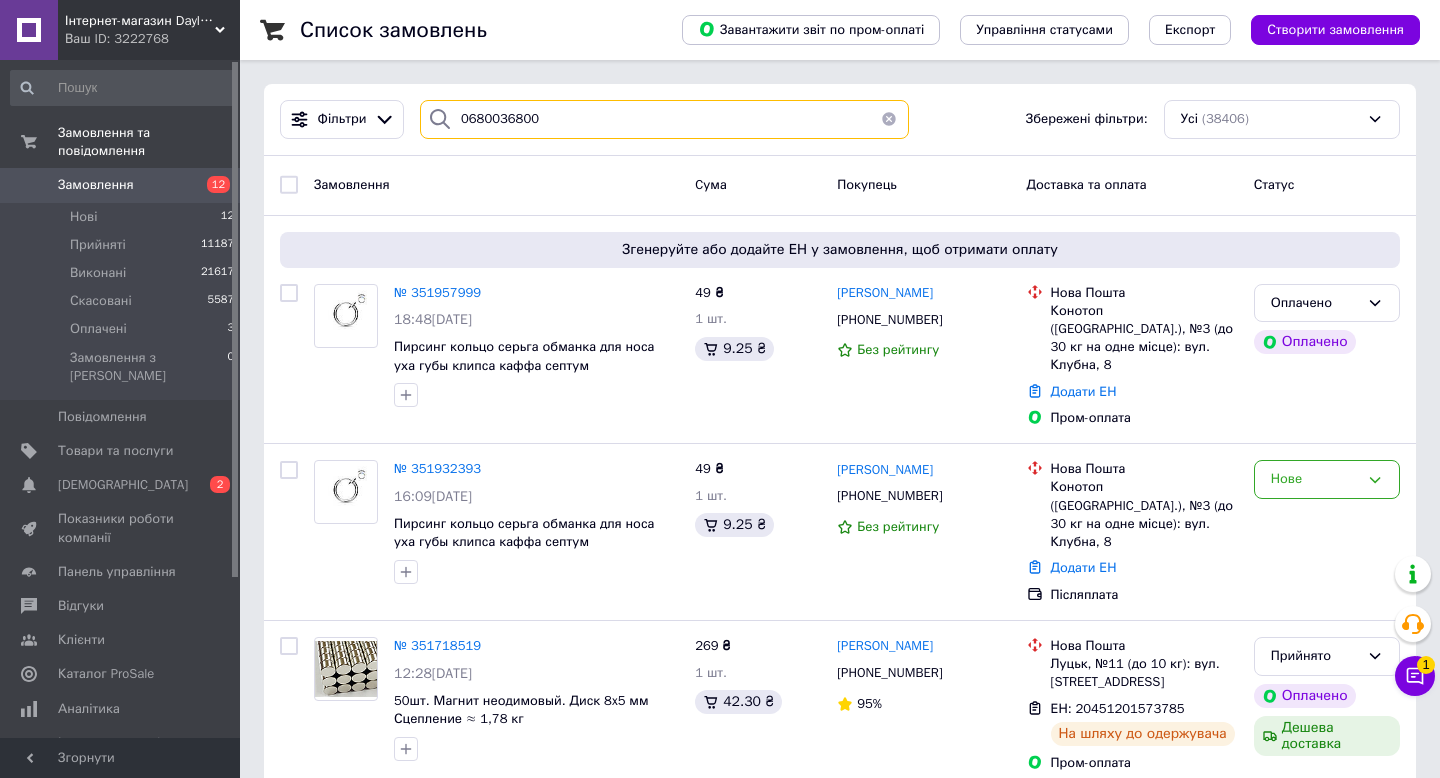 click on "0680036800" at bounding box center (664, 119) 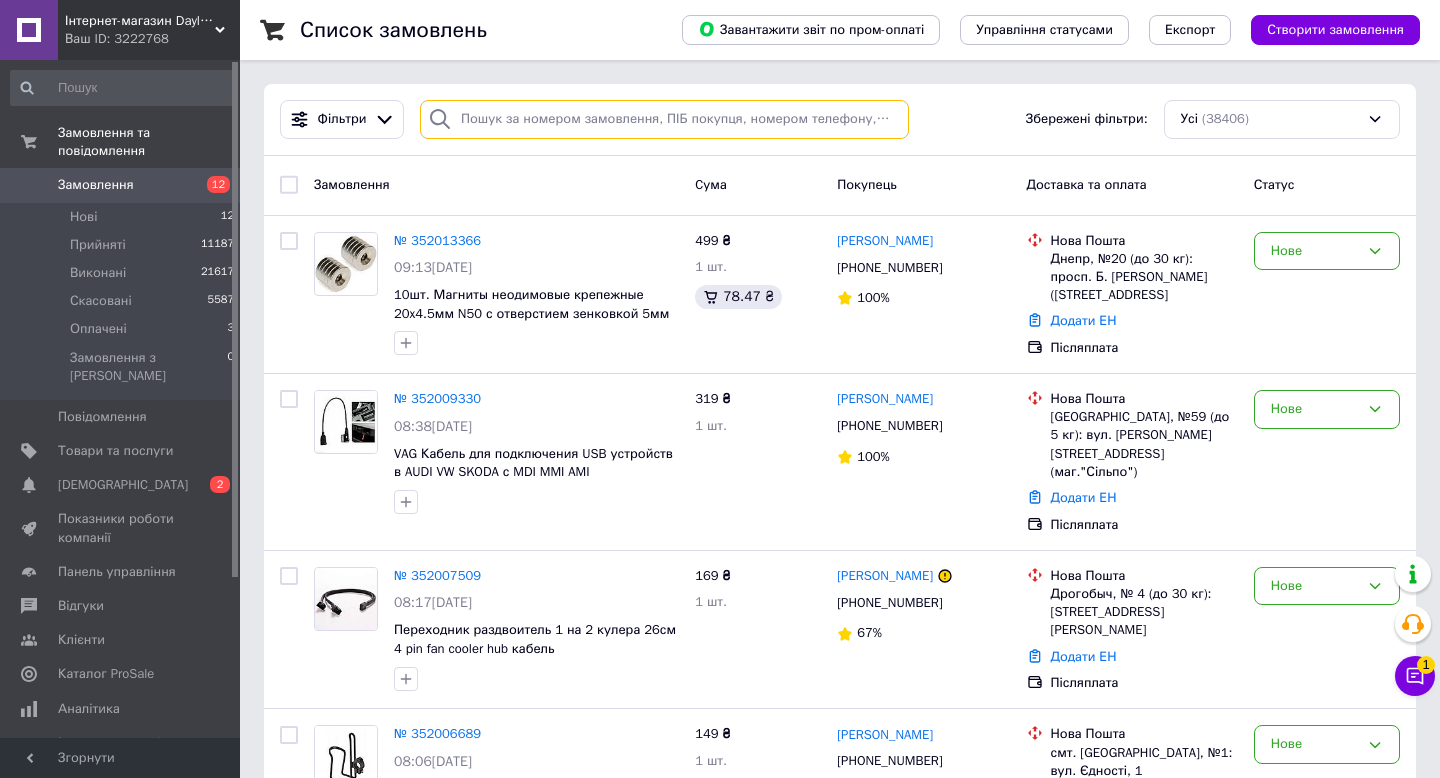 click at bounding box center [664, 119] 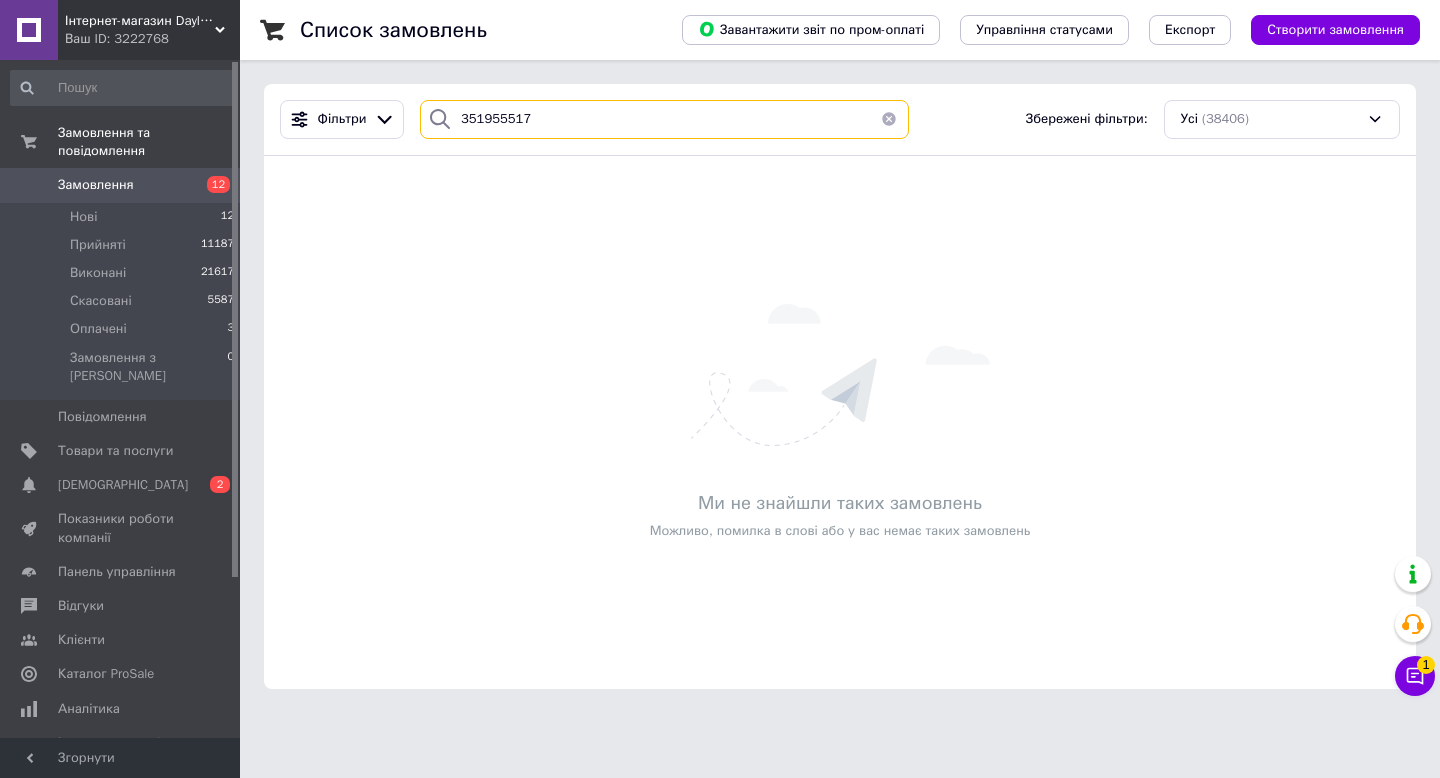 type on "351955517" 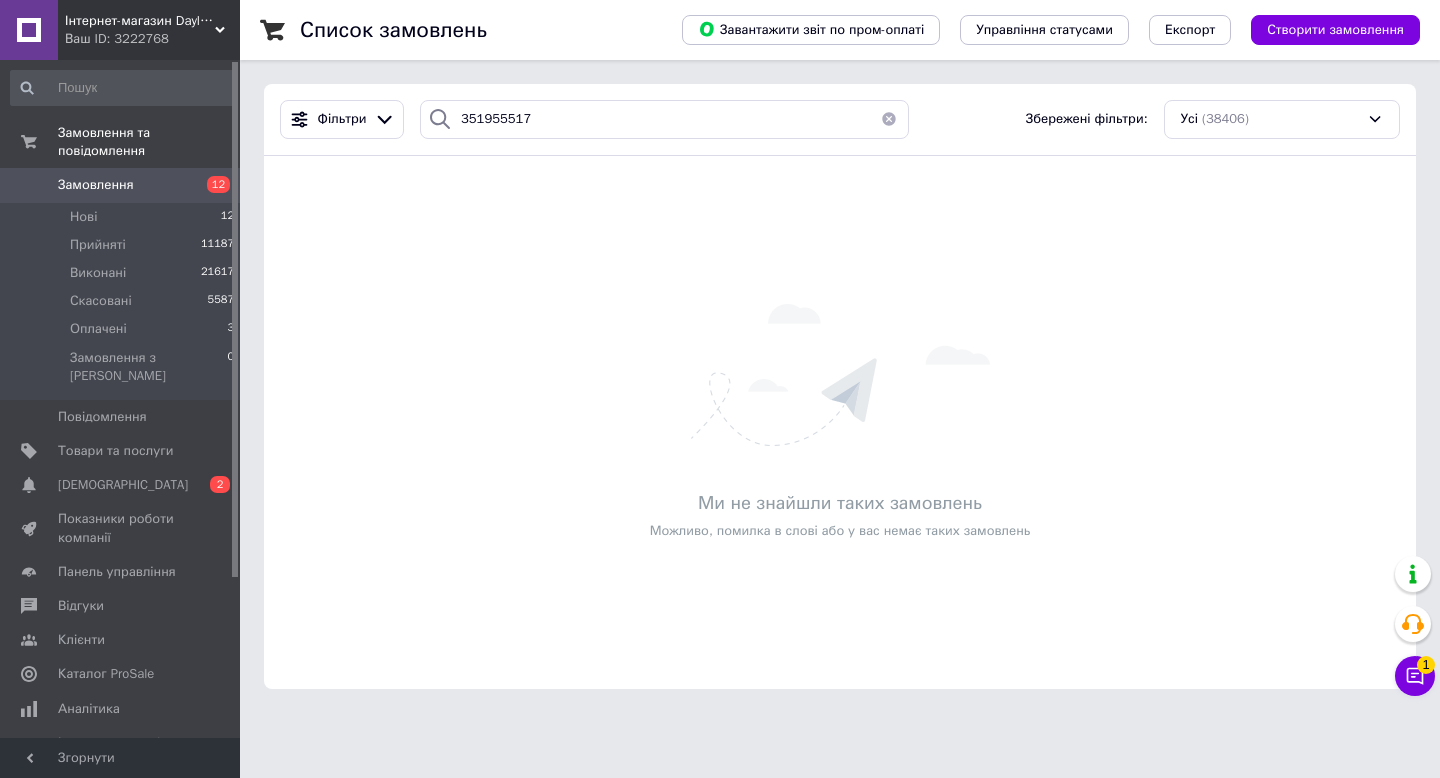 click on "Ваш ID: 3222768" at bounding box center (152, 39) 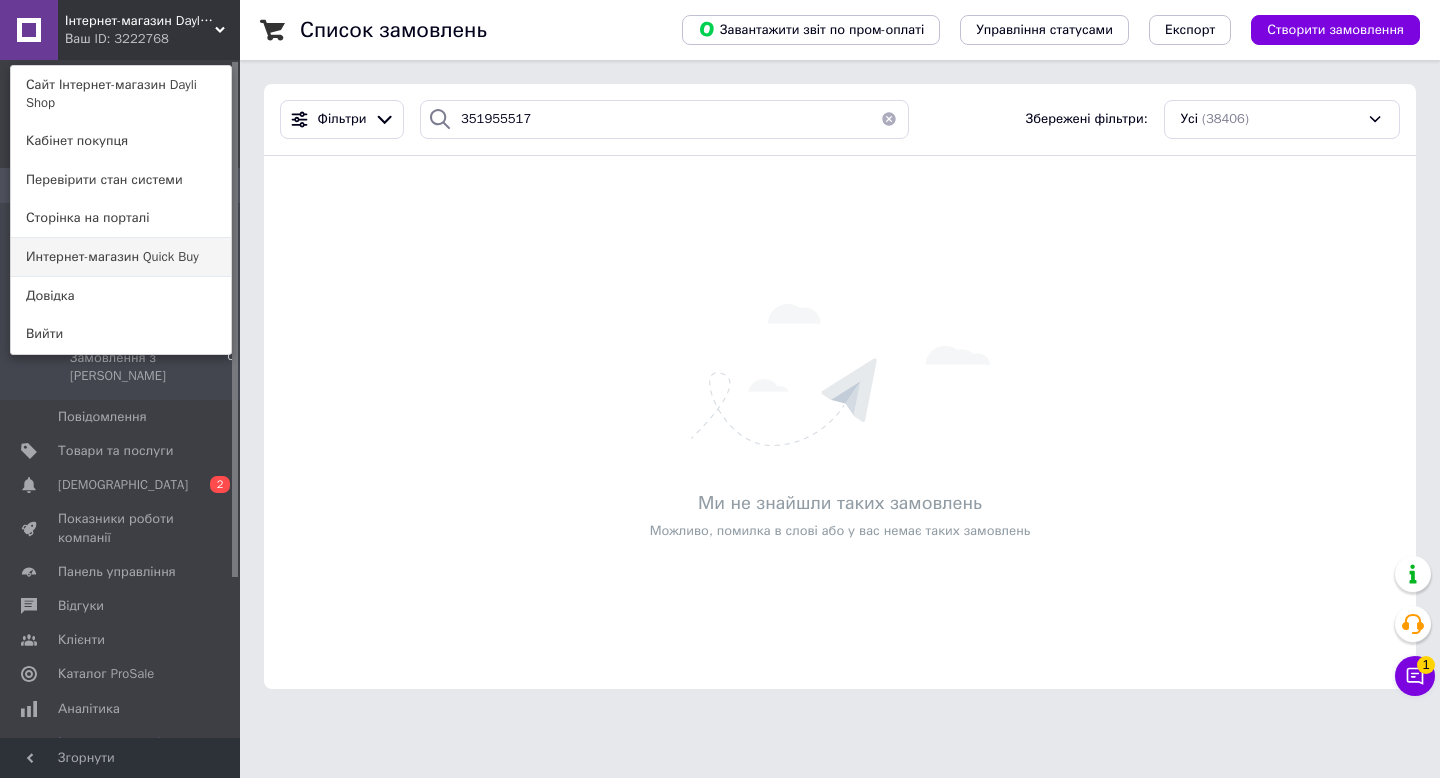 click on "Интернет-магазин Quick Buy" at bounding box center (121, 257) 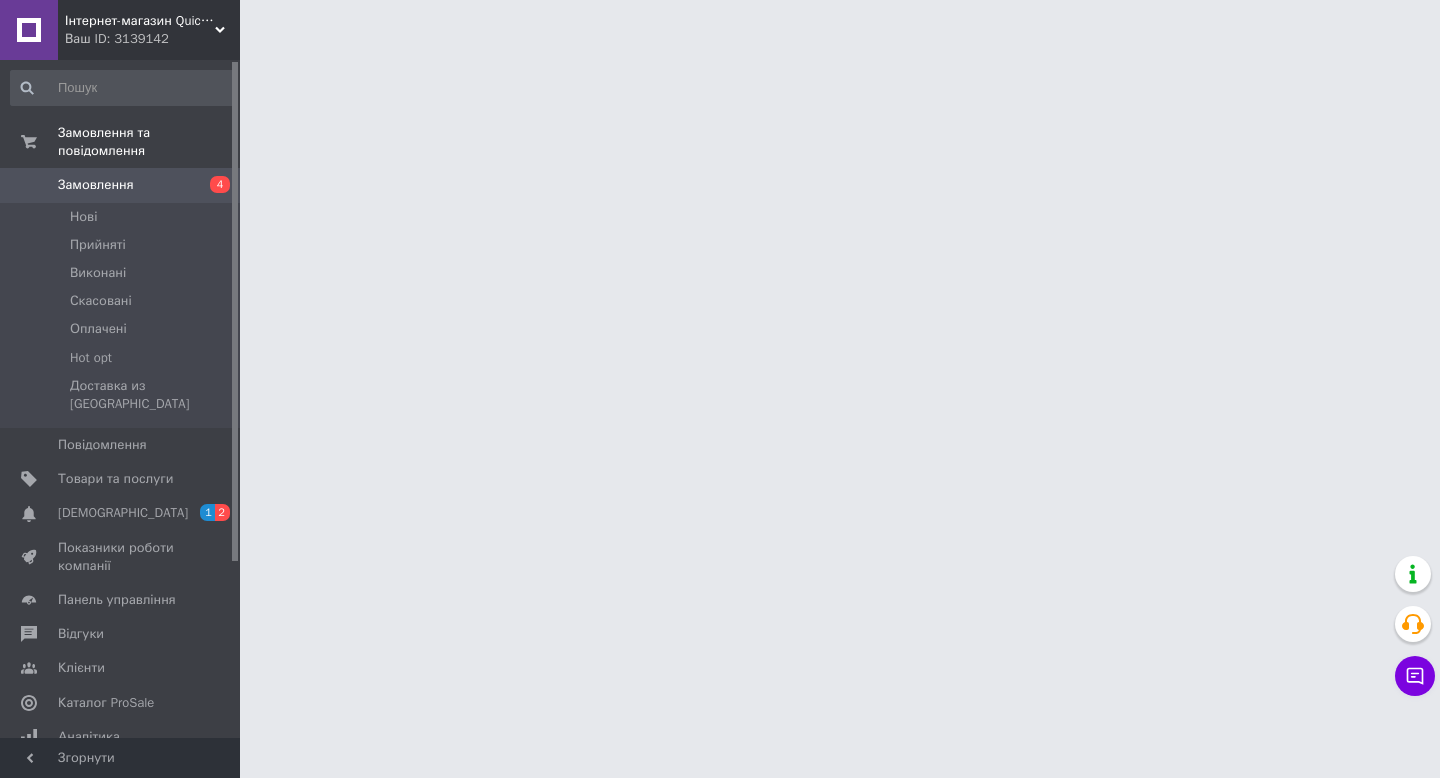scroll, scrollTop: 0, scrollLeft: 0, axis: both 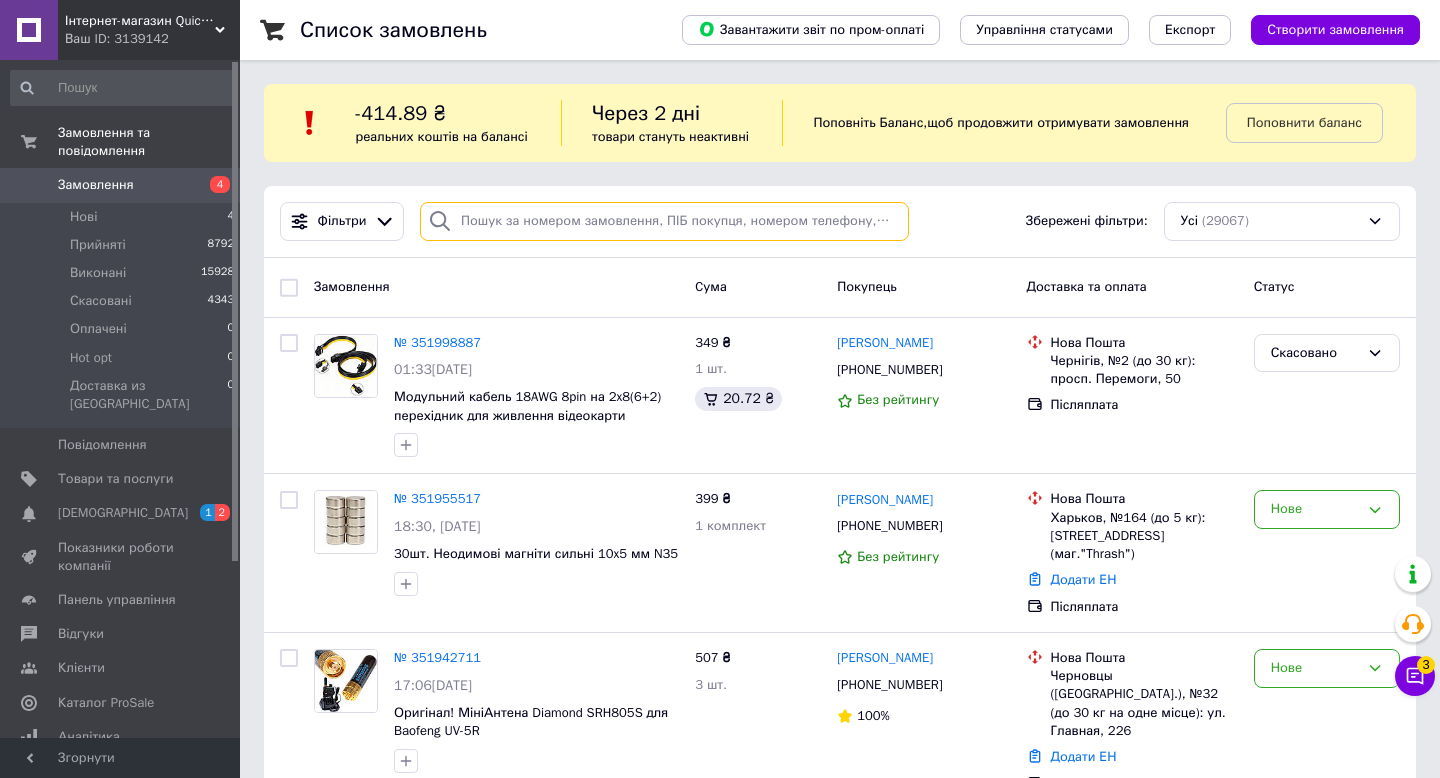 click at bounding box center (664, 221) 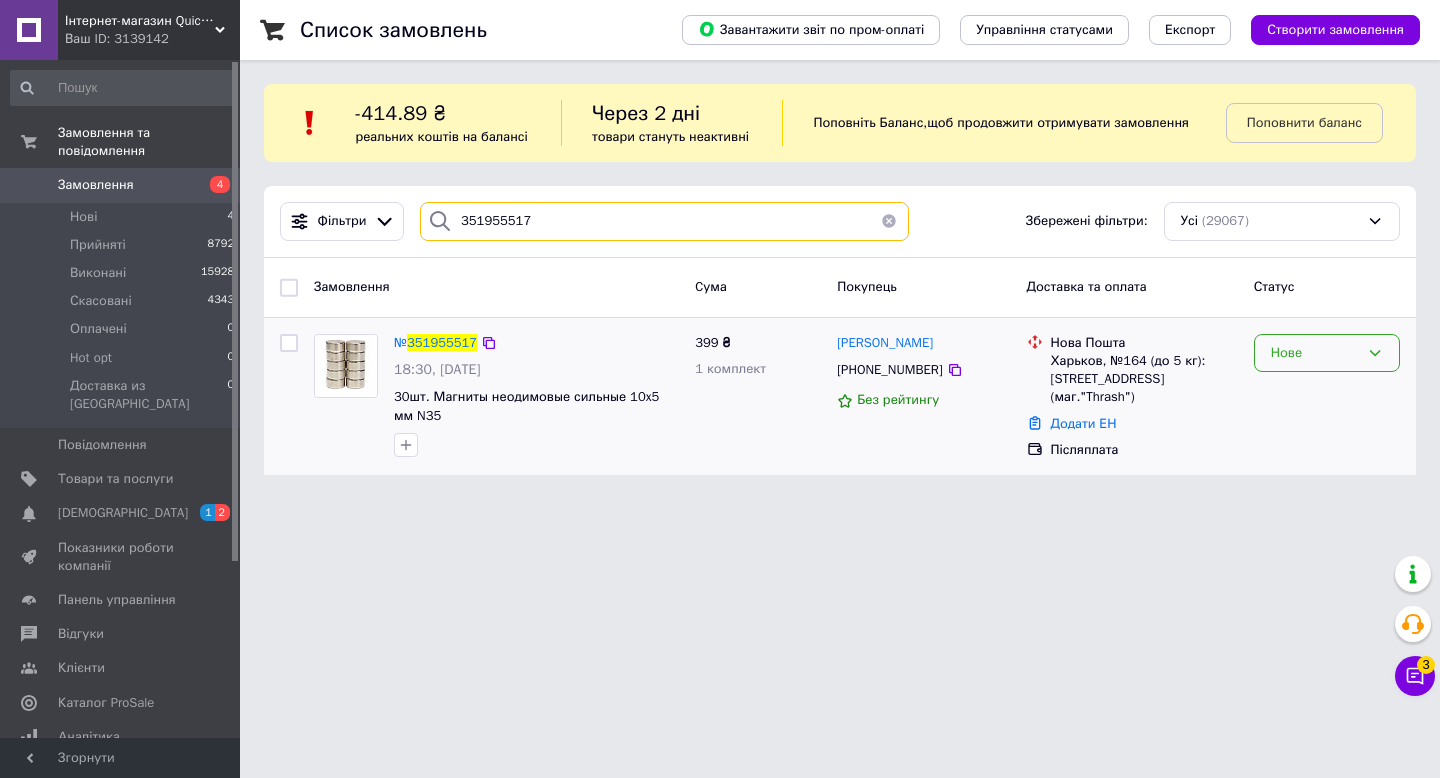 type on "351955517" 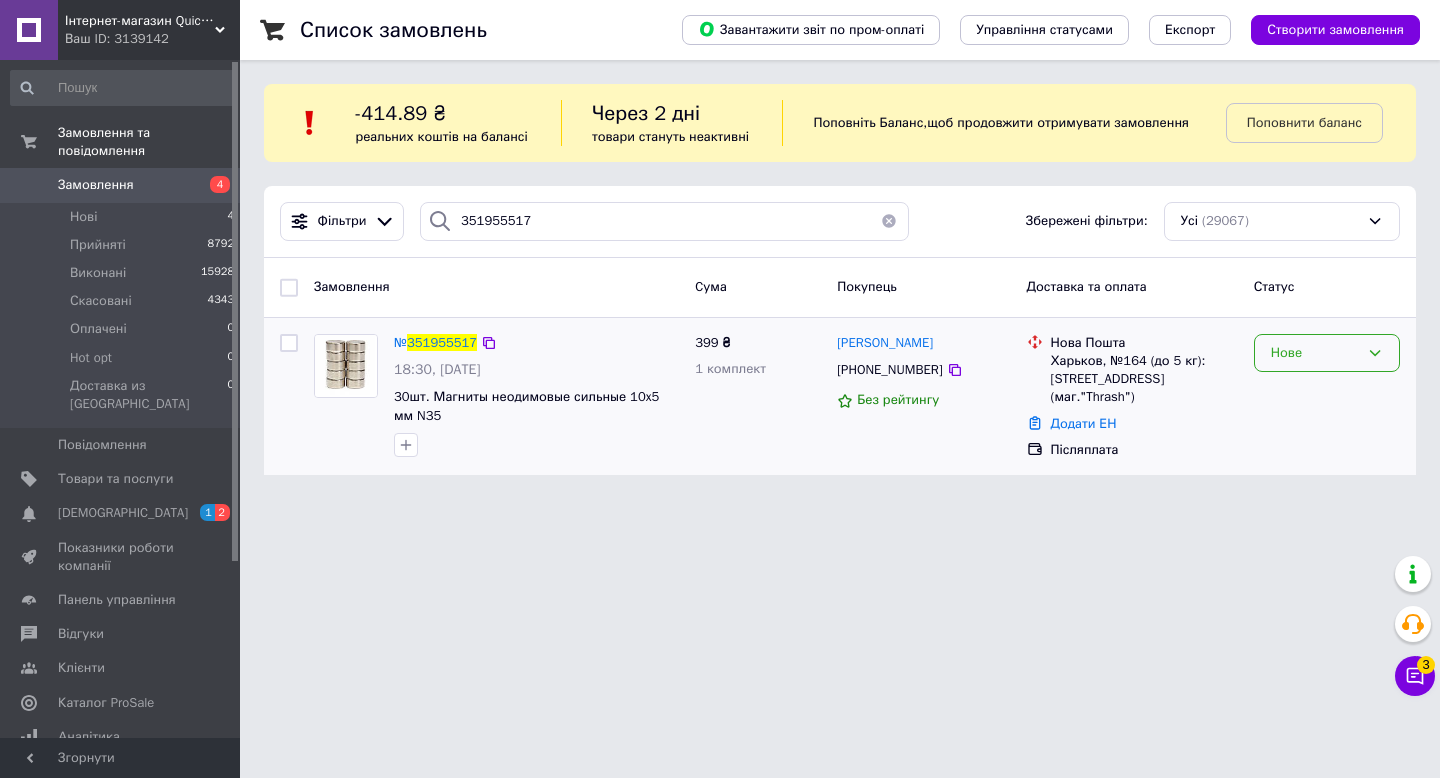 click on "Нове" at bounding box center (1315, 353) 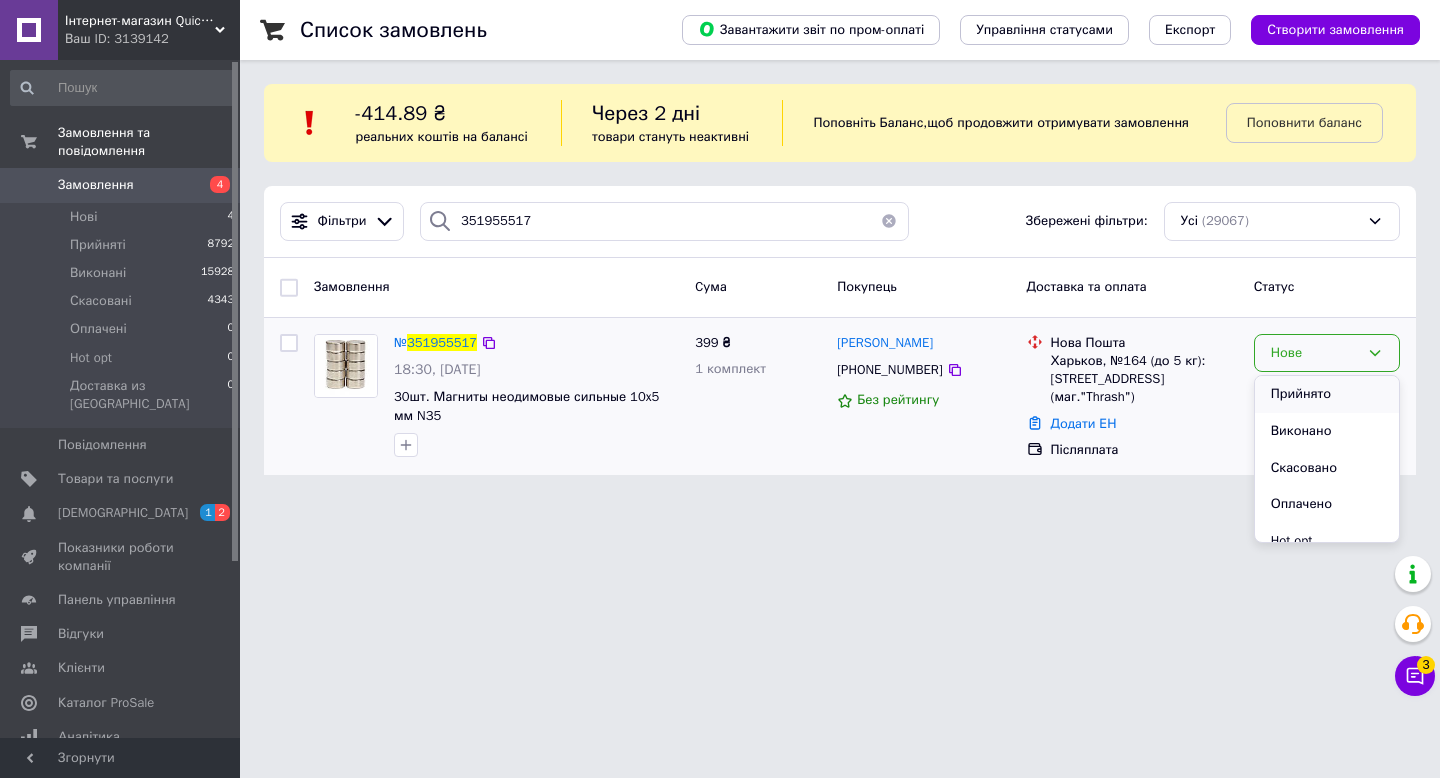 click on "Прийнято" at bounding box center [1327, 394] 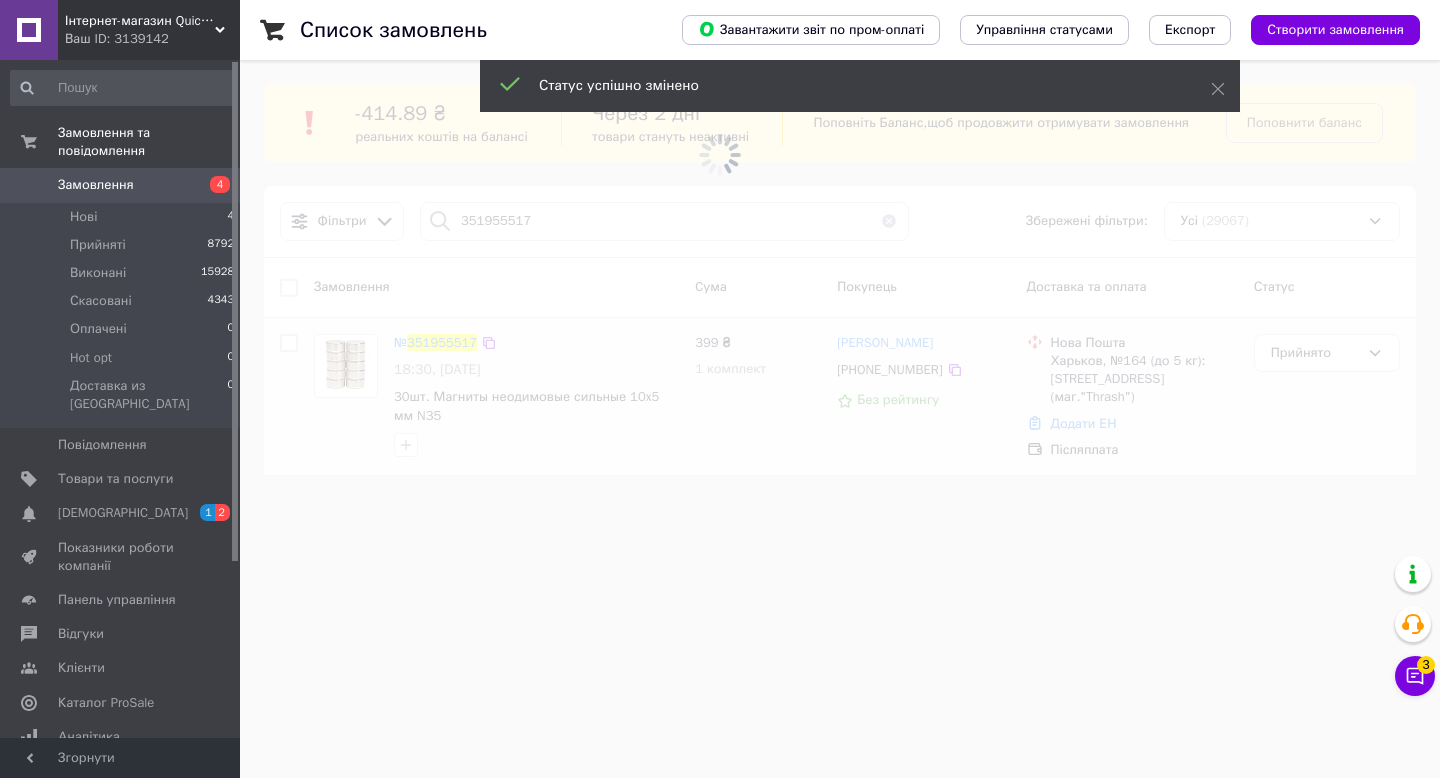 click at bounding box center (720, 389) 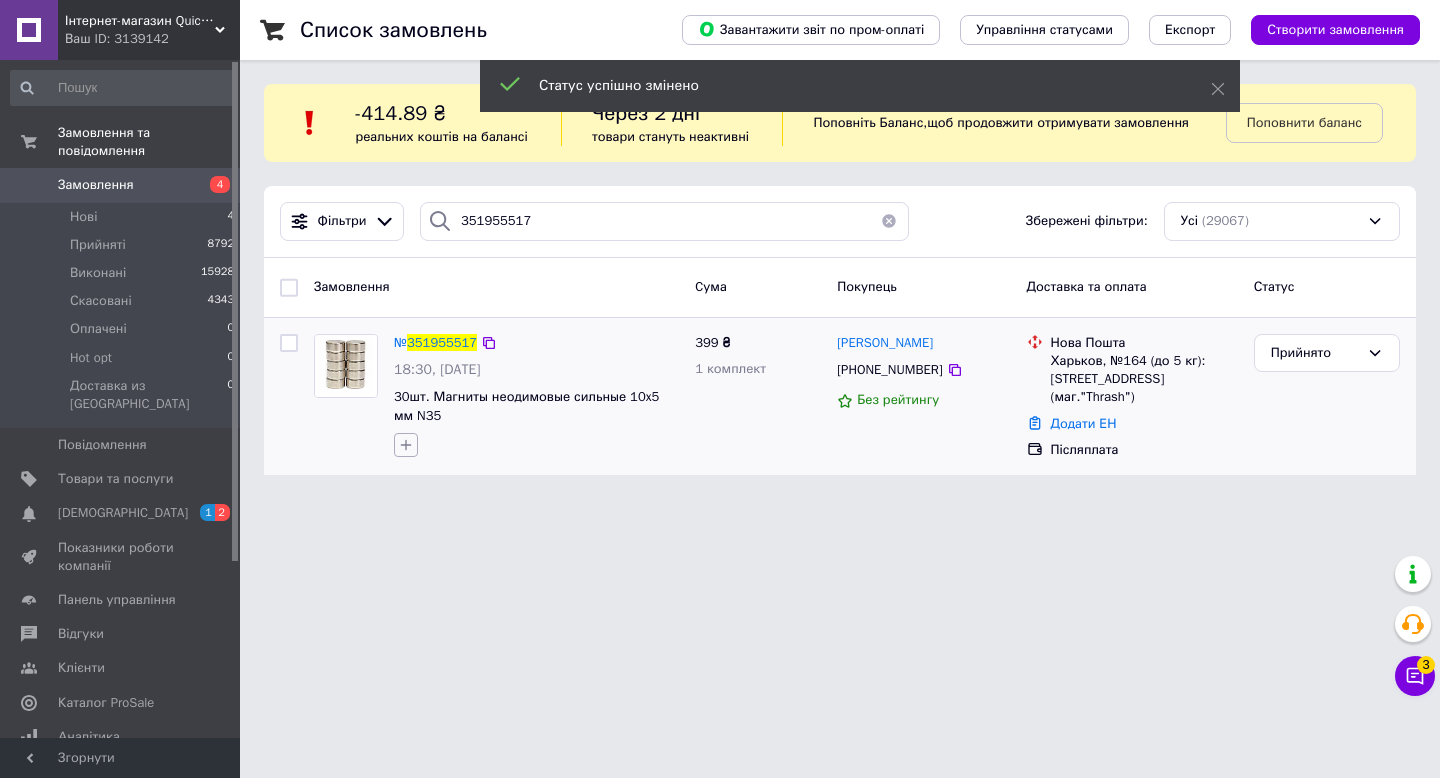 click 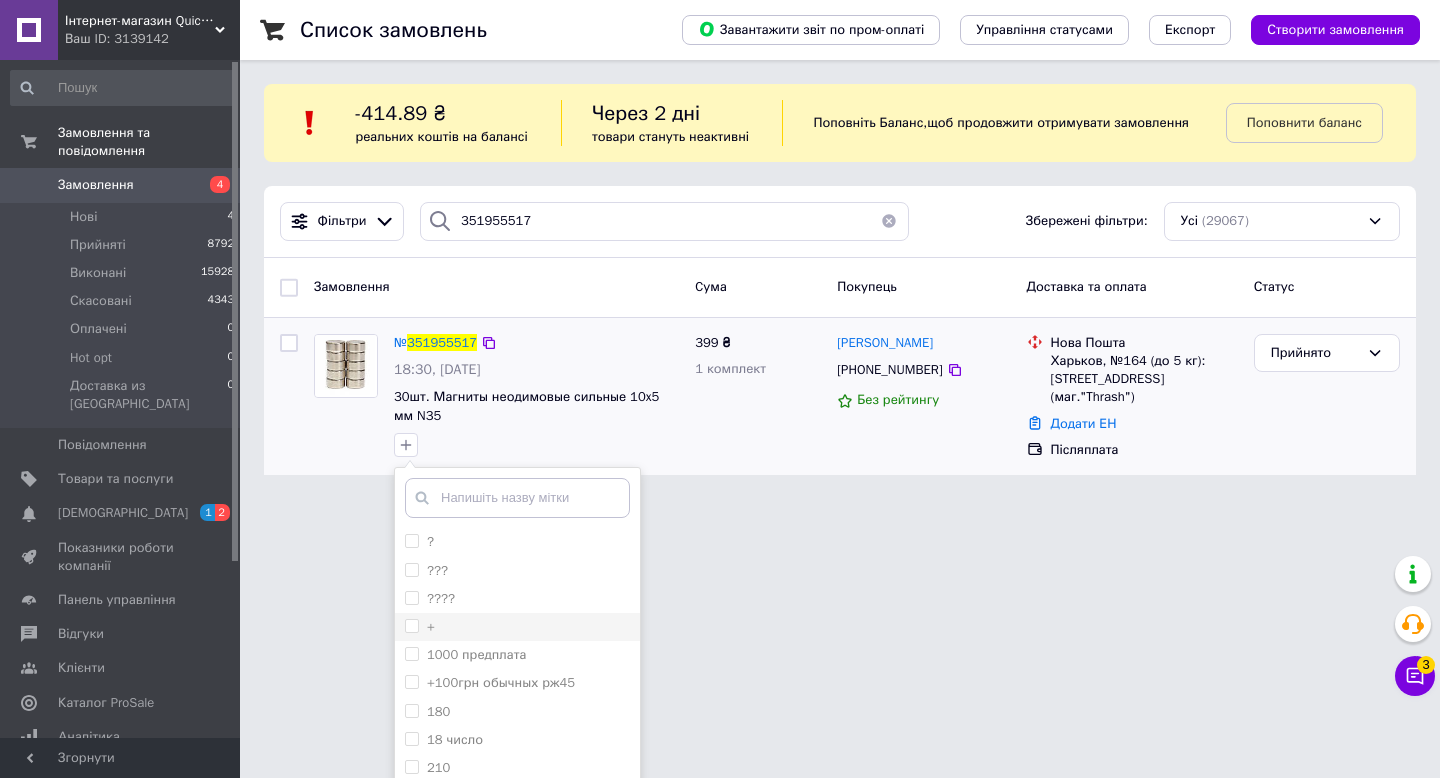 click on "+" at bounding box center (411, 625) 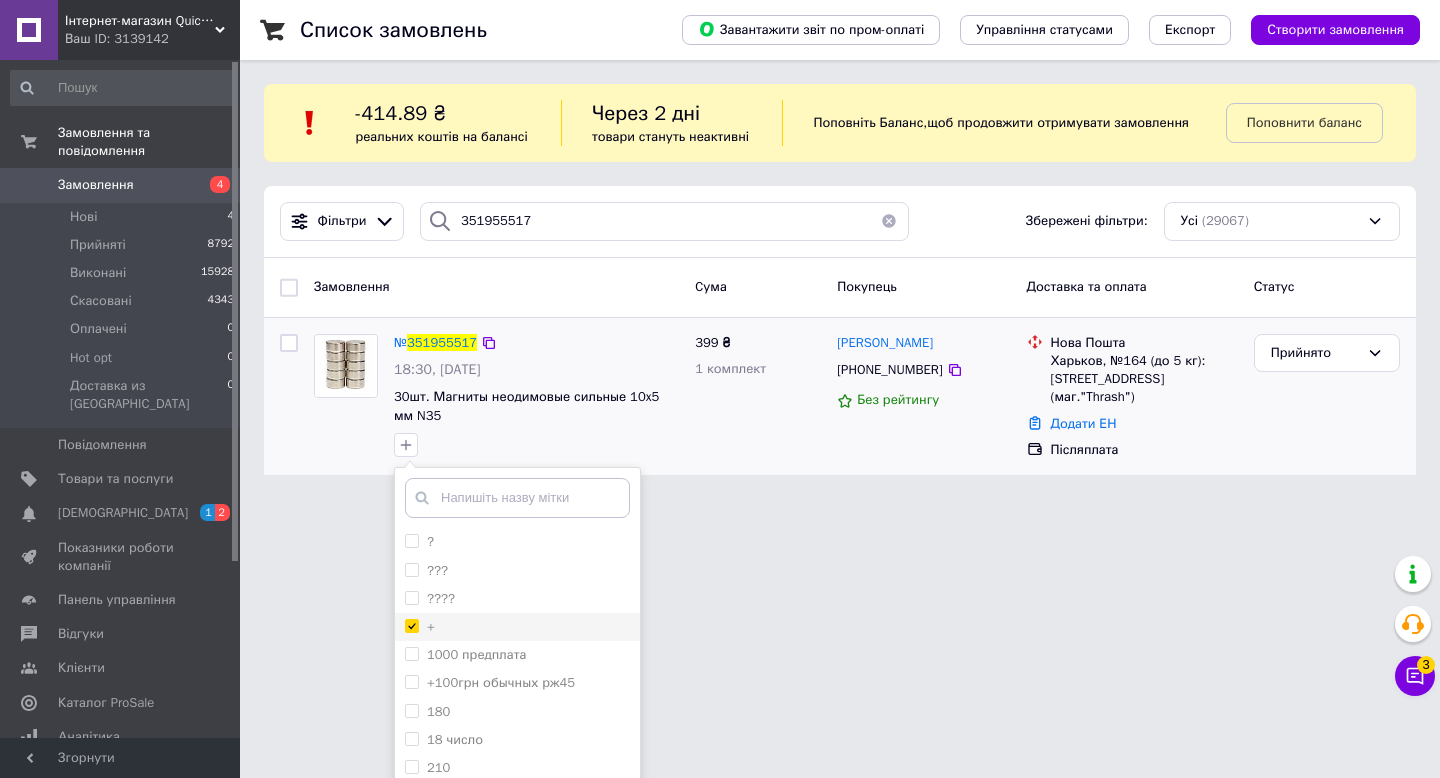 checkbox on "true" 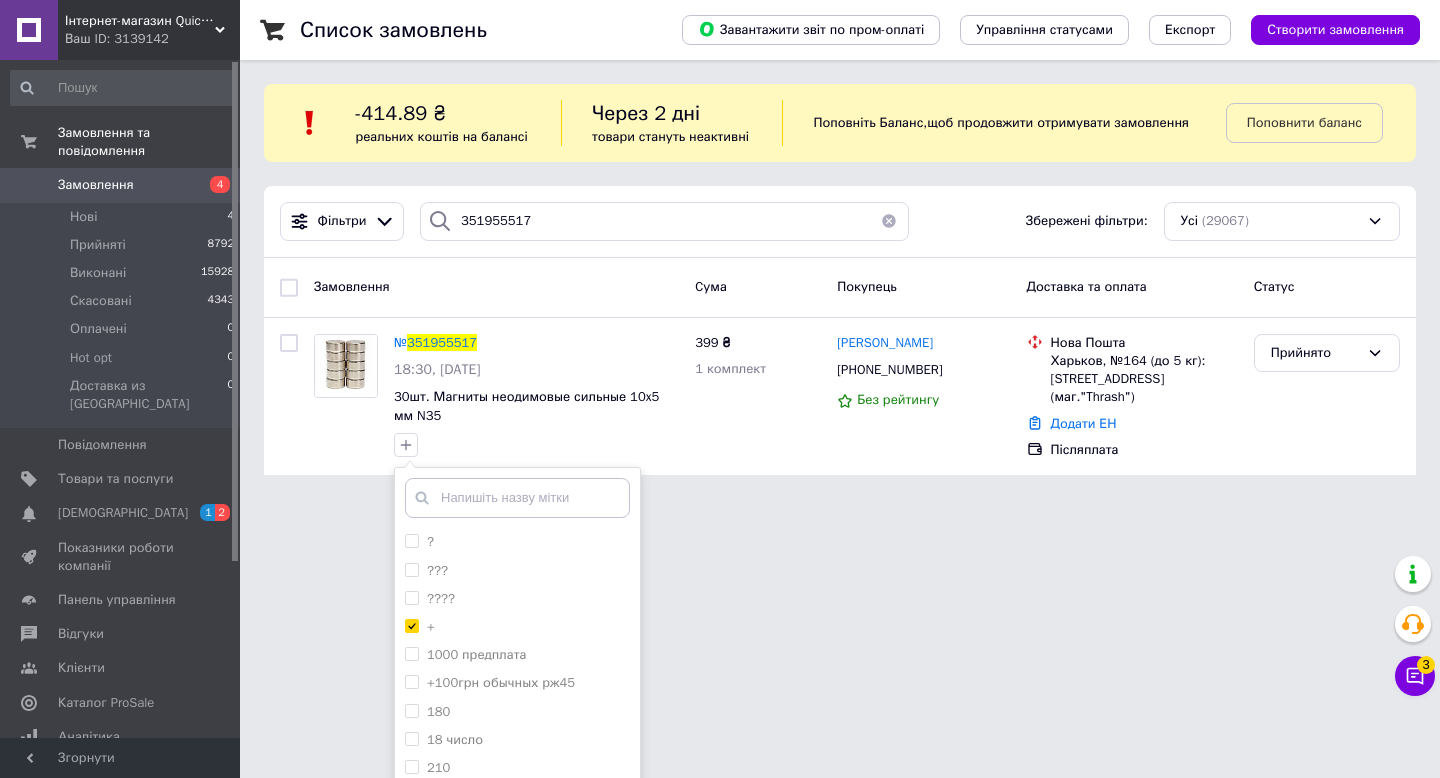 scroll, scrollTop: 135, scrollLeft: 0, axis: vertical 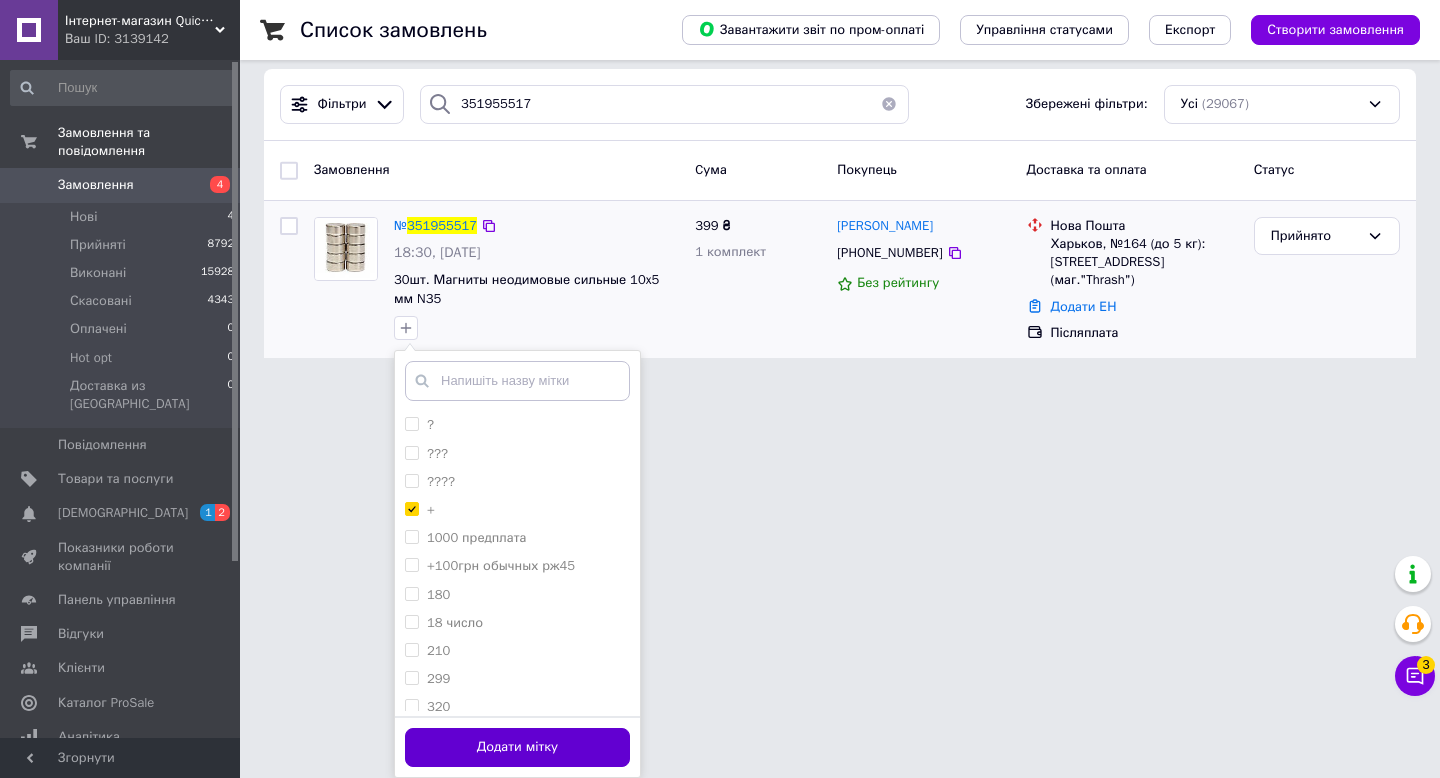 click on "Додати мітку" at bounding box center [517, 747] 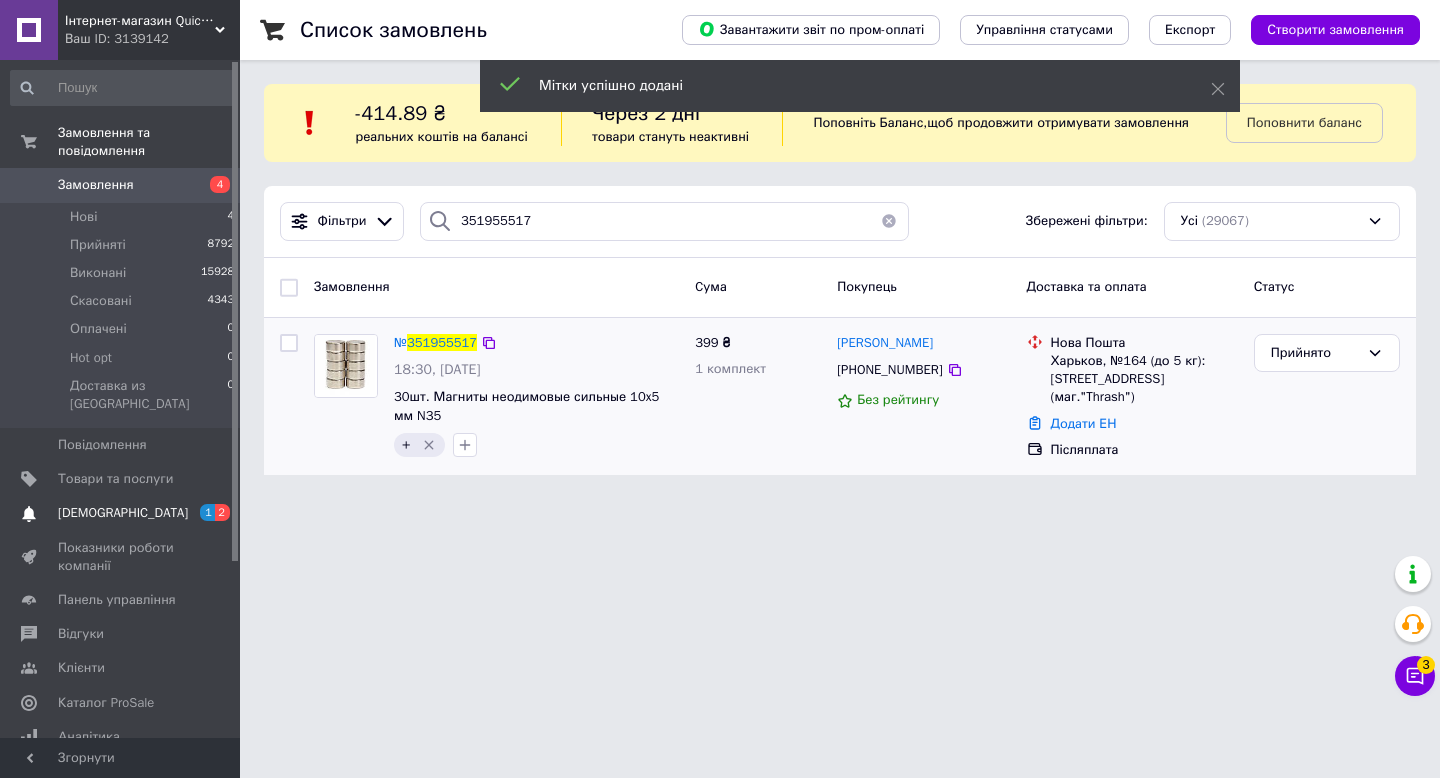 click on "Сповіщення 1 2" at bounding box center (123, 513) 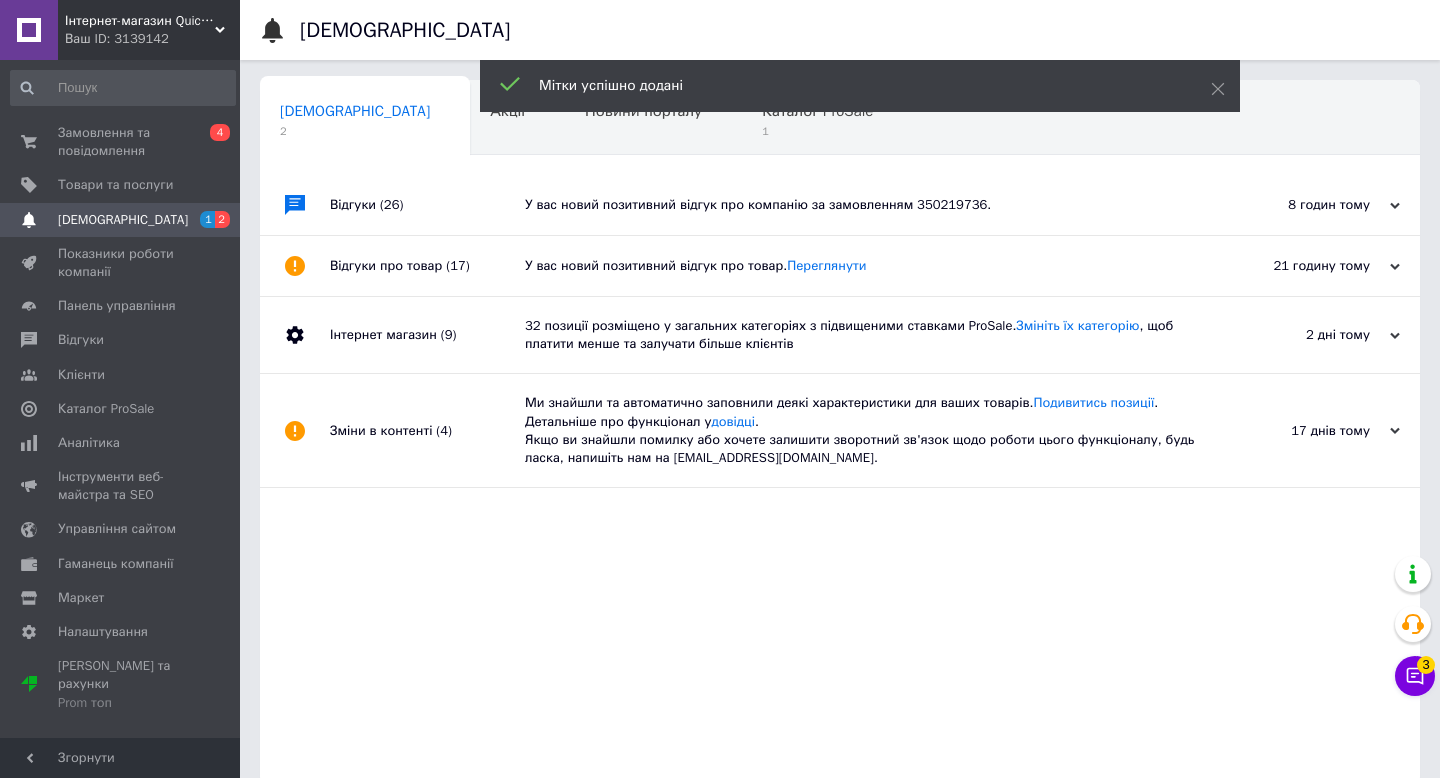 click on "У вас новий позитивний відгук про компанію за замовленням 350219736." at bounding box center (862, 205) 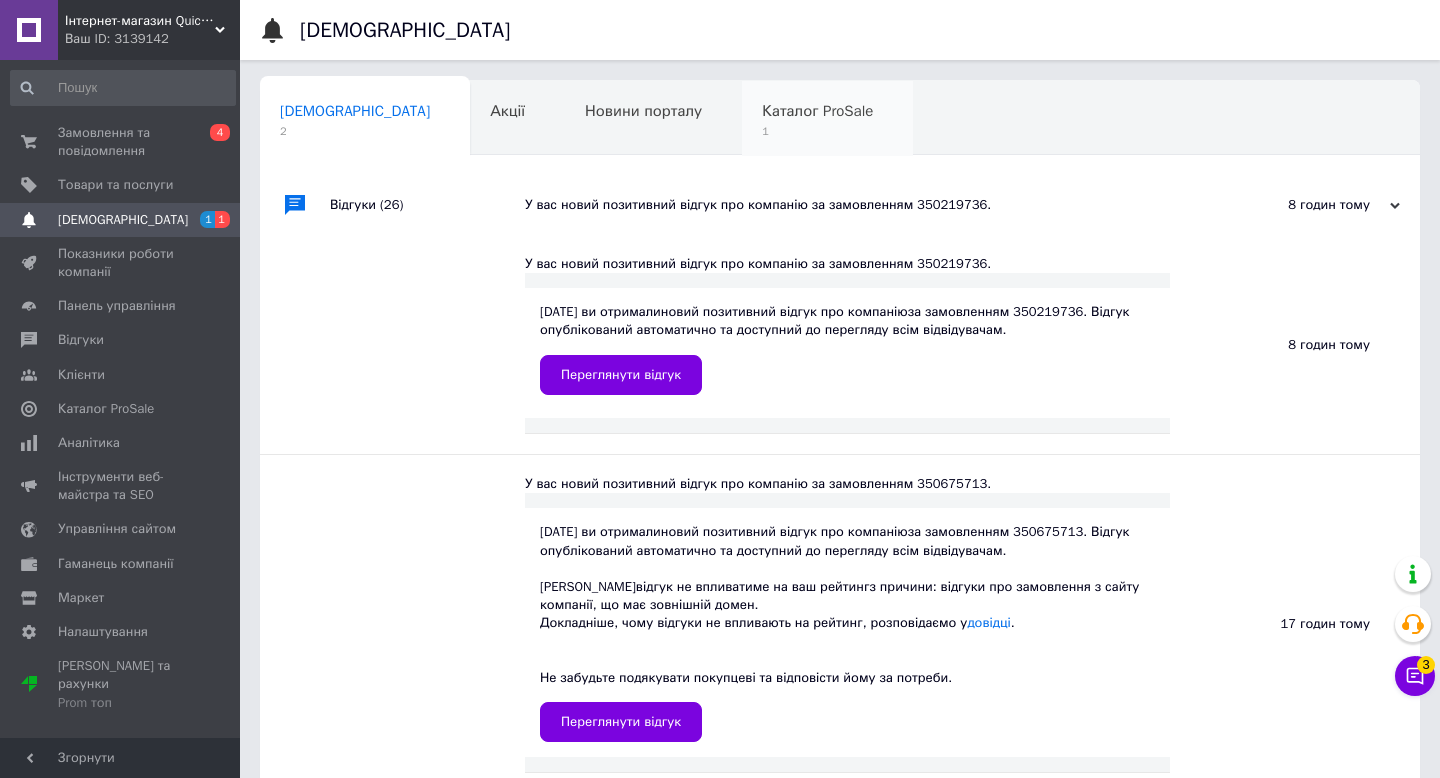 click on "Каталог ProSale 1" at bounding box center (827, 119) 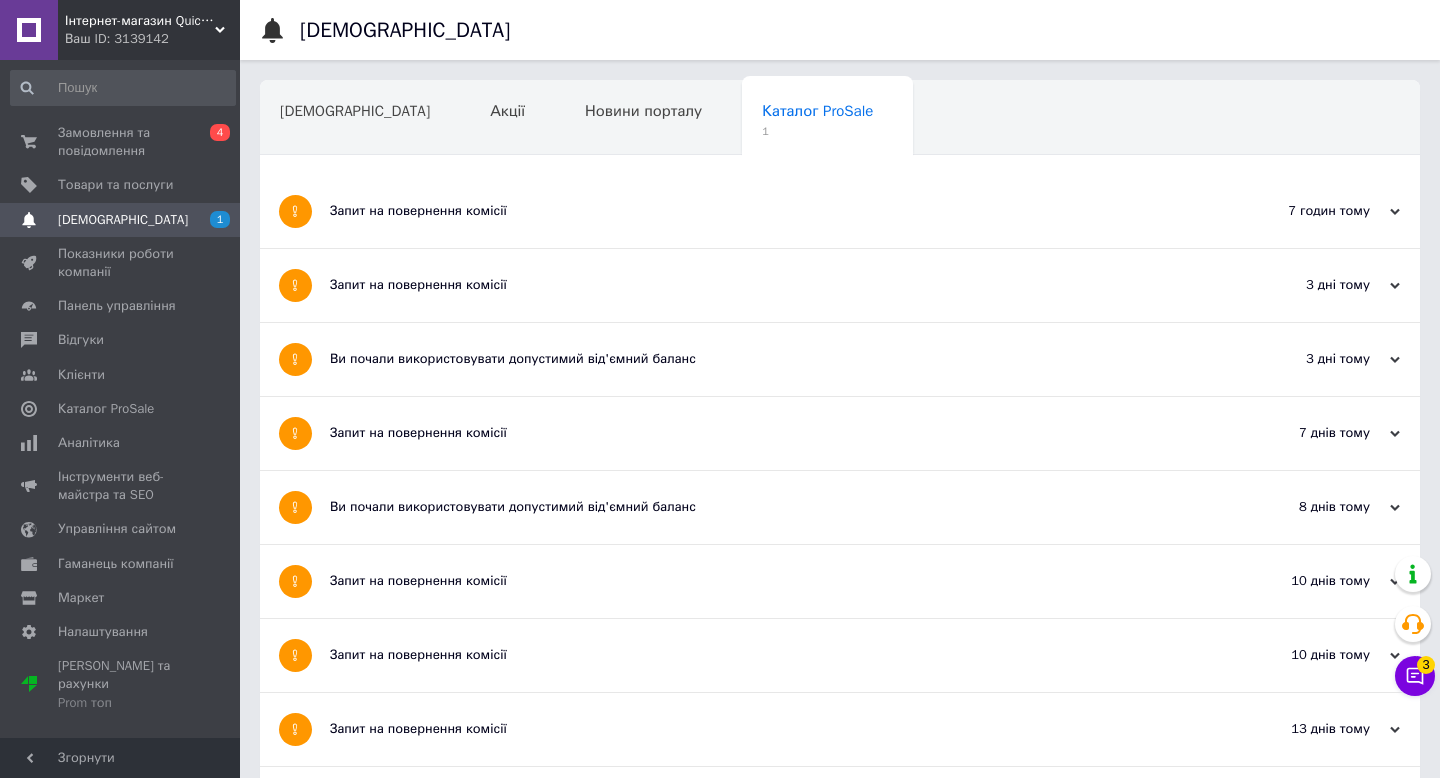 click on "Запит на повернення комісії" at bounding box center [765, 211] 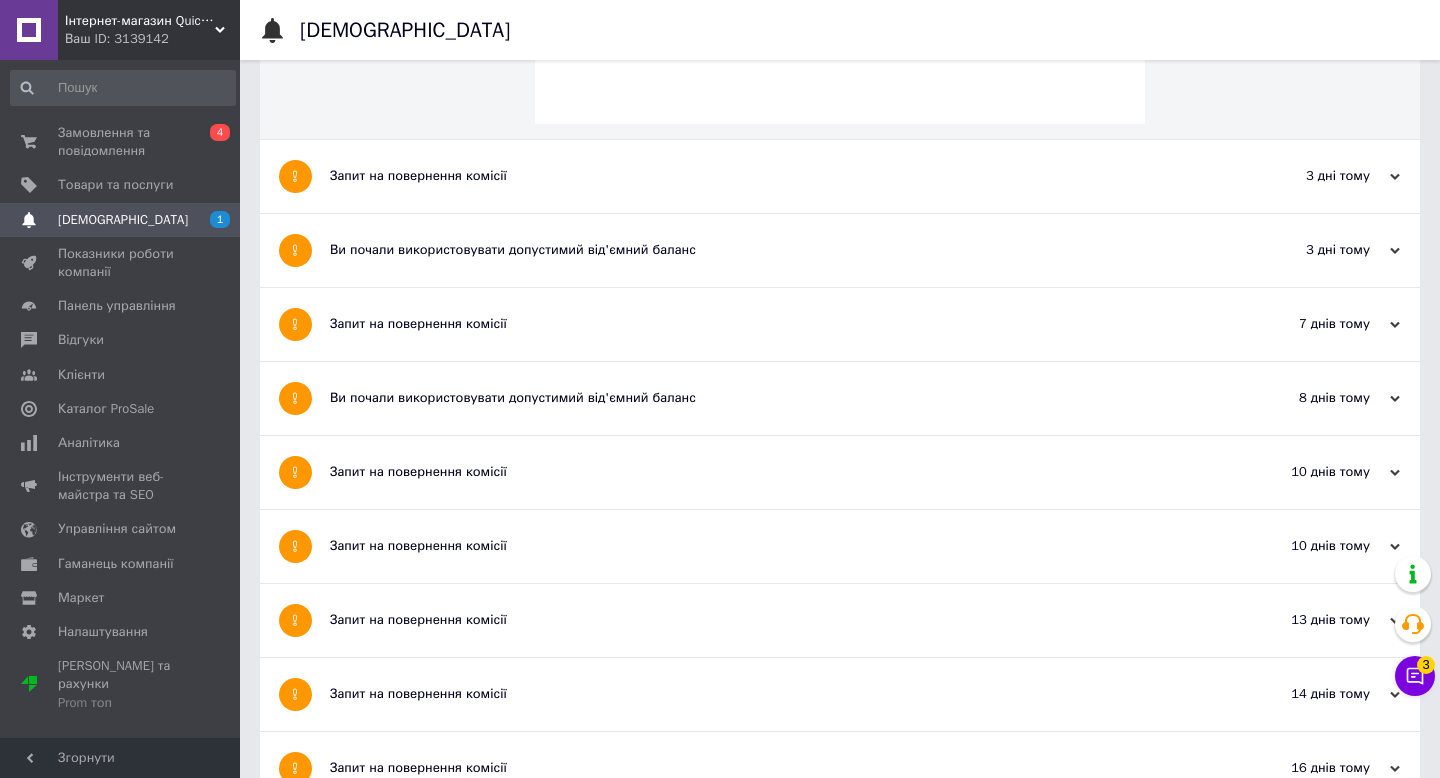 scroll, scrollTop: 0, scrollLeft: 0, axis: both 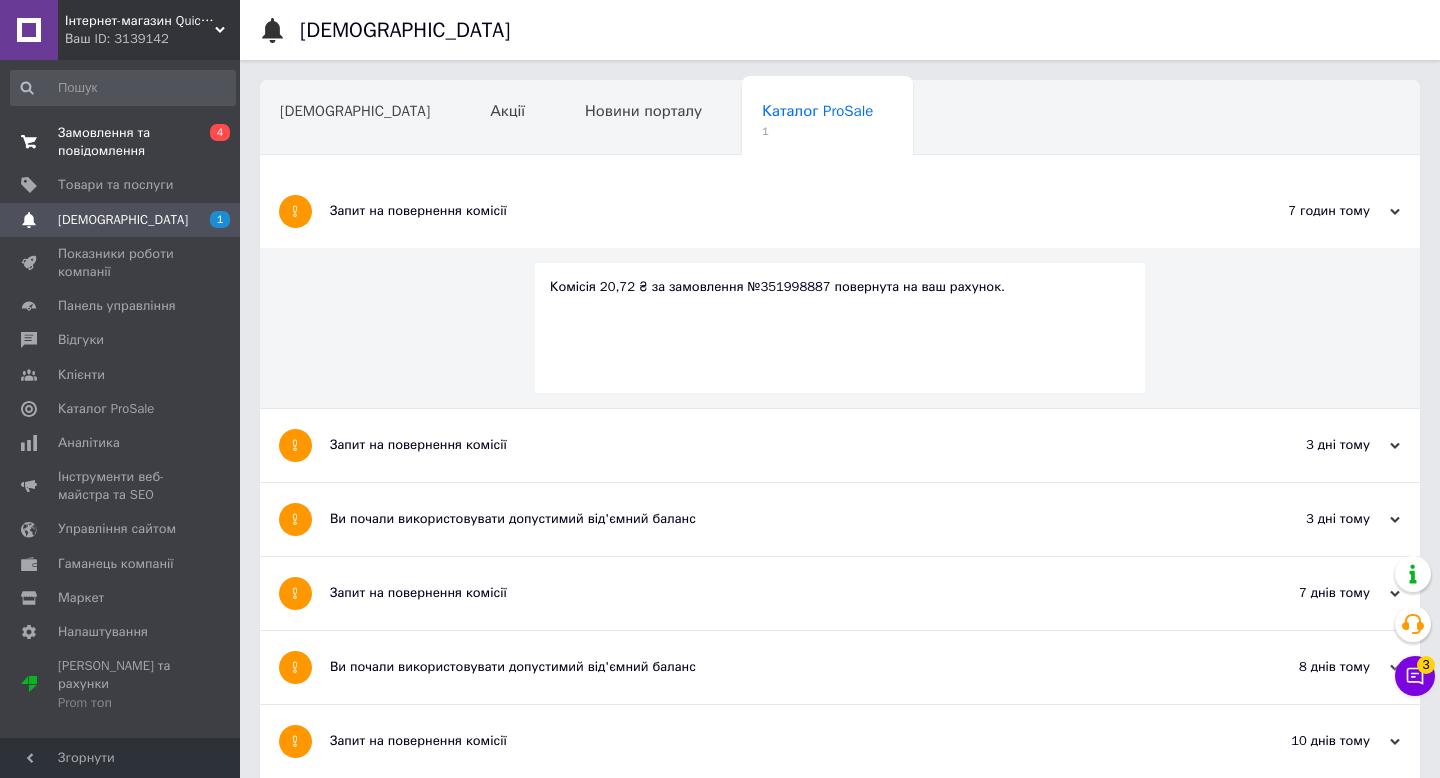 click on "Замовлення та повідомлення" at bounding box center [121, 142] 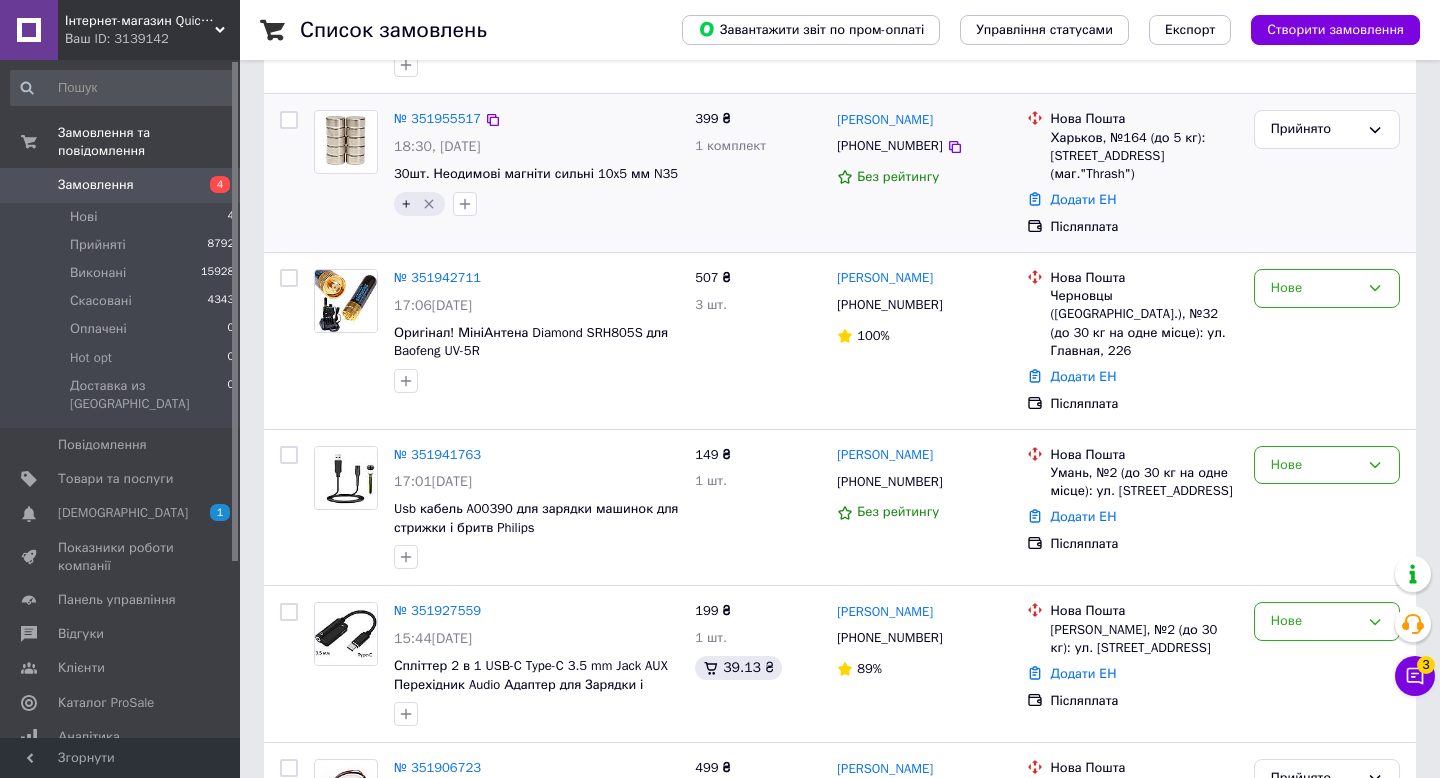scroll, scrollTop: 382, scrollLeft: 0, axis: vertical 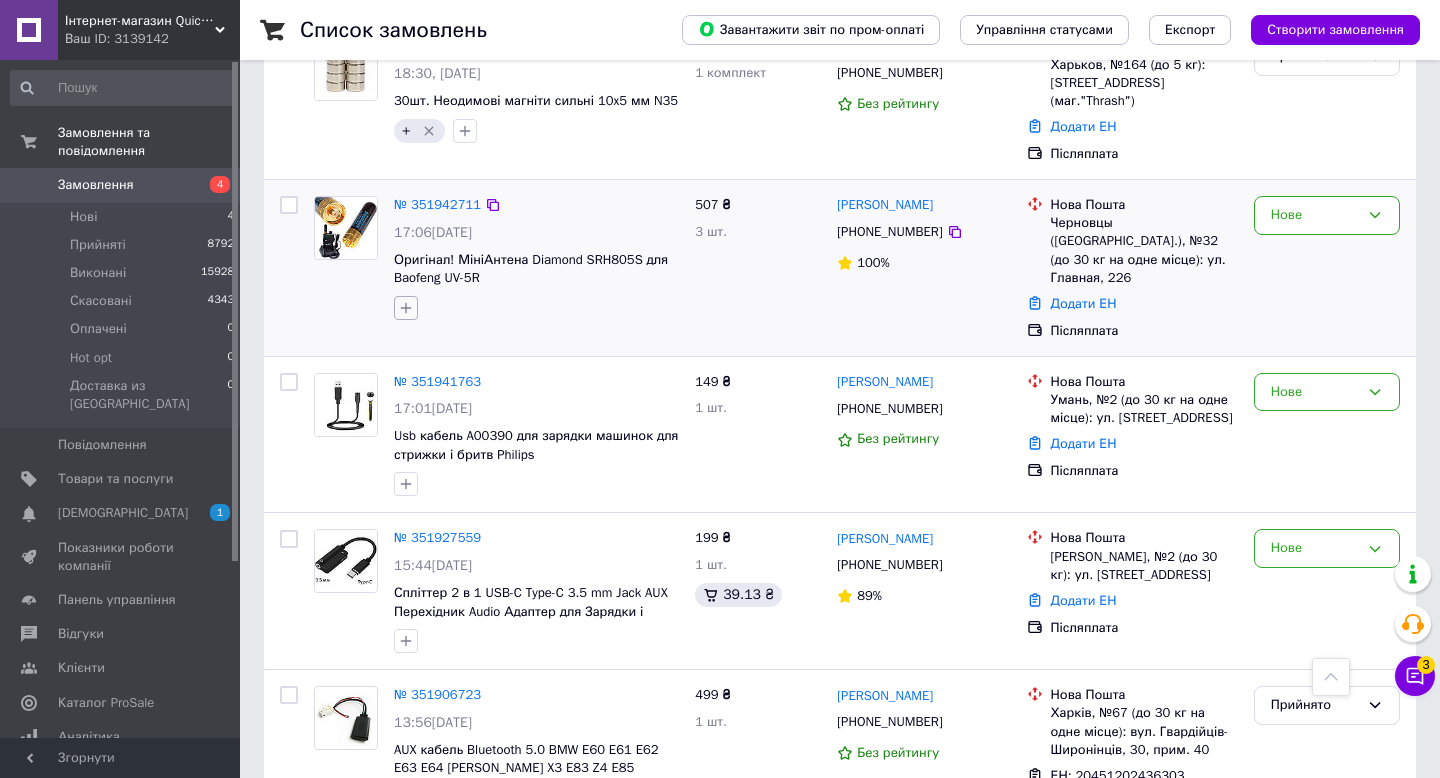 click 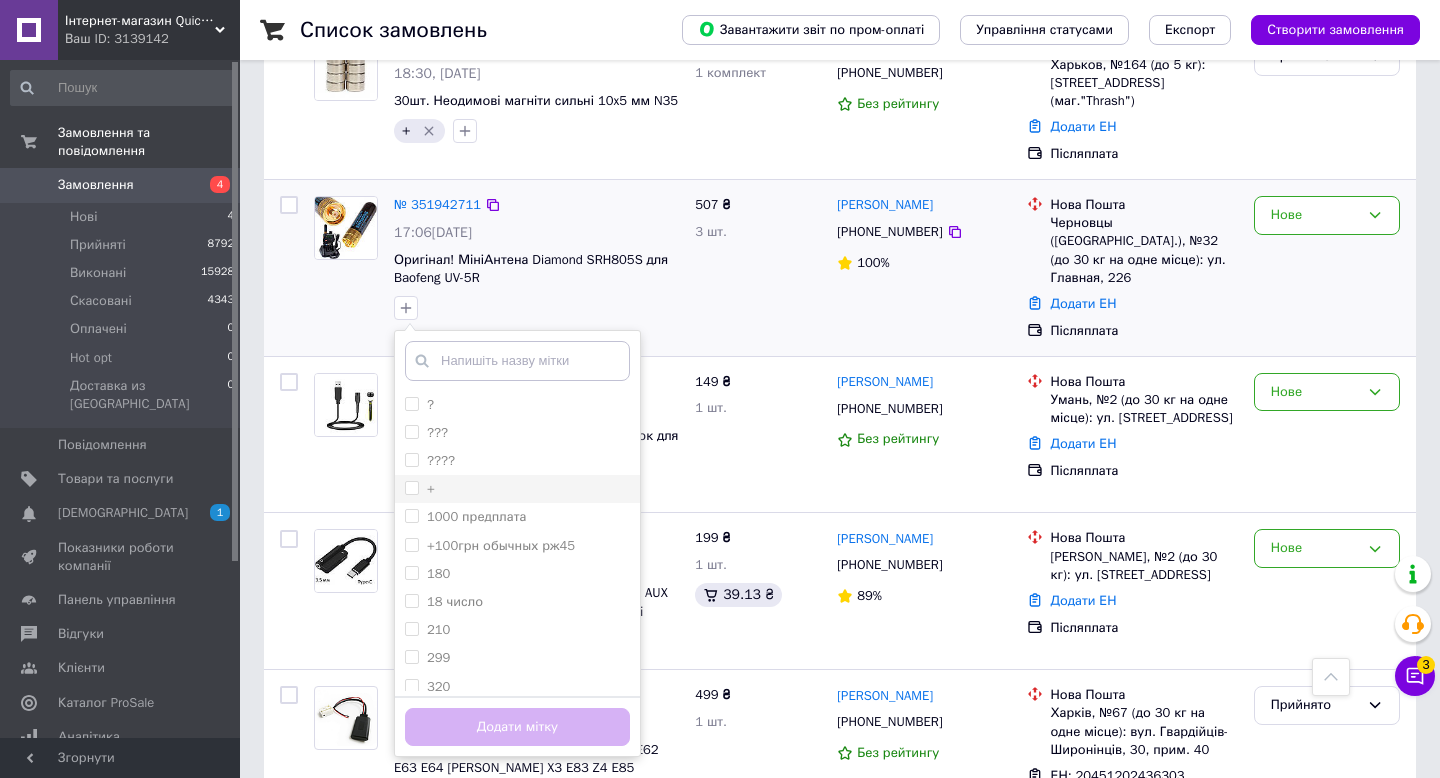 click on "+" at bounding box center [411, 487] 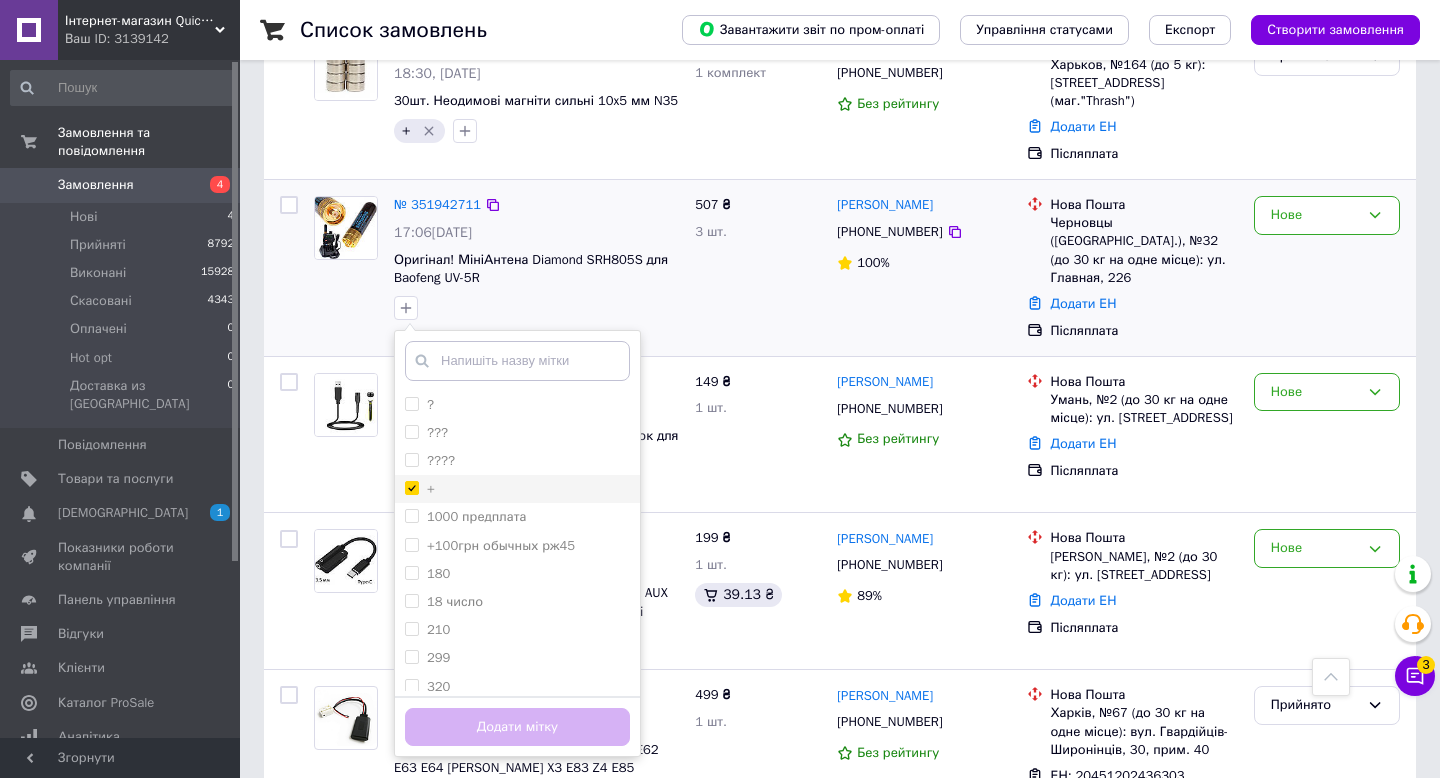 checkbox on "true" 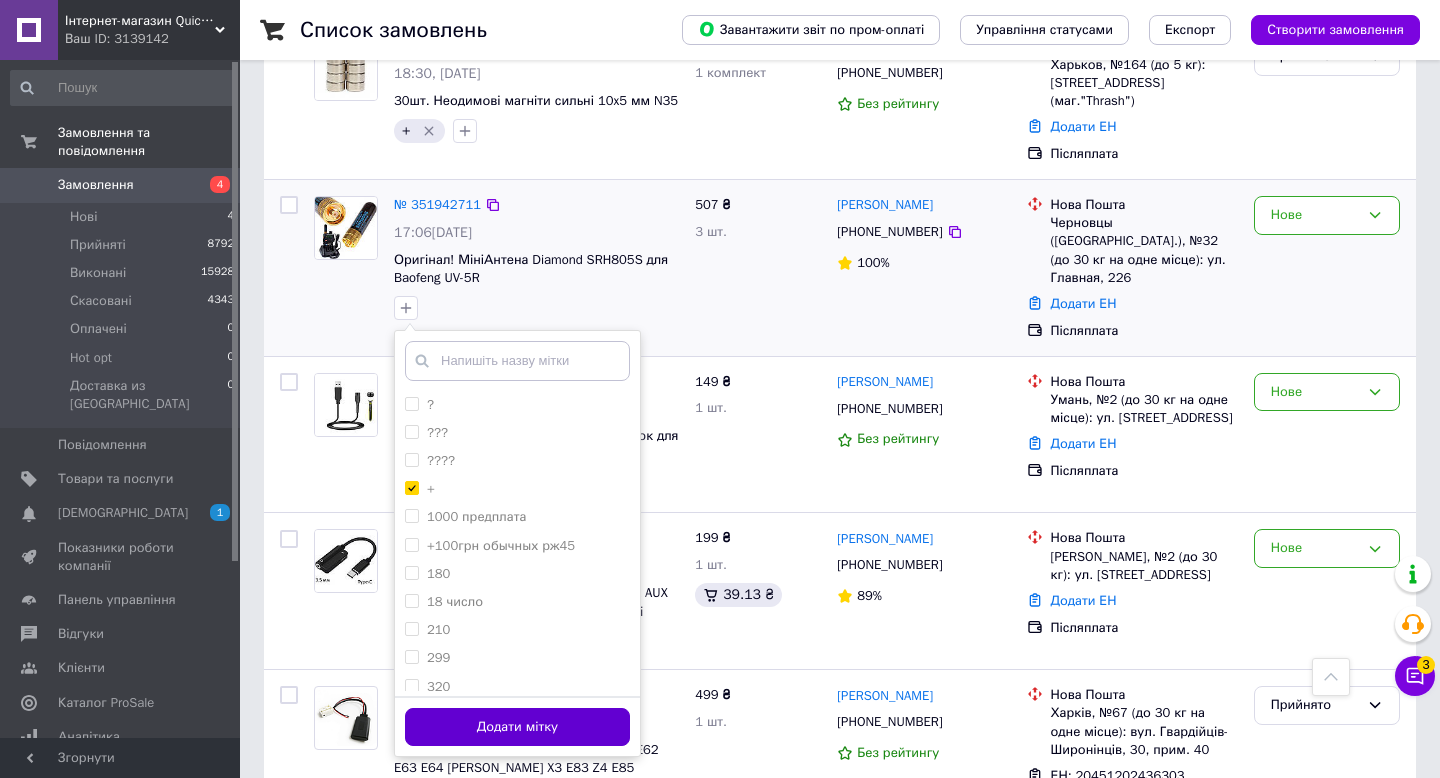 click on "Додати мітку" at bounding box center (517, 727) 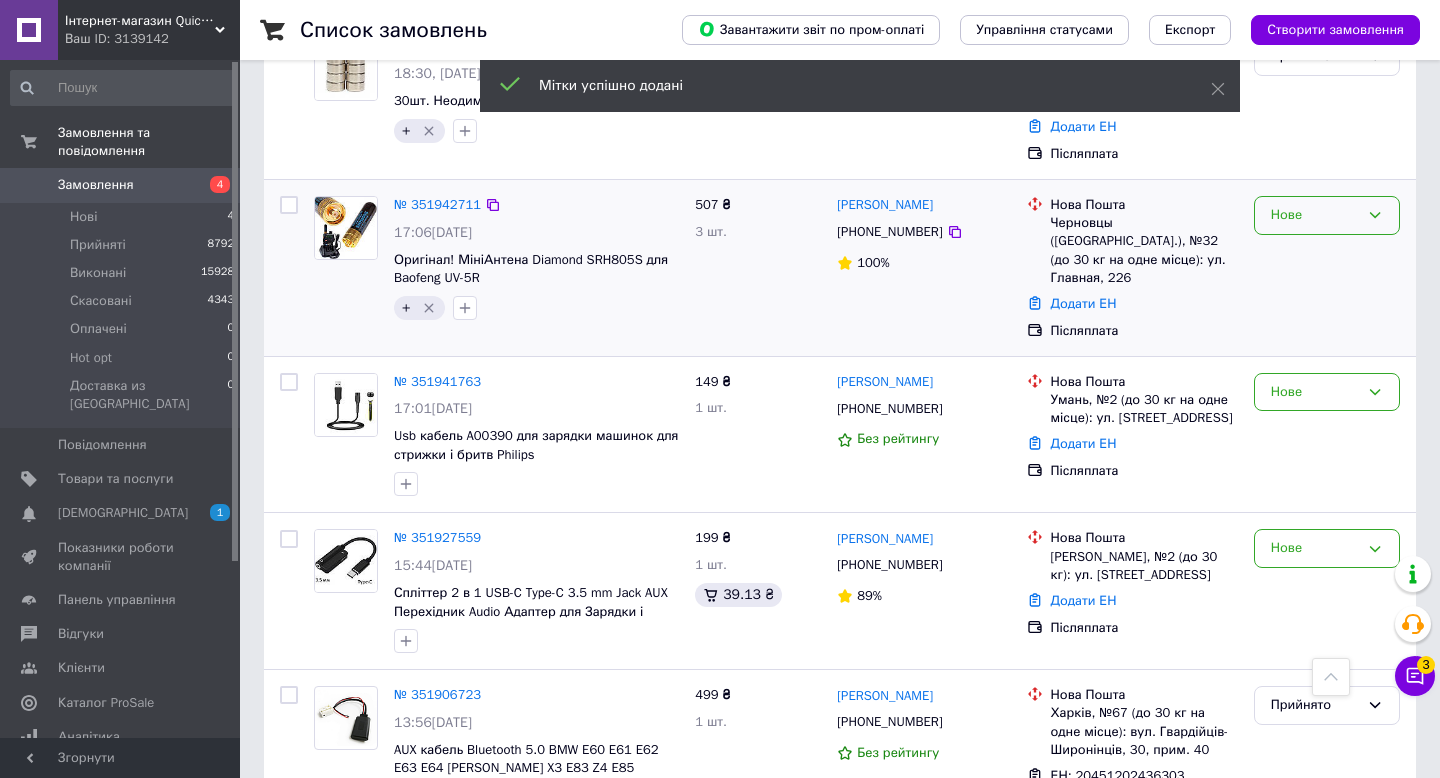 click on "Нове" at bounding box center [1315, 215] 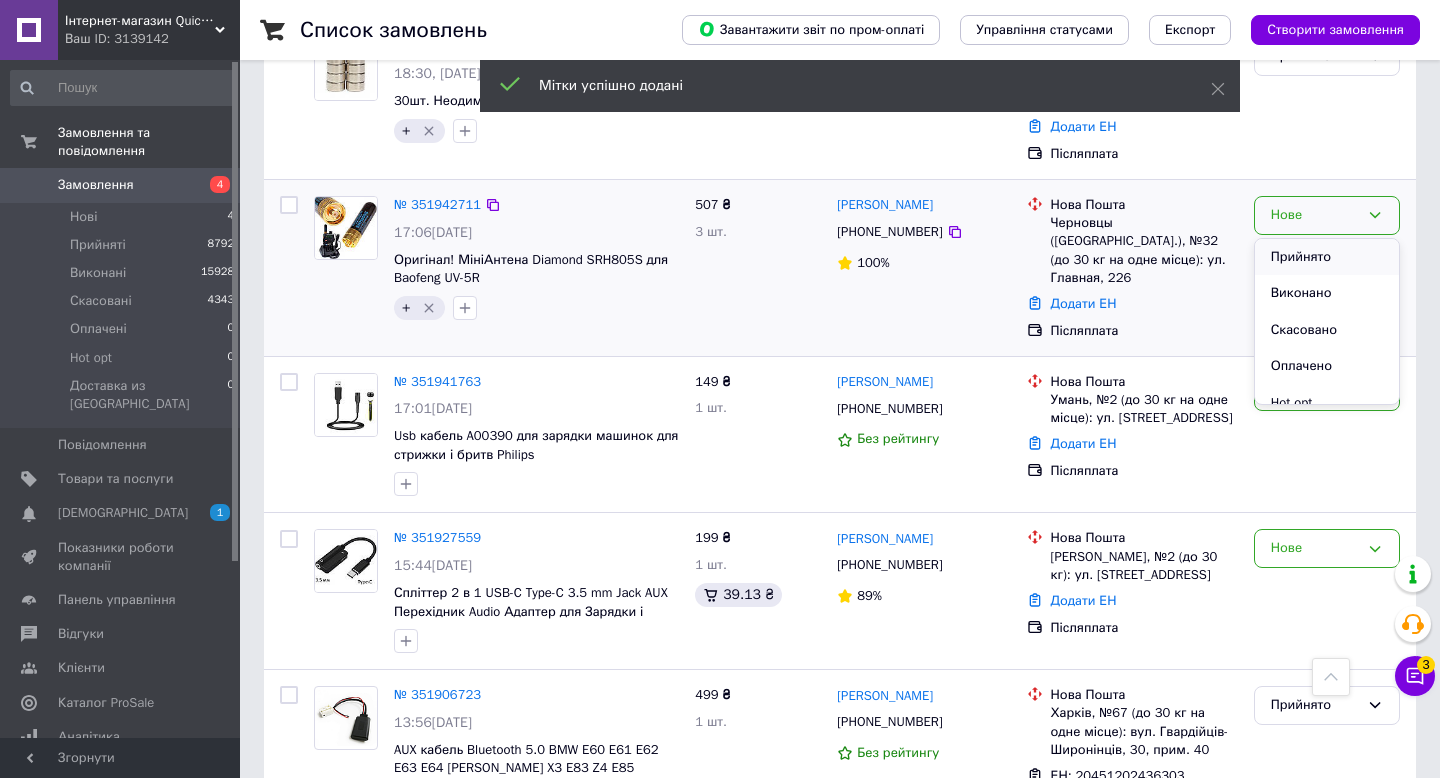 click on "Прийнято" at bounding box center (1327, 257) 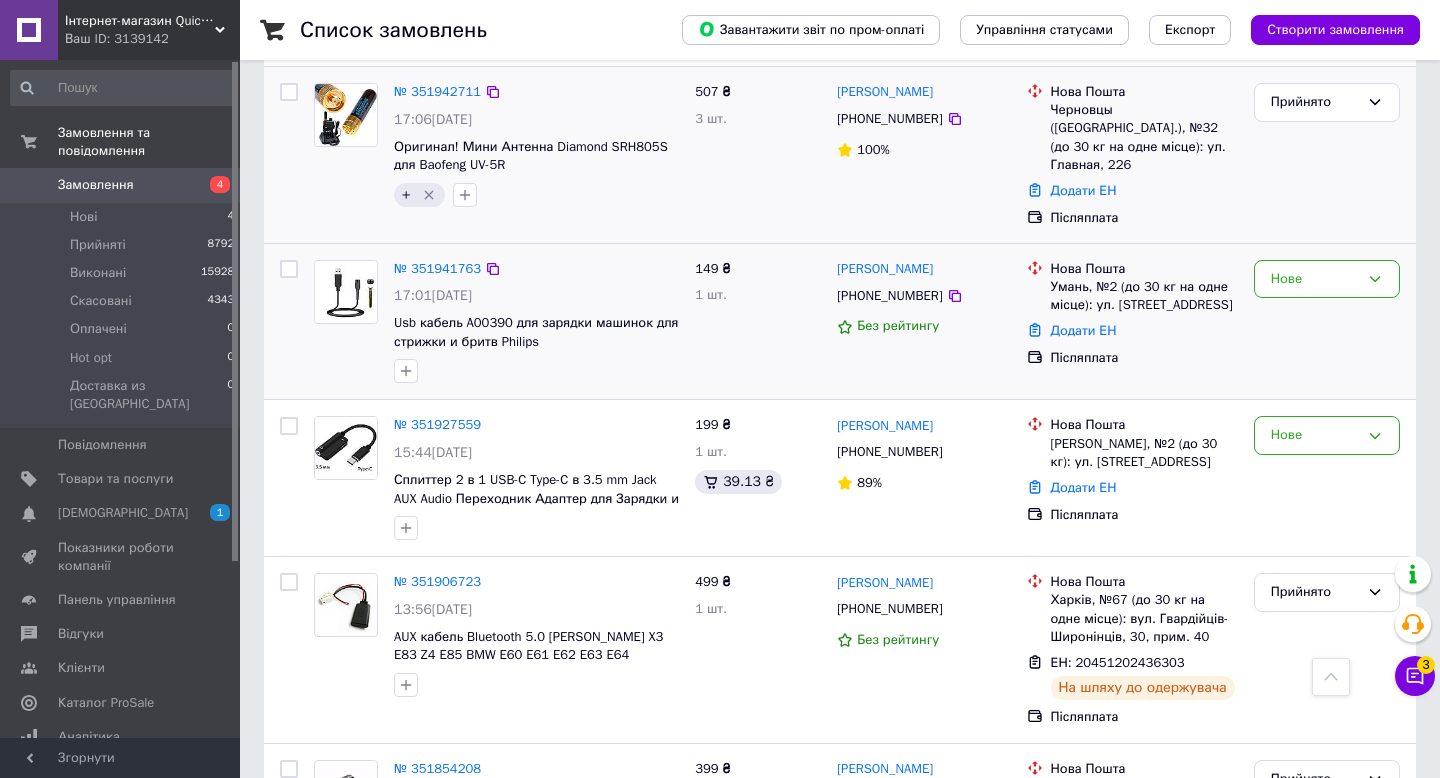 scroll, scrollTop: 590, scrollLeft: 0, axis: vertical 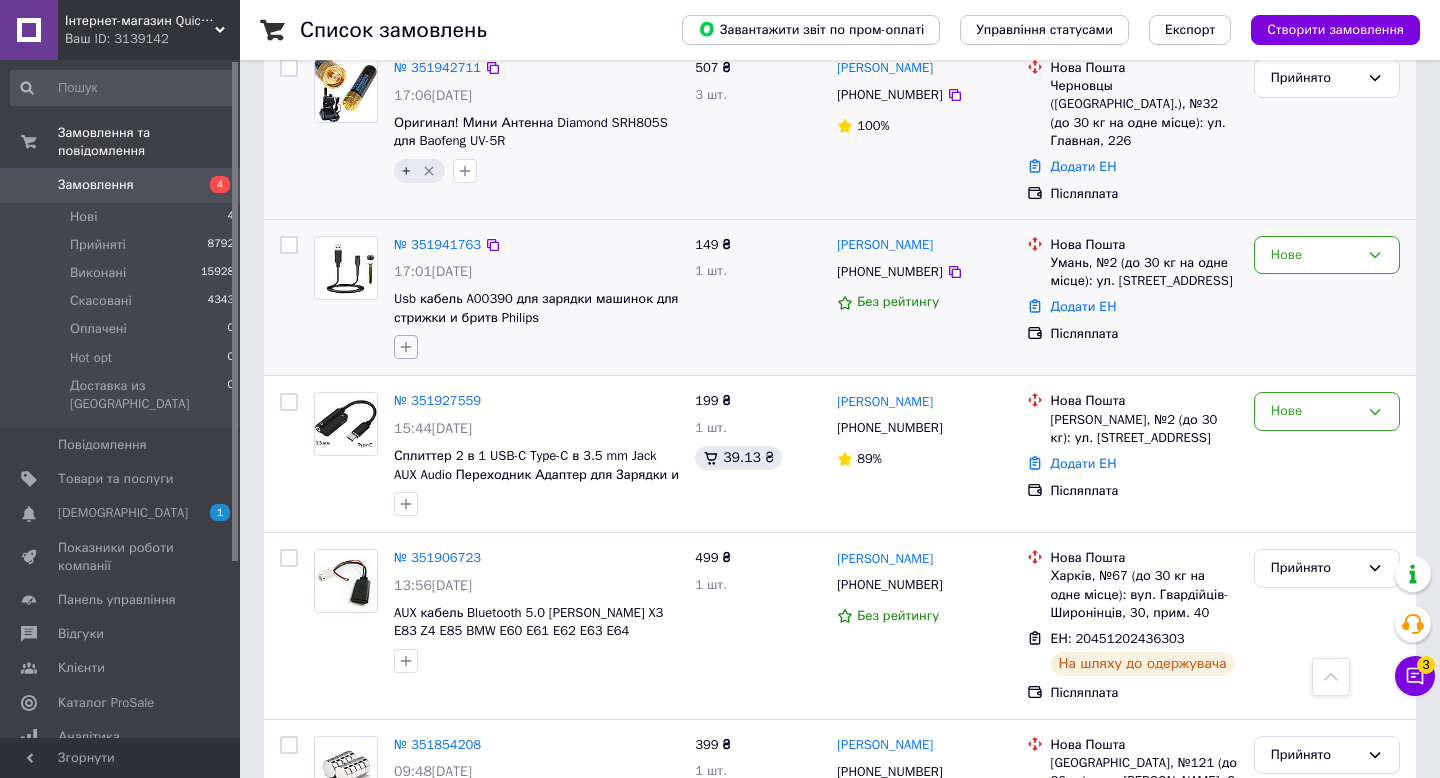 click at bounding box center [406, 347] 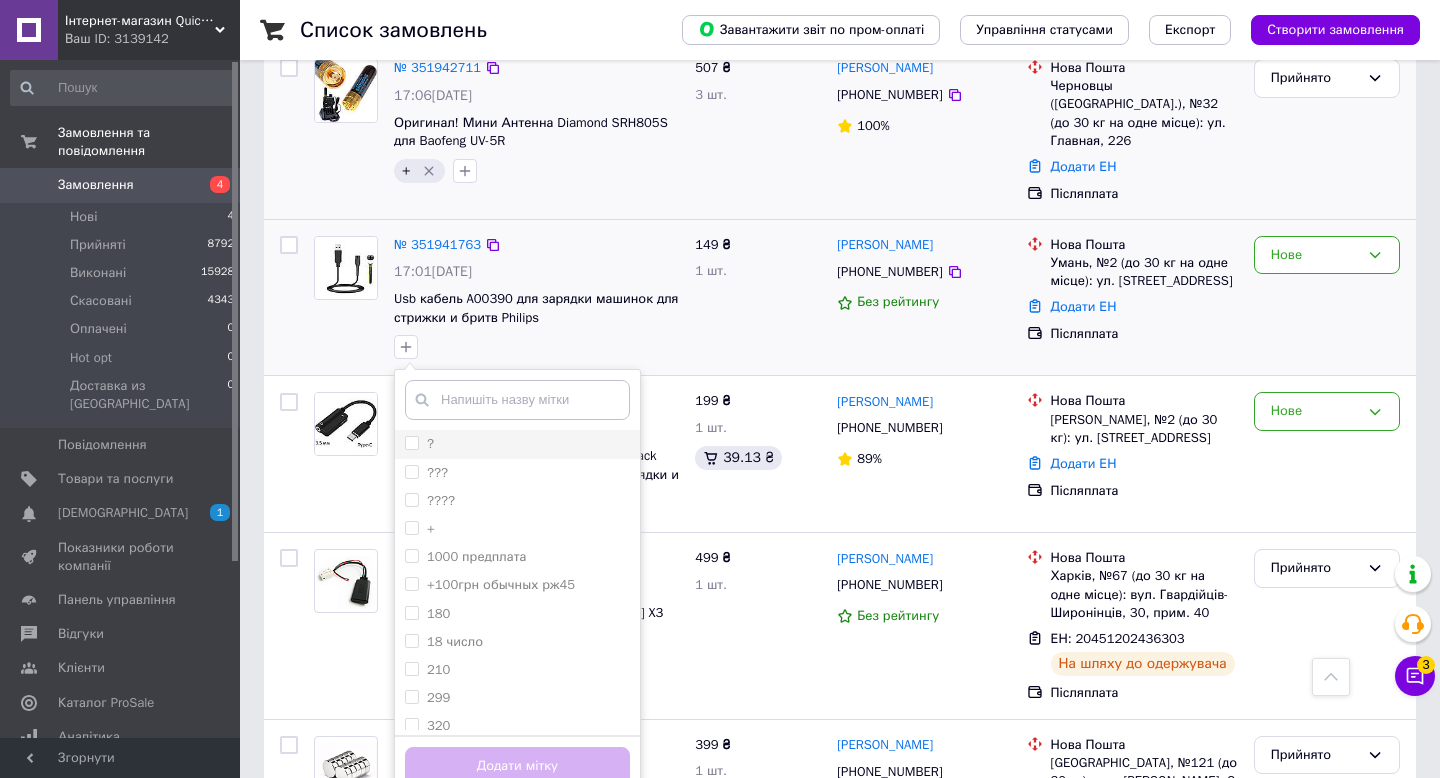 click at bounding box center [412, 443] 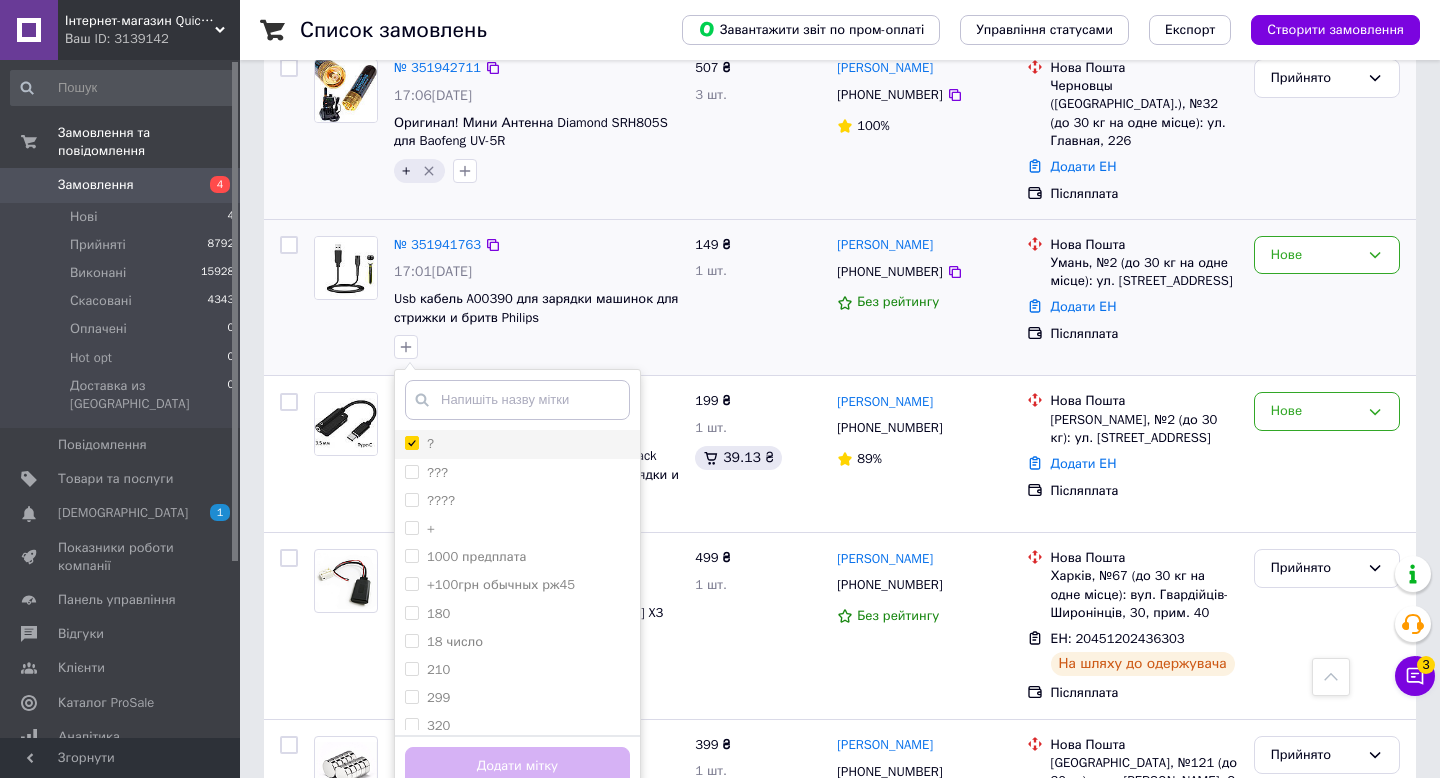 click on "?" at bounding box center [411, 442] 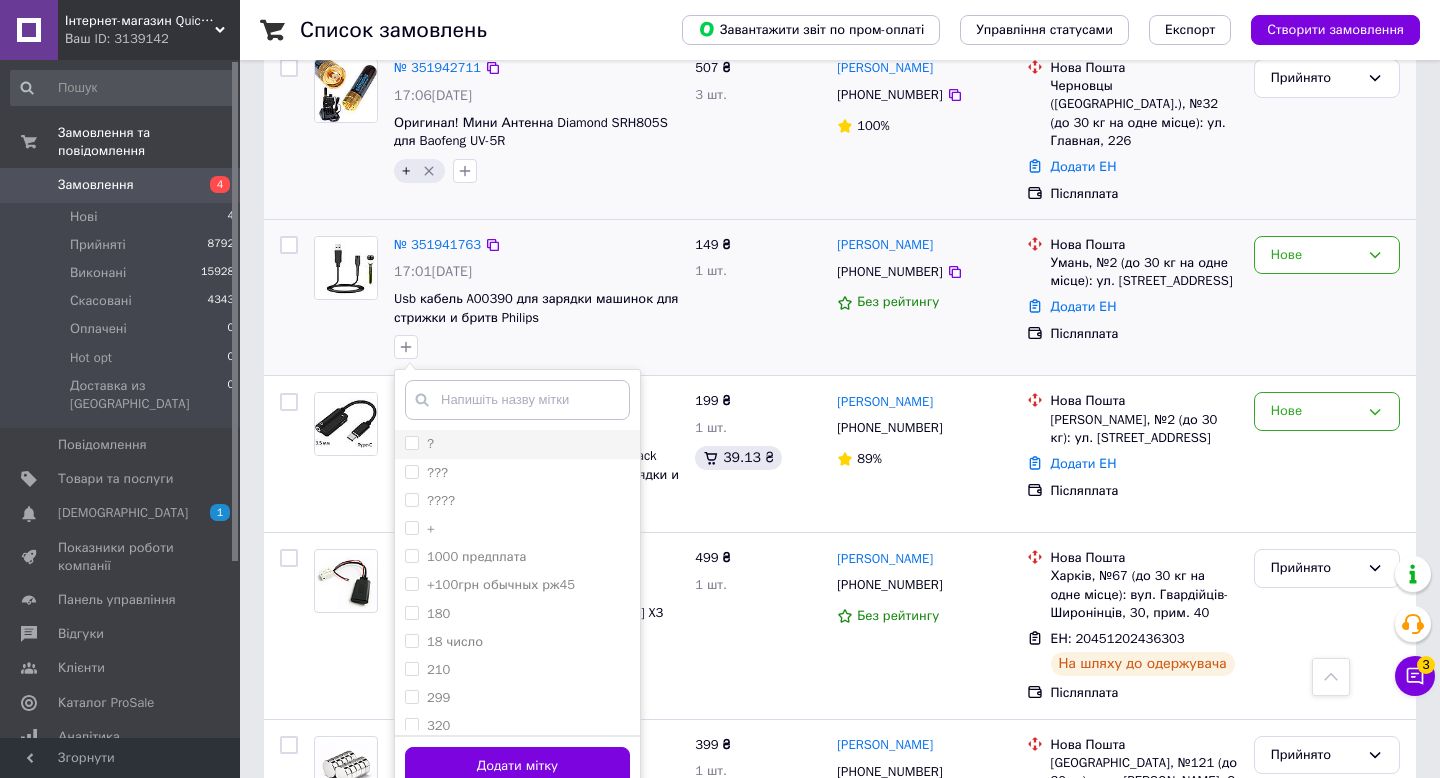 click on "?" at bounding box center [411, 442] 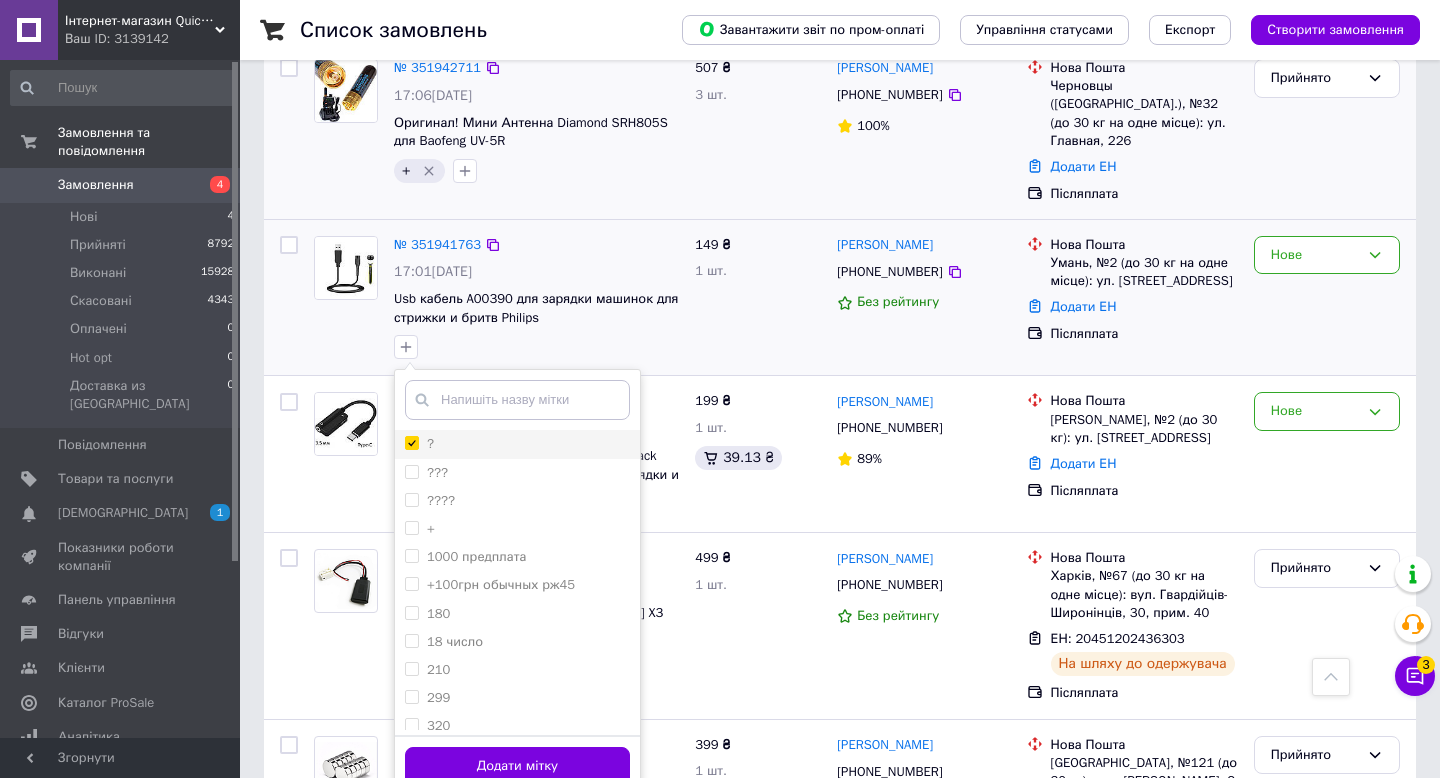 checkbox on "true" 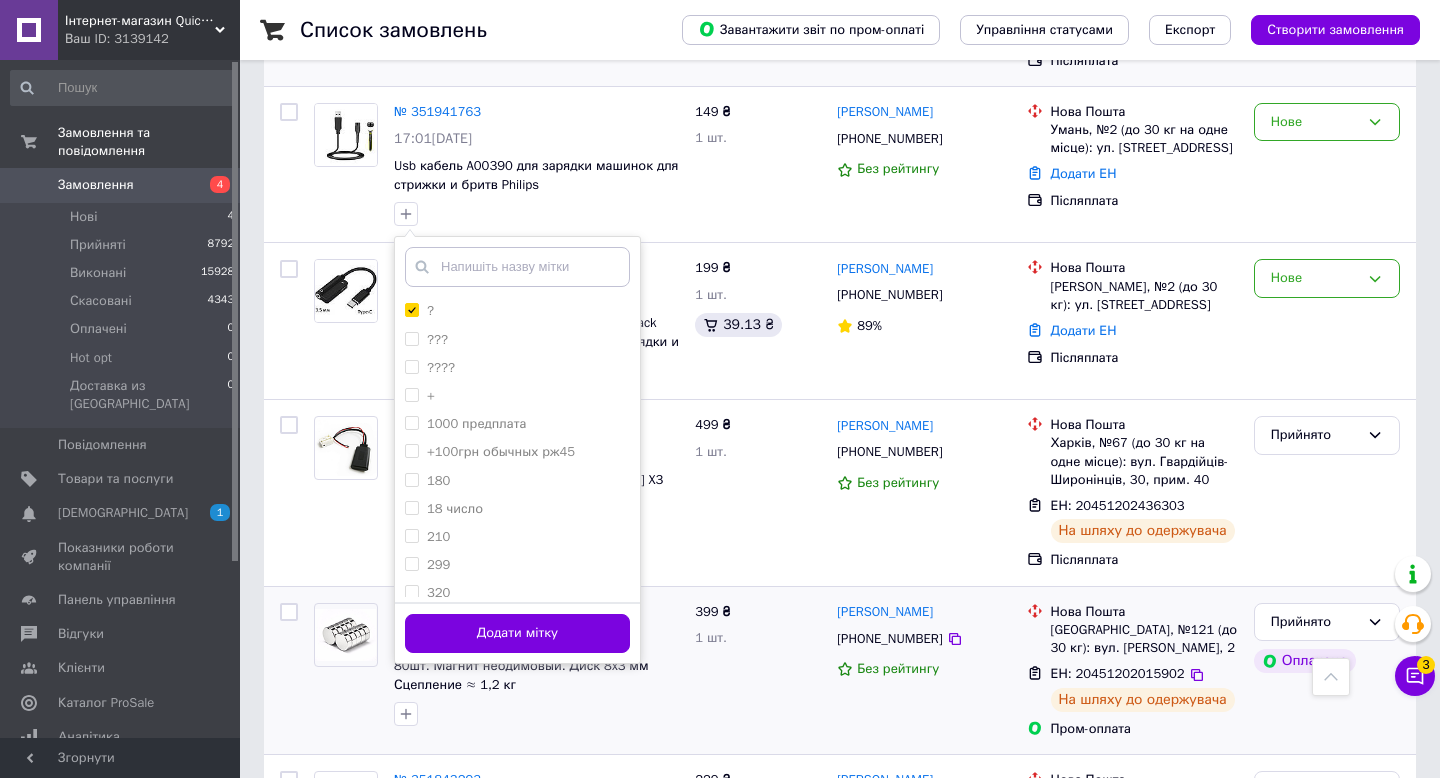 scroll, scrollTop: 724, scrollLeft: 0, axis: vertical 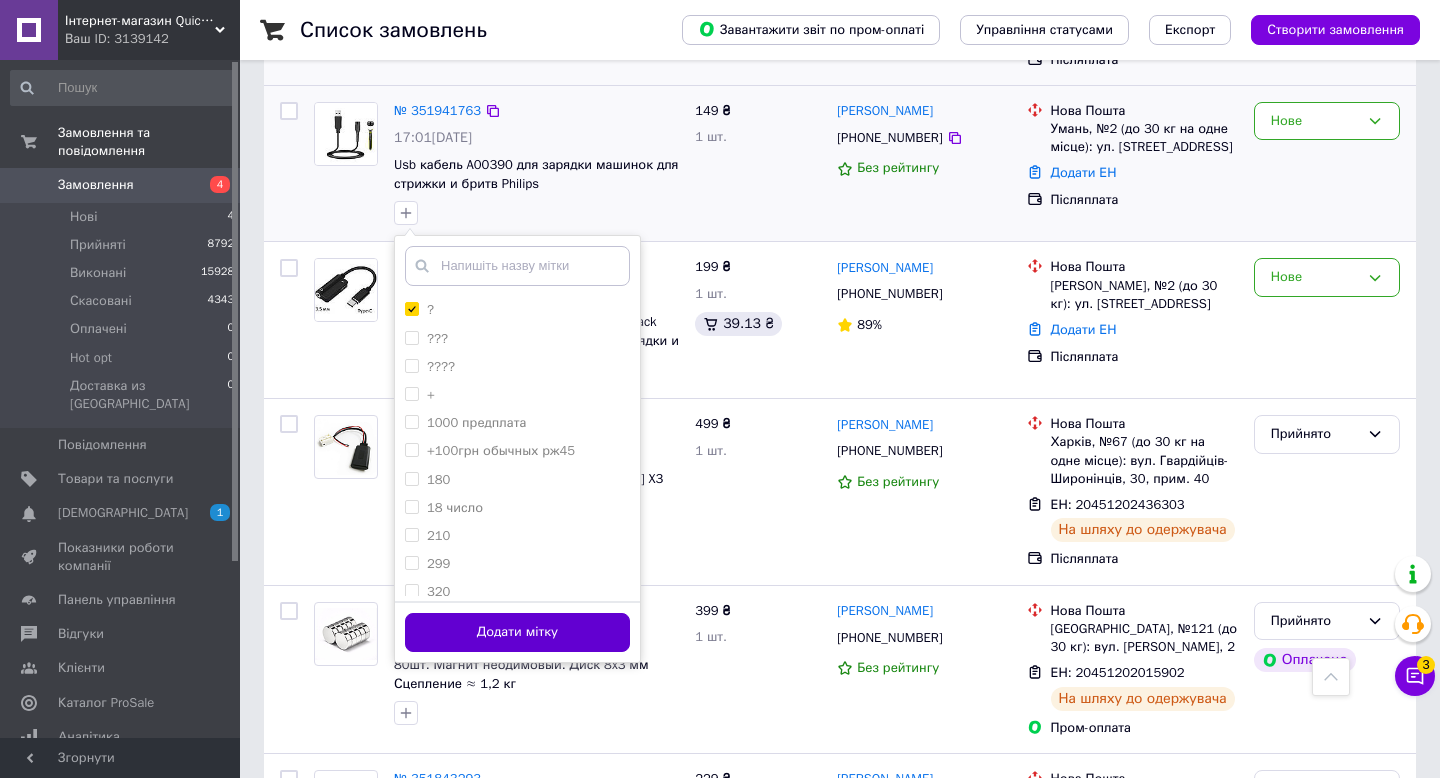 click on "Додати мітку" at bounding box center [517, 632] 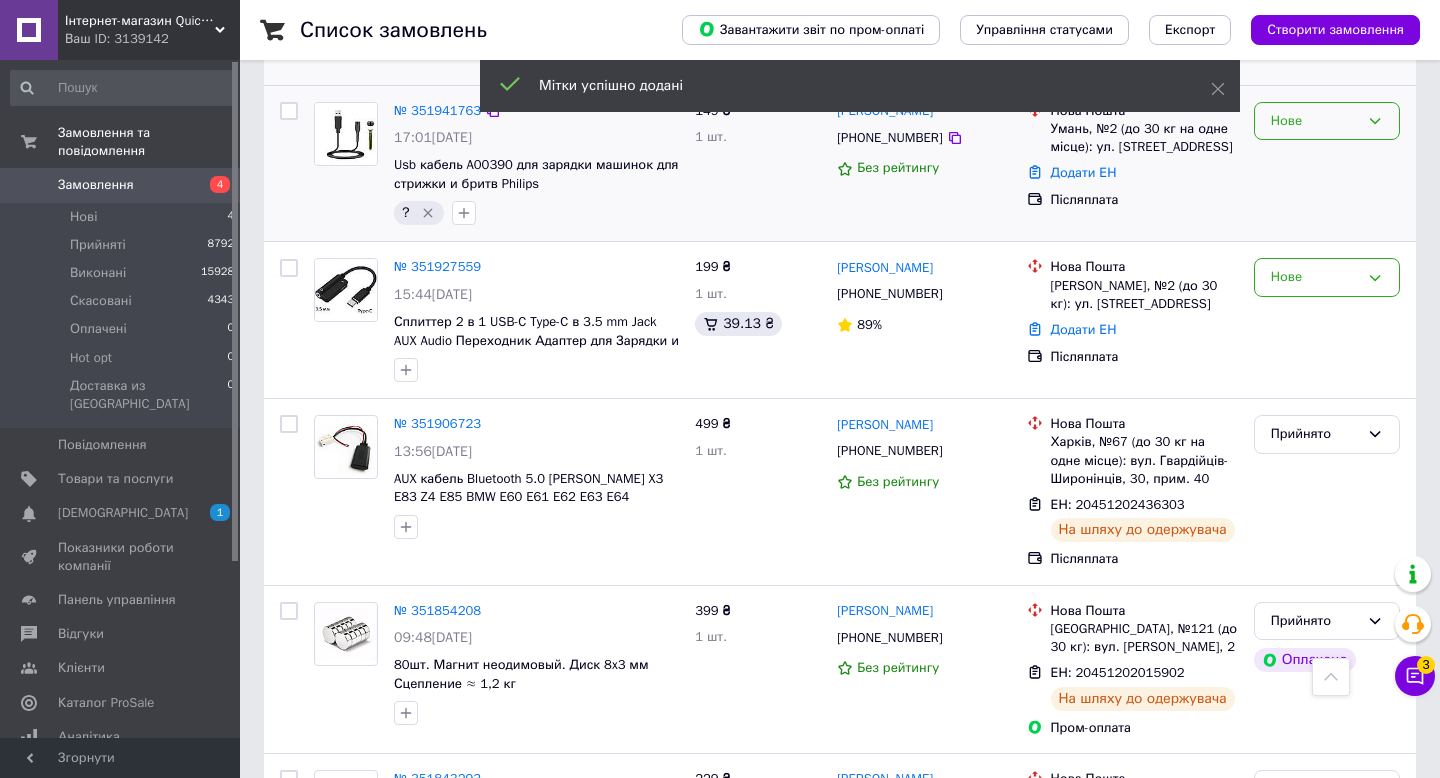 click on "Нове" at bounding box center [1327, 121] 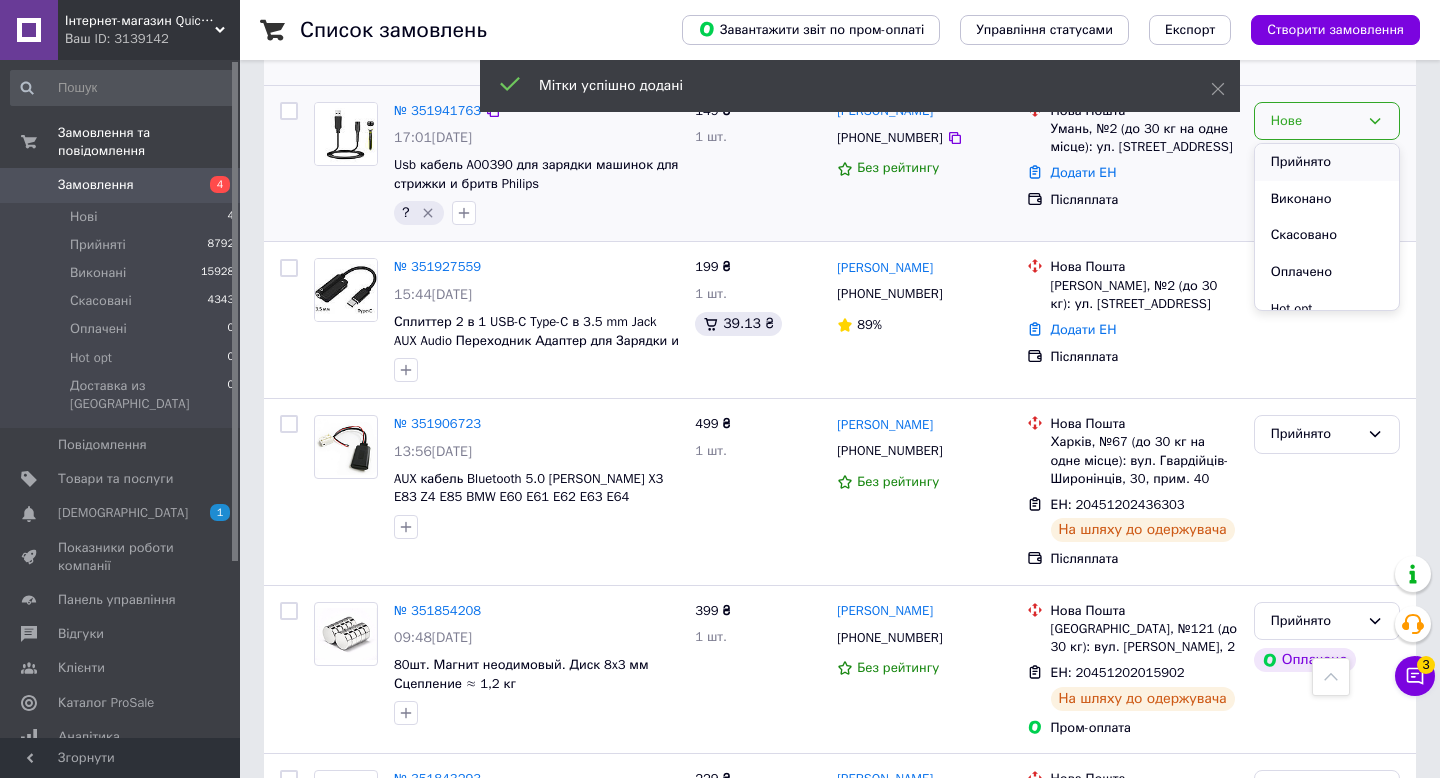 click on "Прийнято" at bounding box center [1327, 162] 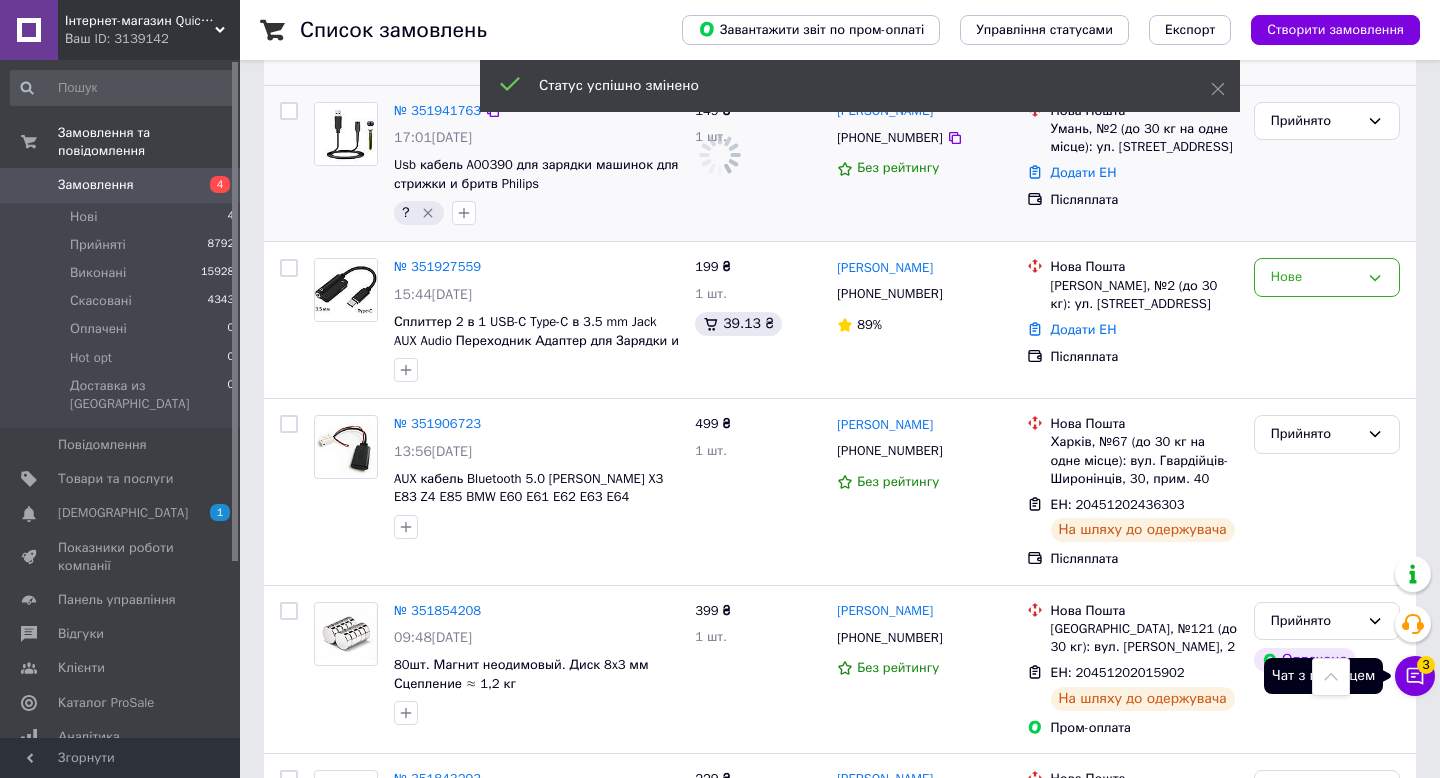 click 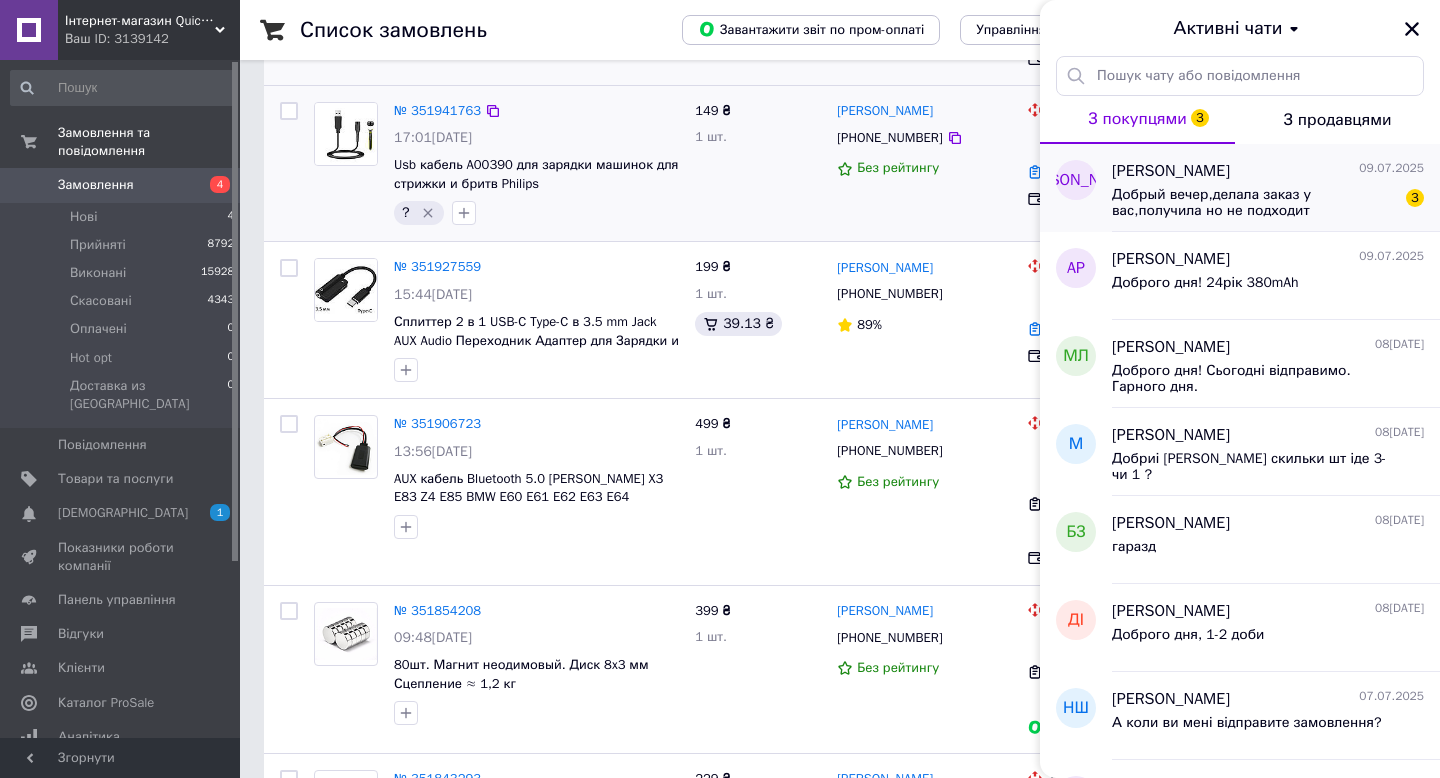 click on "Добрый вечер,делала заказ у вас,получила но не подходит пины,можно ли сделать возврат или обмен" at bounding box center (1254, 203) 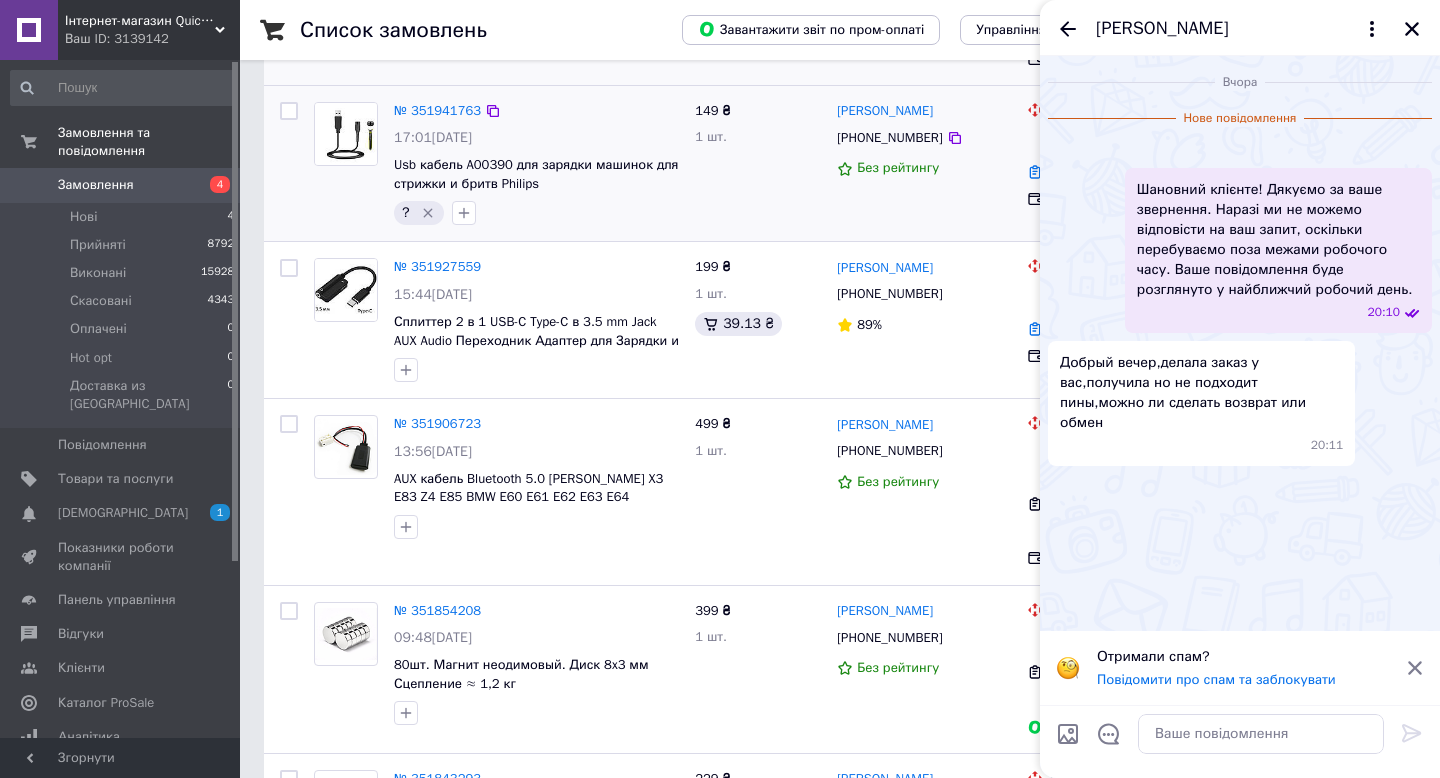 scroll, scrollTop: 121, scrollLeft: 0, axis: vertical 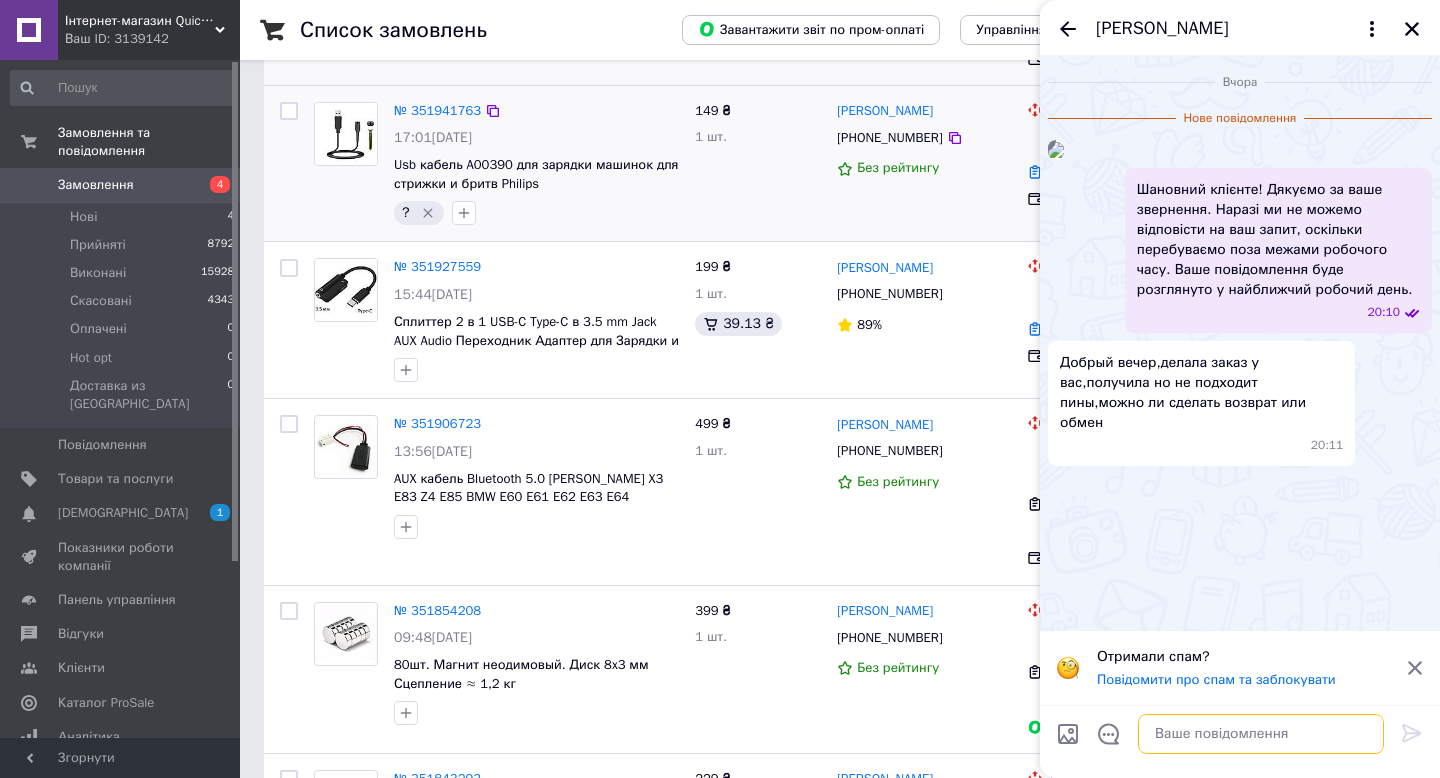 click at bounding box center (1261, 734) 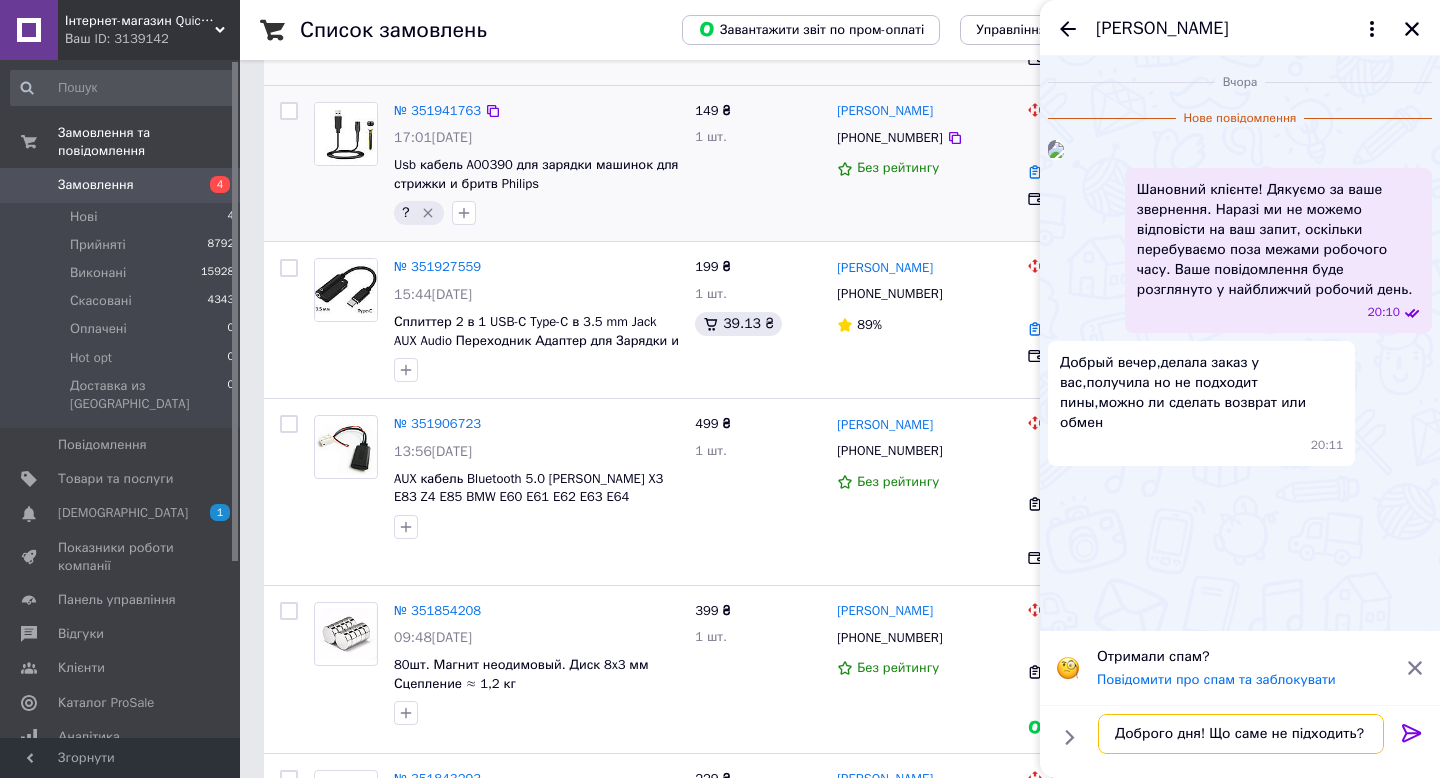 type on "Доброго дня! Що саме не підходить?" 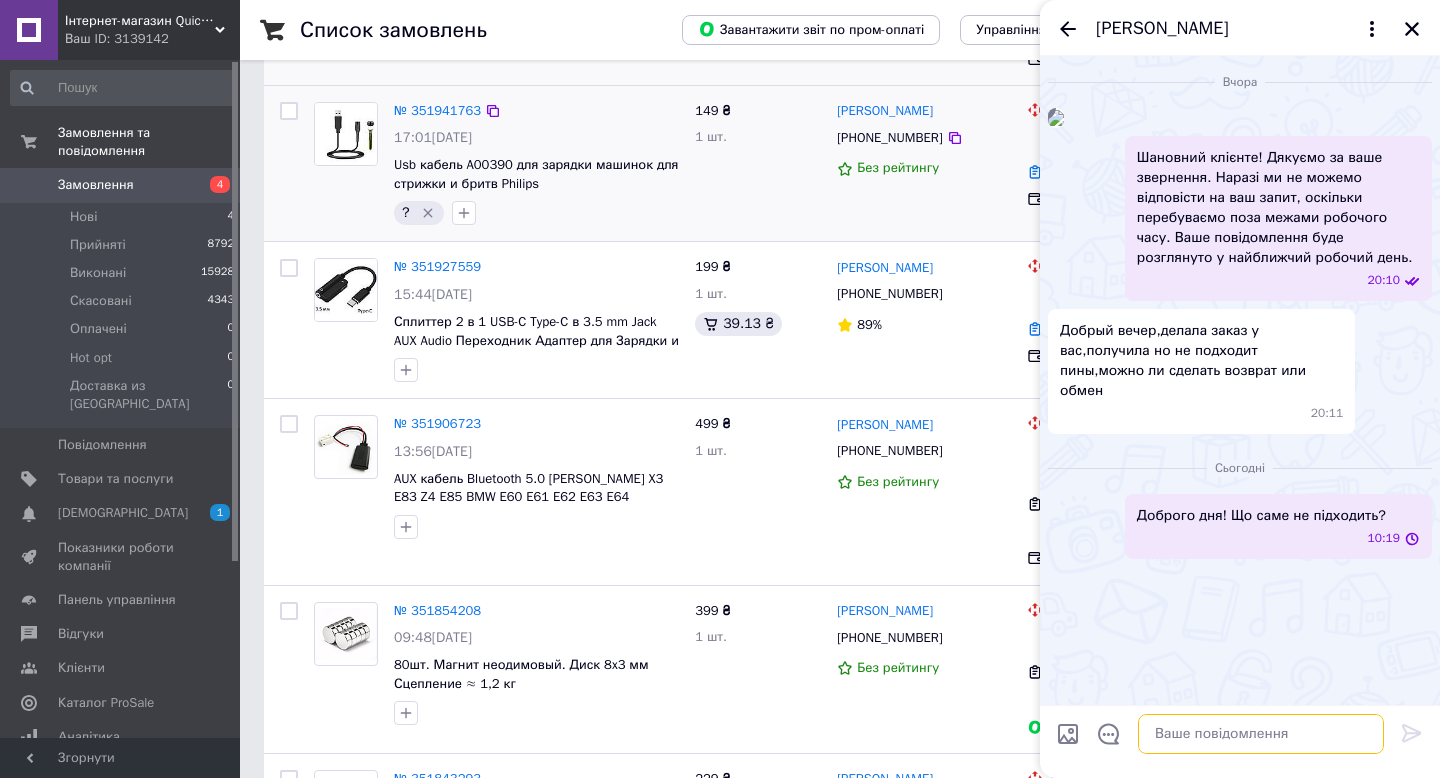 scroll, scrollTop: 142, scrollLeft: 0, axis: vertical 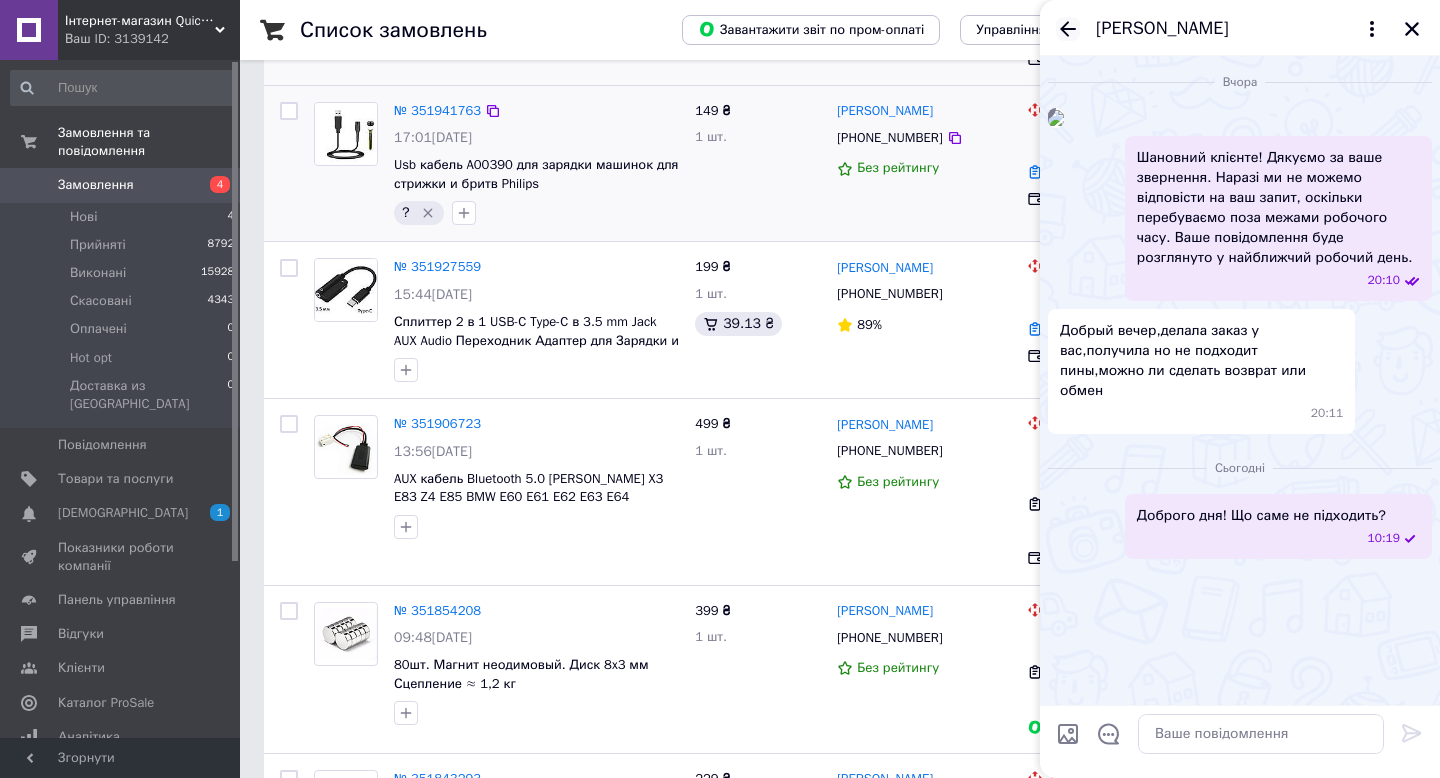 click 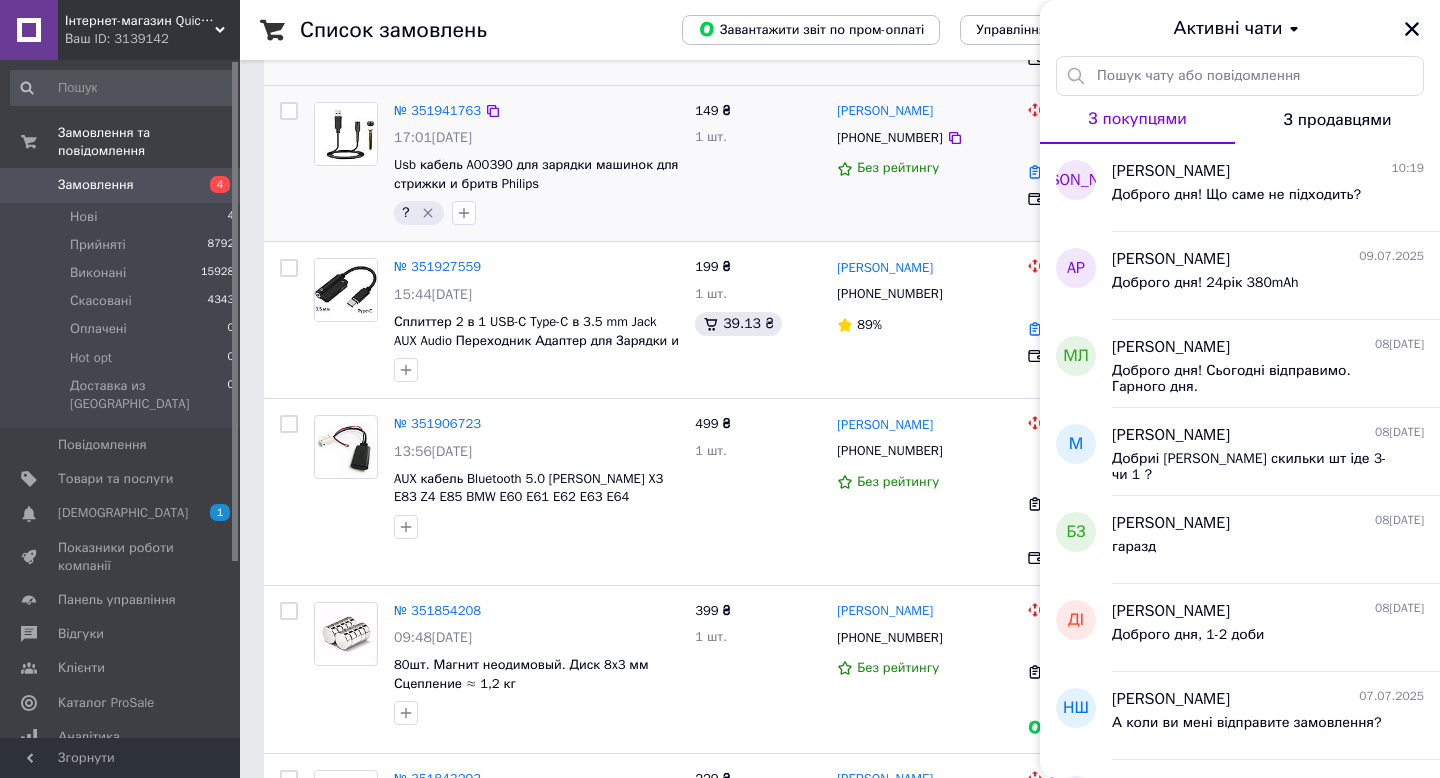 click 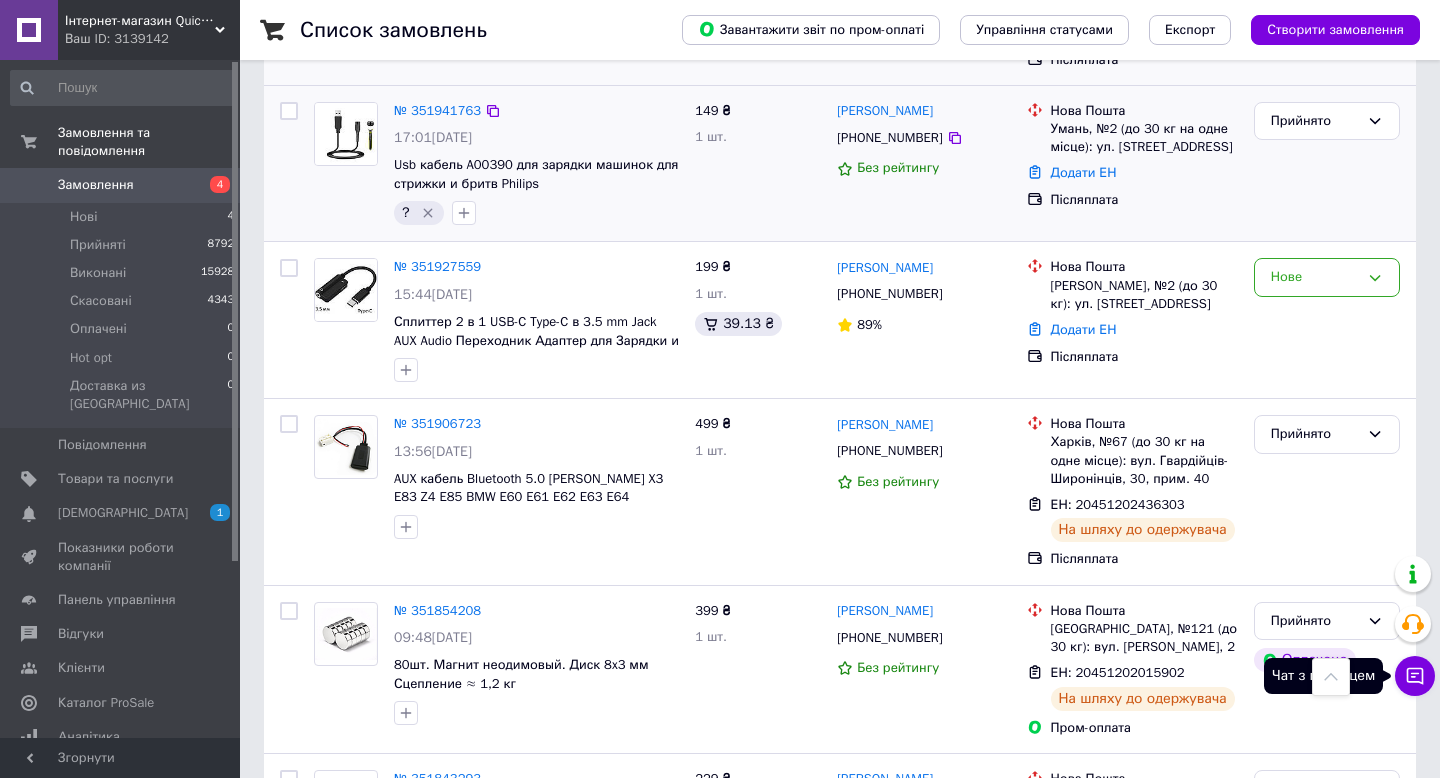 click 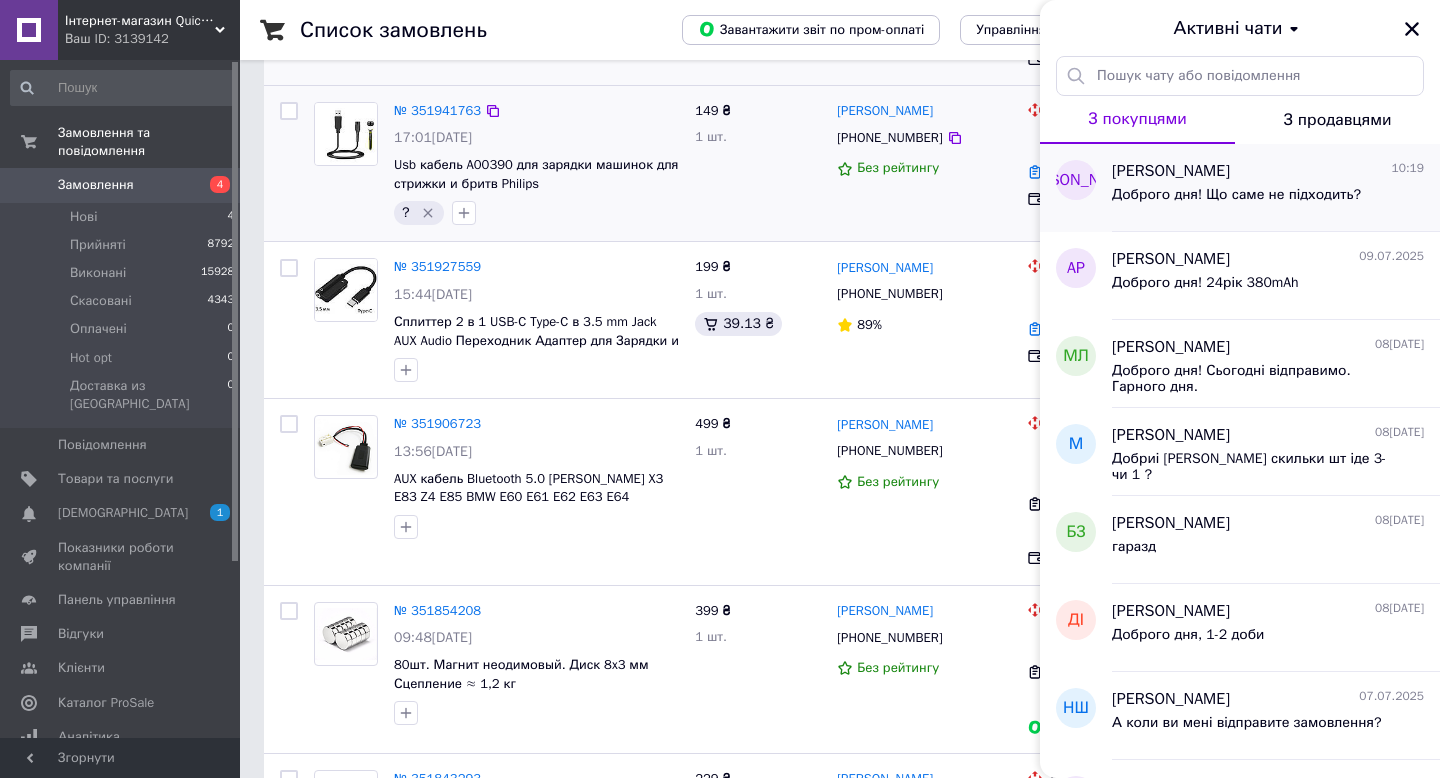 click on "Доброго дня! Що саме не підходить?" at bounding box center (1236, 201) 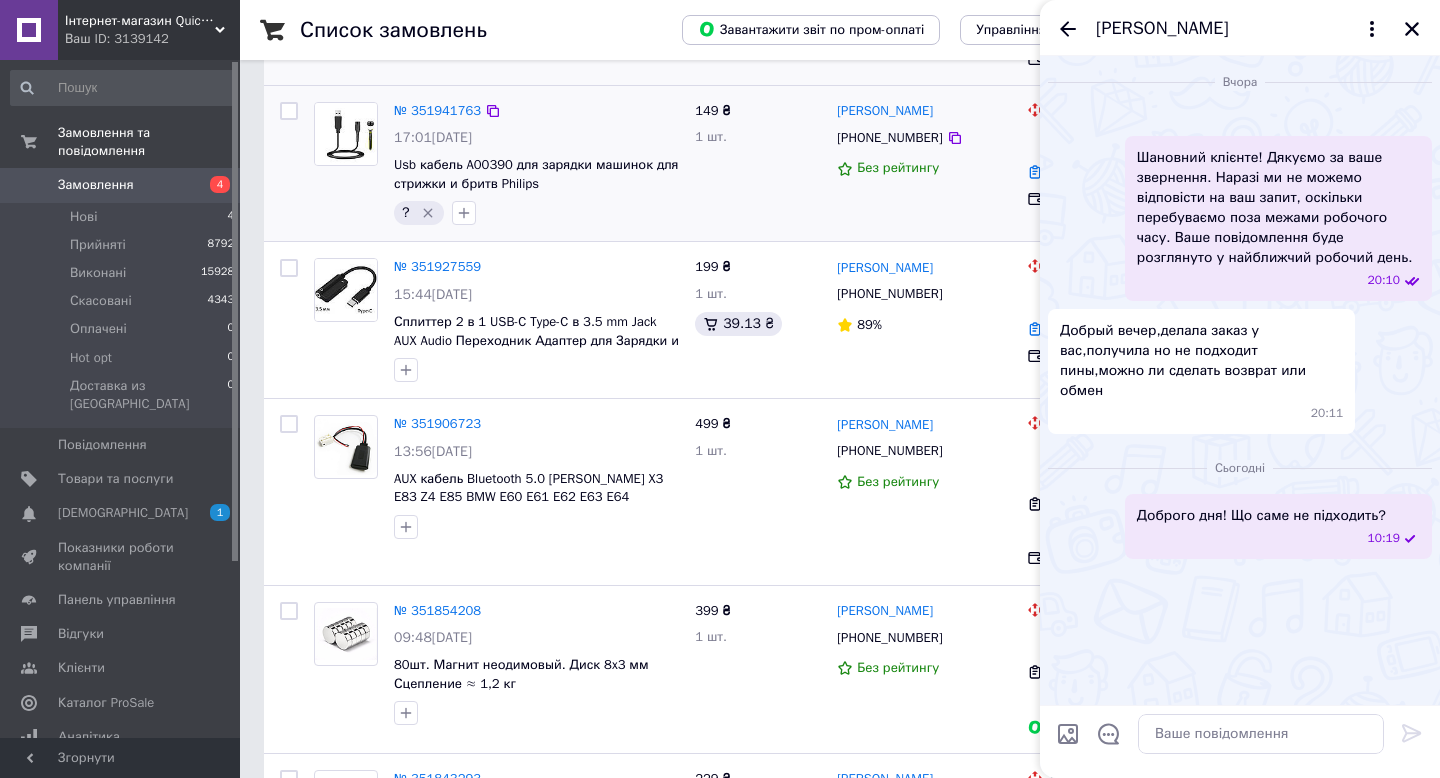 scroll, scrollTop: 142, scrollLeft: 0, axis: vertical 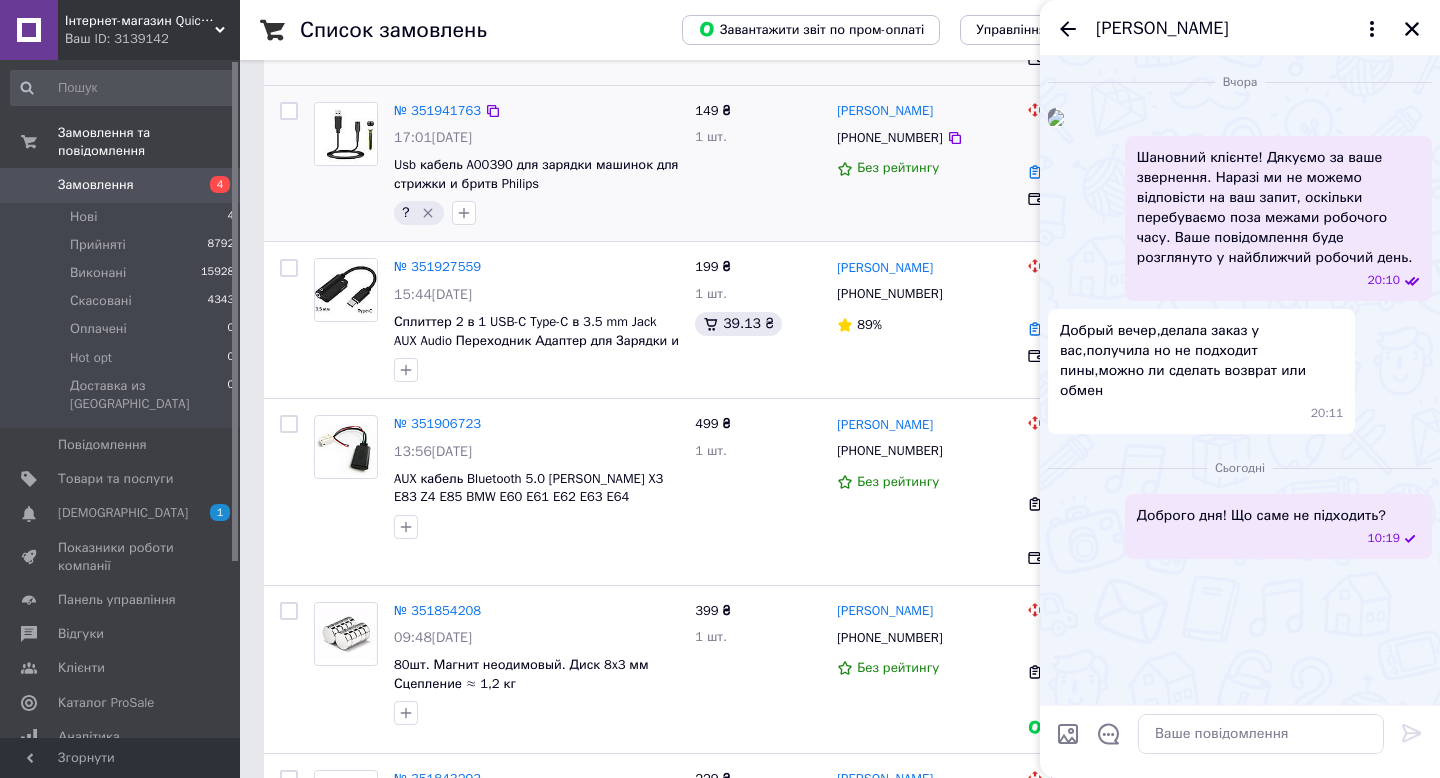 click on "Елена  Балєнко" at bounding box center (1162, 29) 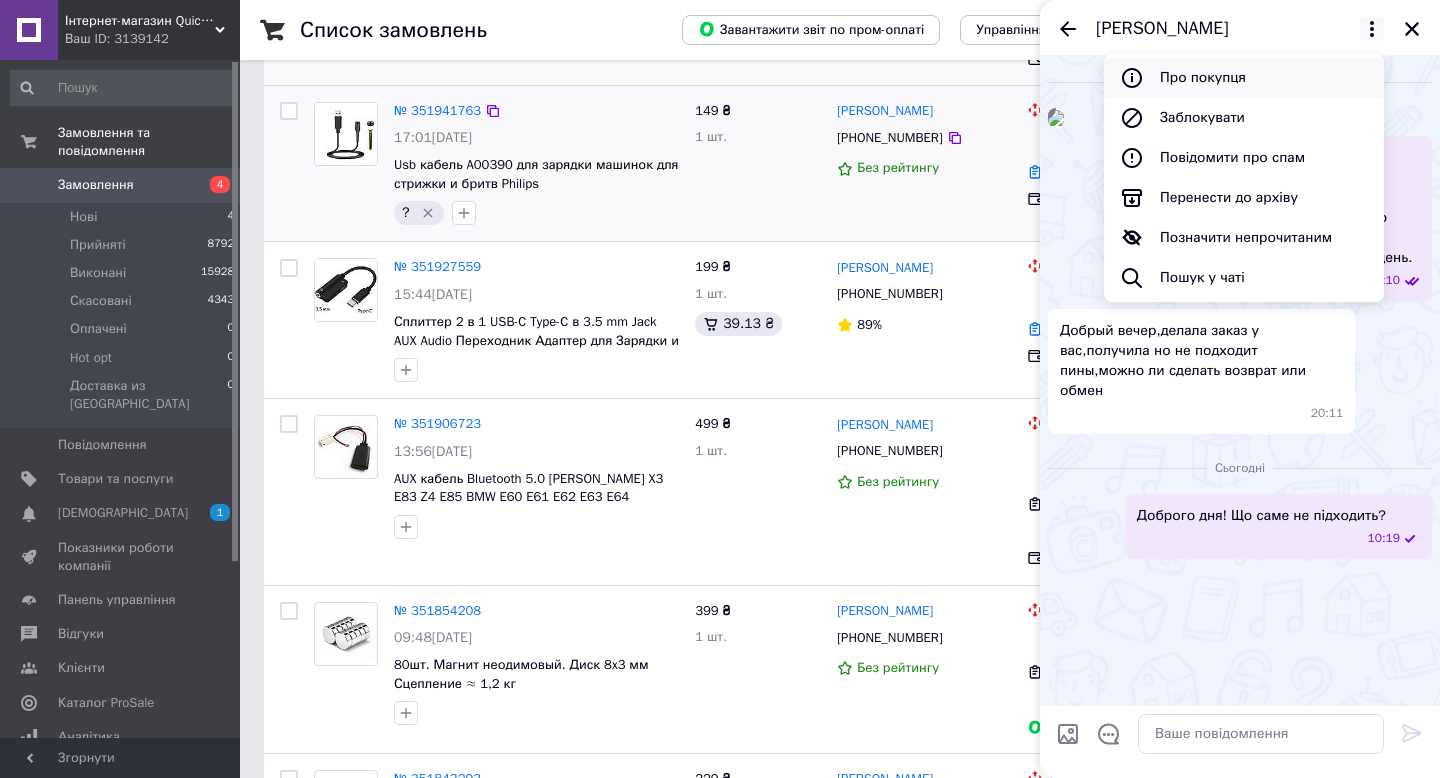click on "Про покупця" at bounding box center (1244, 78) 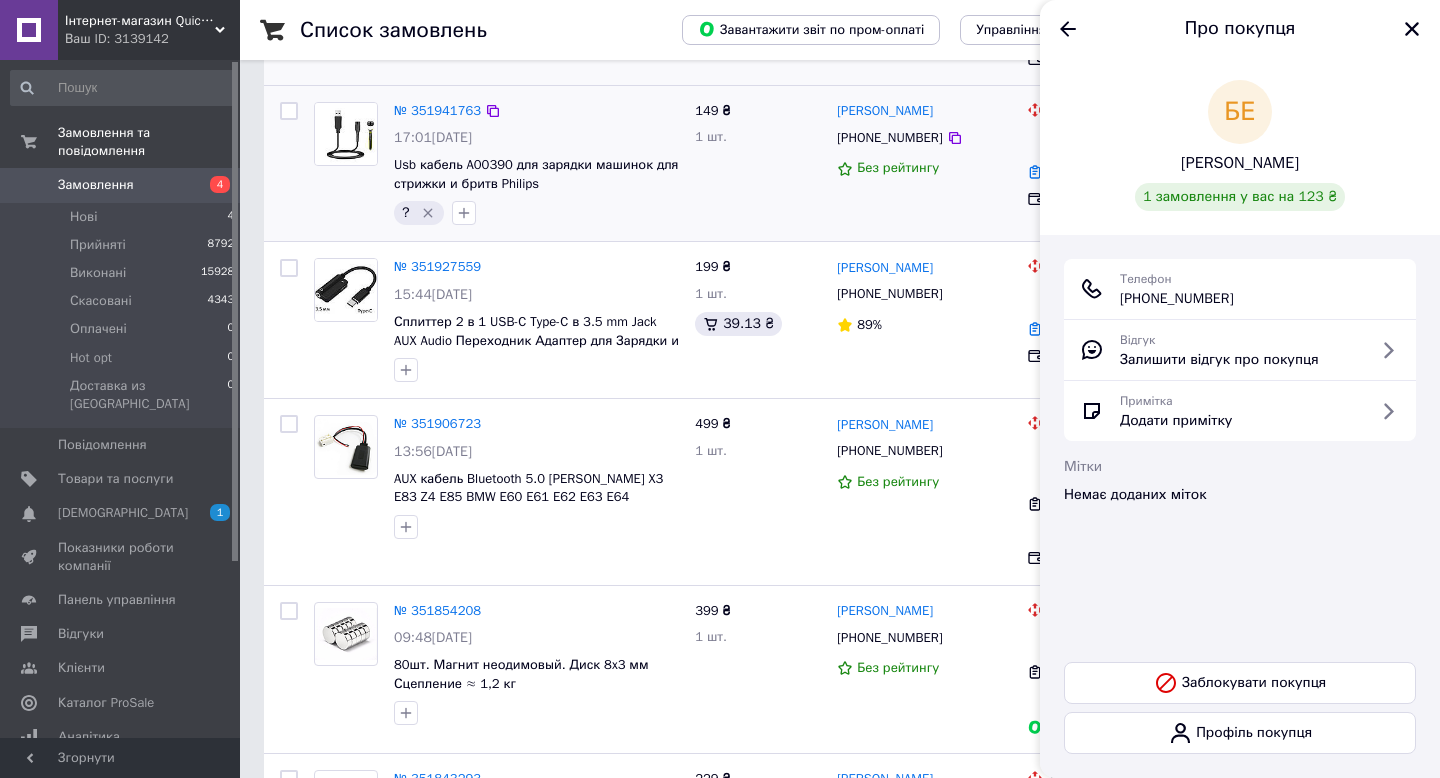 click on "Баленко Елена" at bounding box center [1240, 163] 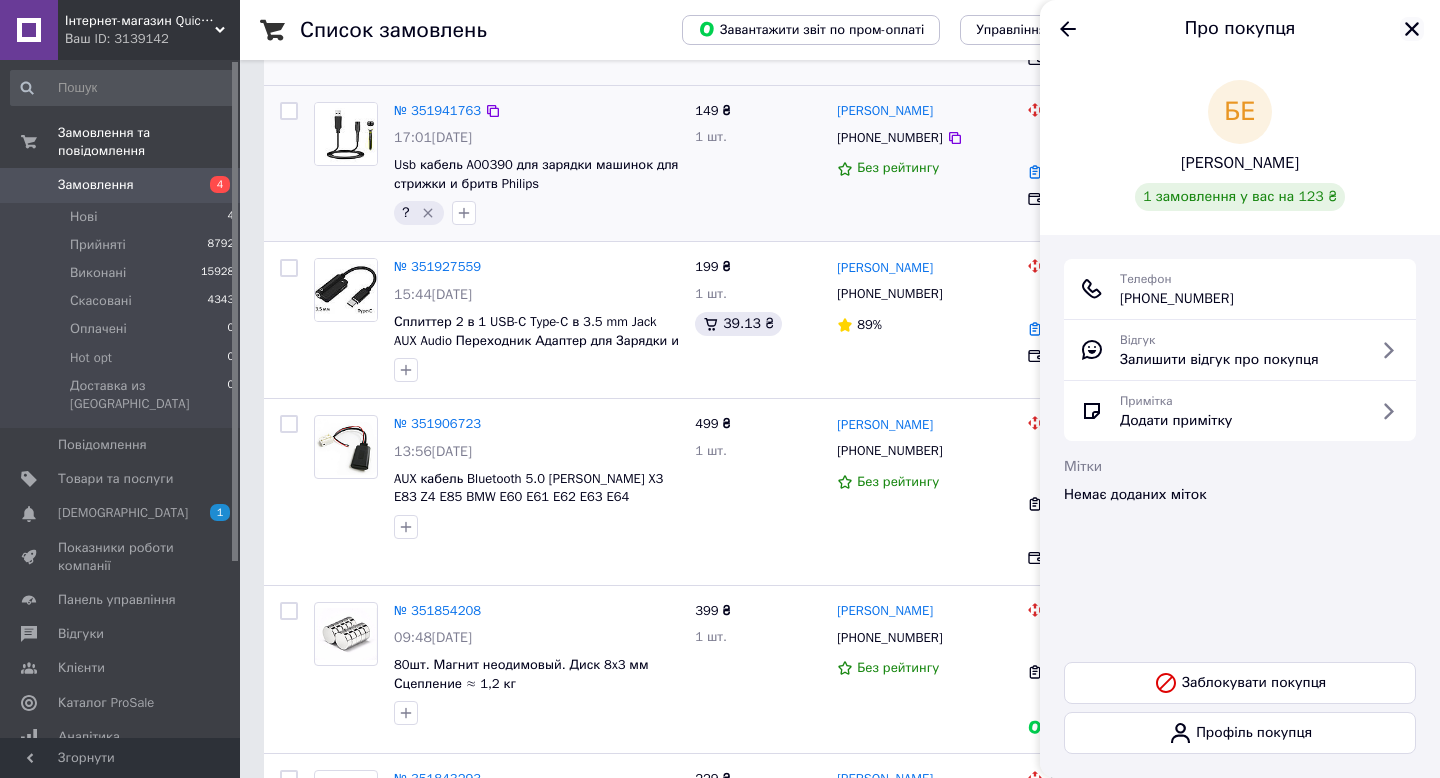 click 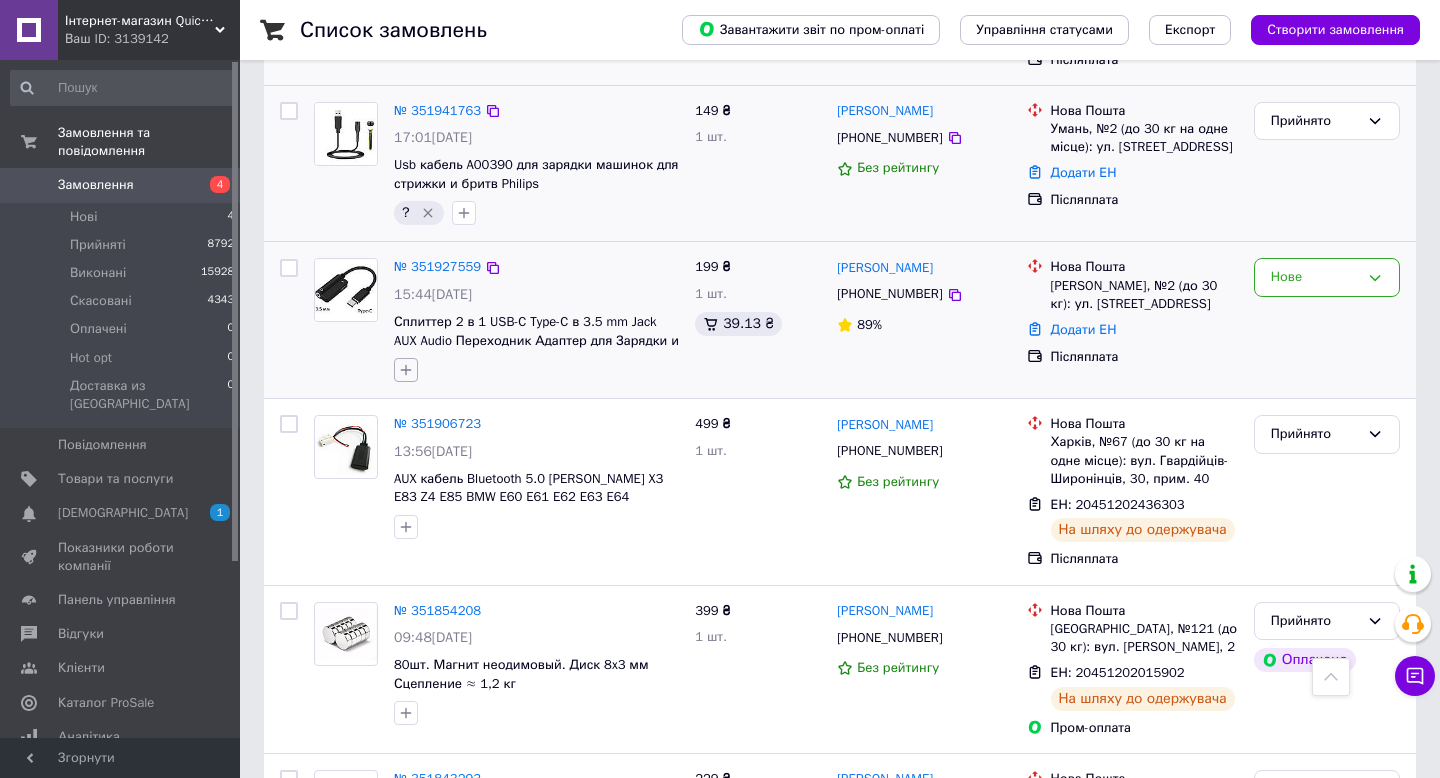 click at bounding box center (406, 370) 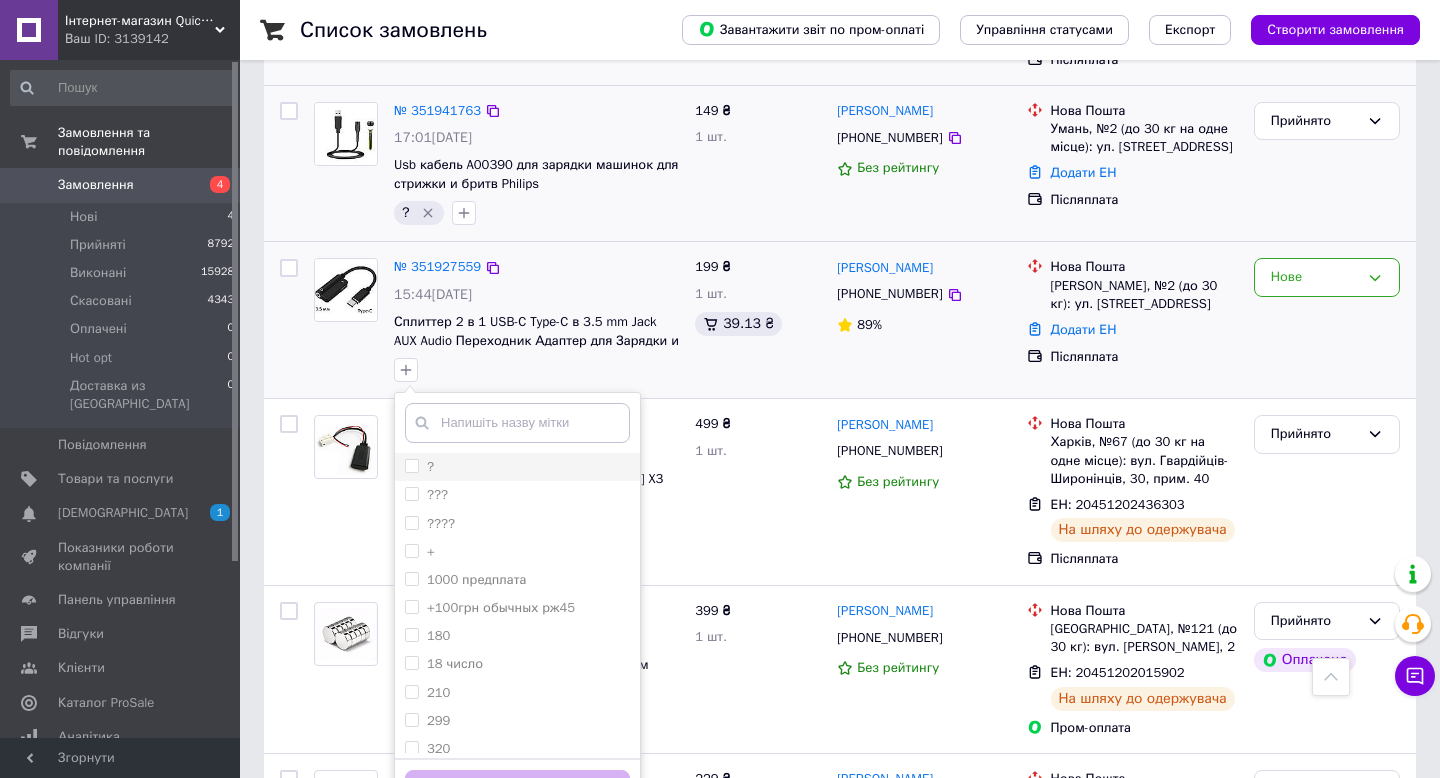 click on "?" at bounding box center (411, 465) 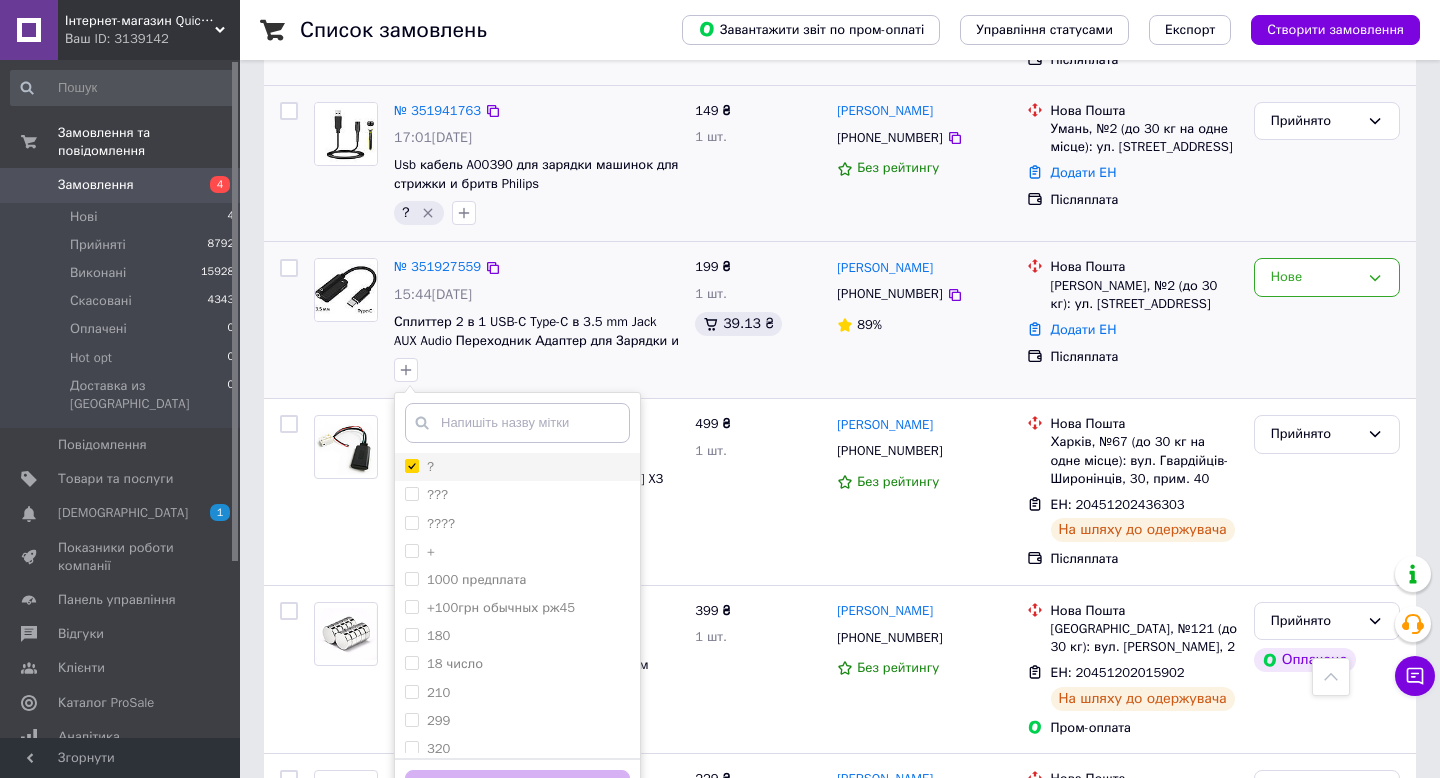 checkbox on "true" 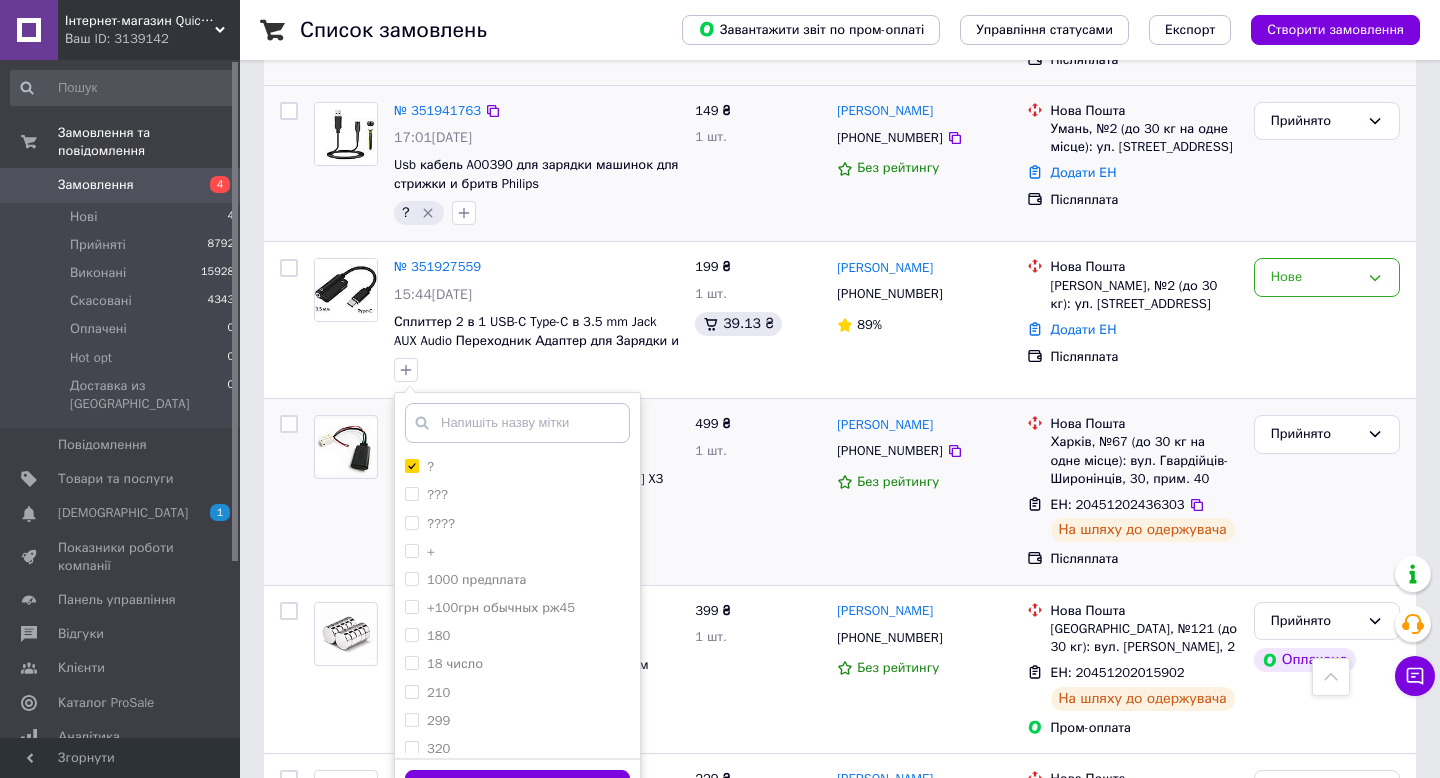 scroll, scrollTop: 937, scrollLeft: 0, axis: vertical 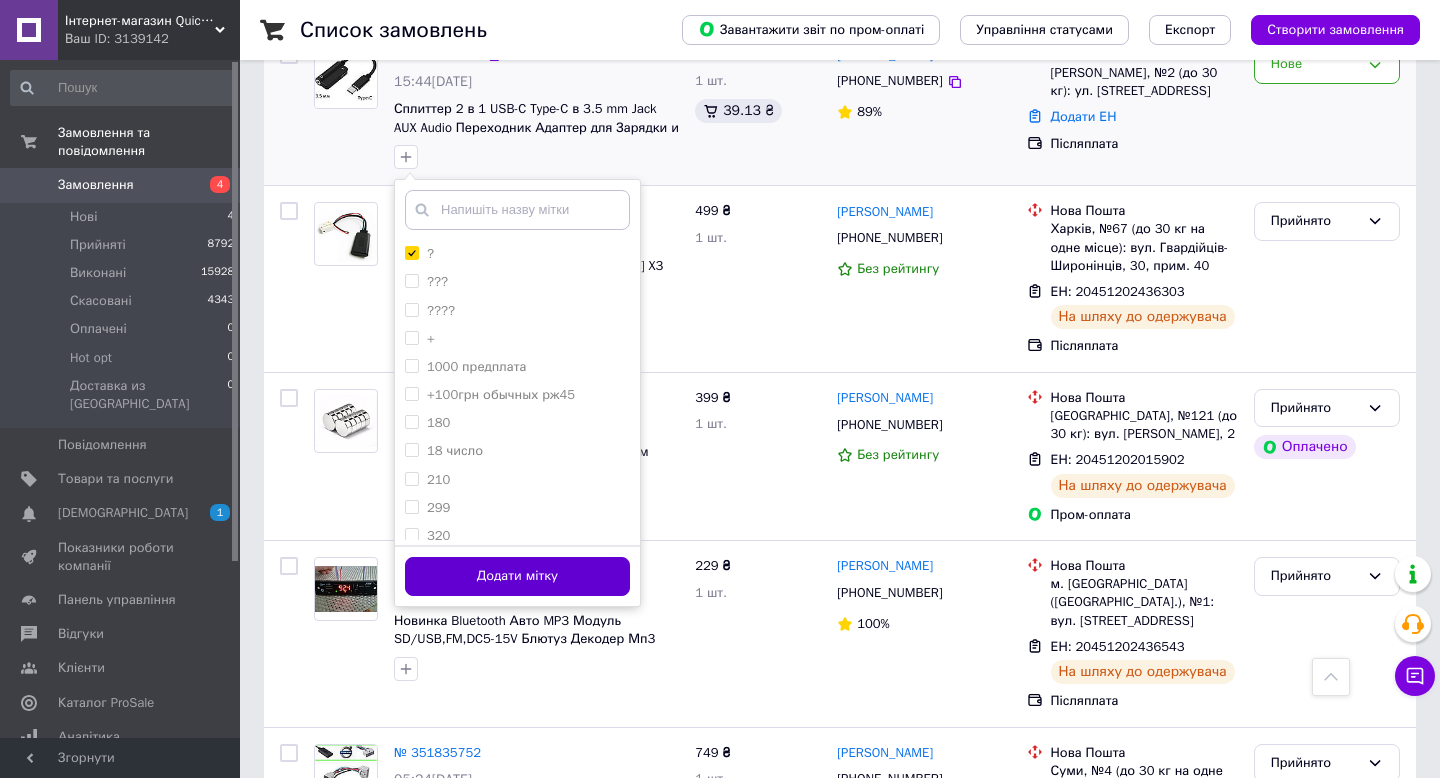 click on "Додати мітку" at bounding box center (517, 576) 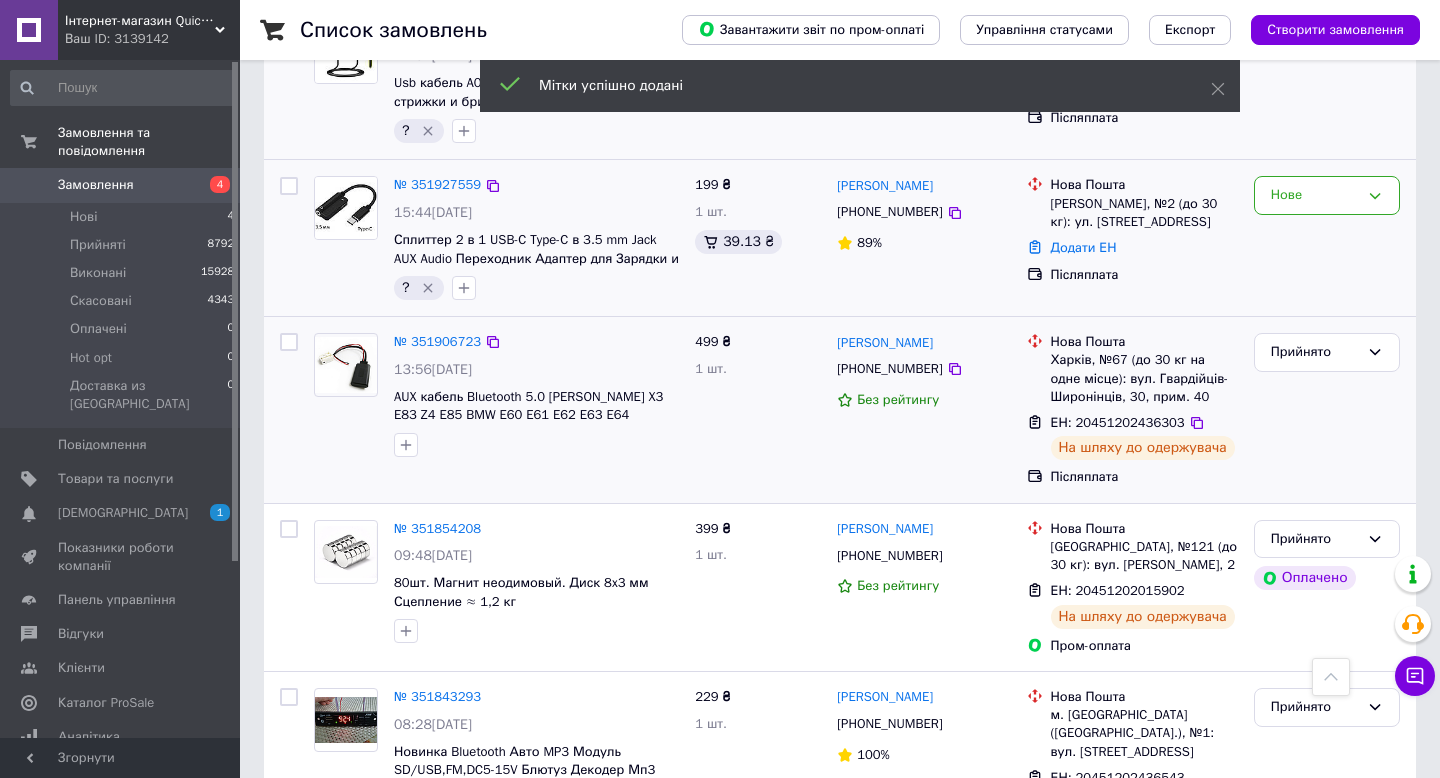 scroll, scrollTop: 730, scrollLeft: 0, axis: vertical 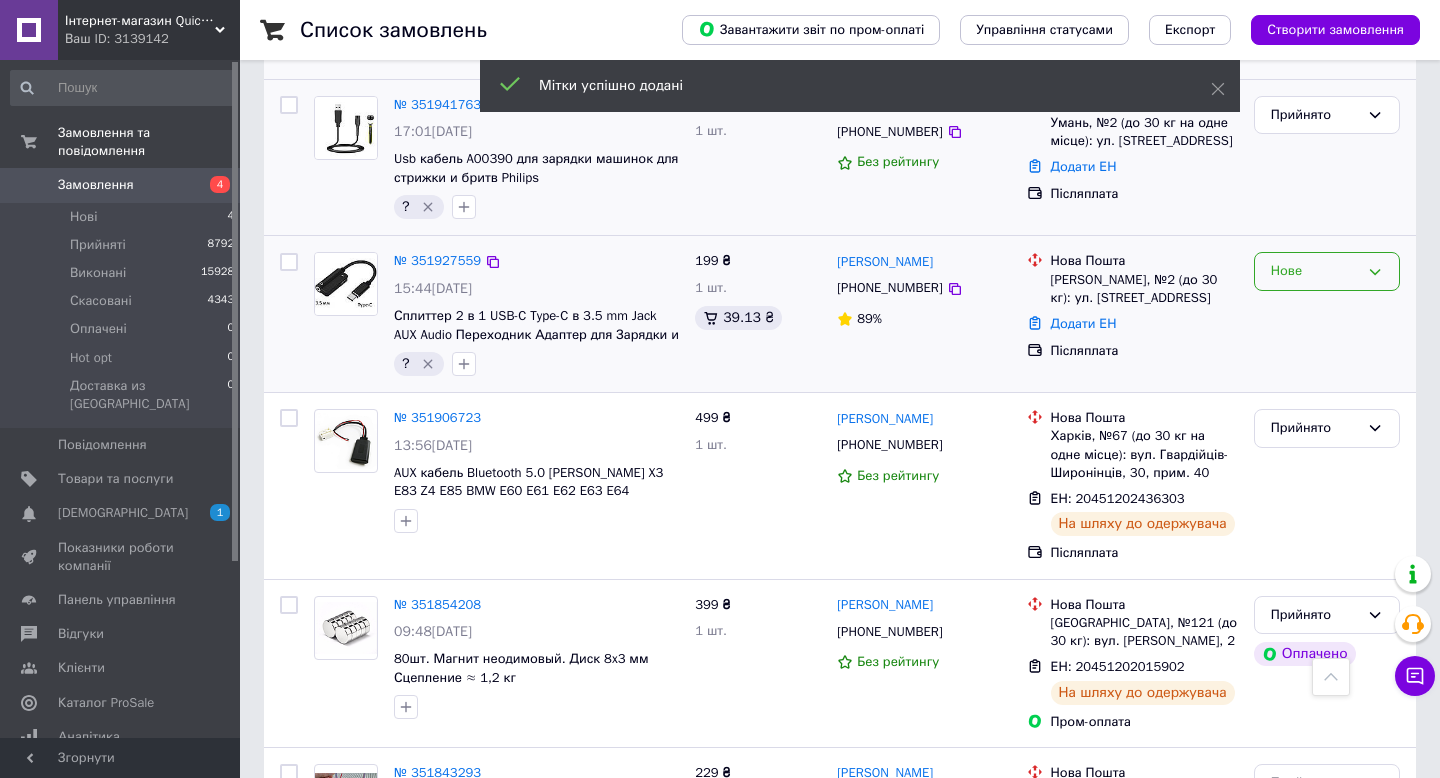 click on "Нове" at bounding box center (1315, 271) 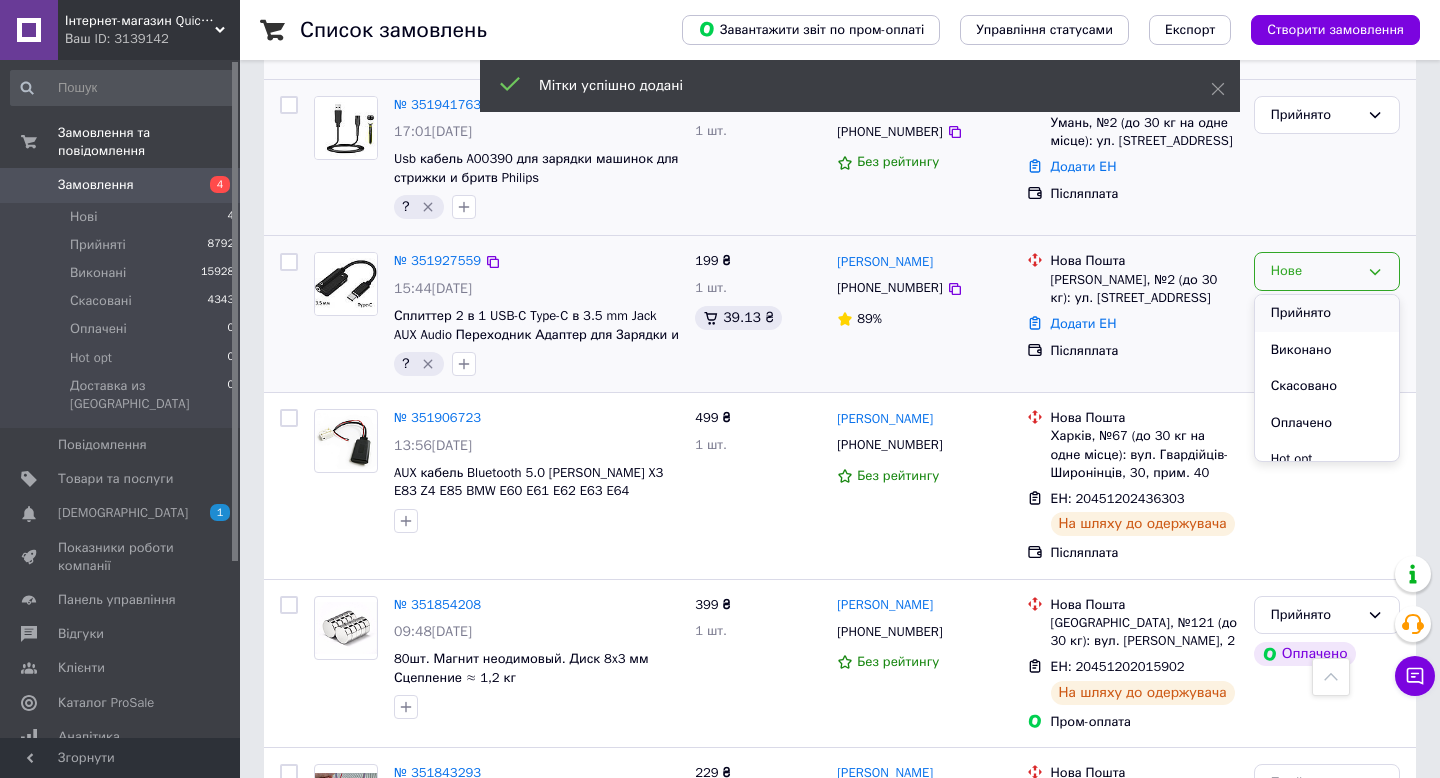 click on "Прийнято" at bounding box center (1327, 313) 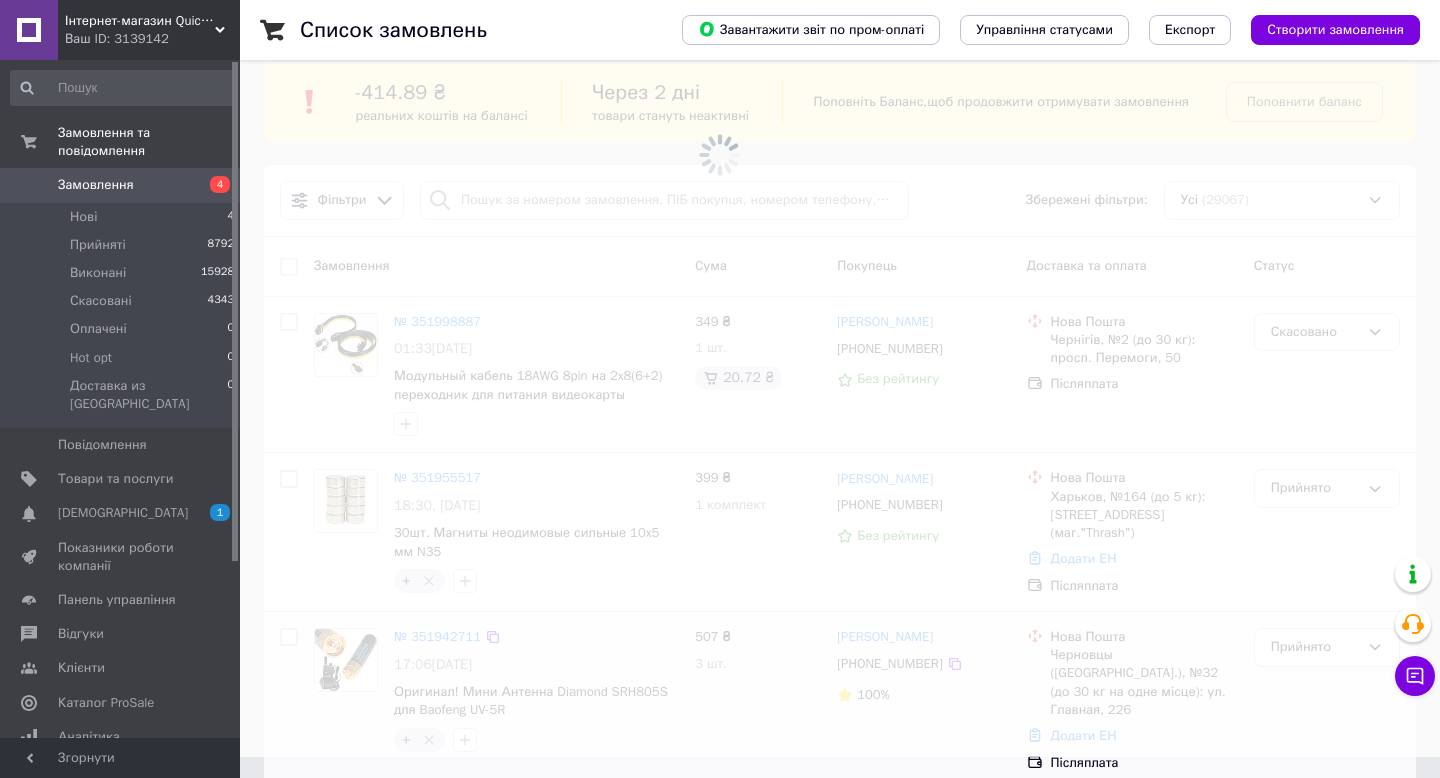 scroll, scrollTop: 0, scrollLeft: 0, axis: both 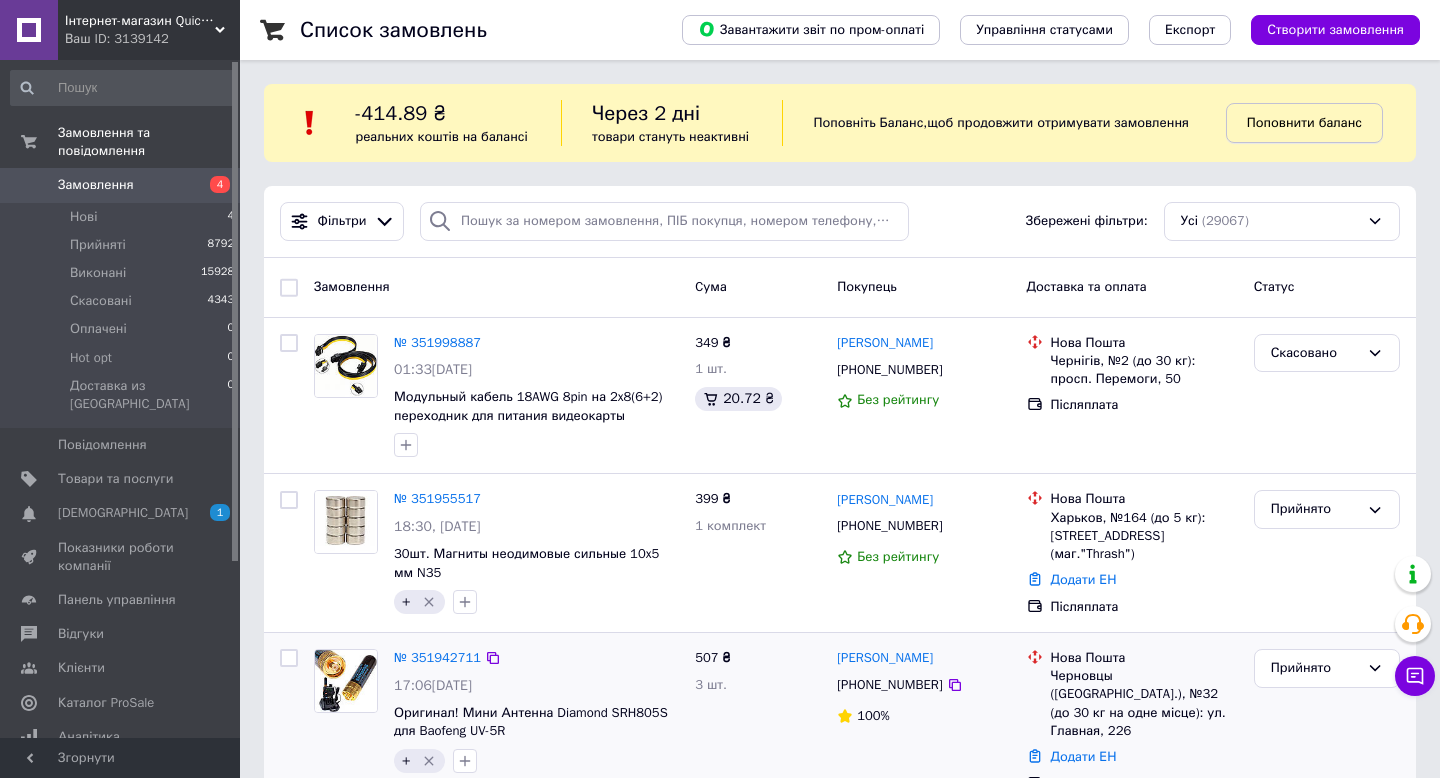 click on "Поповнити баланс" at bounding box center [1304, 122] 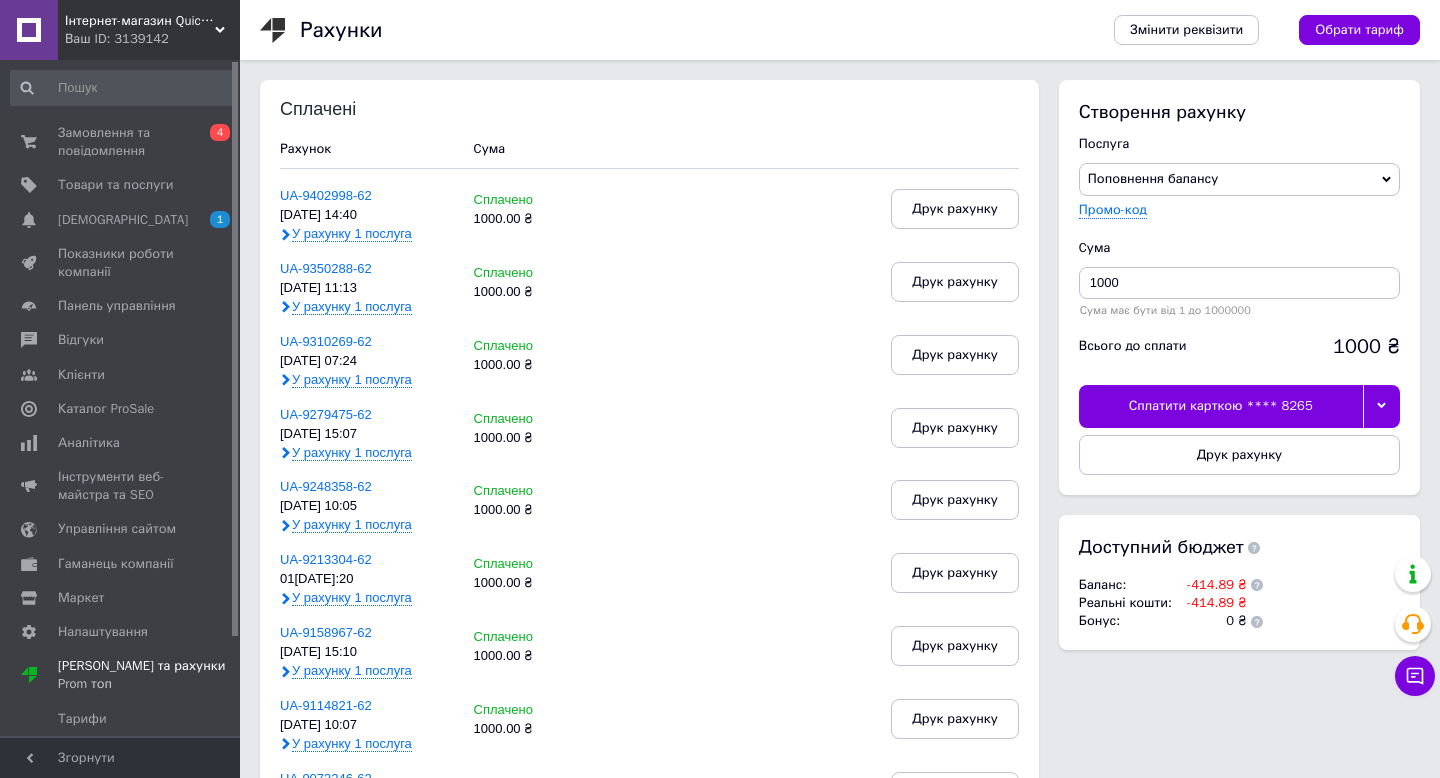 click 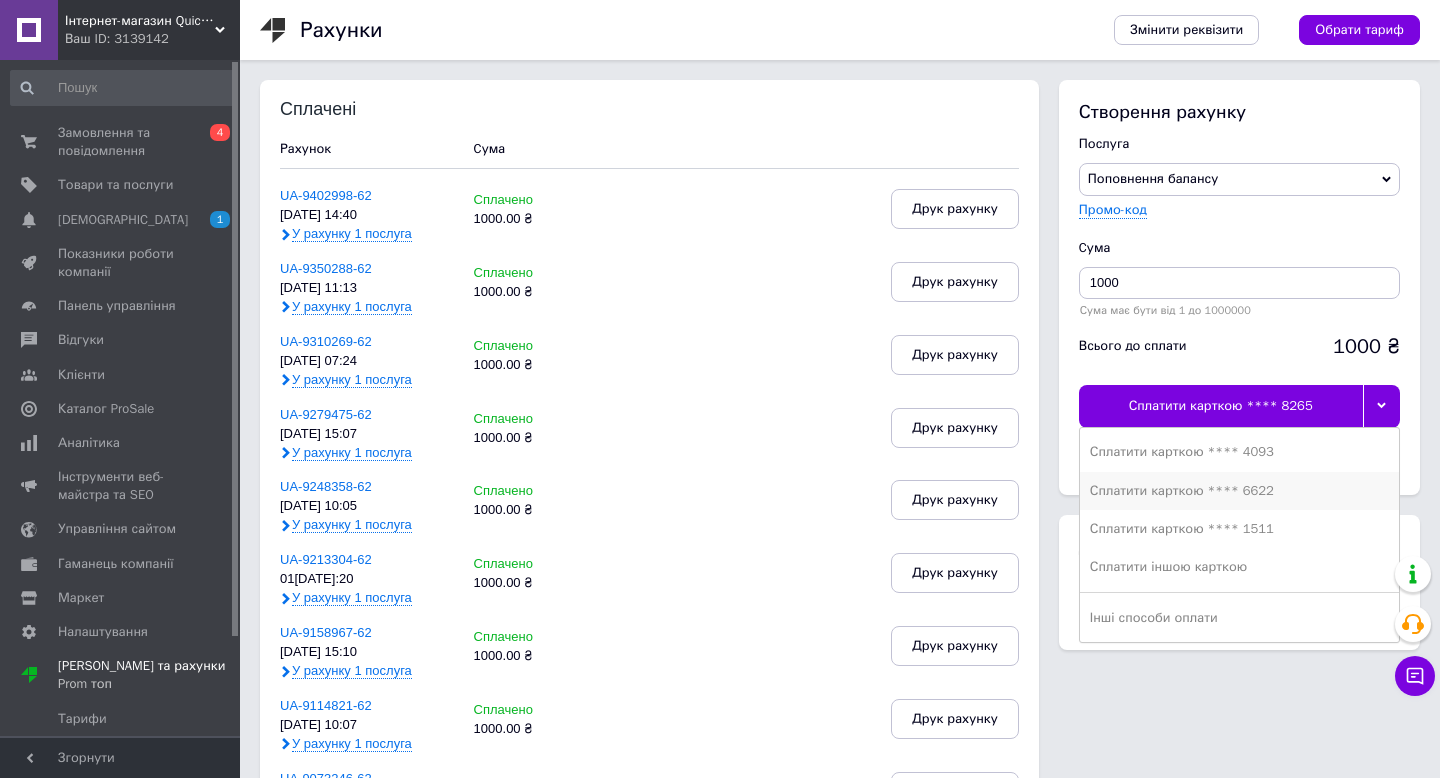 click on "Сплатити карткою  **** 6622" at bounding box center [1239, 491] 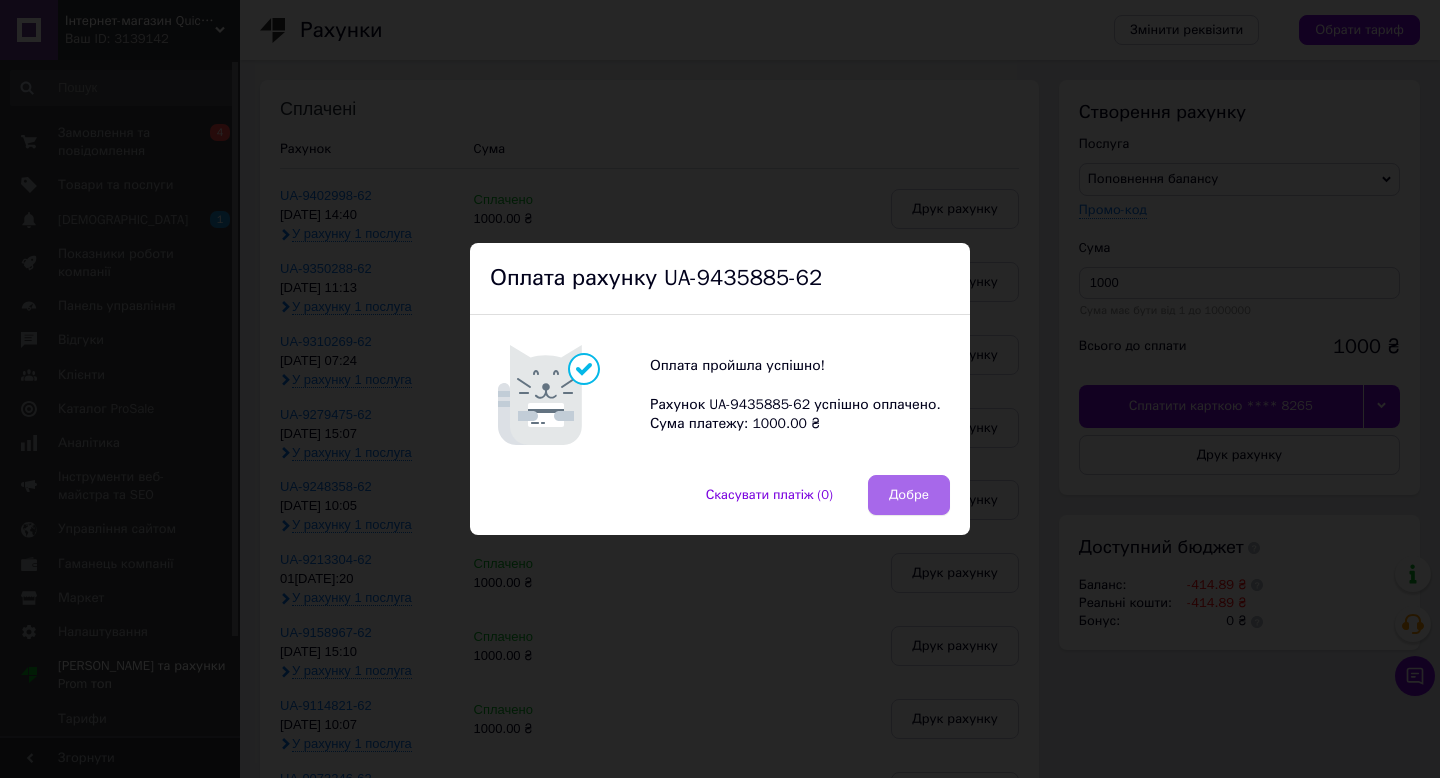 click on "Добре" at bounding box center [909, 495] 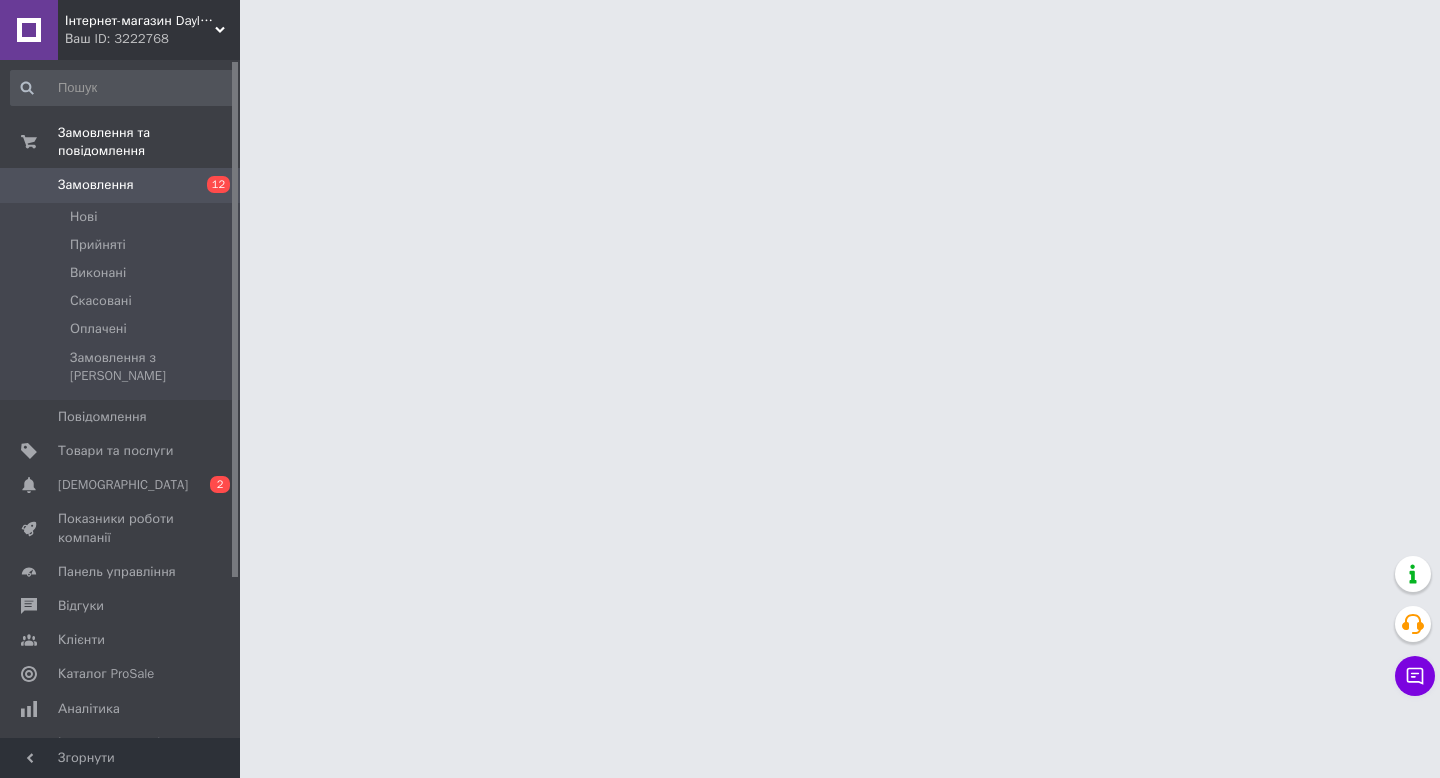 scroll, scrollTop: 0, scrollLeft: 0, axis: both 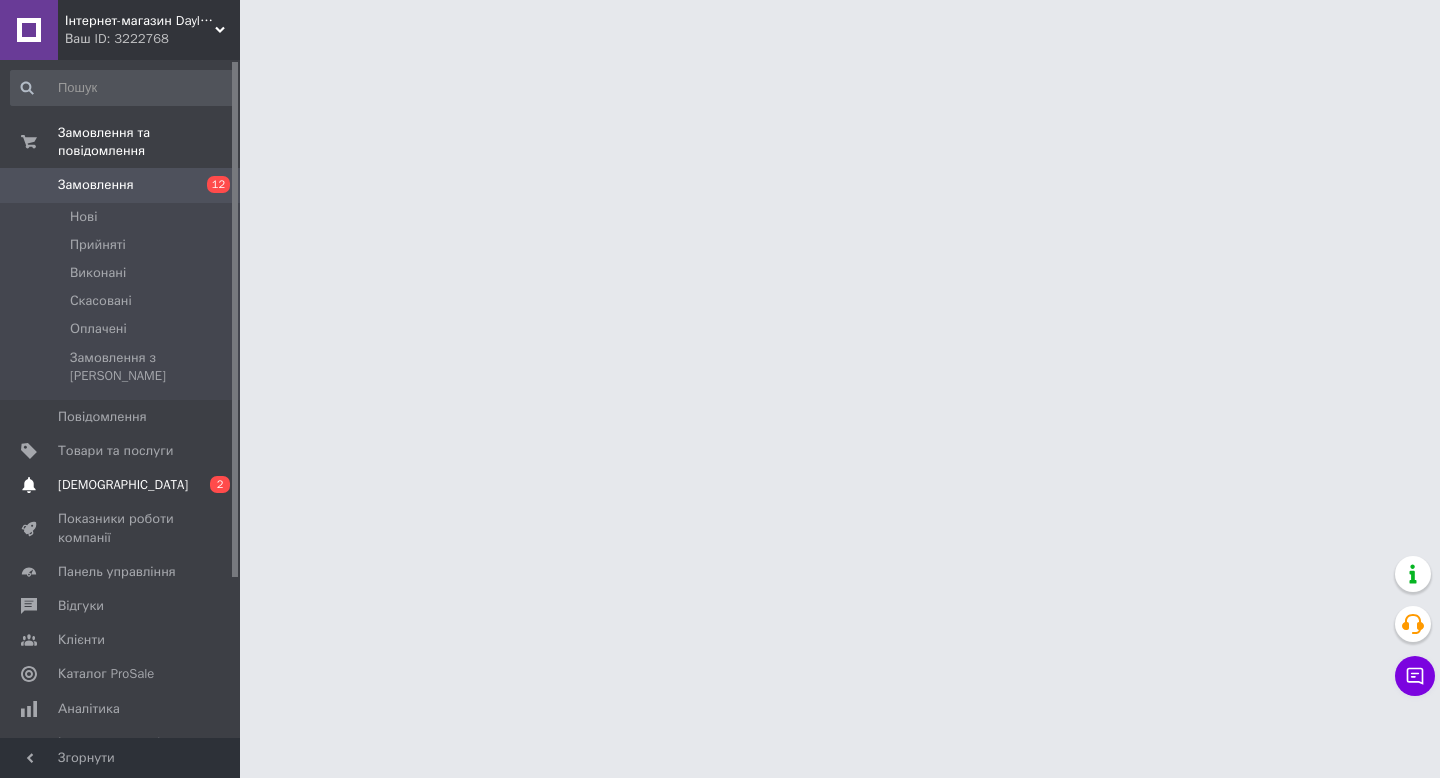 click on "0 2" at bounding box center (212, 485) 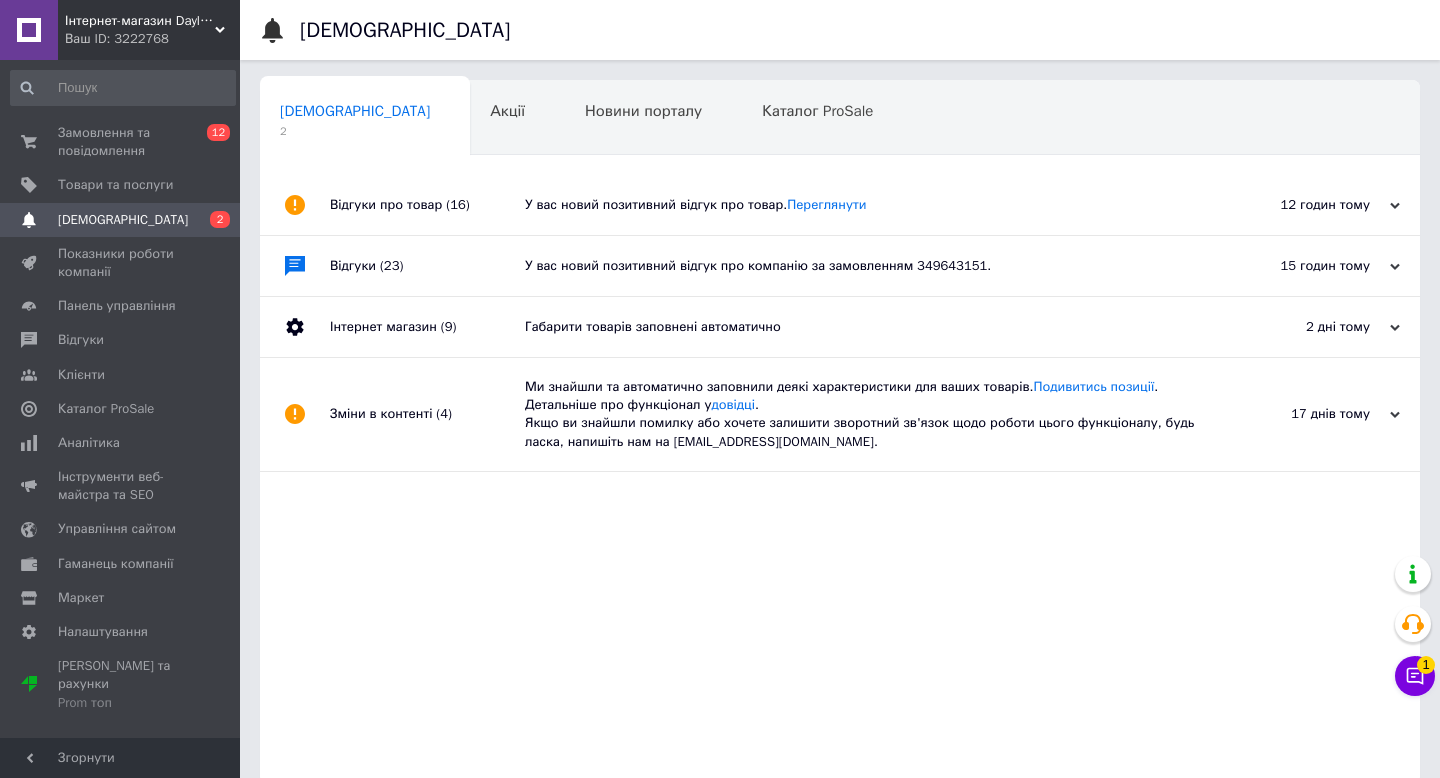 click on "У вас новий позитивний відгук про компанію за замовленням 349643151." at bounding box center (862, 266) 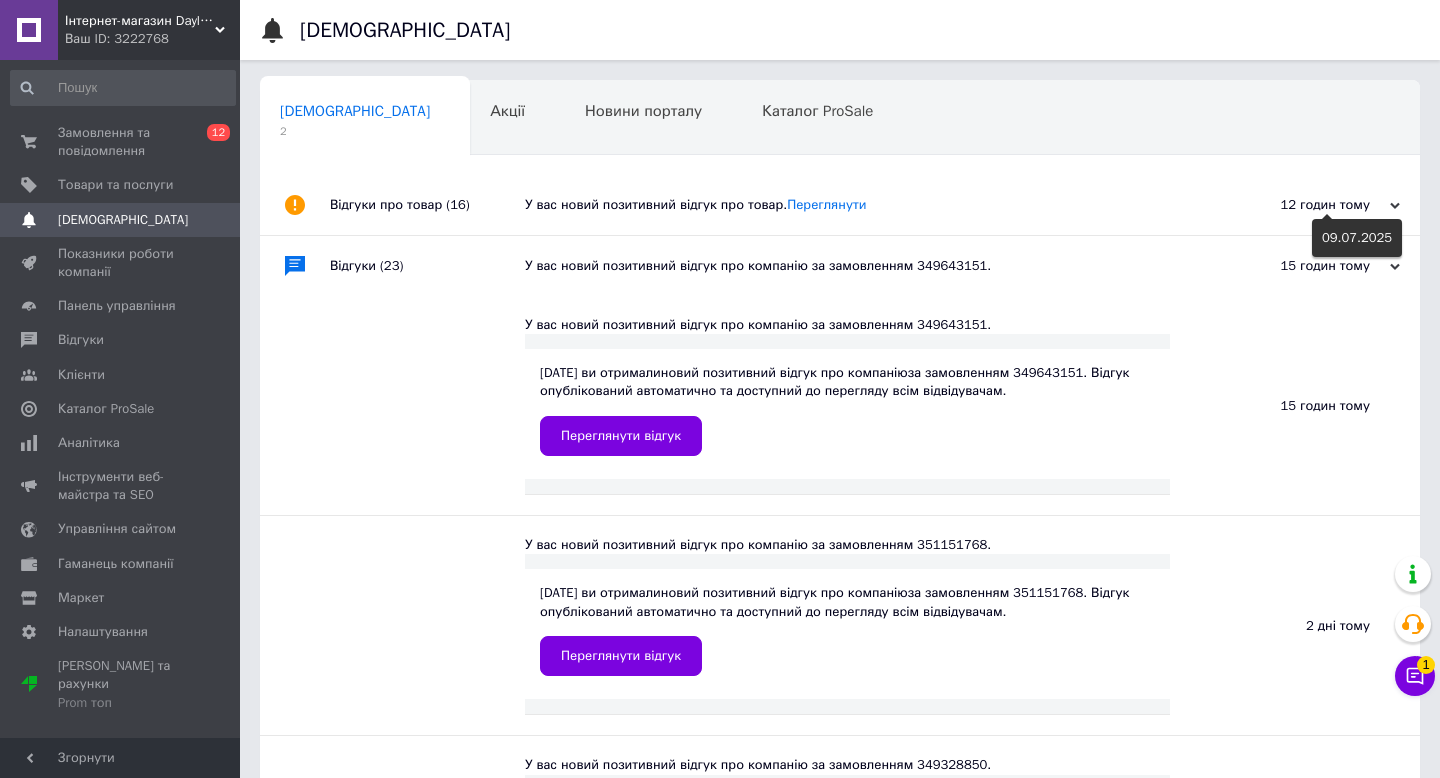 click on "12 годин тому" at bounding box center (1300, 205) 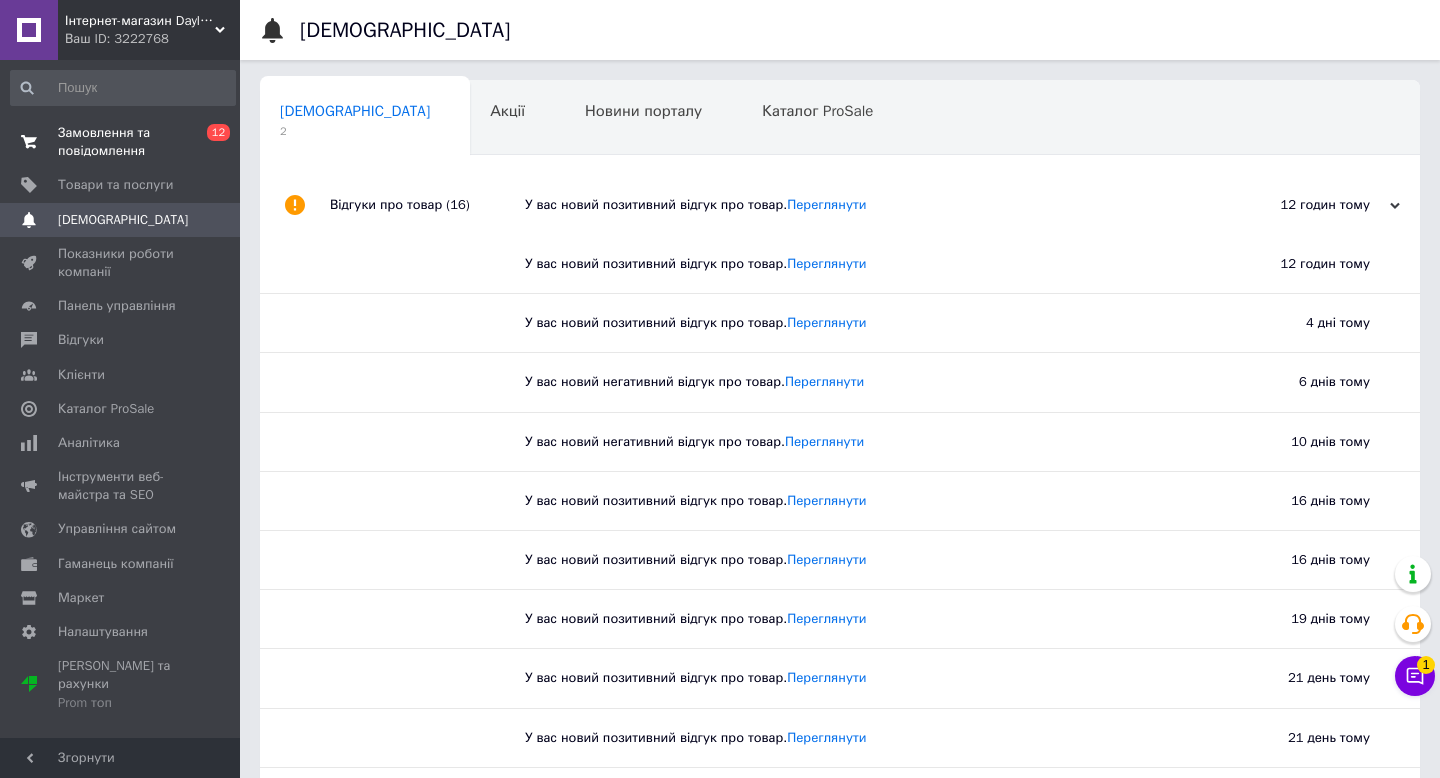 click on "Замовлення та повідомлення 0 12" at bounding box center [123, 142] 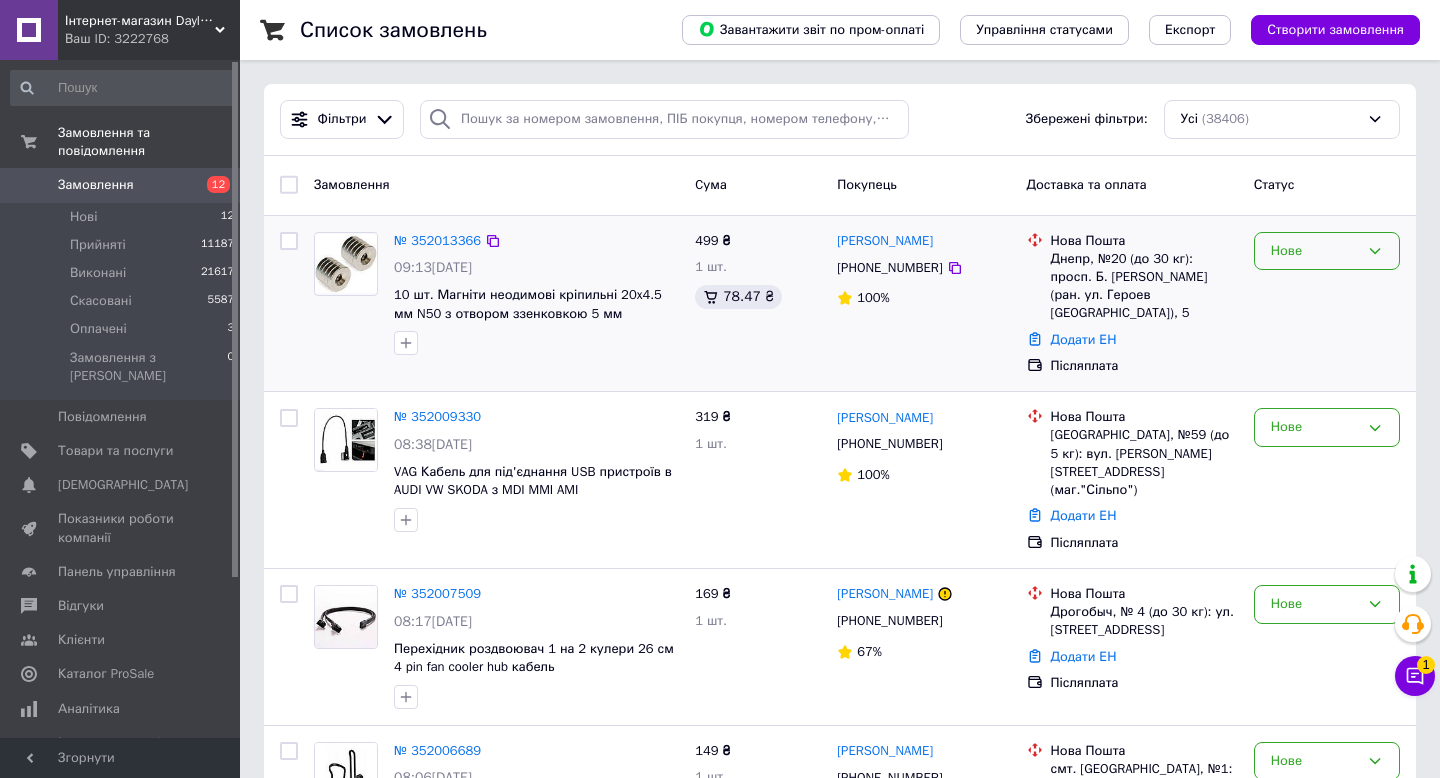 click on "Нове" at bounding box center [1327, 251] 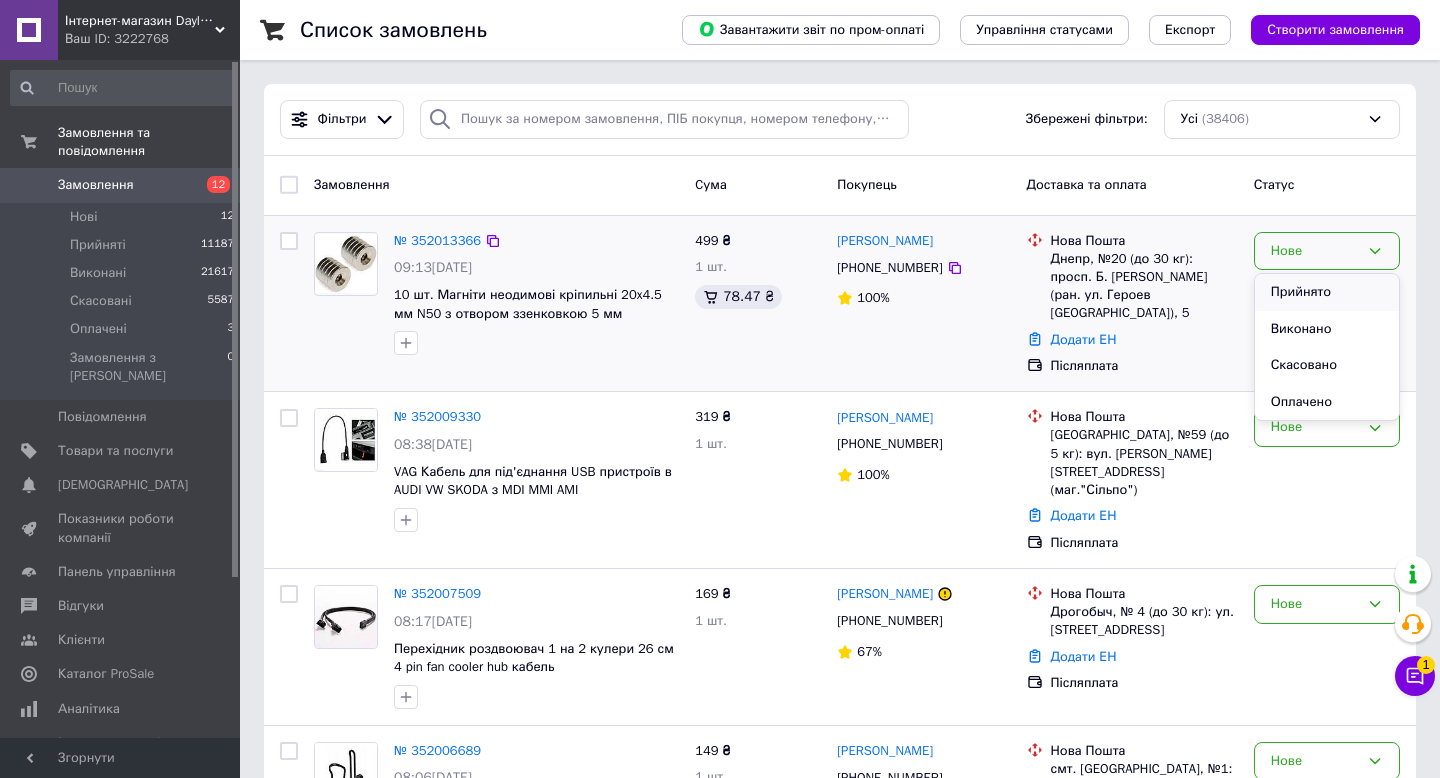 click on "Прийнято" at bounding box center [1327, 292] 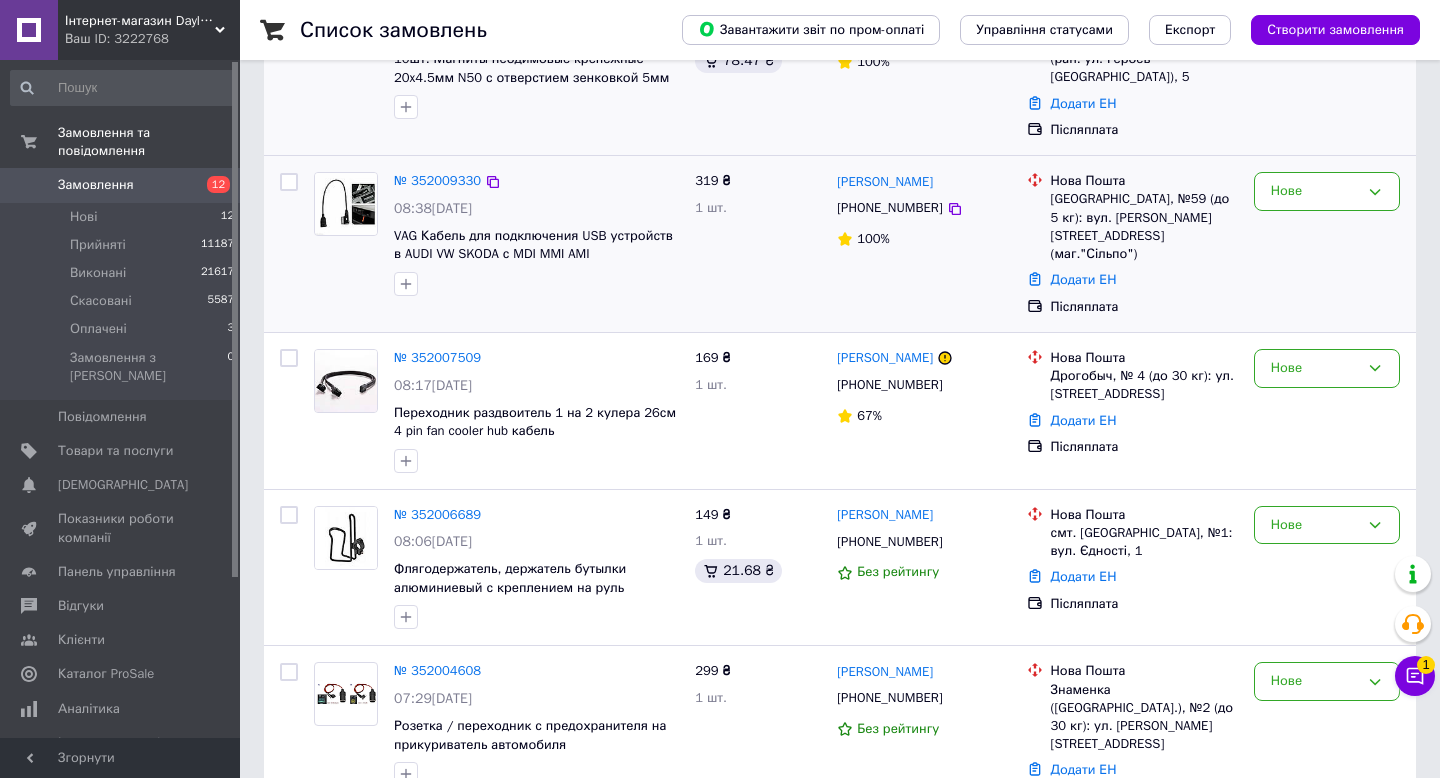 scroll, scrollTop: 238, scrollLeft: 0, axis: vertical 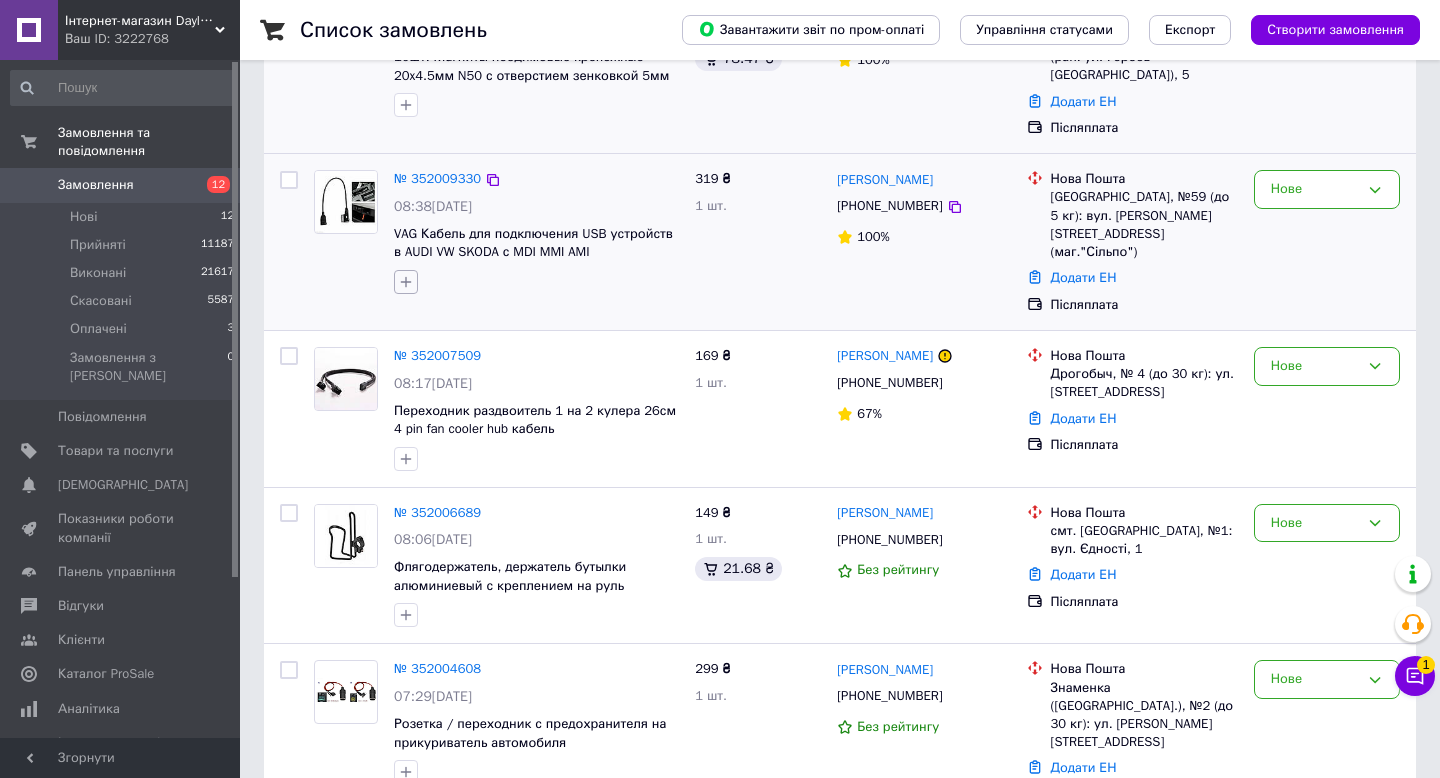 click 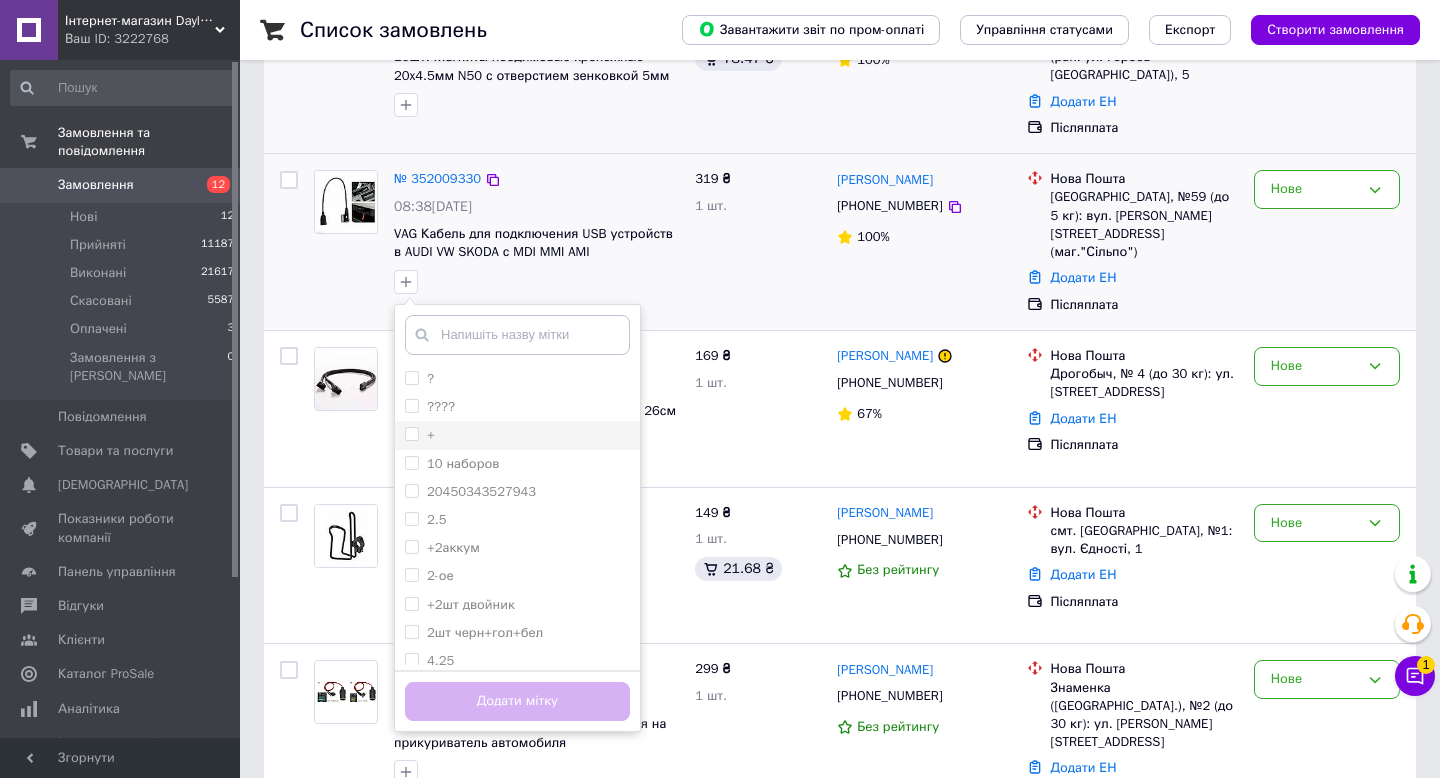 click on "+" at bounding box center (411, 433) 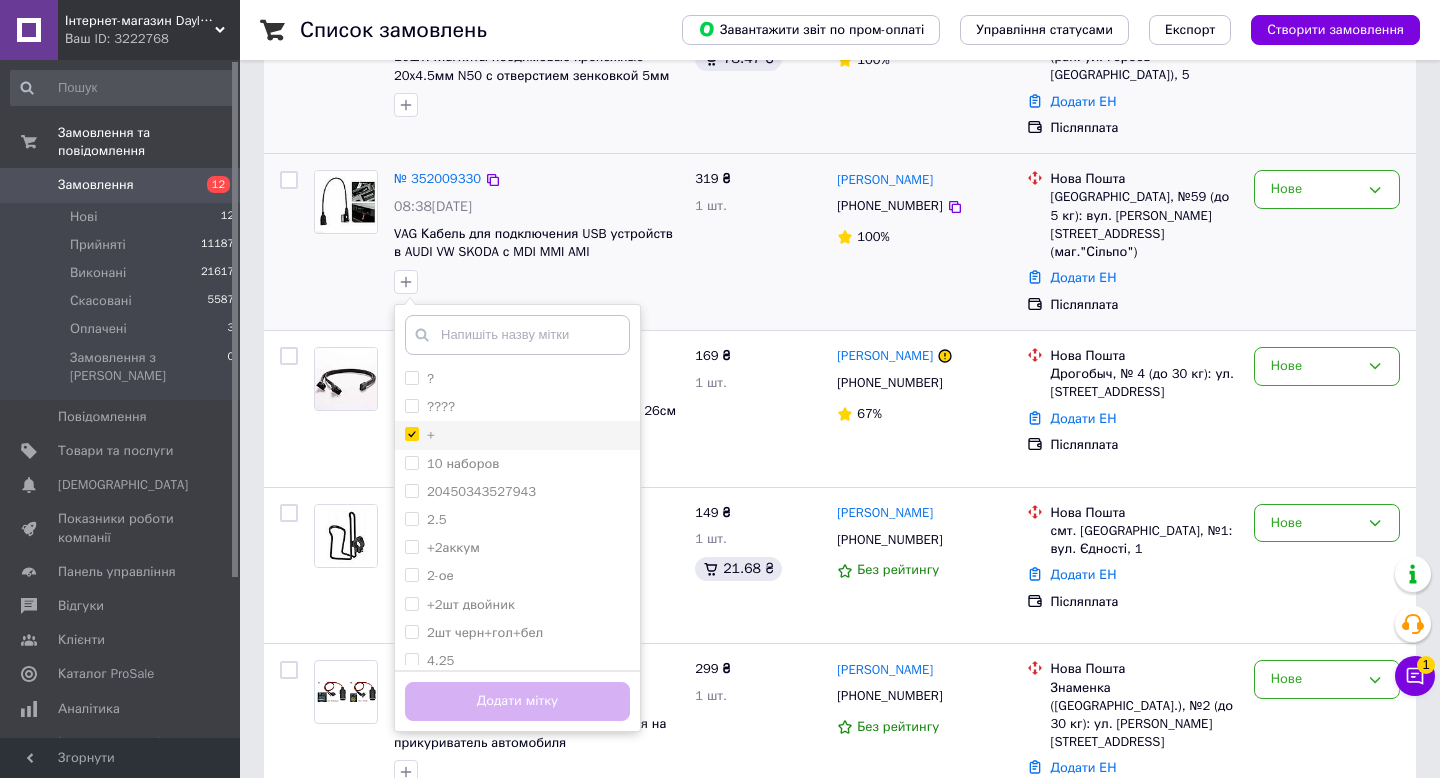checkbox on "true" 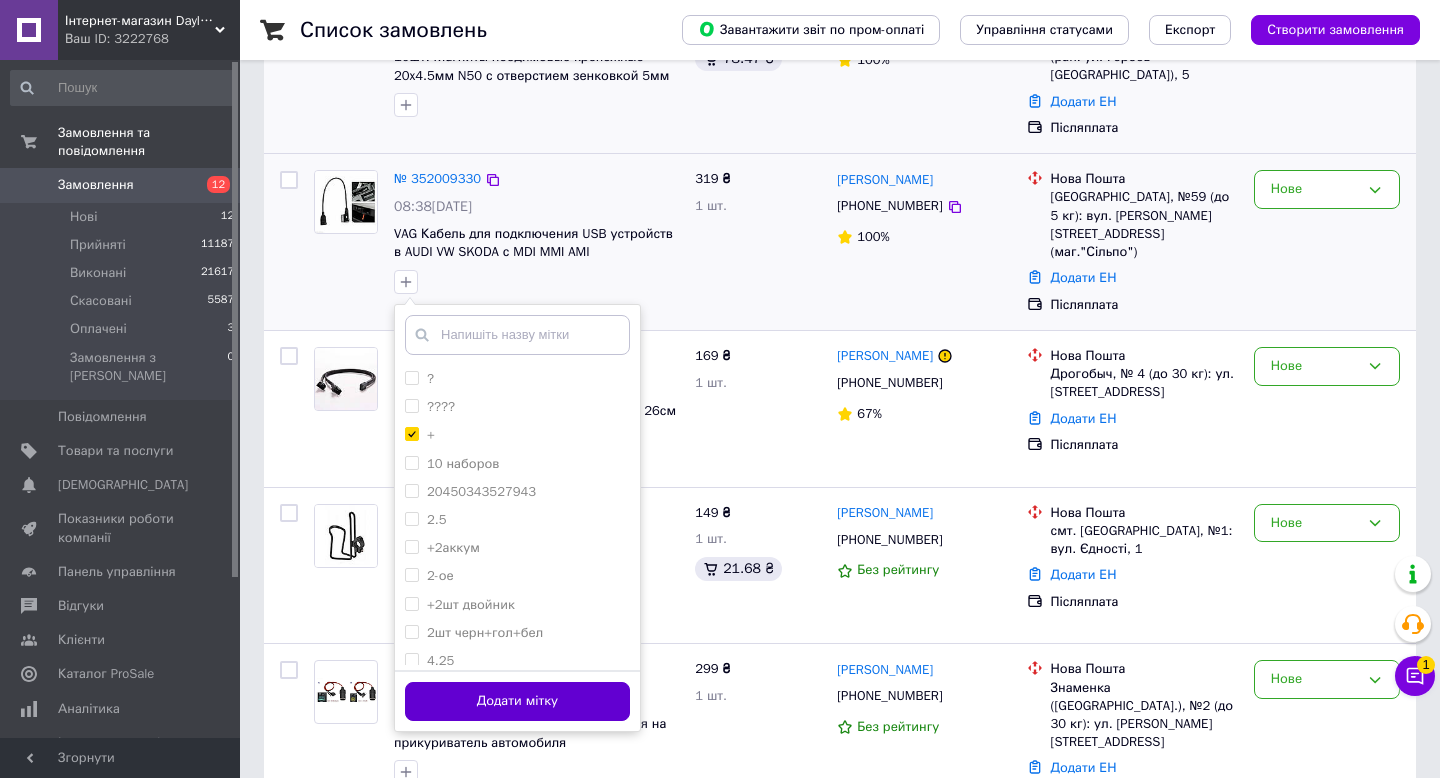 click on "Додати мітку" at bounding box center [517, 701] 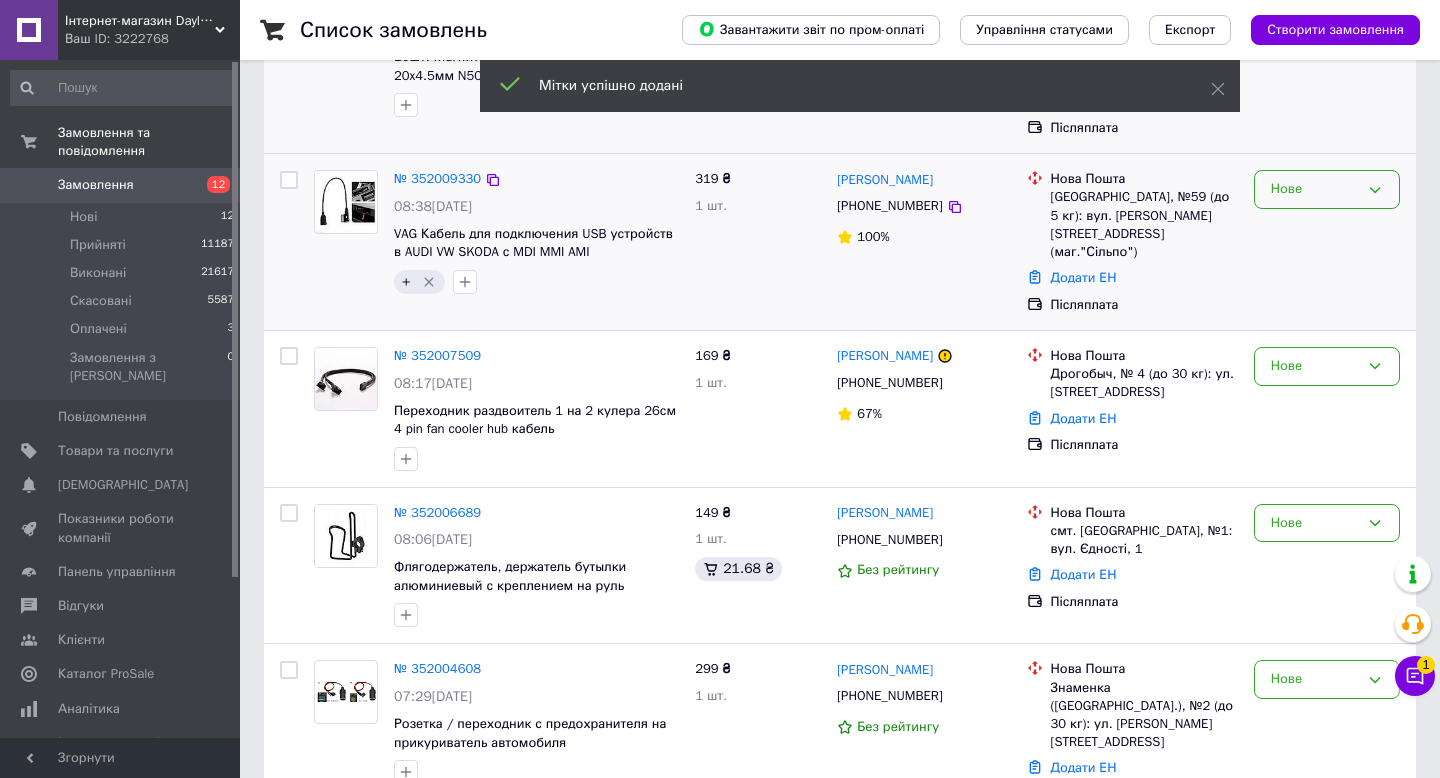 click on "Нове" at bounding box center [1315, 189] 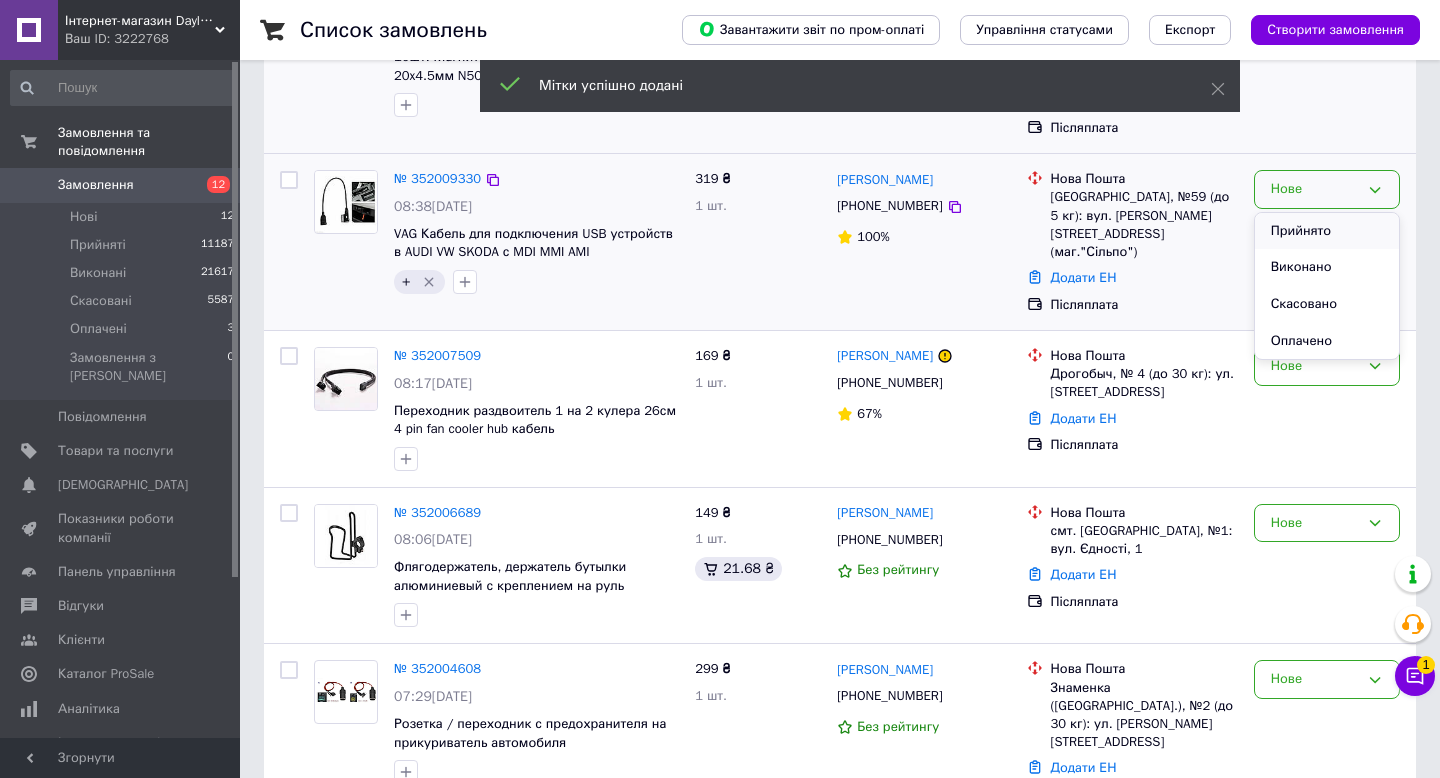 click on "Прийнято" at bounding box center [1327, 231] 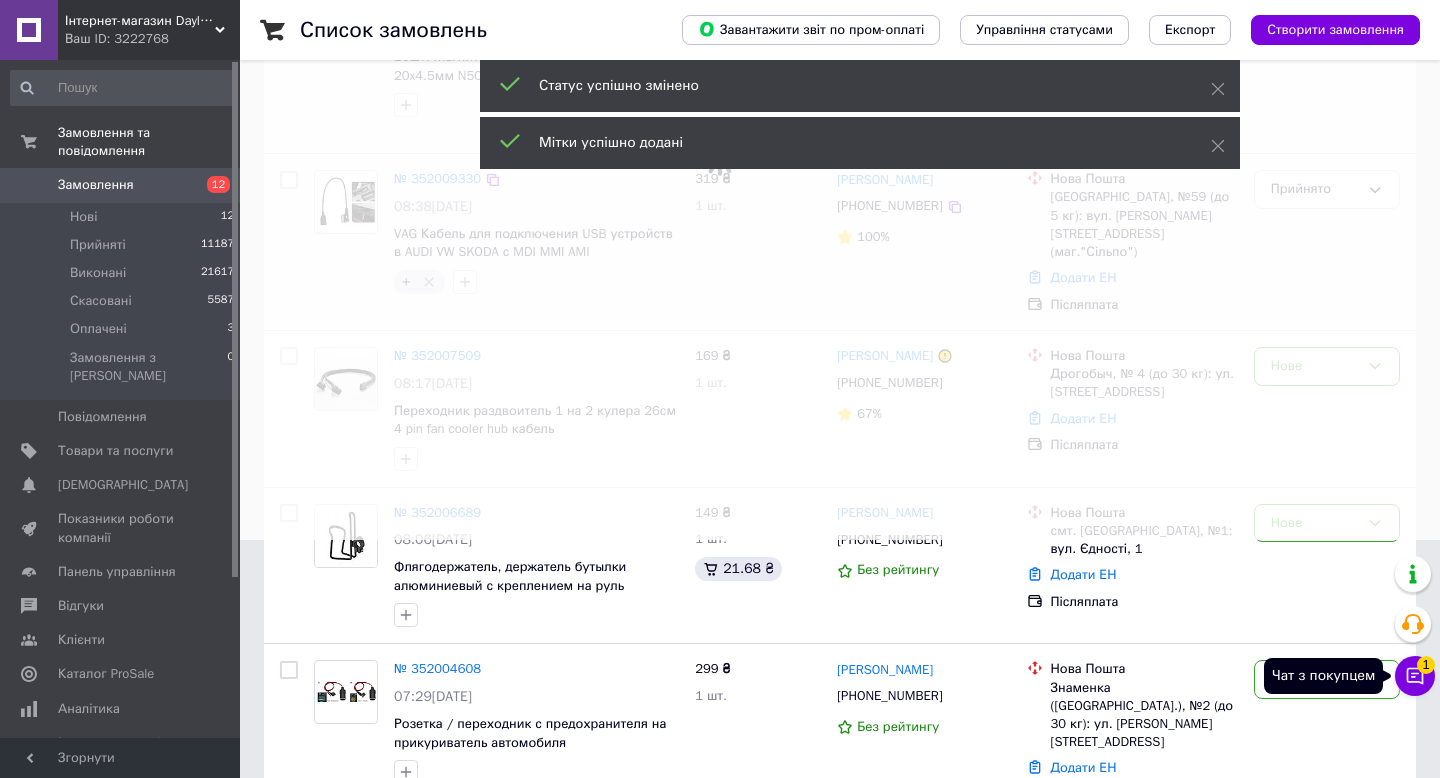 click on "Чат з покупцем 1" at bounding box center (1415, 676) 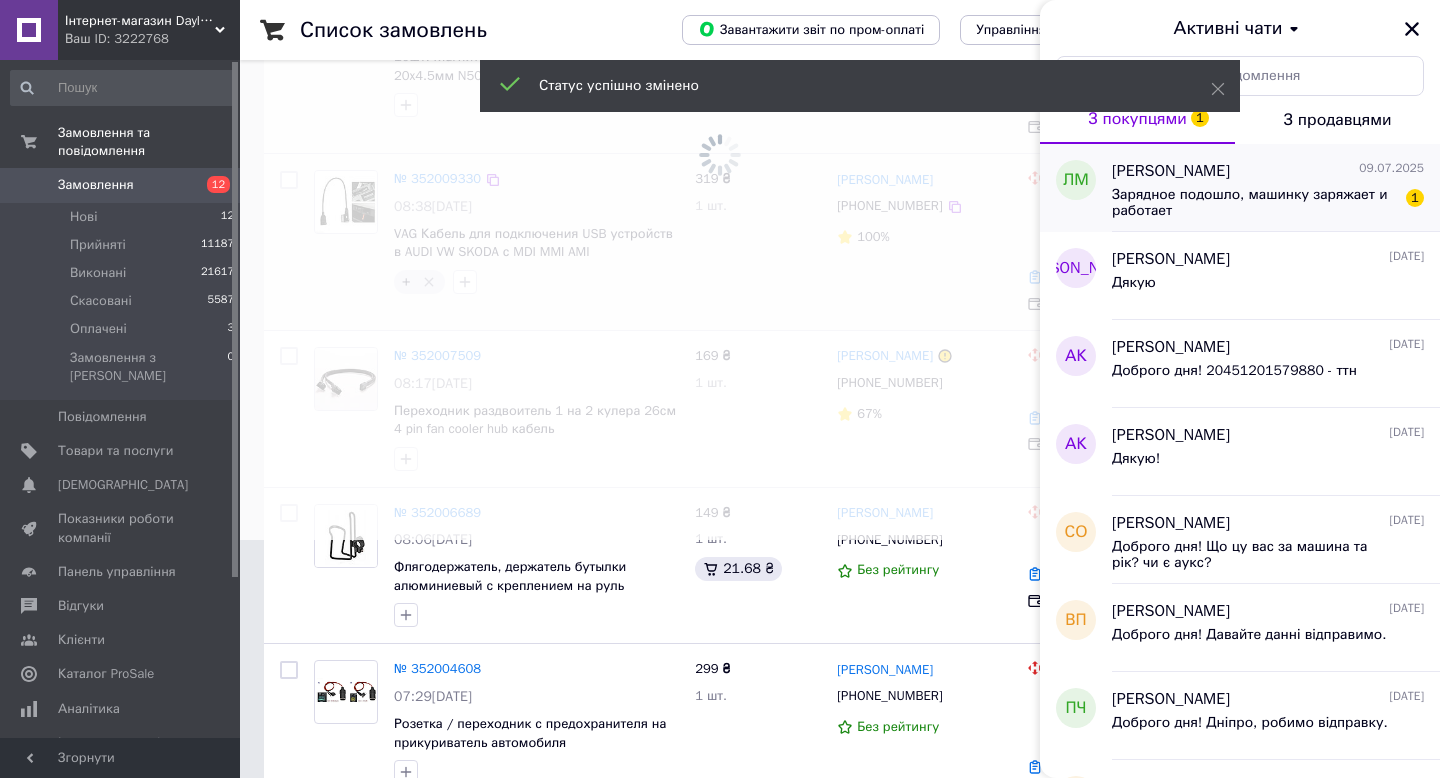 click on "Лущенкова Марія 09.07.2025 Зарядное подошло, машинку заряжает и работает 1" at bounding box center [1276, 188] 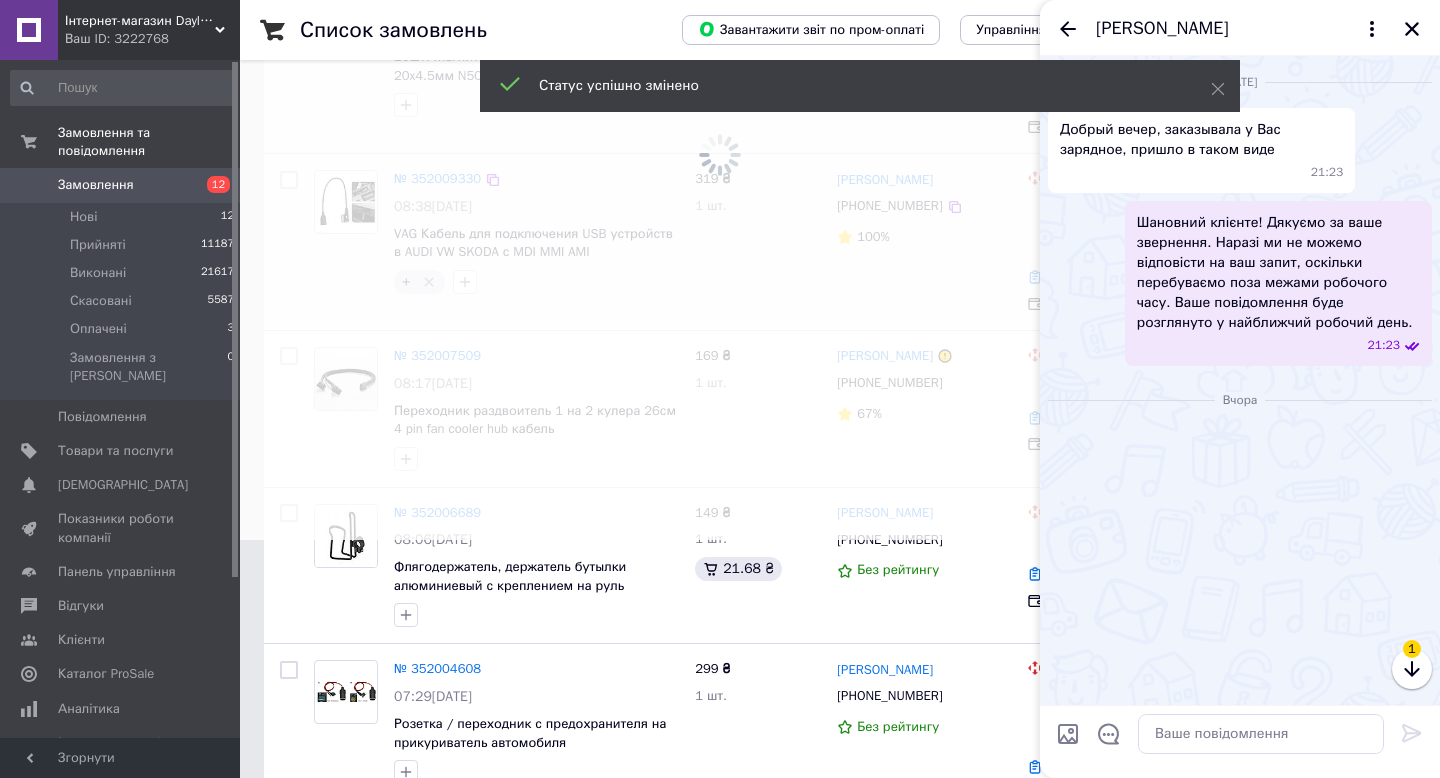 scroll, scrollTop: 781, scrollLeft: 0, axis: vertical 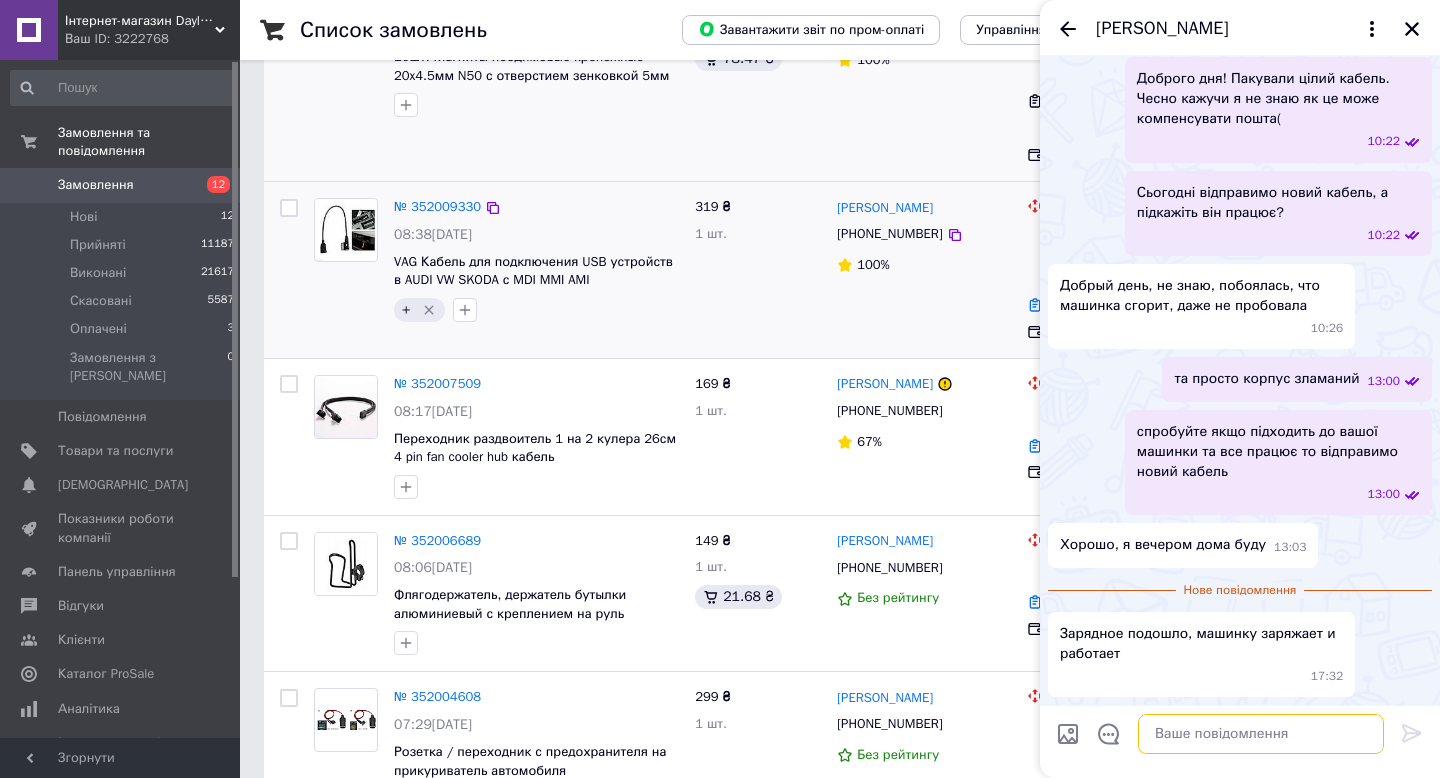 click at bounding box center [1261, 734] 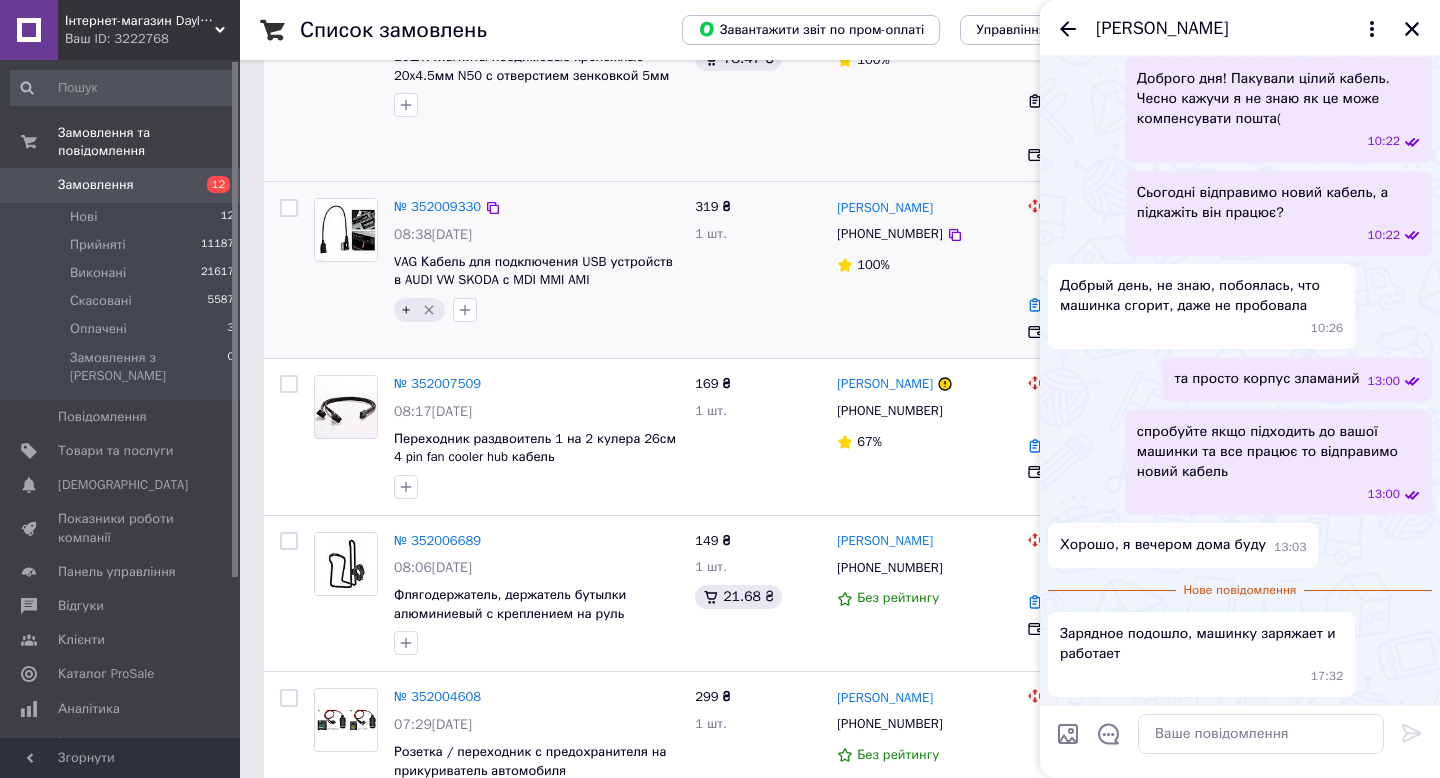 click on "Лущенкова Марія" at bounding box center (1162, 29) 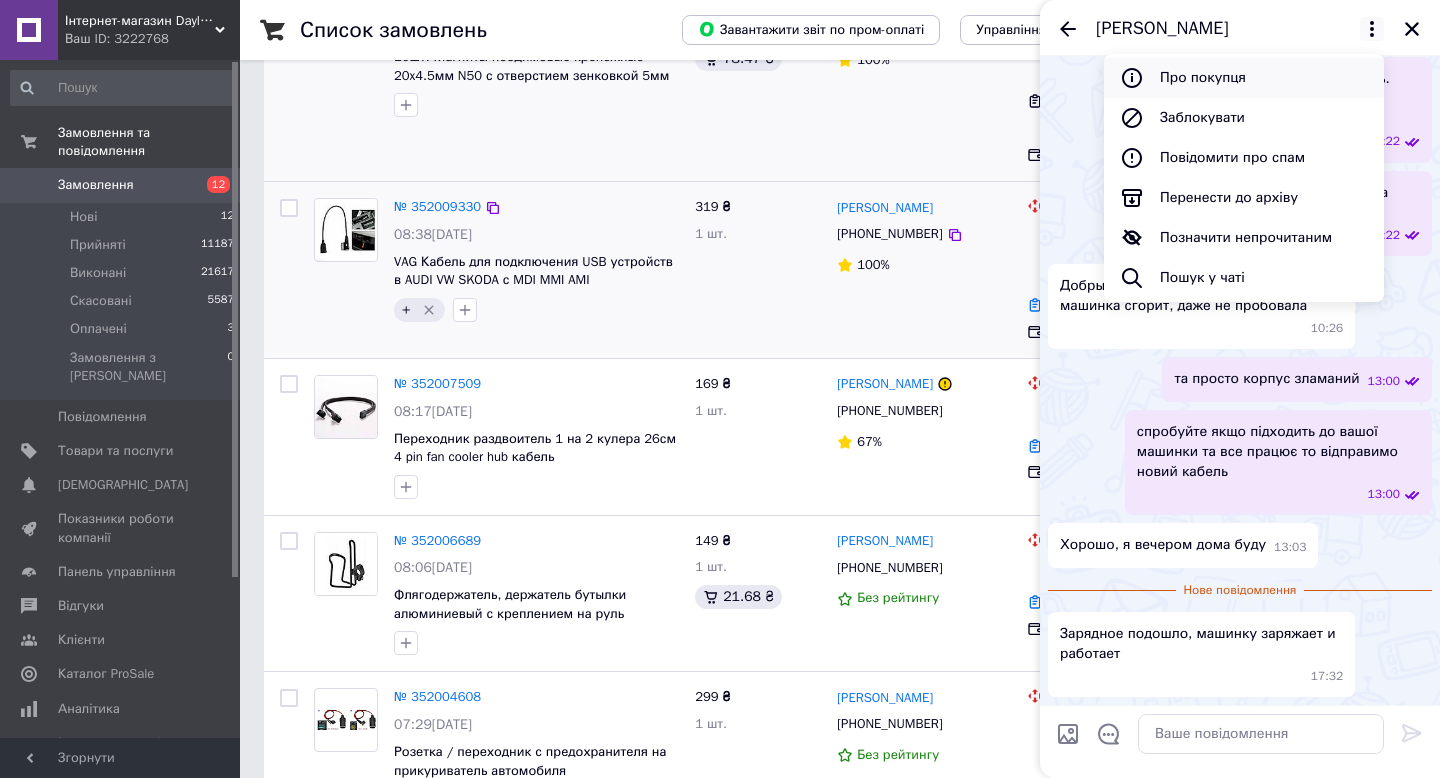 click on "Про покупця" at bounding box center [1244, 78] 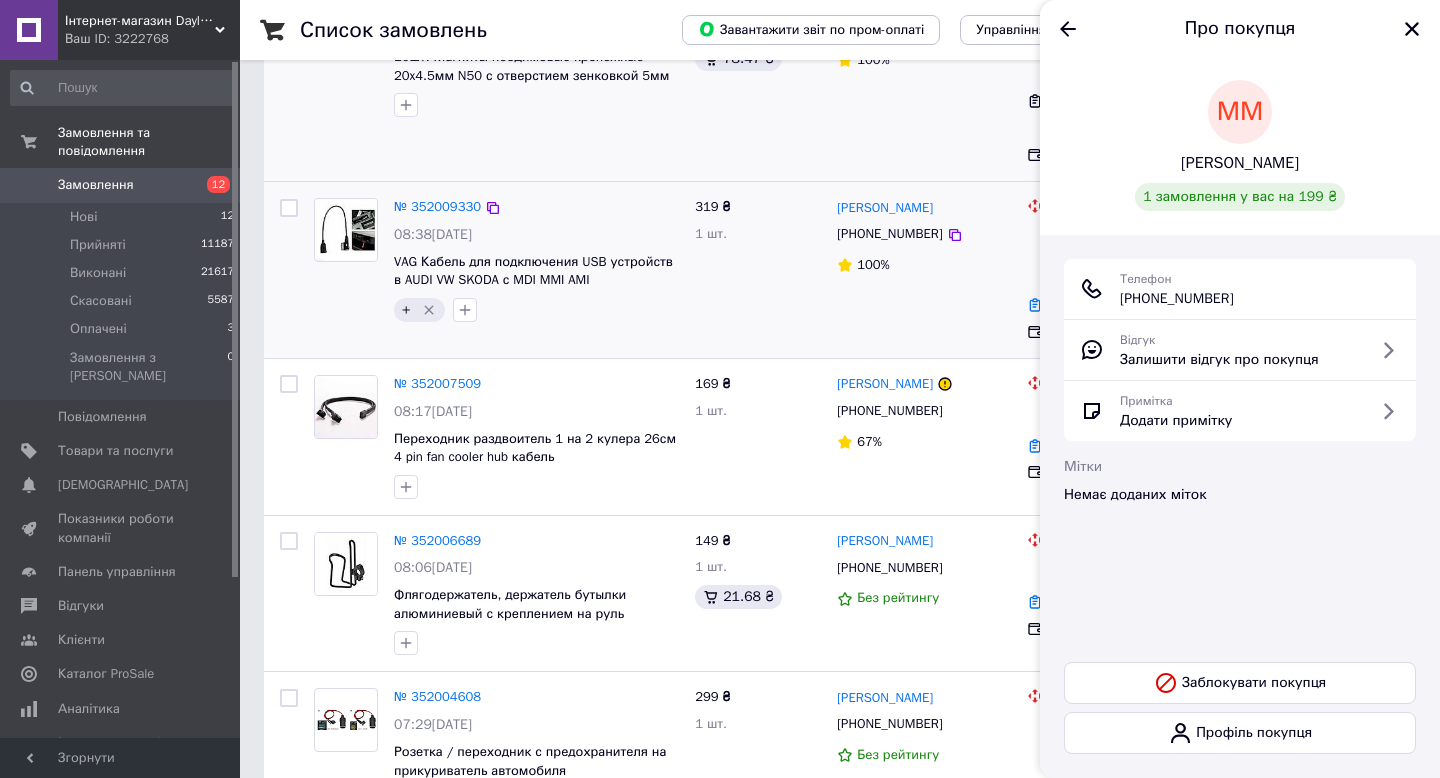 click on "Марія Мар" at bounding box center (1240, 163) 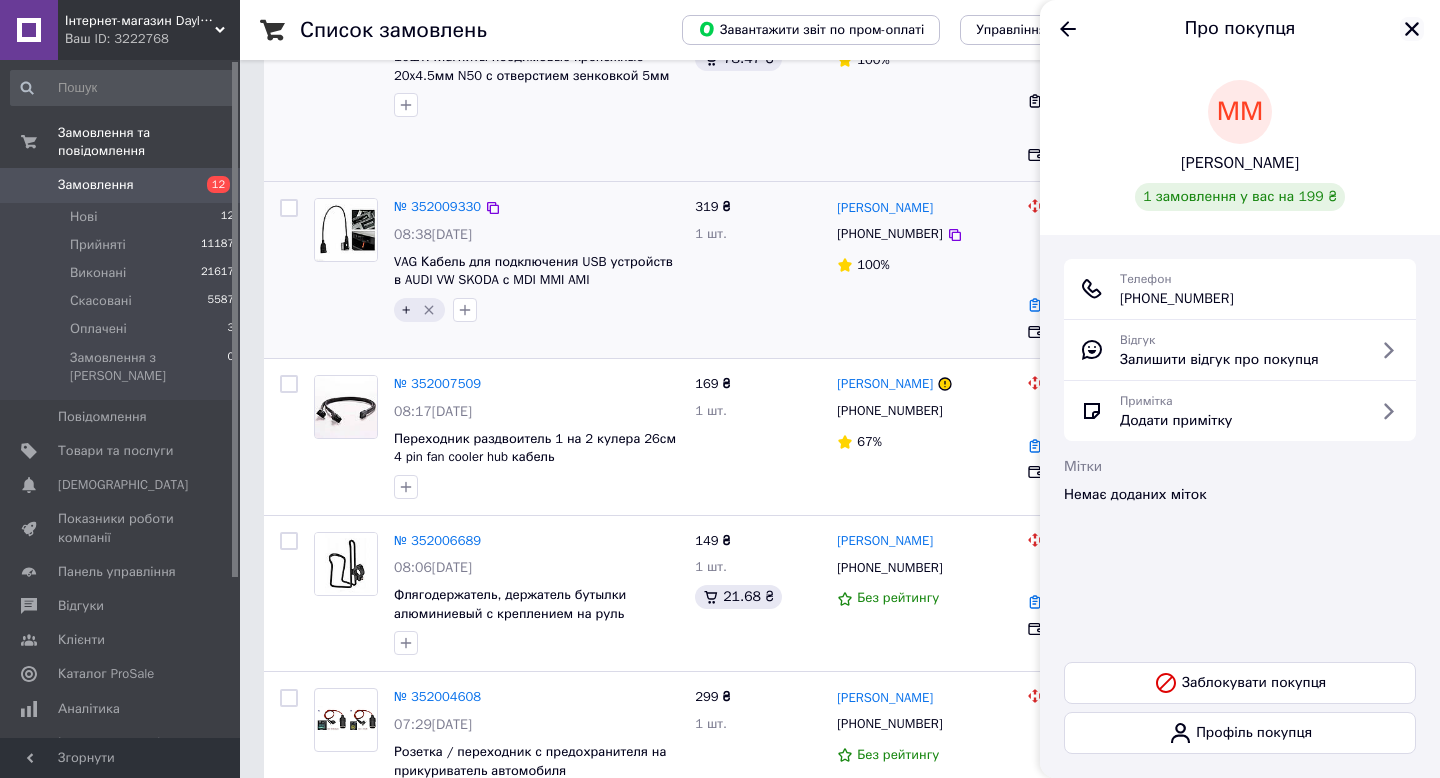 click 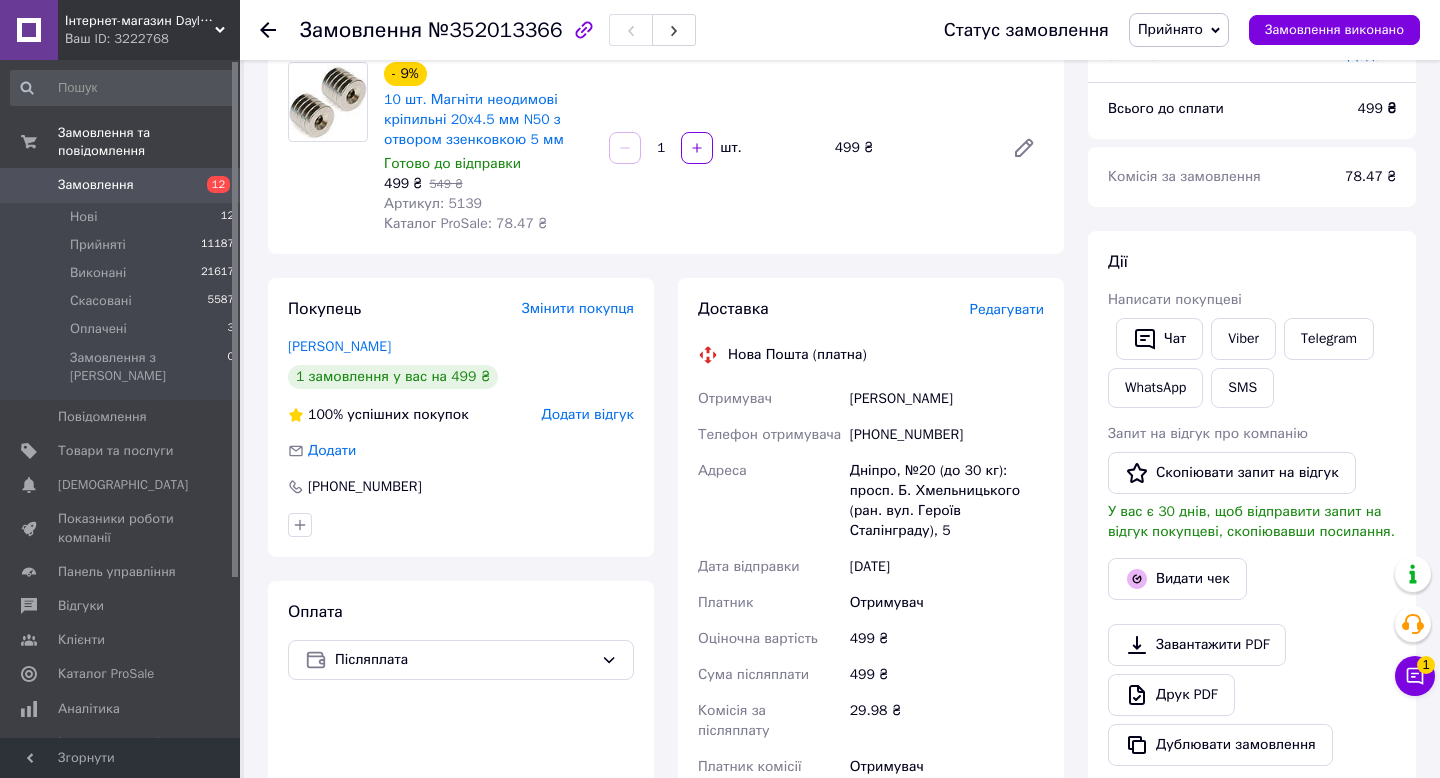 scroll, scrollTop: 171, scrollLeft: 0, axis: vertical 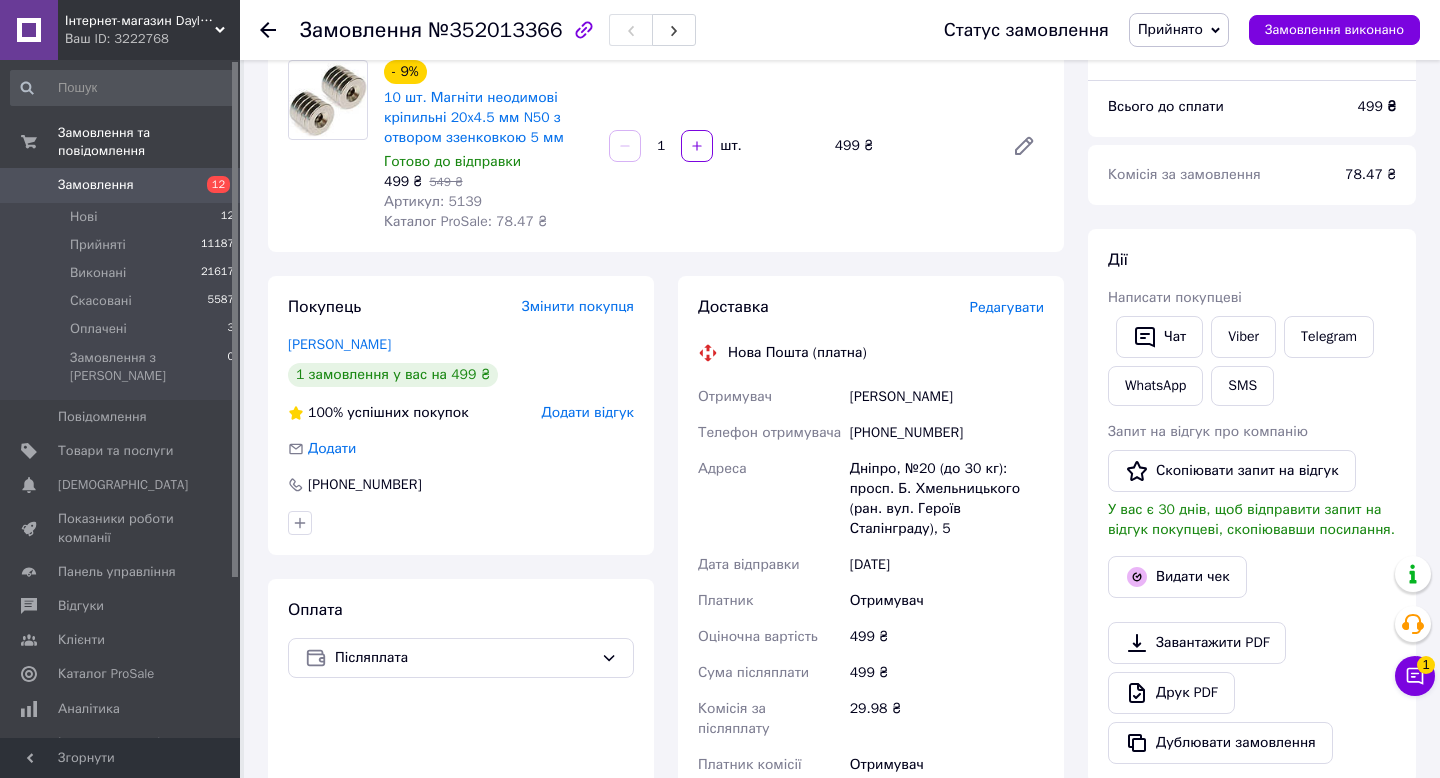 click on "Редагувати" at bounding box center (1007, 307) 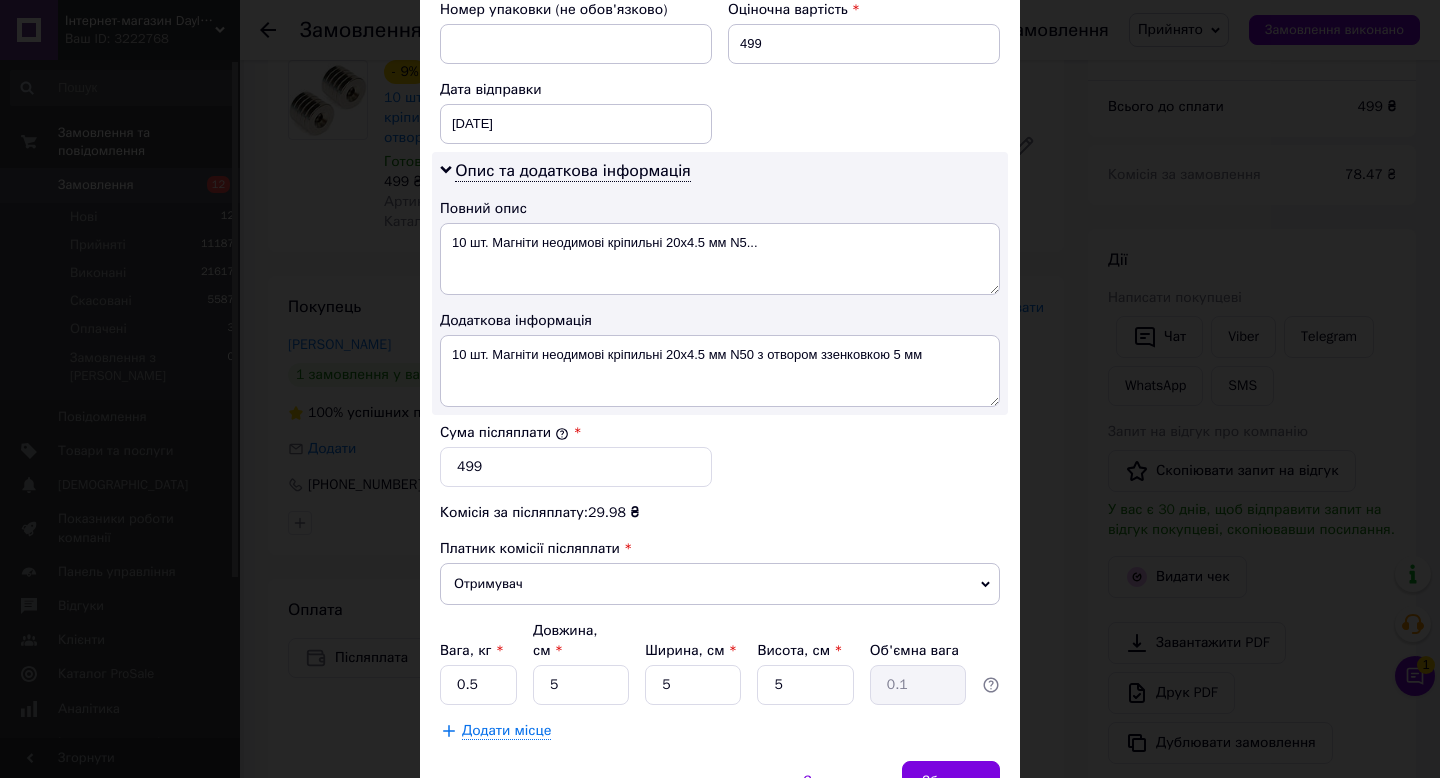 scroll, scrollTop: 760, scrollLeft: 0, axis: vertical 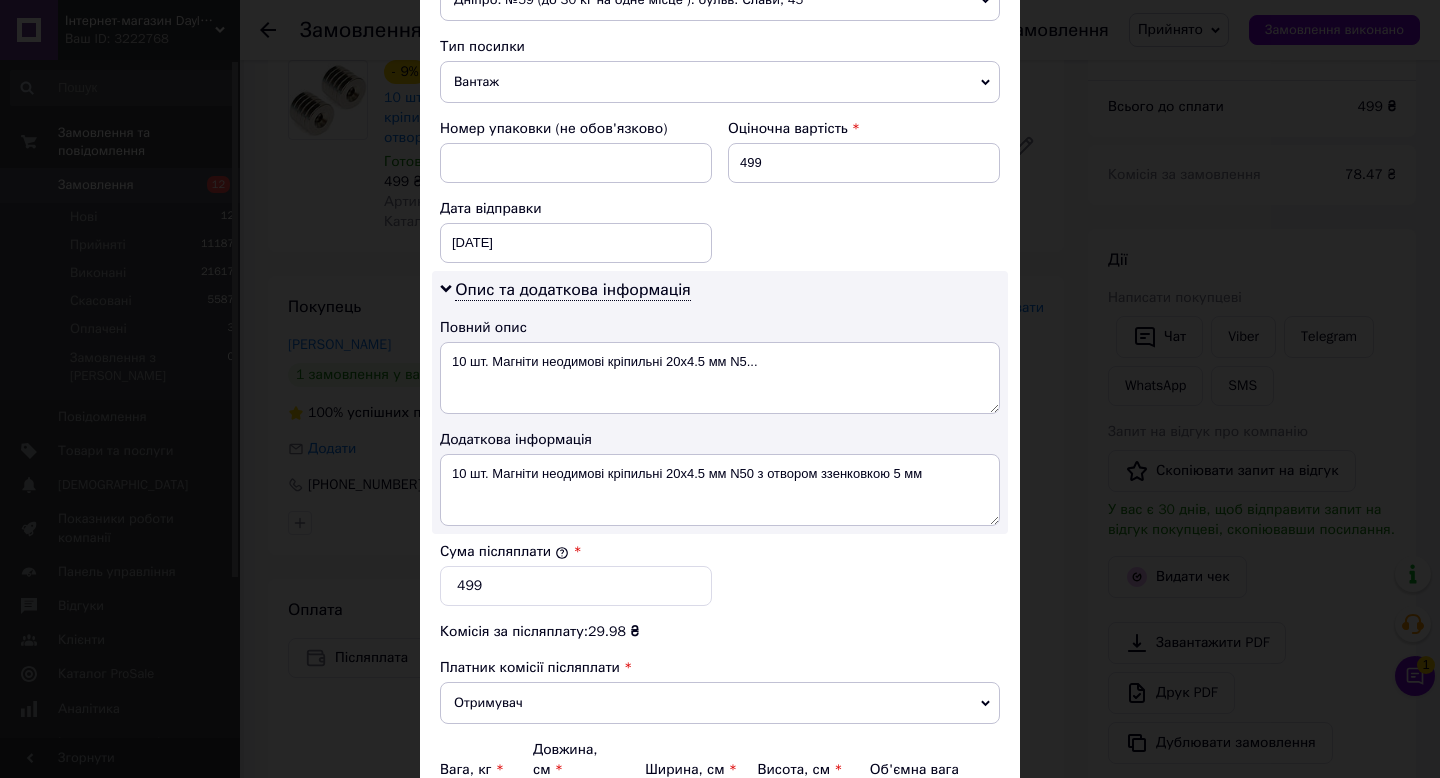 click on "Вантаж" at bounding box center [720, 82] 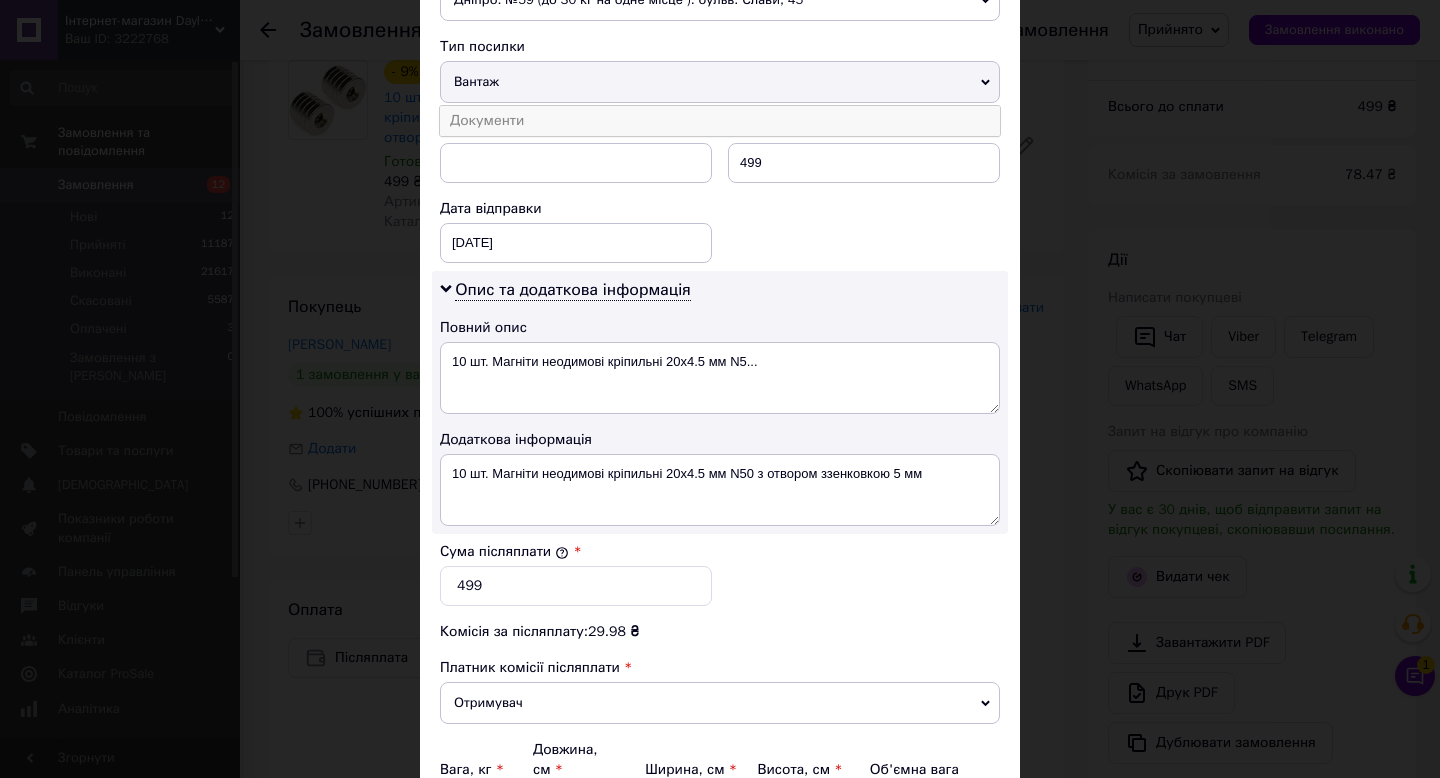 click on "Документи" at bounding box center (720, 121) 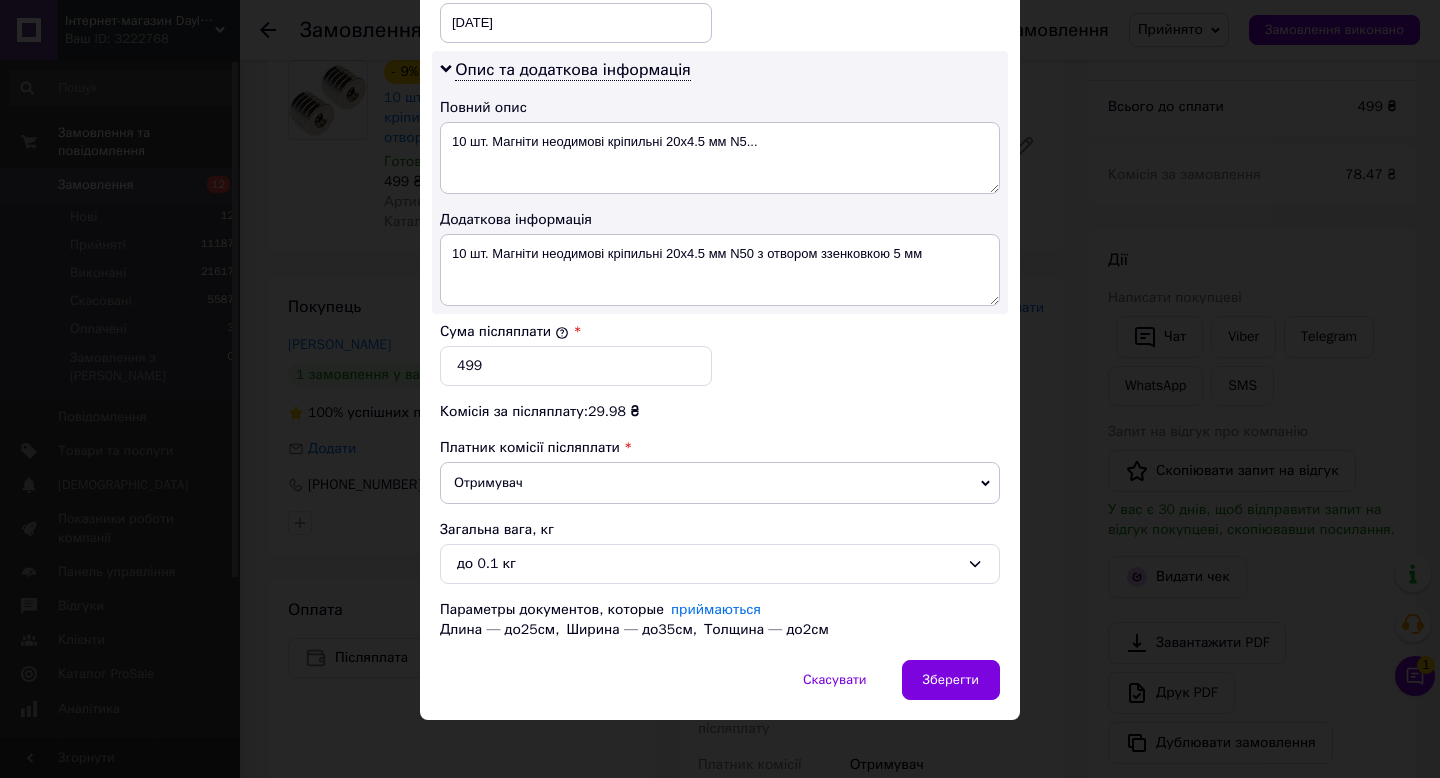 scroll, scrollTop: 992, scrollLeft: 0, axis: vertical 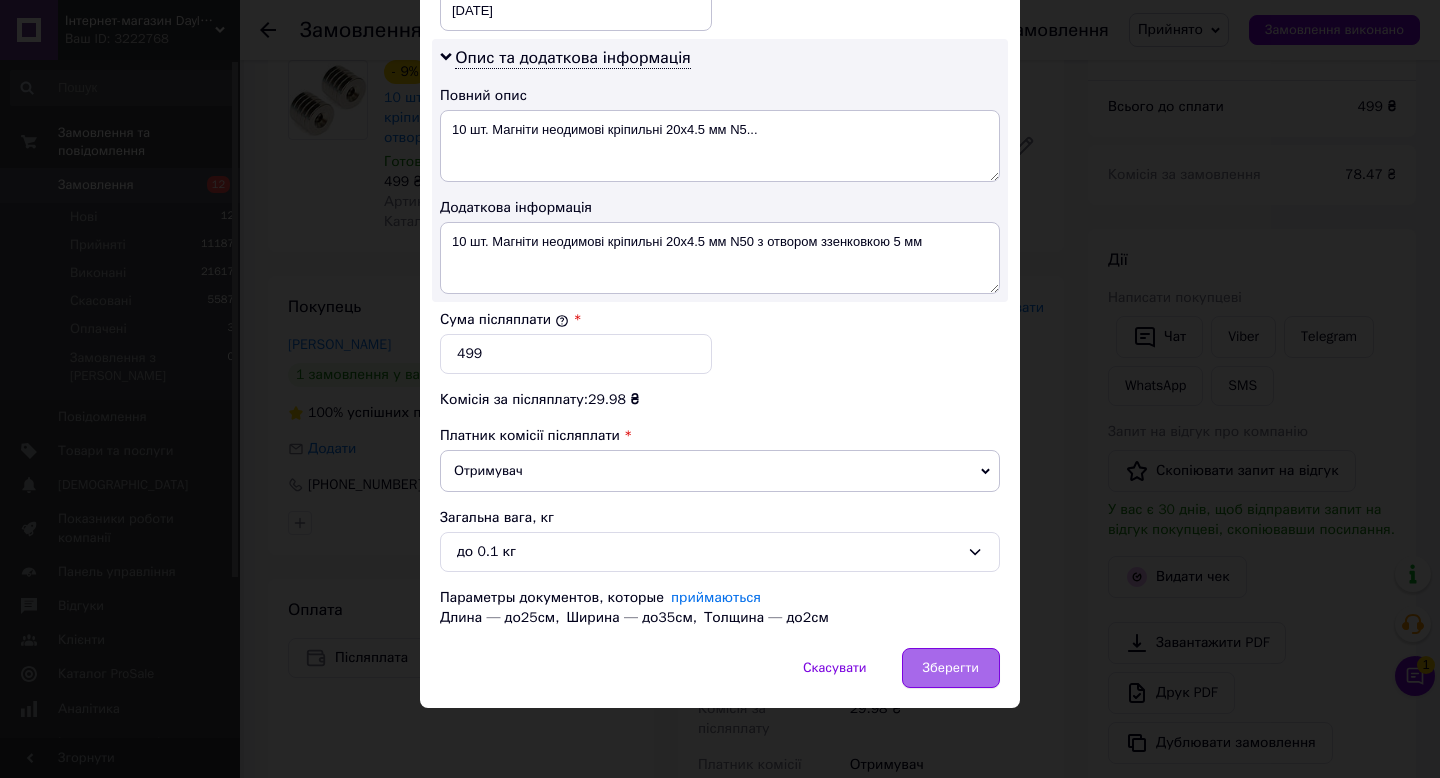click on "Зберегти" at bounding box center [951, 668] 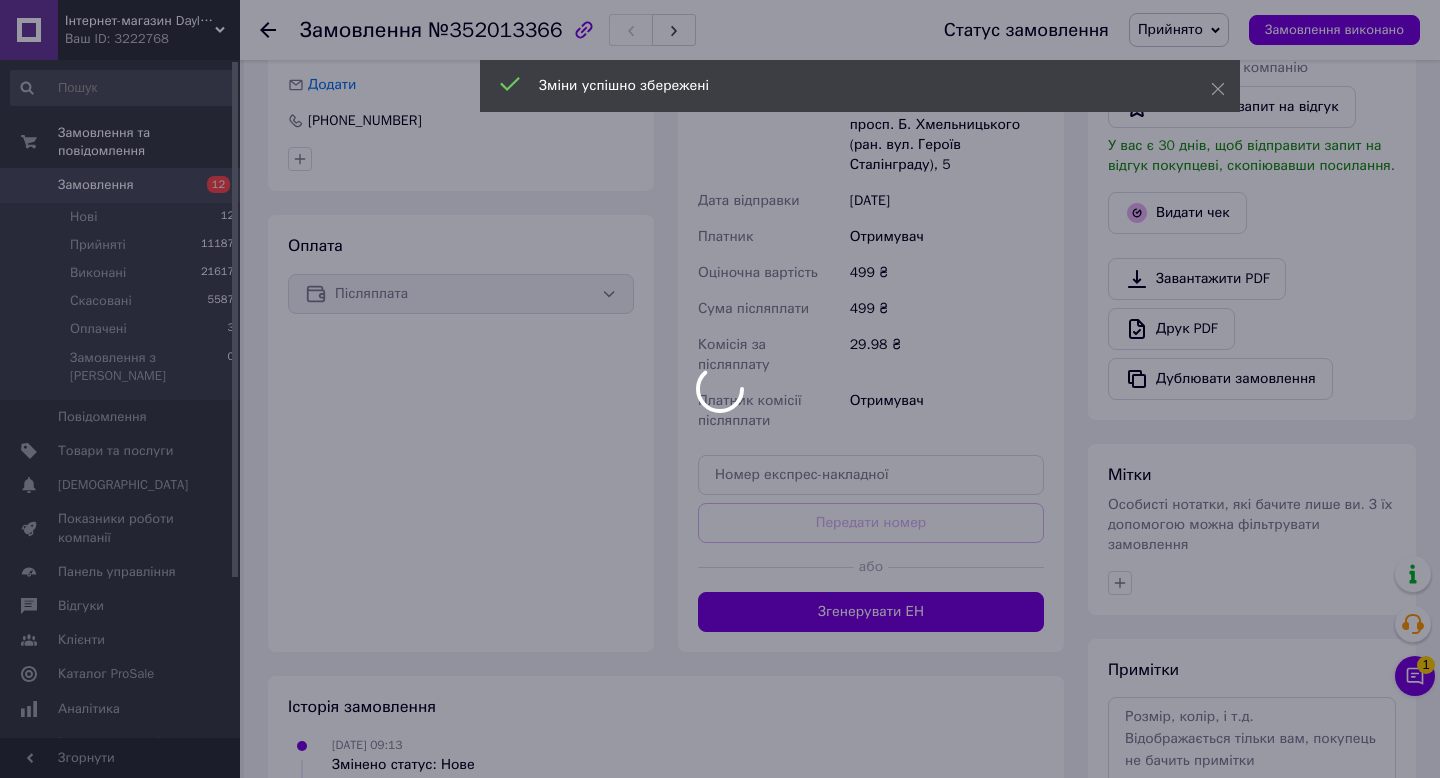 scroll, scrollTop: 538, scrollLeft: 0, axis: vertical 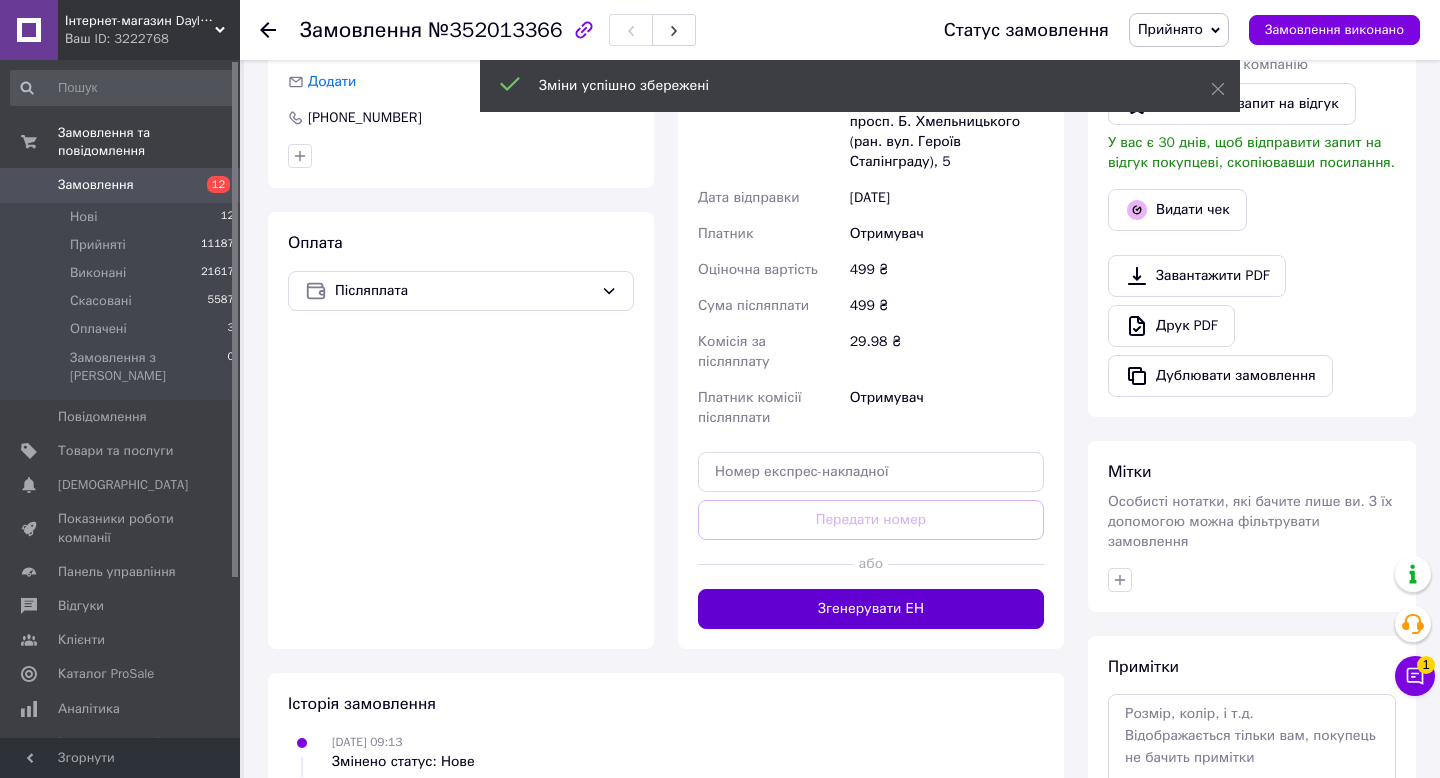 click on "Згенерувати ЕН" at bounding box center (871, 609) 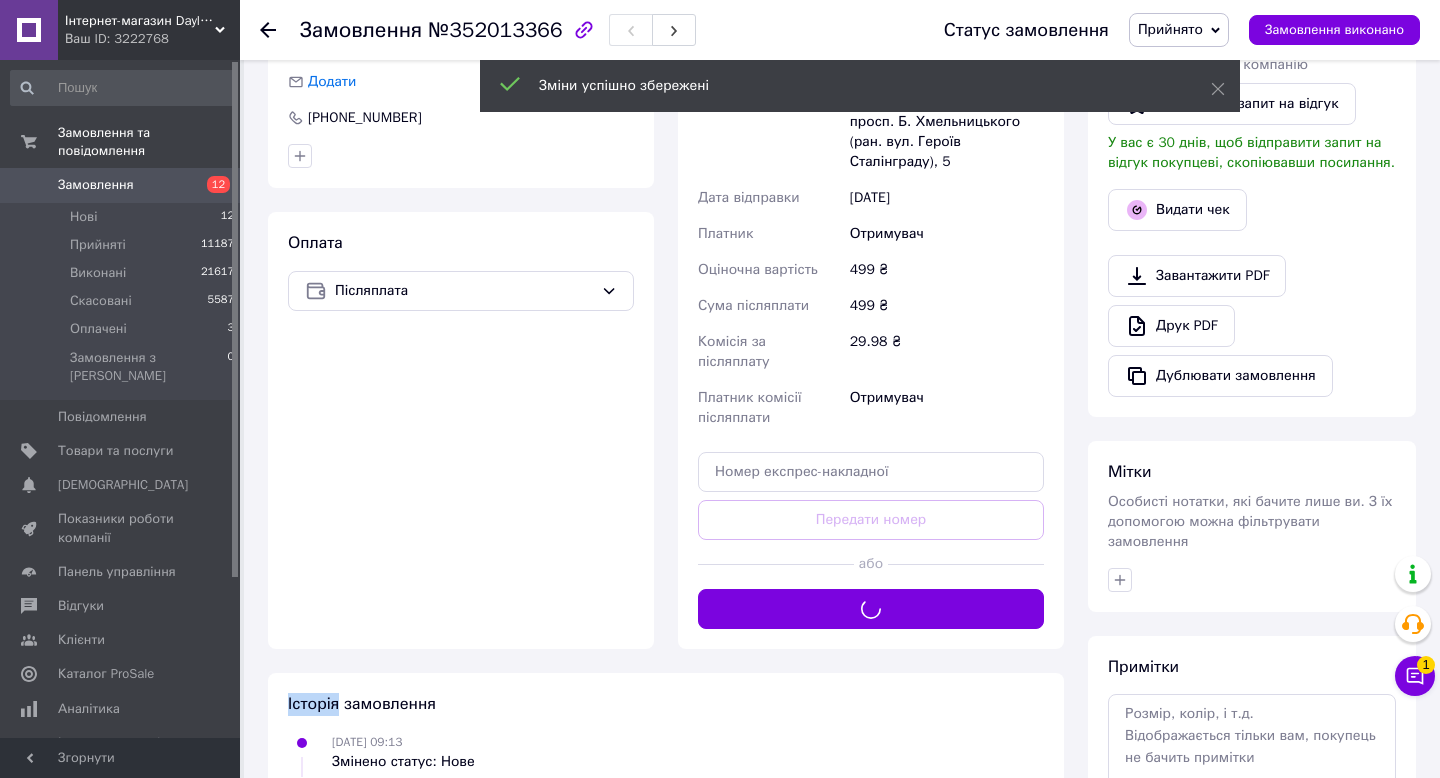 drag, startPoint x: 930, startPoint y: 605, endPoint x: 933, endPoint y: 509, distance: 96.04687 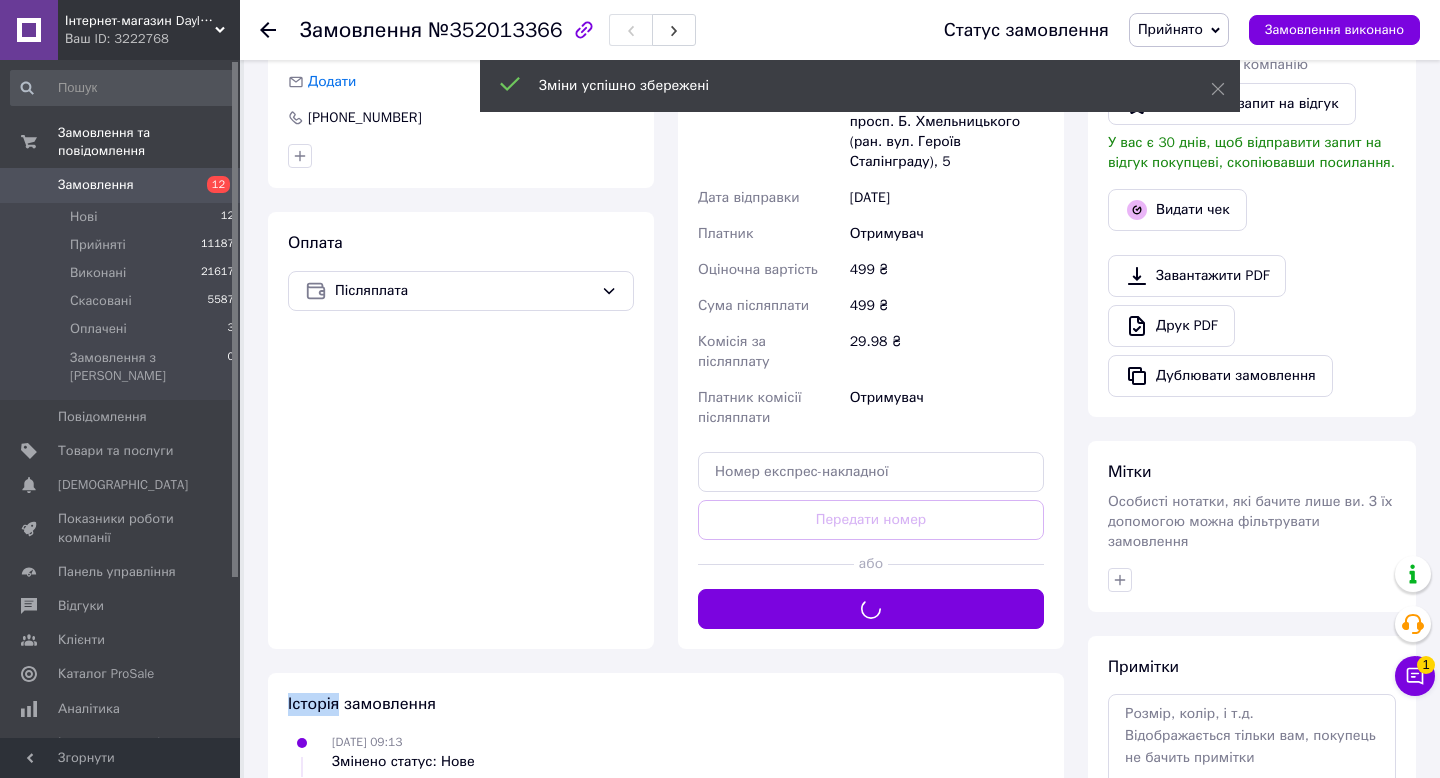 click on "Доставка Редагувати Нова Пошта (платна) Отримувач [PERSON_NAME] Телефон отримувача [PHONE_NUMBER] Адреса Дніпро, №20 (до 30 кг): просп. Б. Хмельницького (ран. вул. Героїв Сталінграду), 5 Дата відправки [DATE] Платник Отримувач Оціночна вартість 499 ₴ Сума післяплати 499 ₴ Комісія за післяплату 29.98 ₴ Платник комісії післяплати Отримувач Передати номер або Згенерувати ЕН" at bounding box center [871, 279] 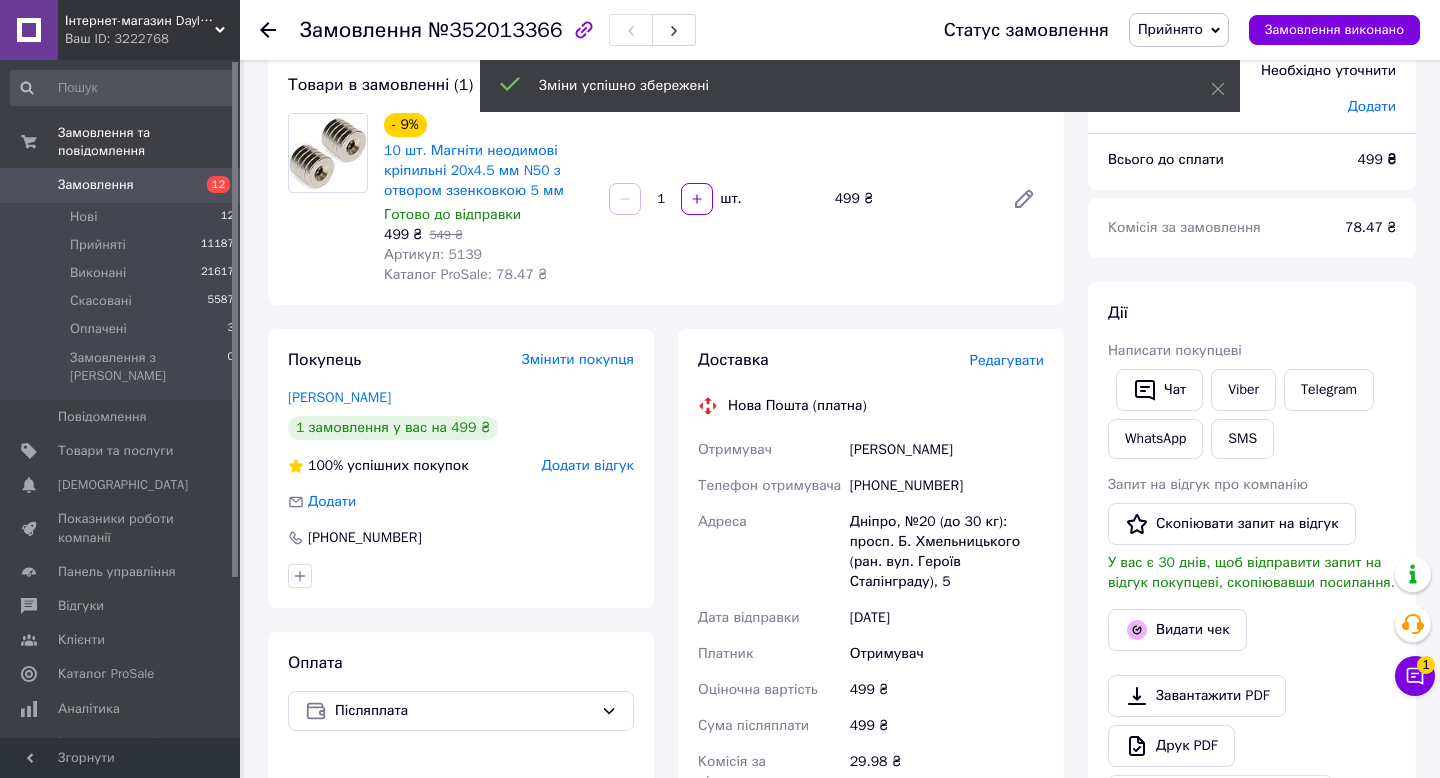 scroll, scrollTop: 105, scrollLeft: 0, axis: vertical 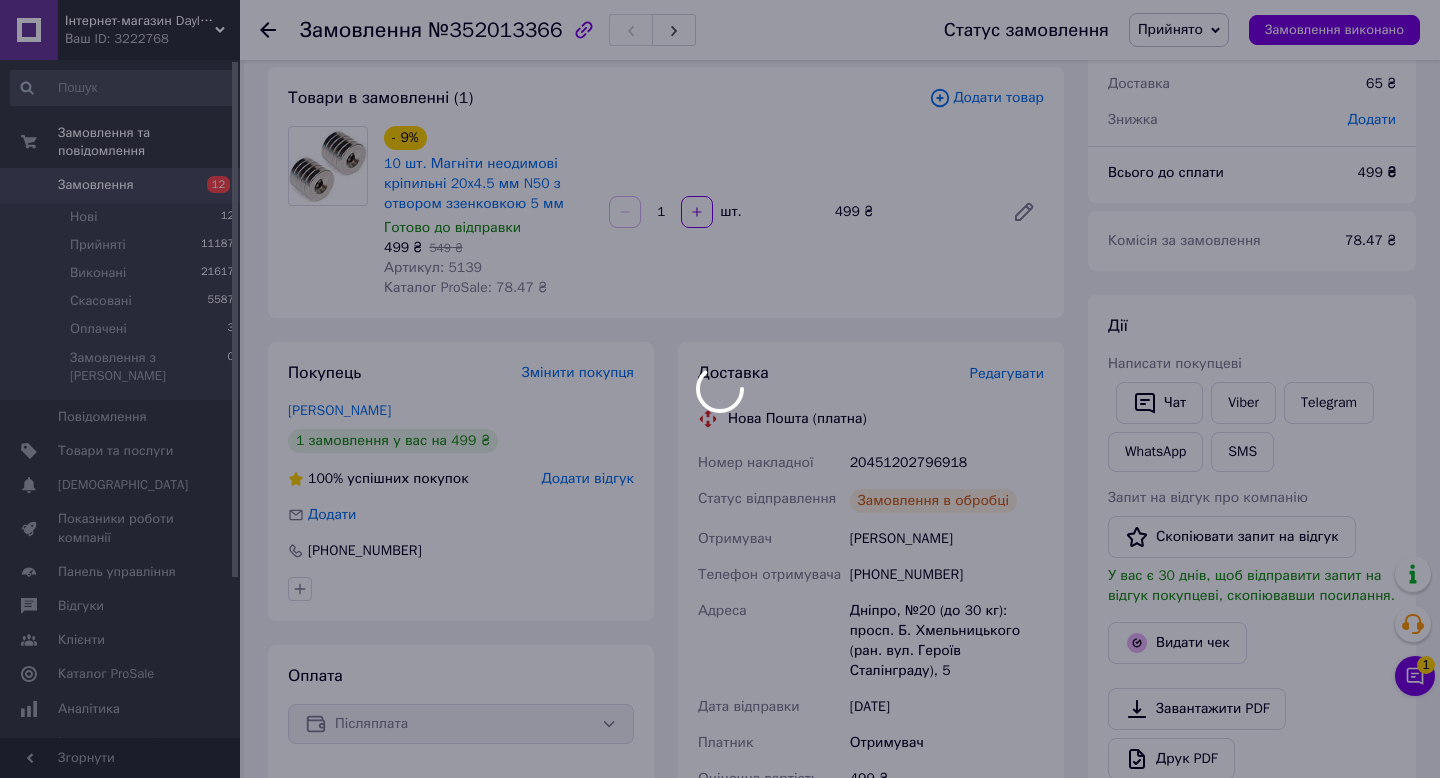click at bounding box center (720, 389) 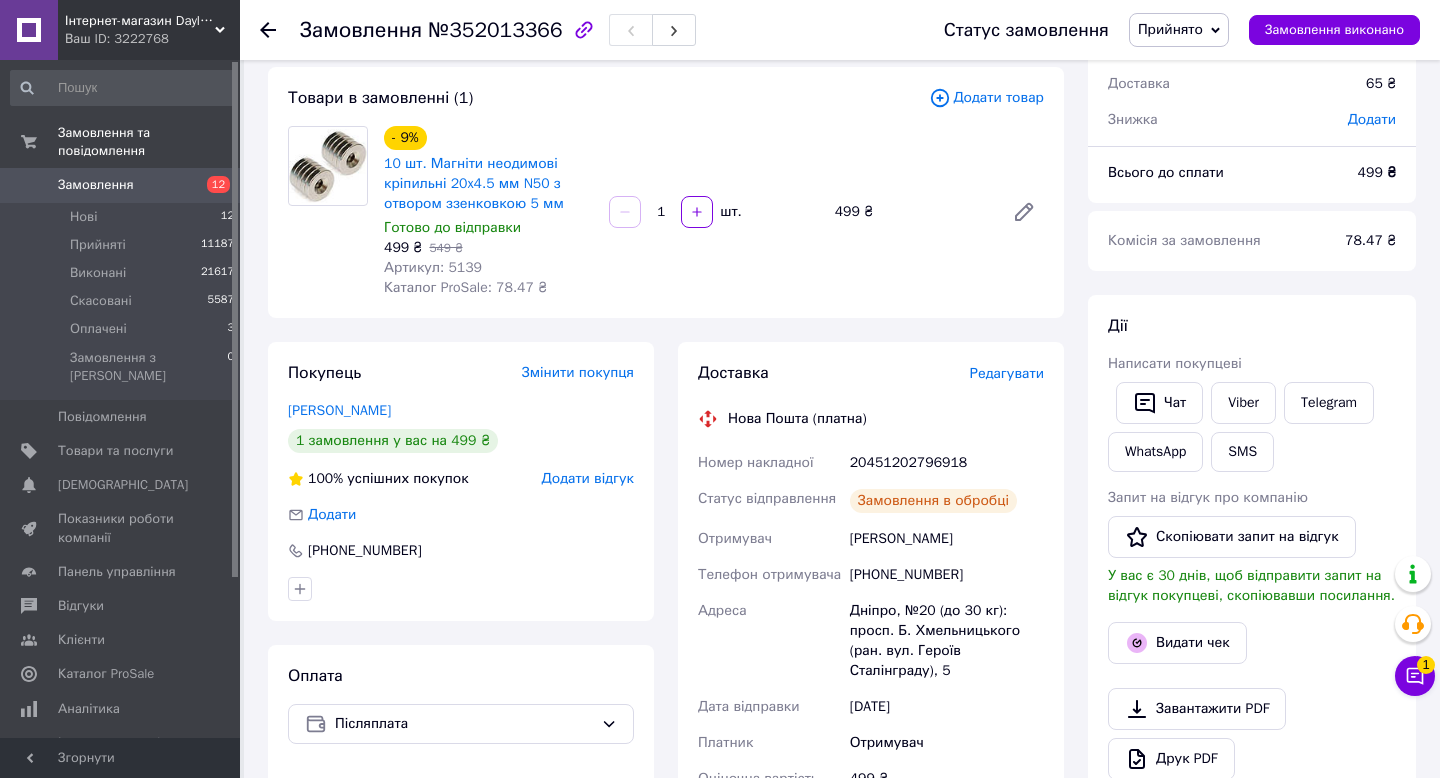 click on "20451202796918" at bounding box center (947, 463) 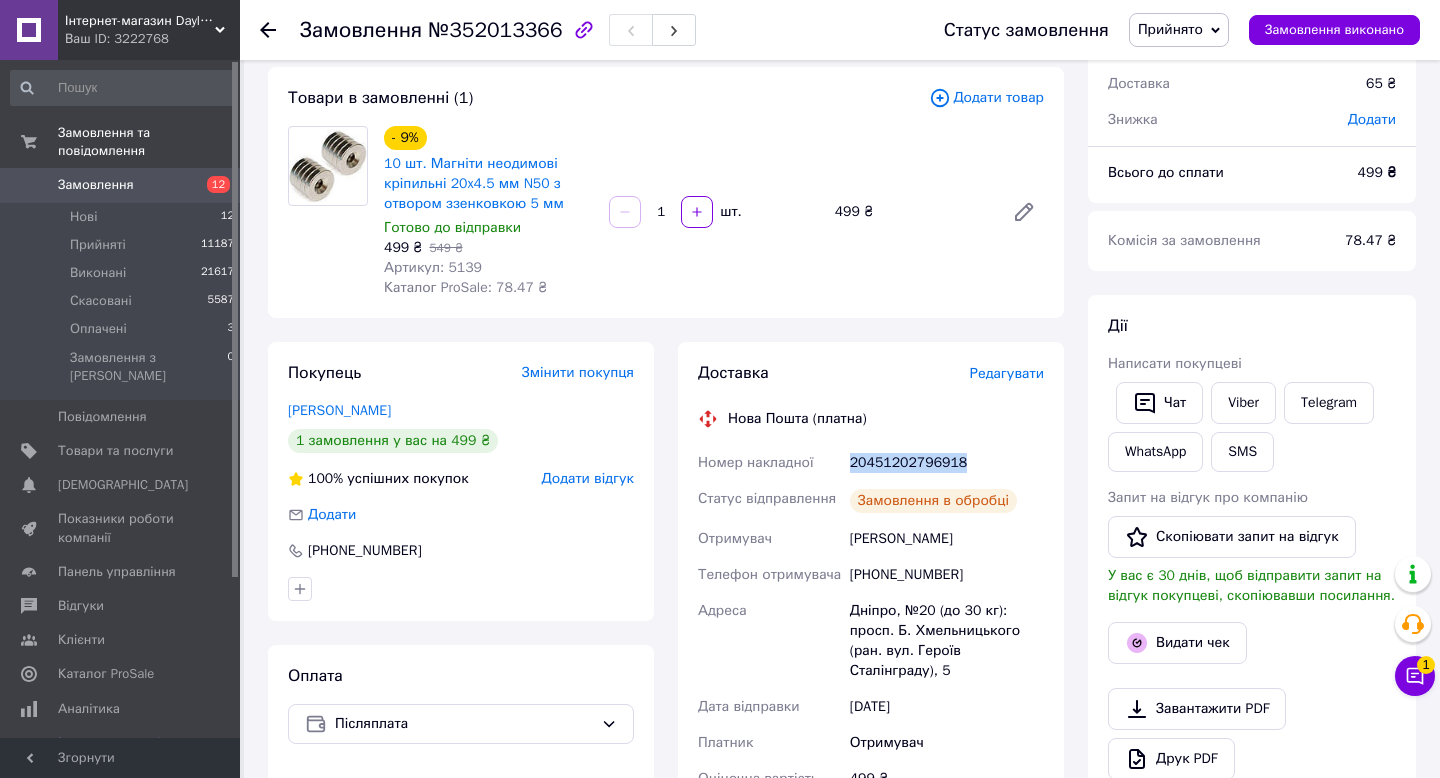 click on "20451202796918" at bounding box center [947, 463] 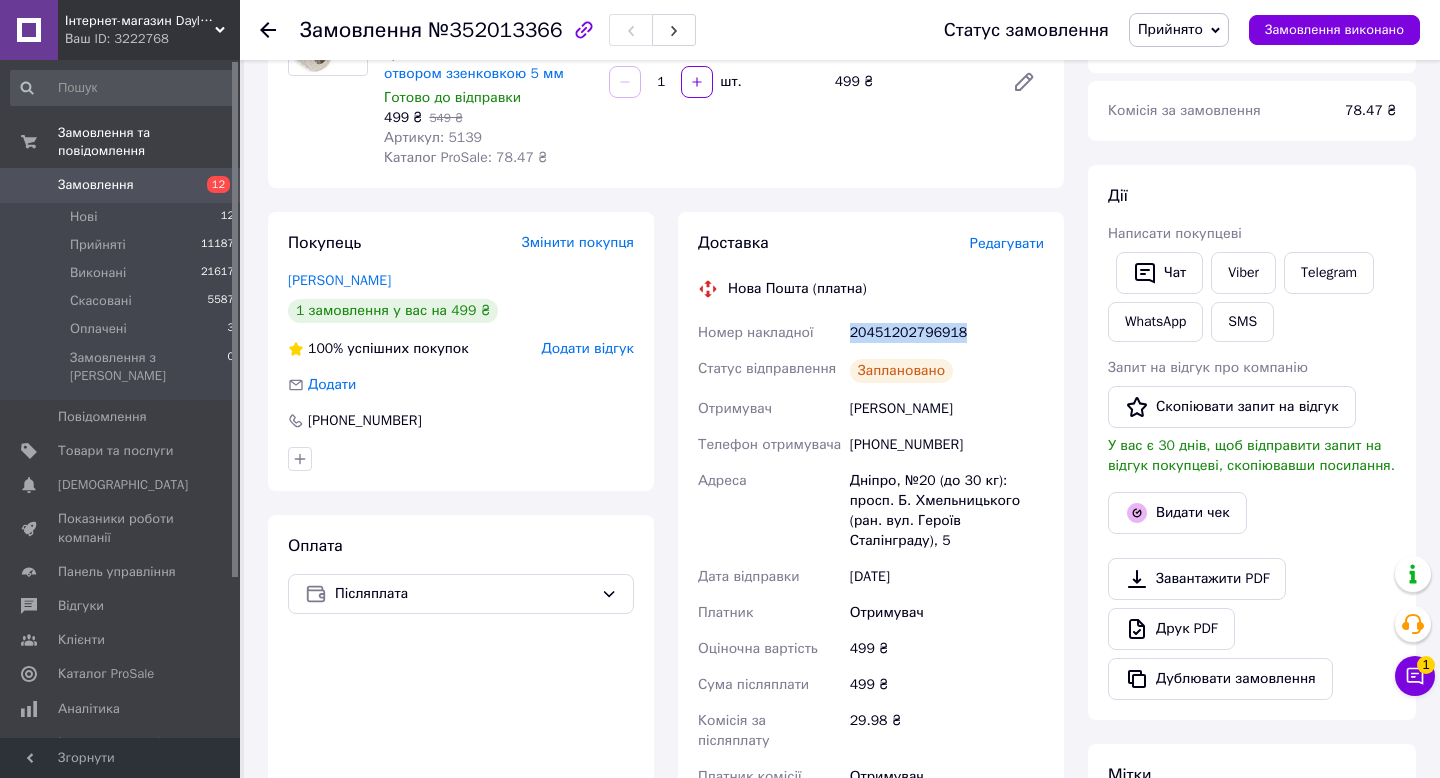 scroll, scrollTop: 0, scrollLeft: 0, axis: both 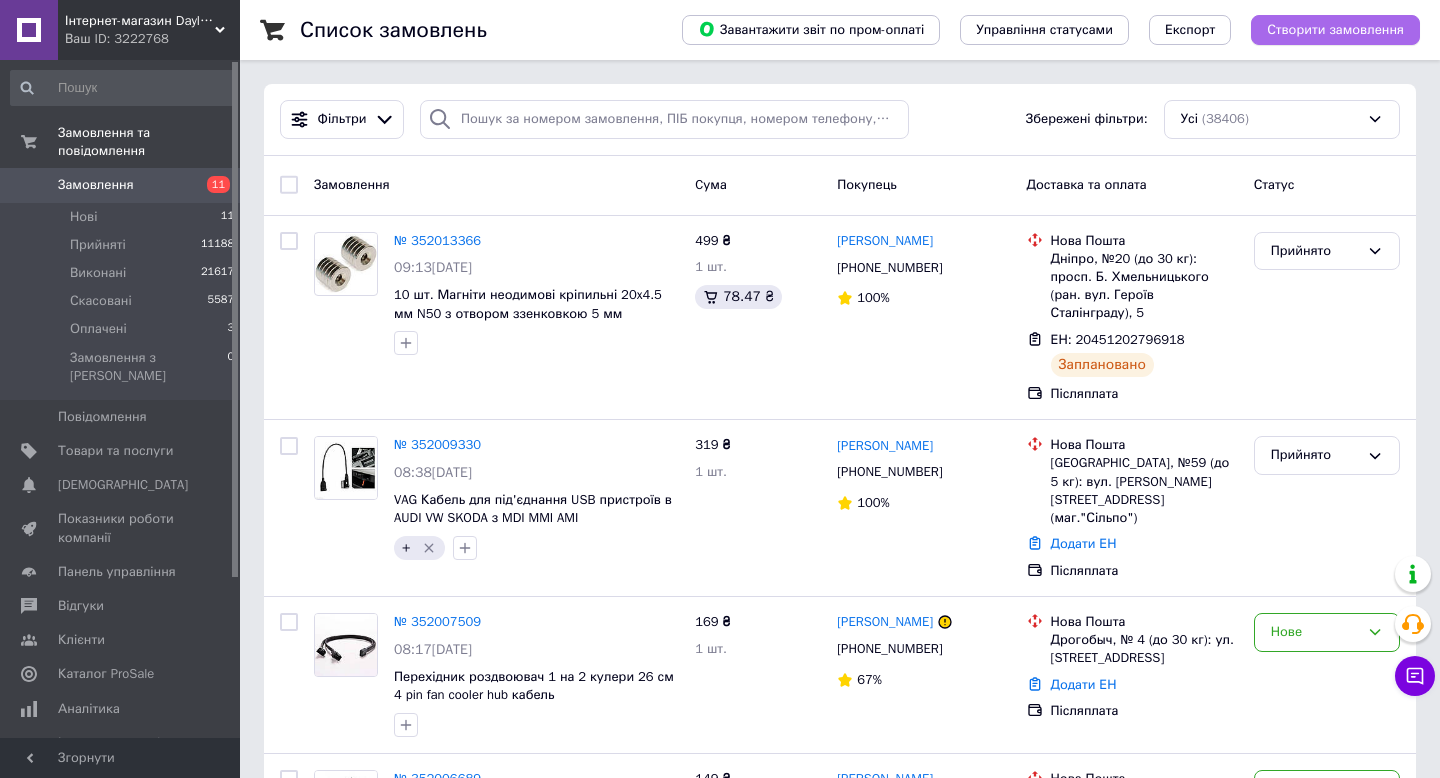 click on "Створити замовлення" at bounding box center [1335, 30] 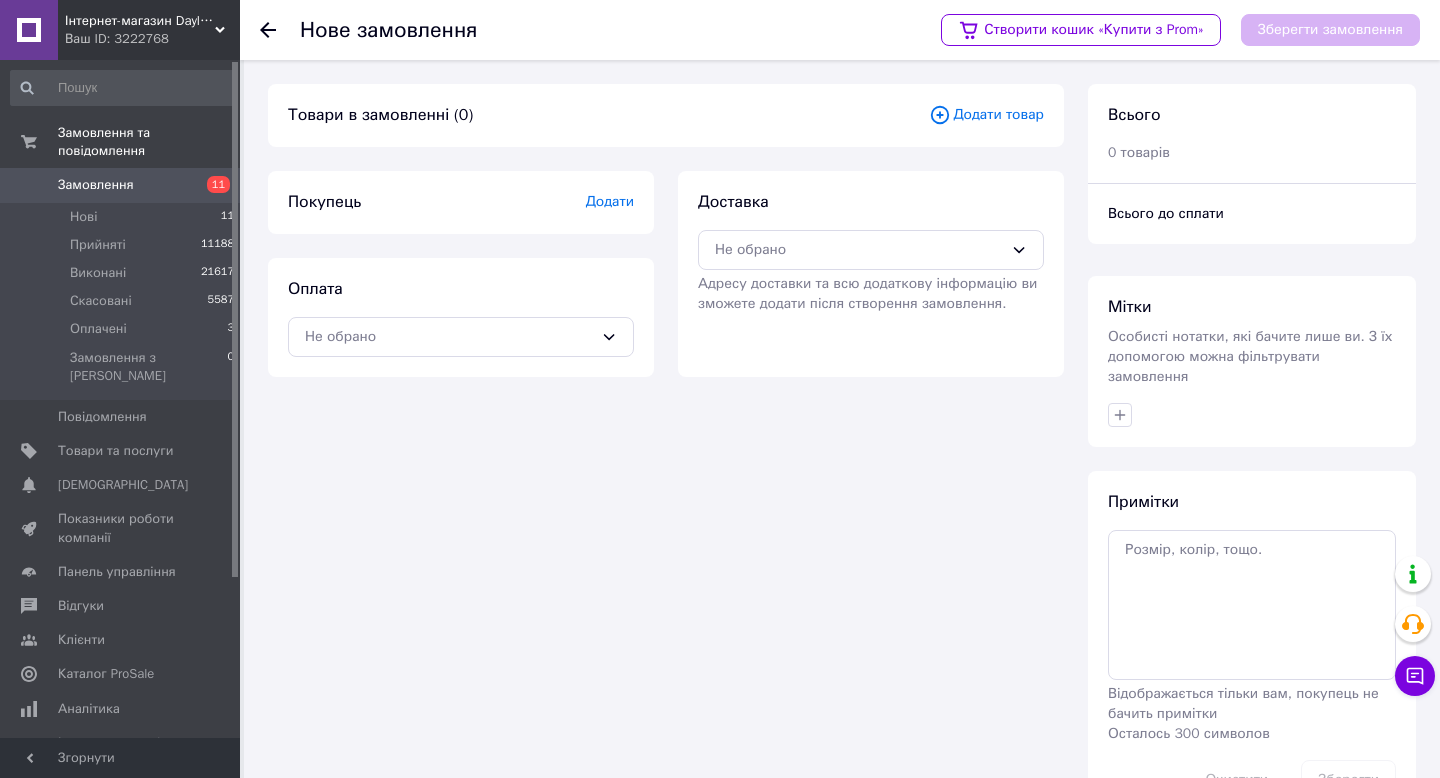 click on "Додати товар" at bounding box center [986, 115] 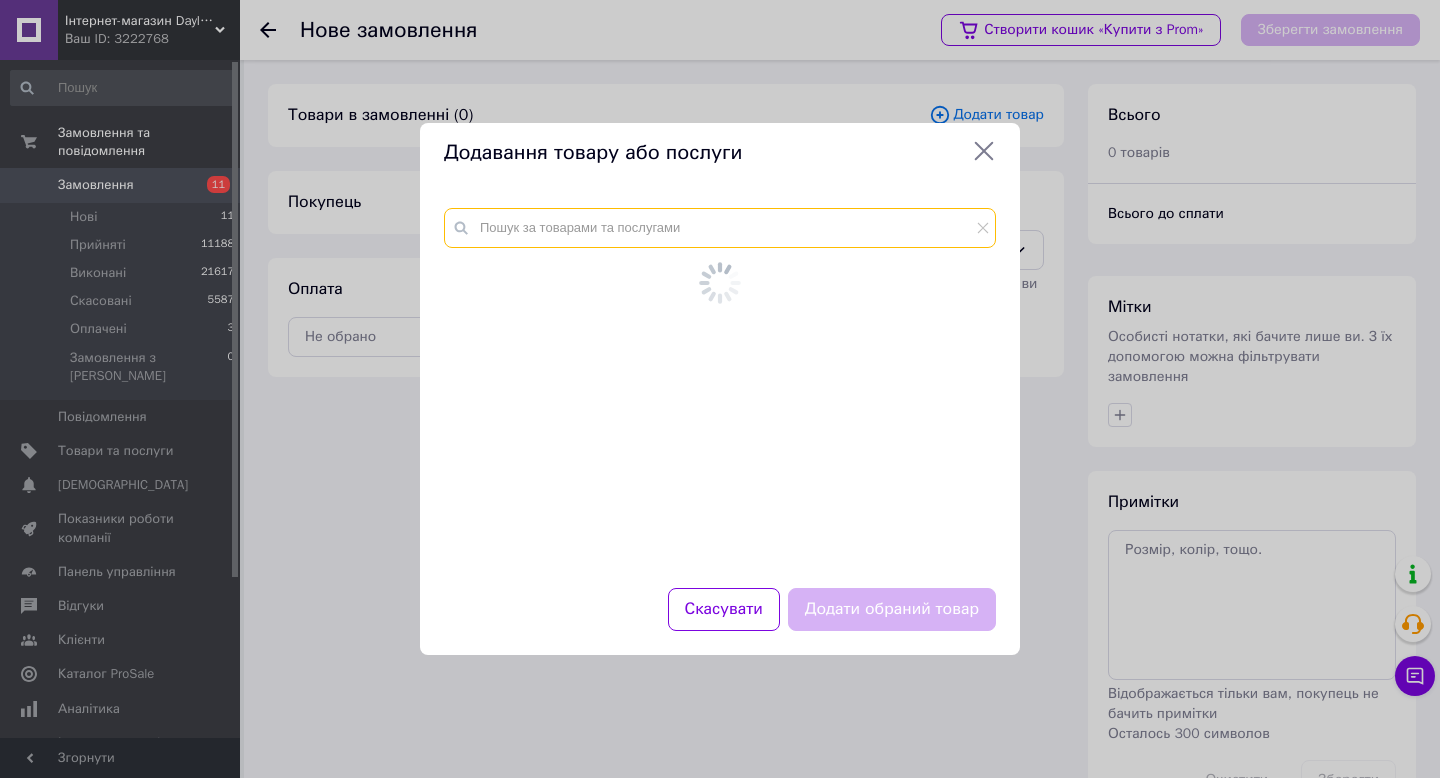 click at bounding box center (720, 228) 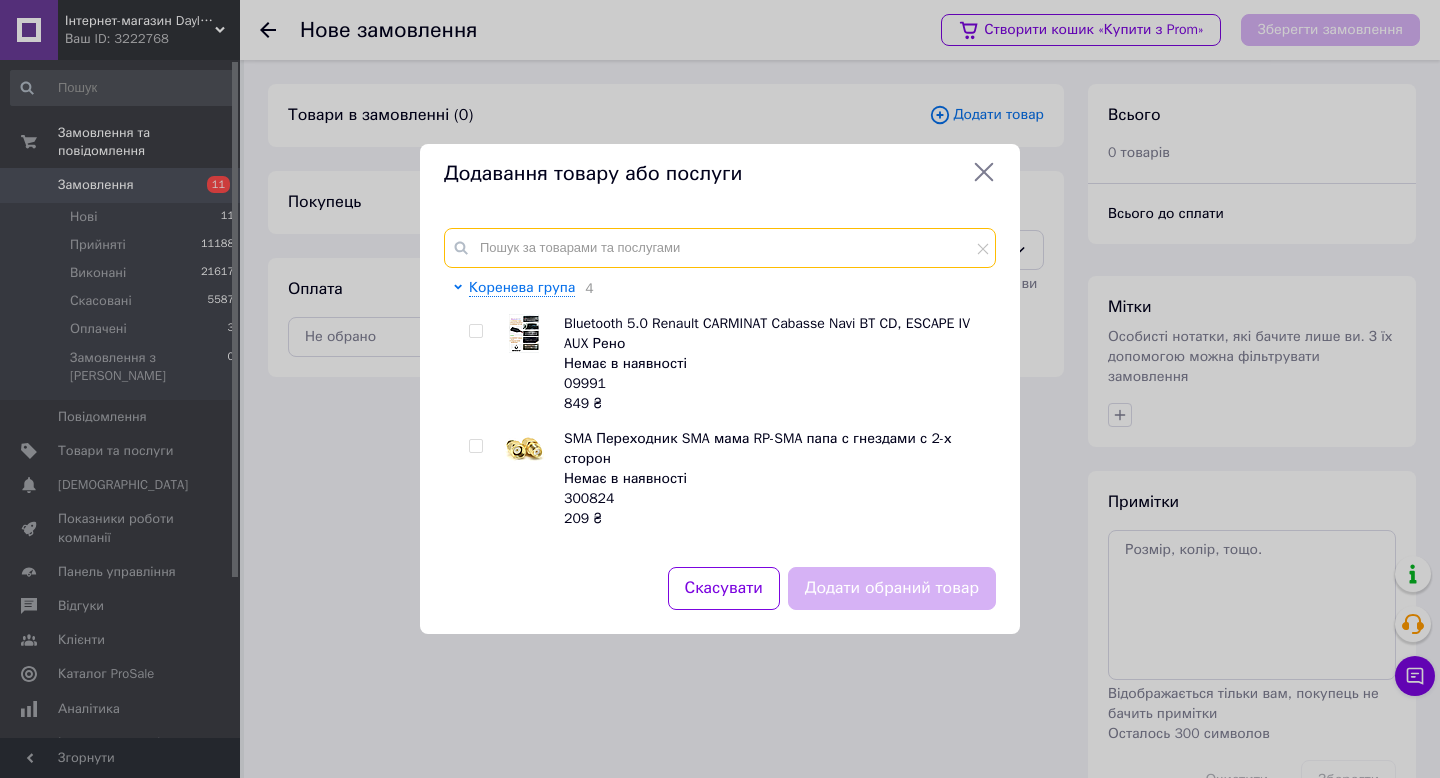 click at bounding box center [720, 248] 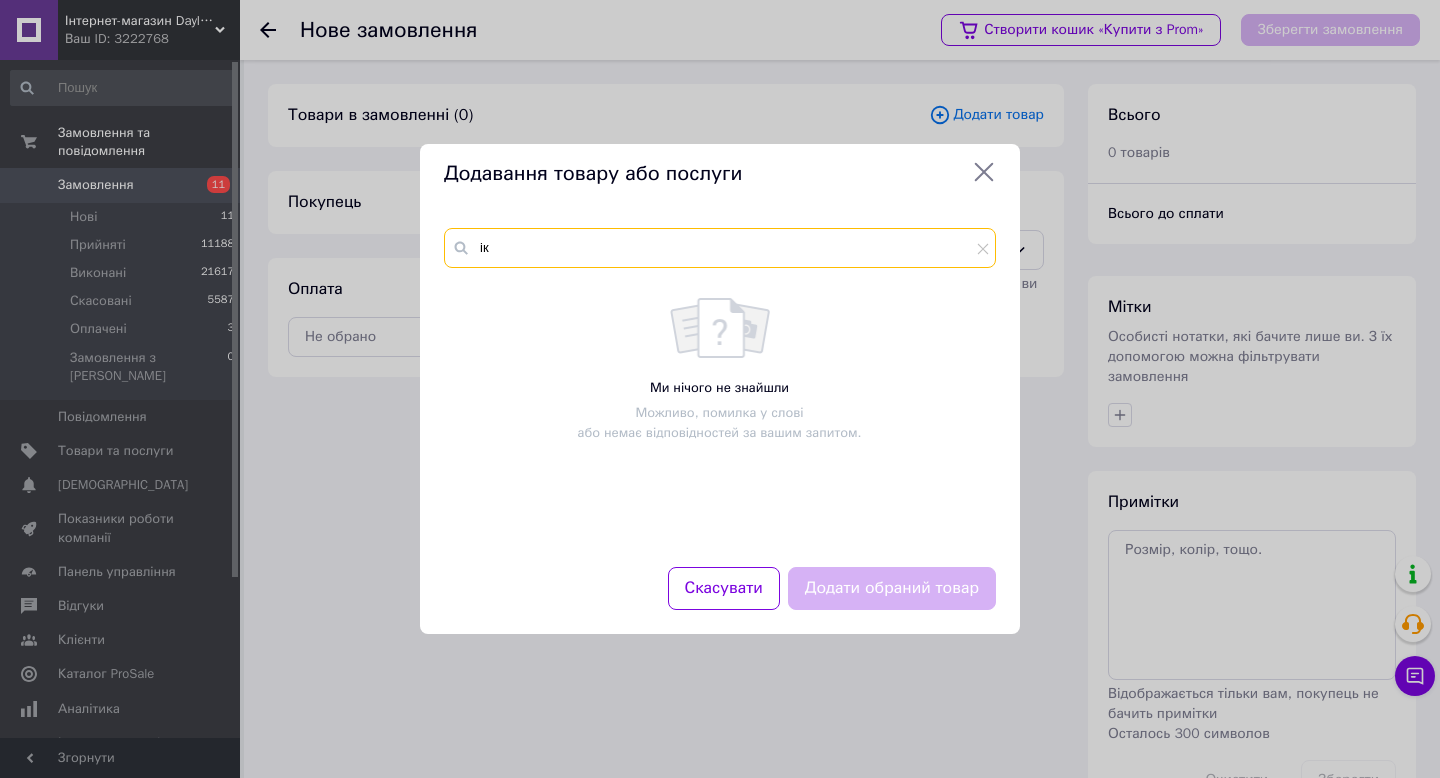 type on "і" 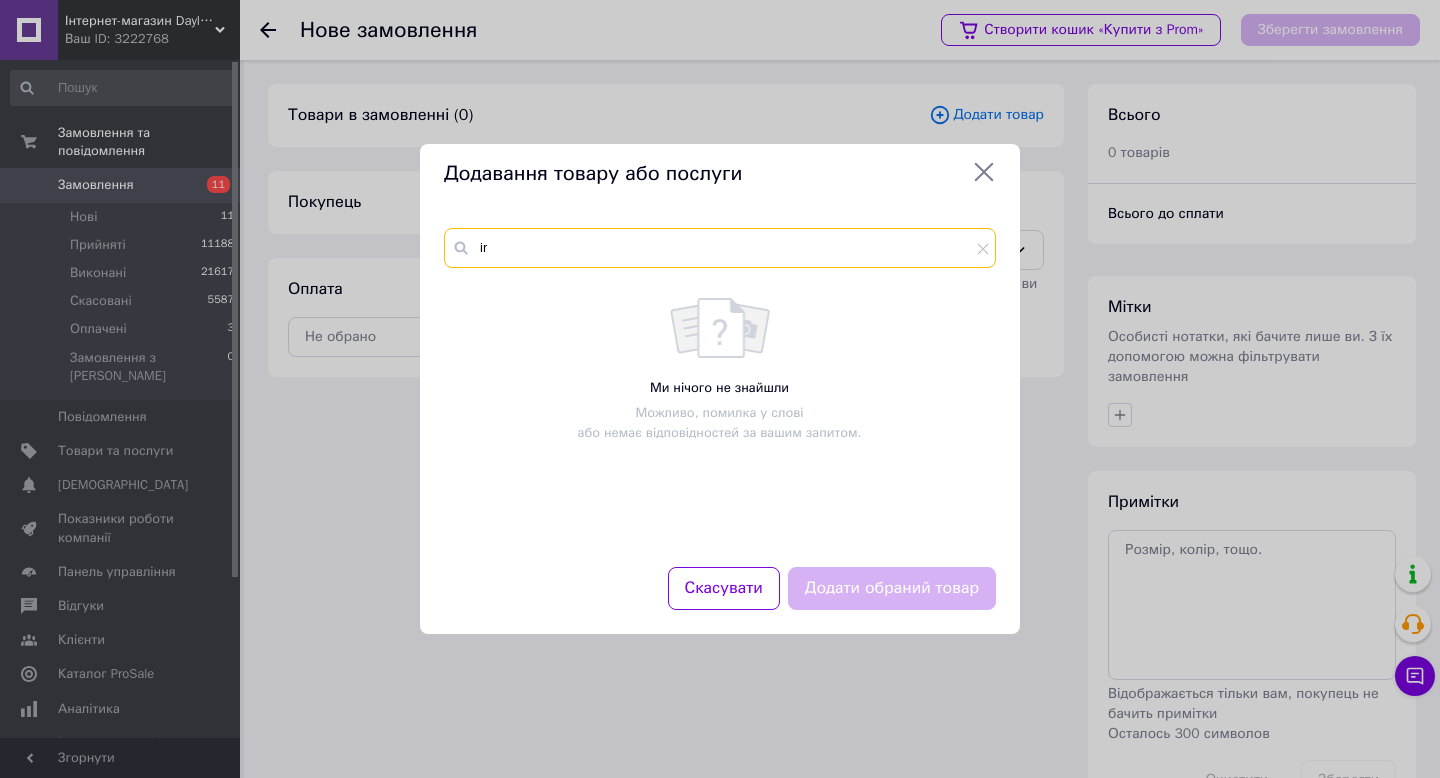 type on "і" 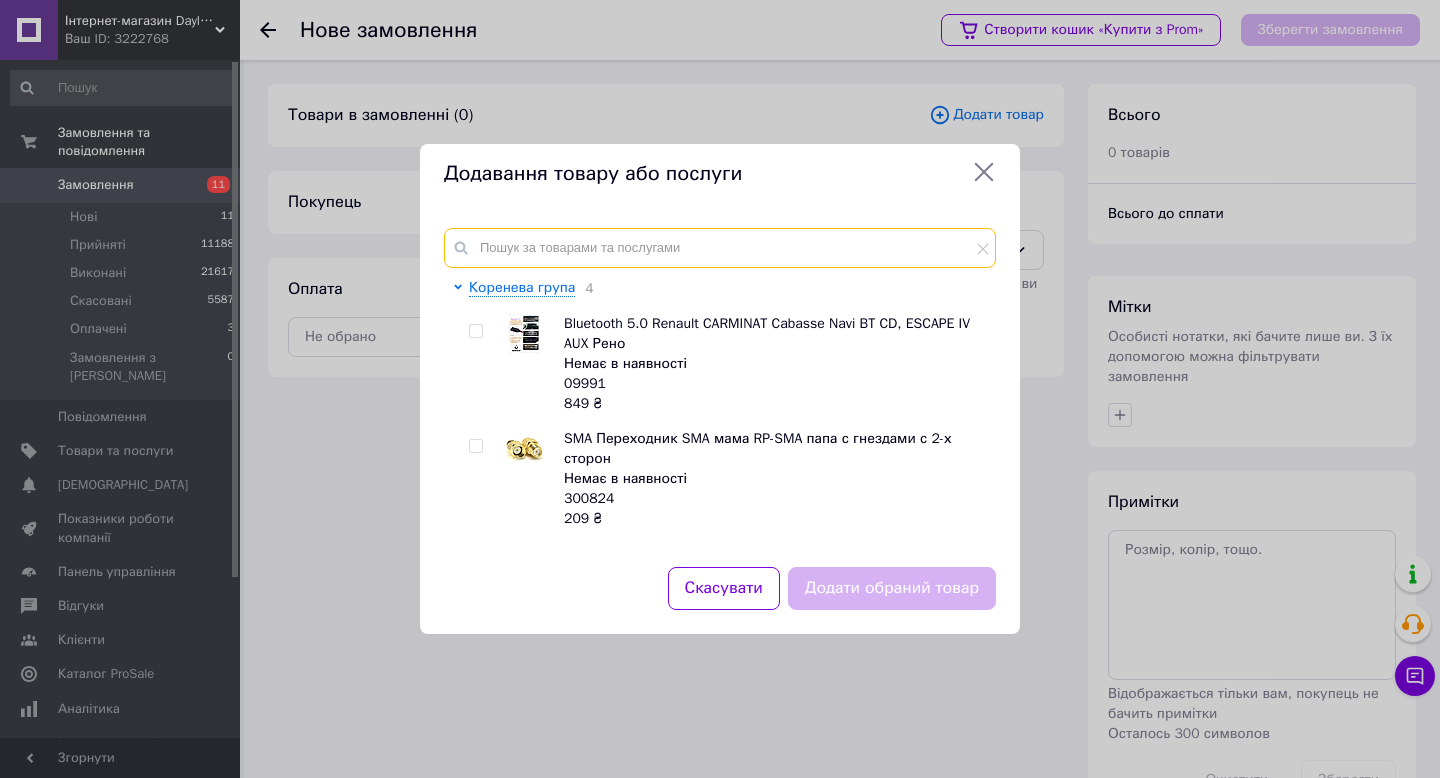 type on "і" 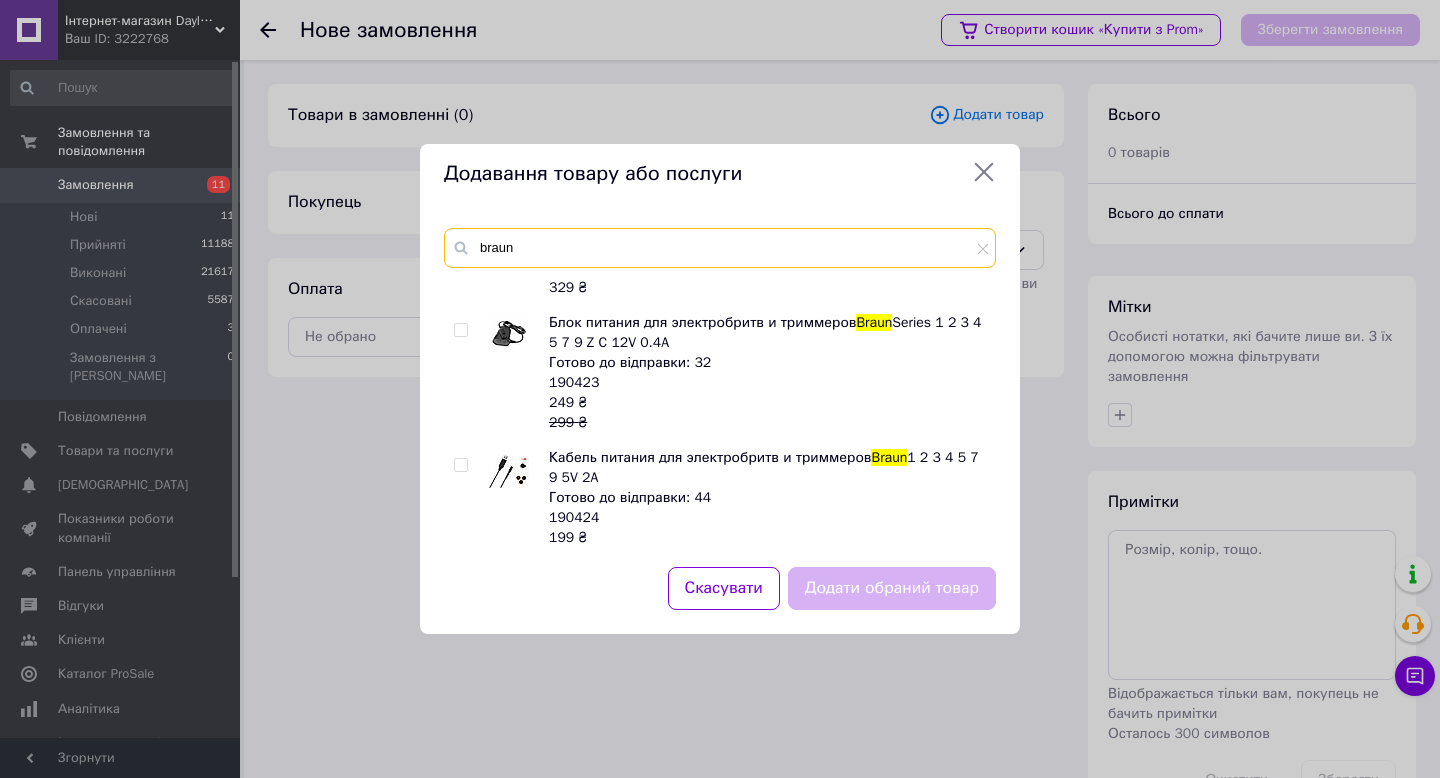 scroll, scrollTop: 657, scrollLeft: 0, axis: vertical 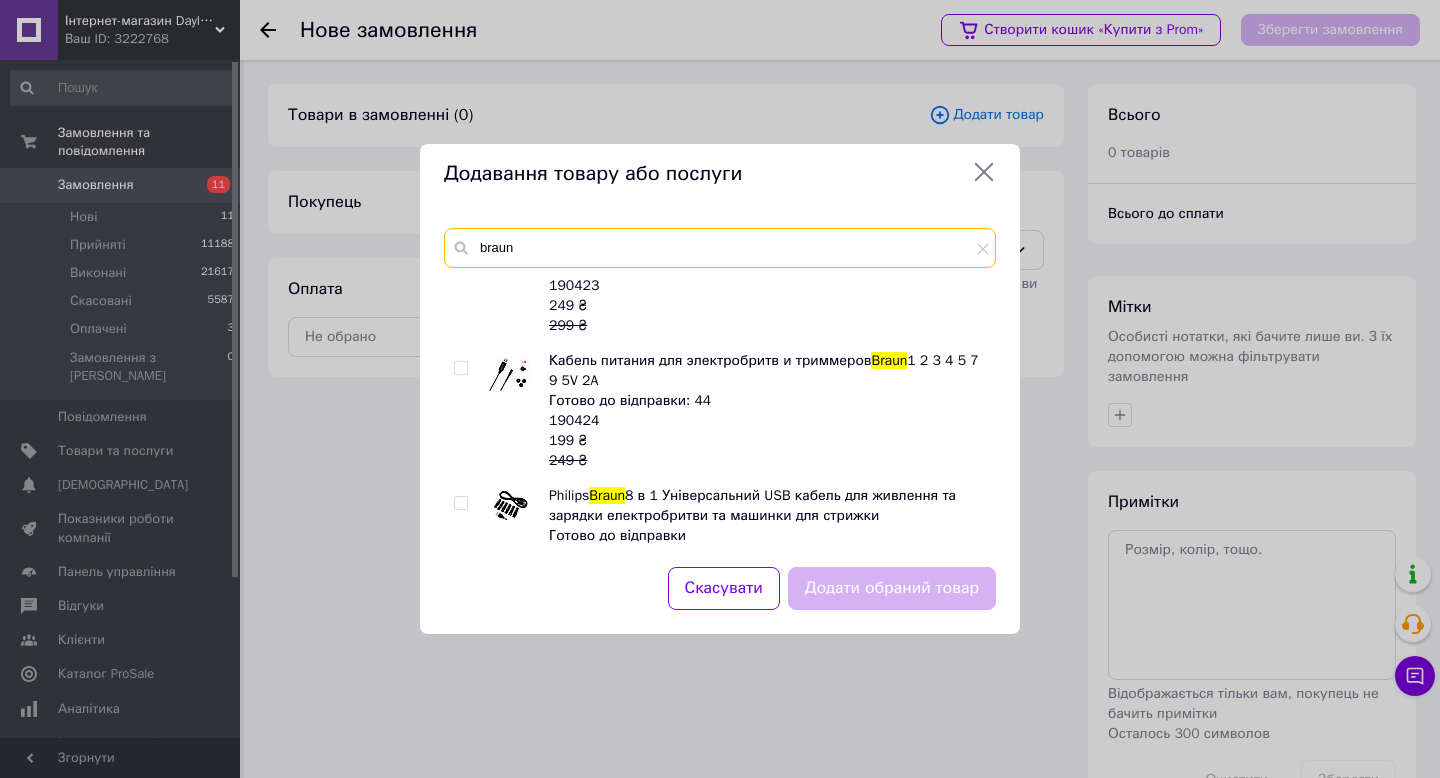 type on "braun" 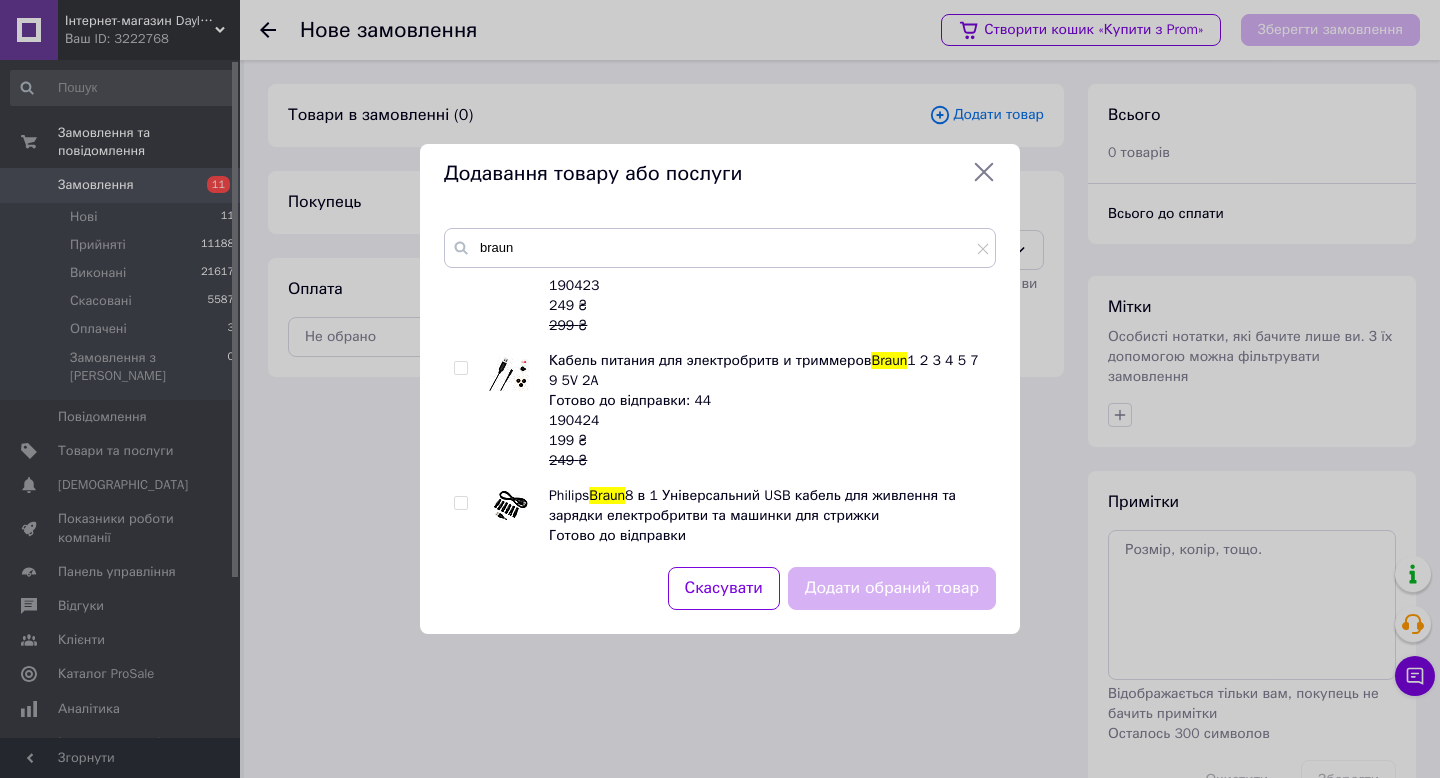 click at bounding box center [460, 368] 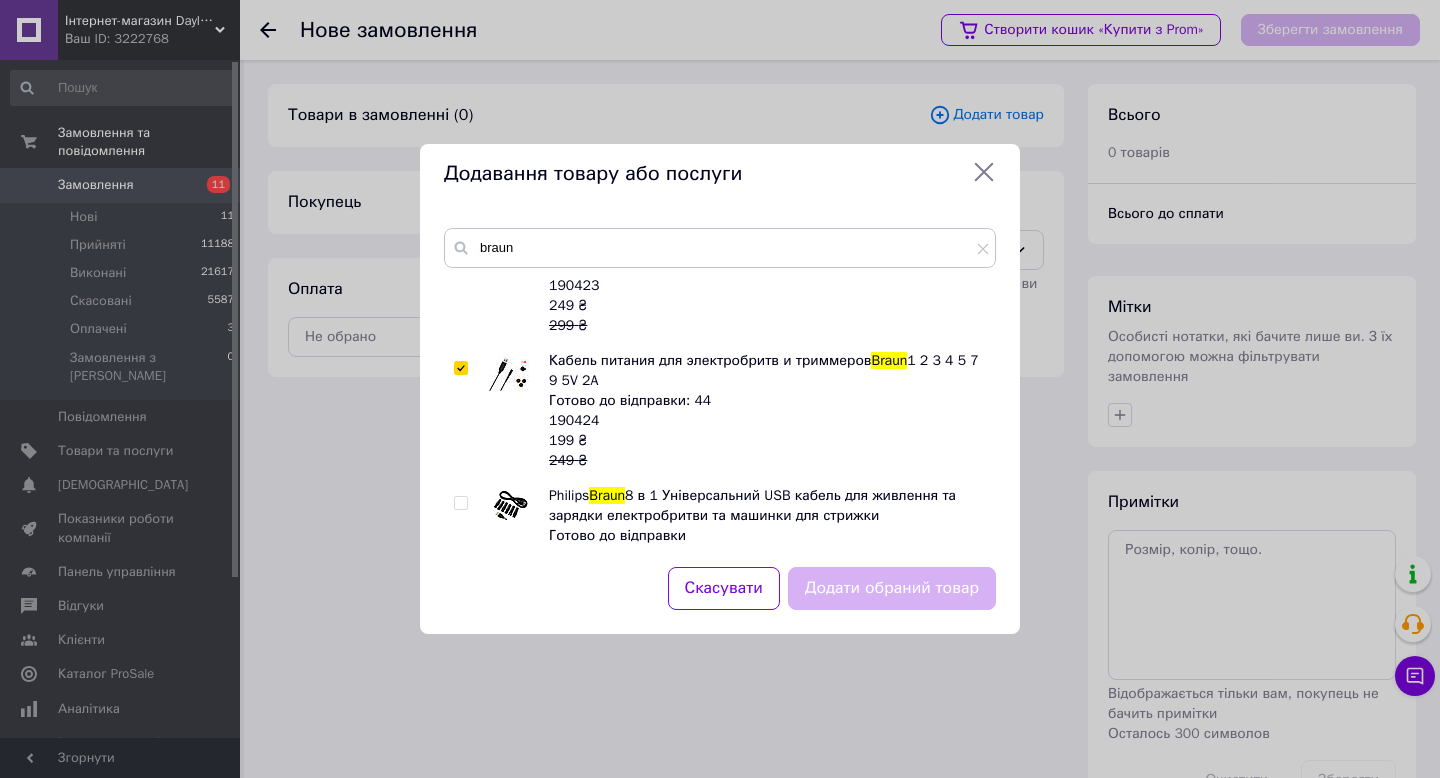 checkbox on "true" 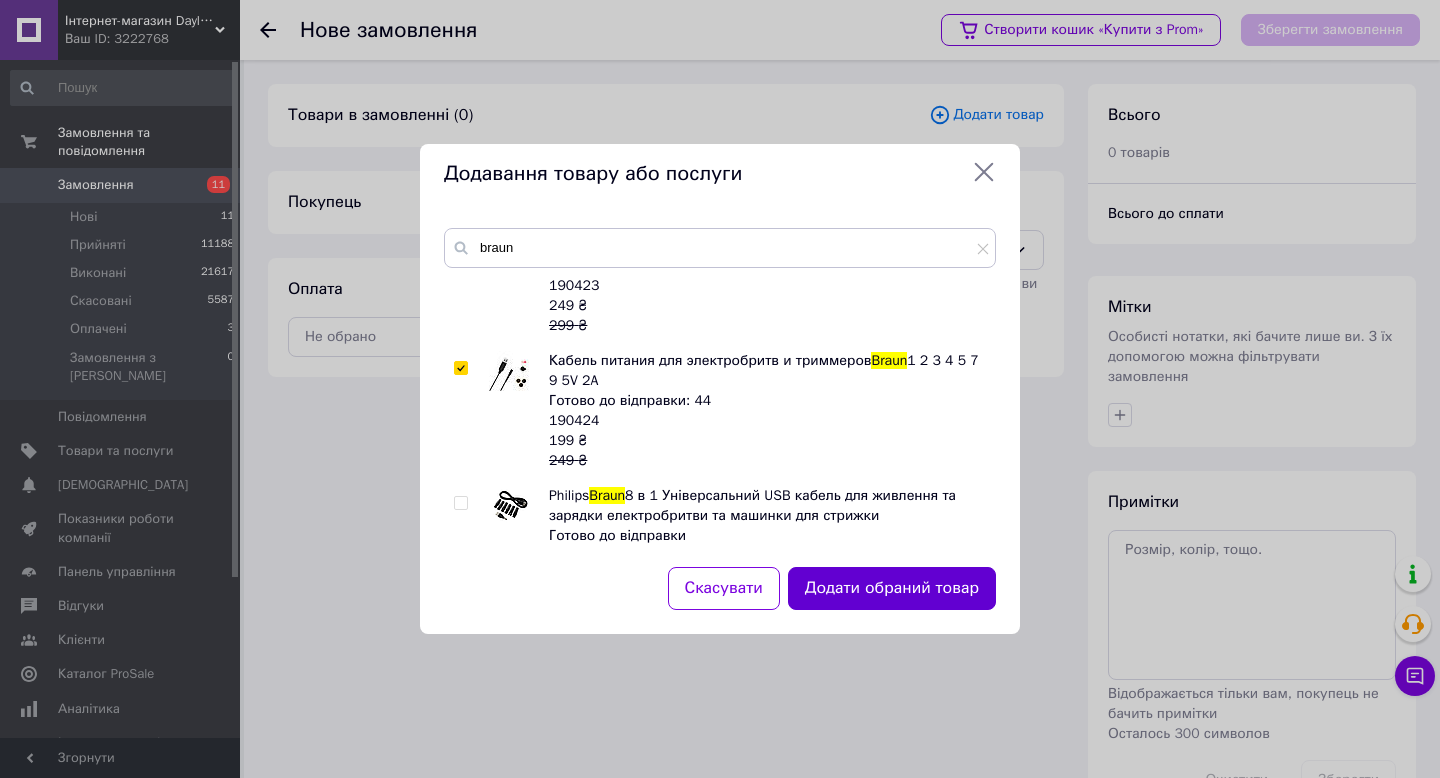 click on "Додати обраний товар" at bounding box center (892, 588) 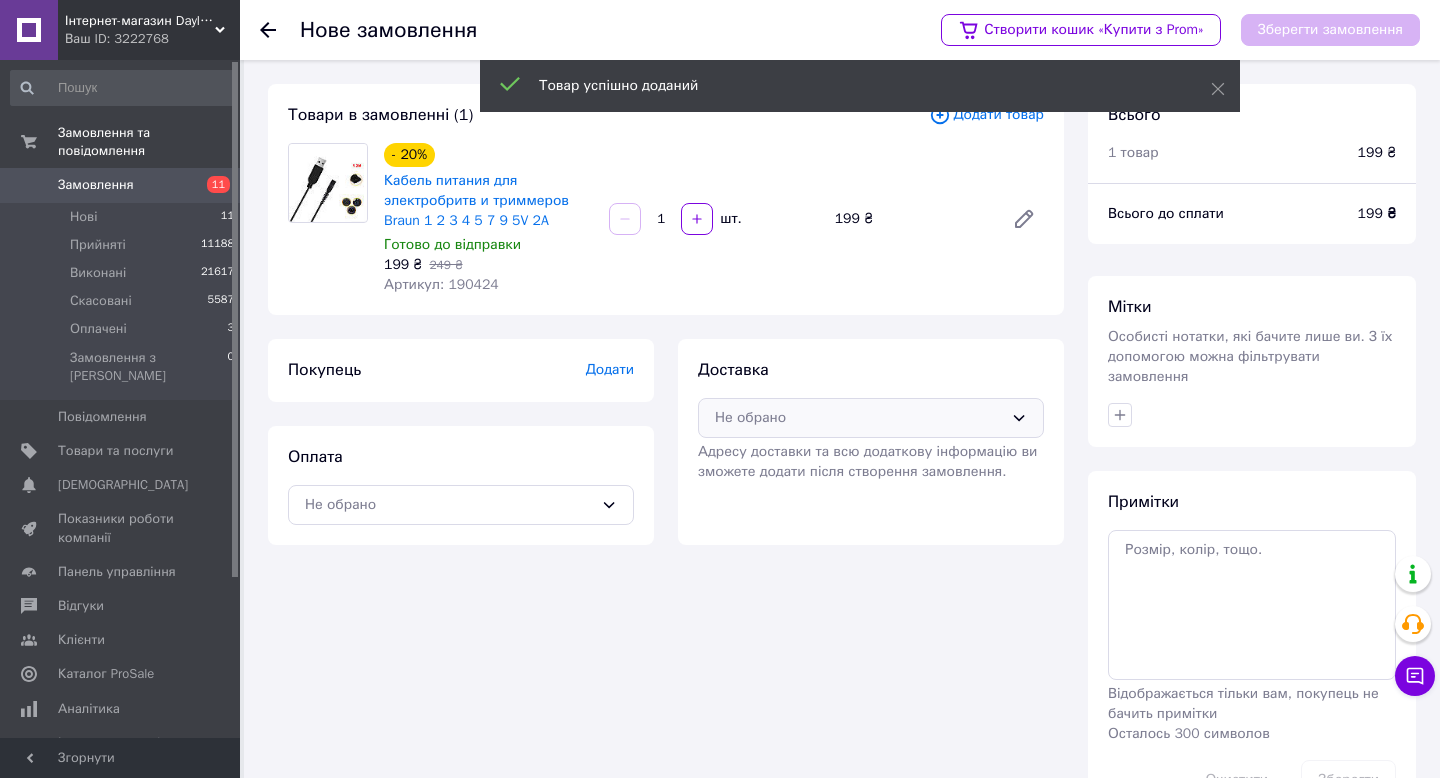 click on "Не обрано" at bounding box center (871, 418) 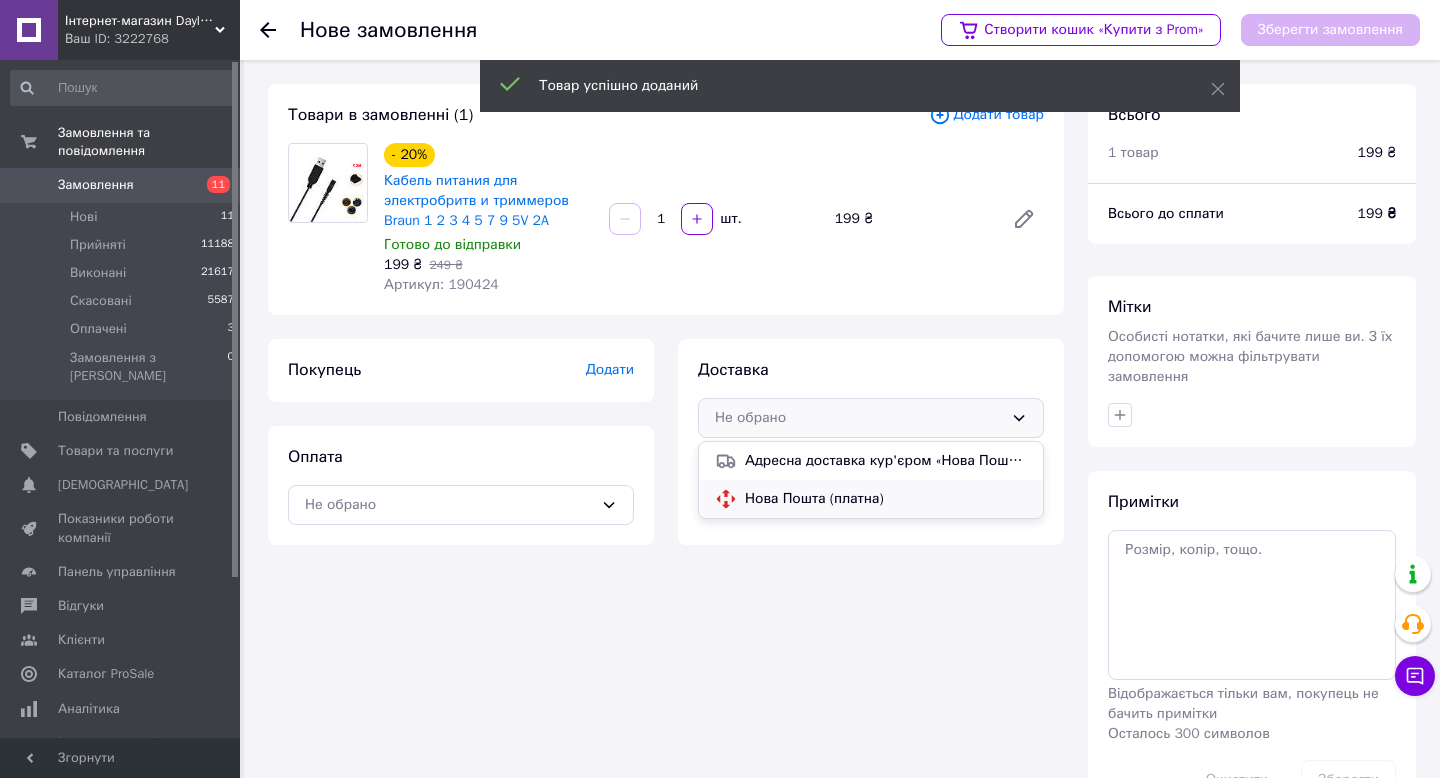 click on "Нова Пошта (платна)" at bounding box center (886, 499) 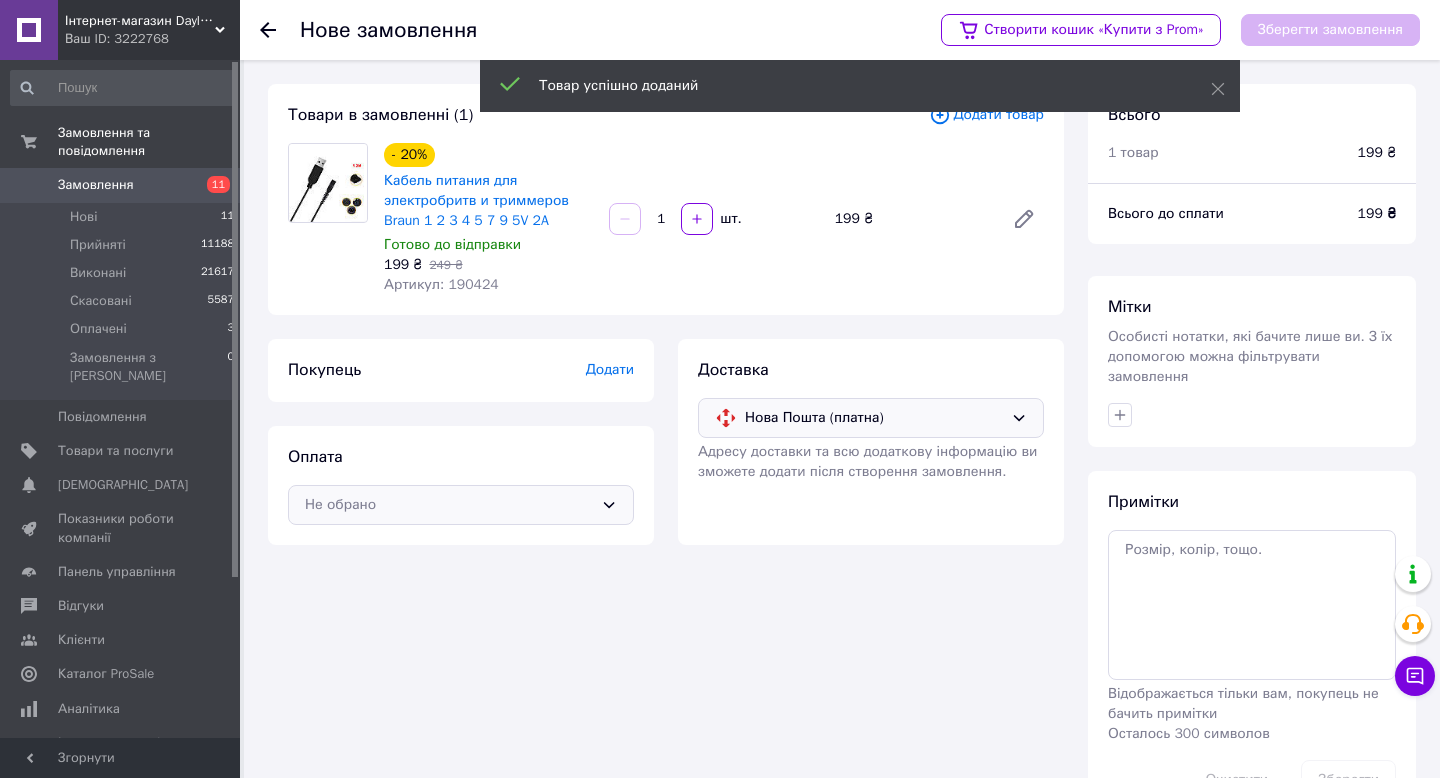 click on "Не обрано" at bounding box center (449, 505) 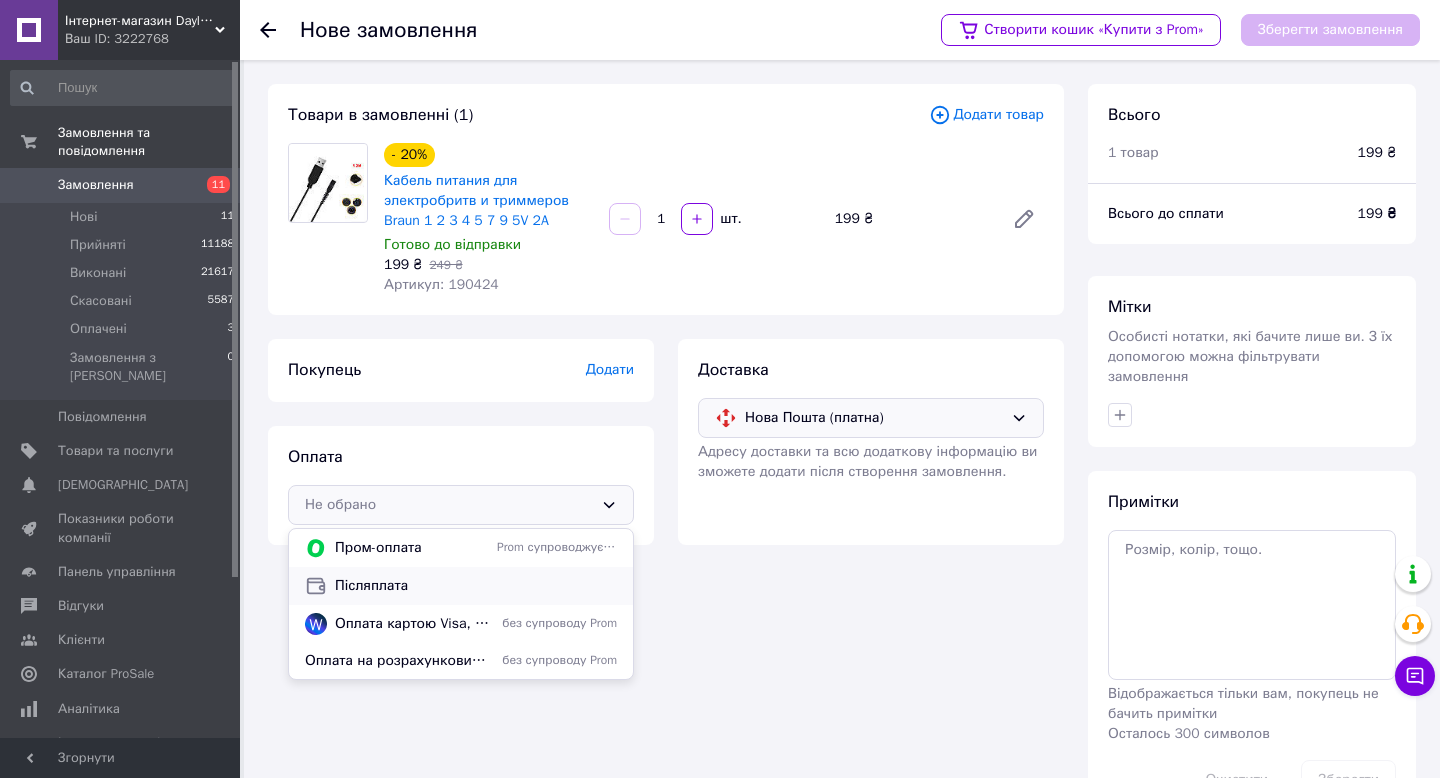 click on "Післяплата" at bounding box center [476, 586] 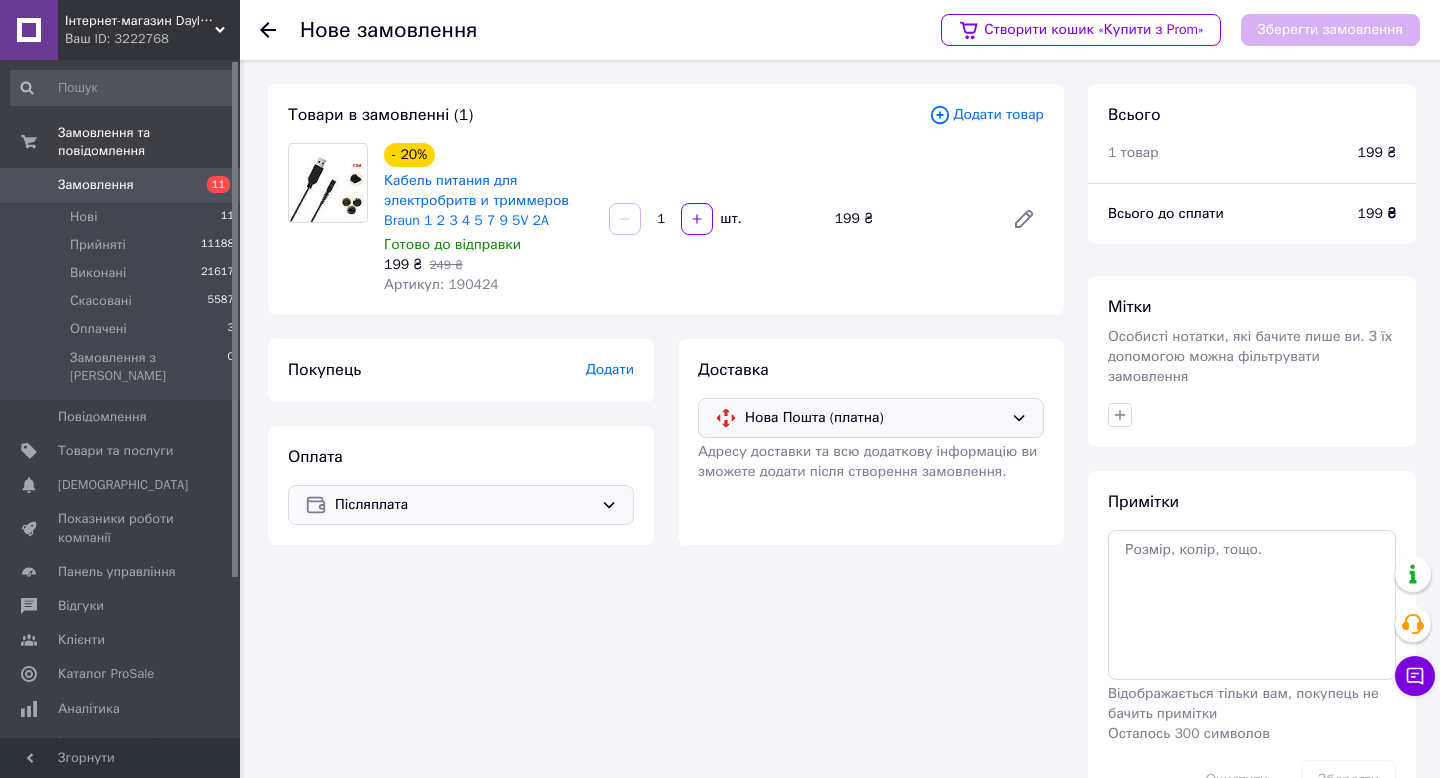 click 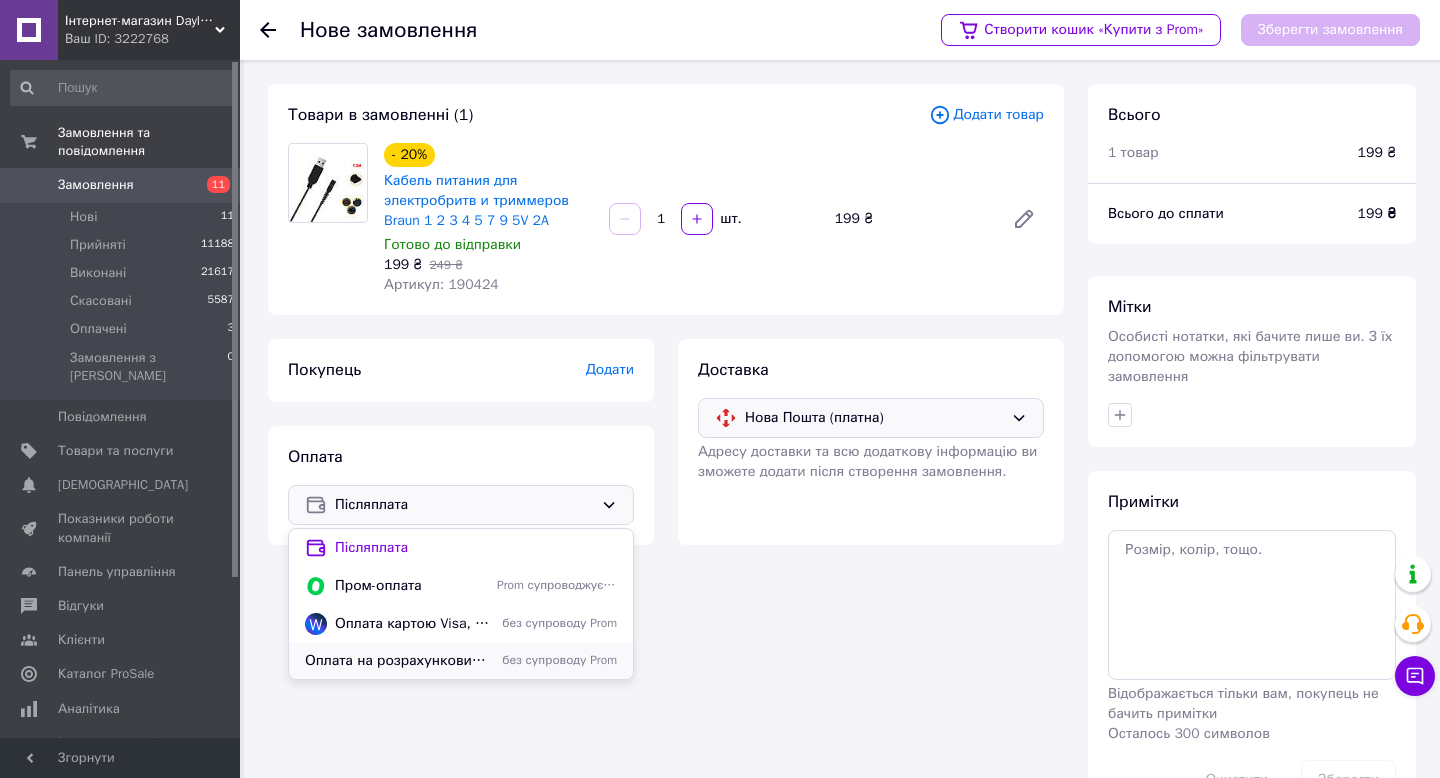 click on "Оплата на розрахунковий рахунок: [FINANCIAL_ID] Пушкарний І.І без супроводу Prom" at bounding box center [461, 661] 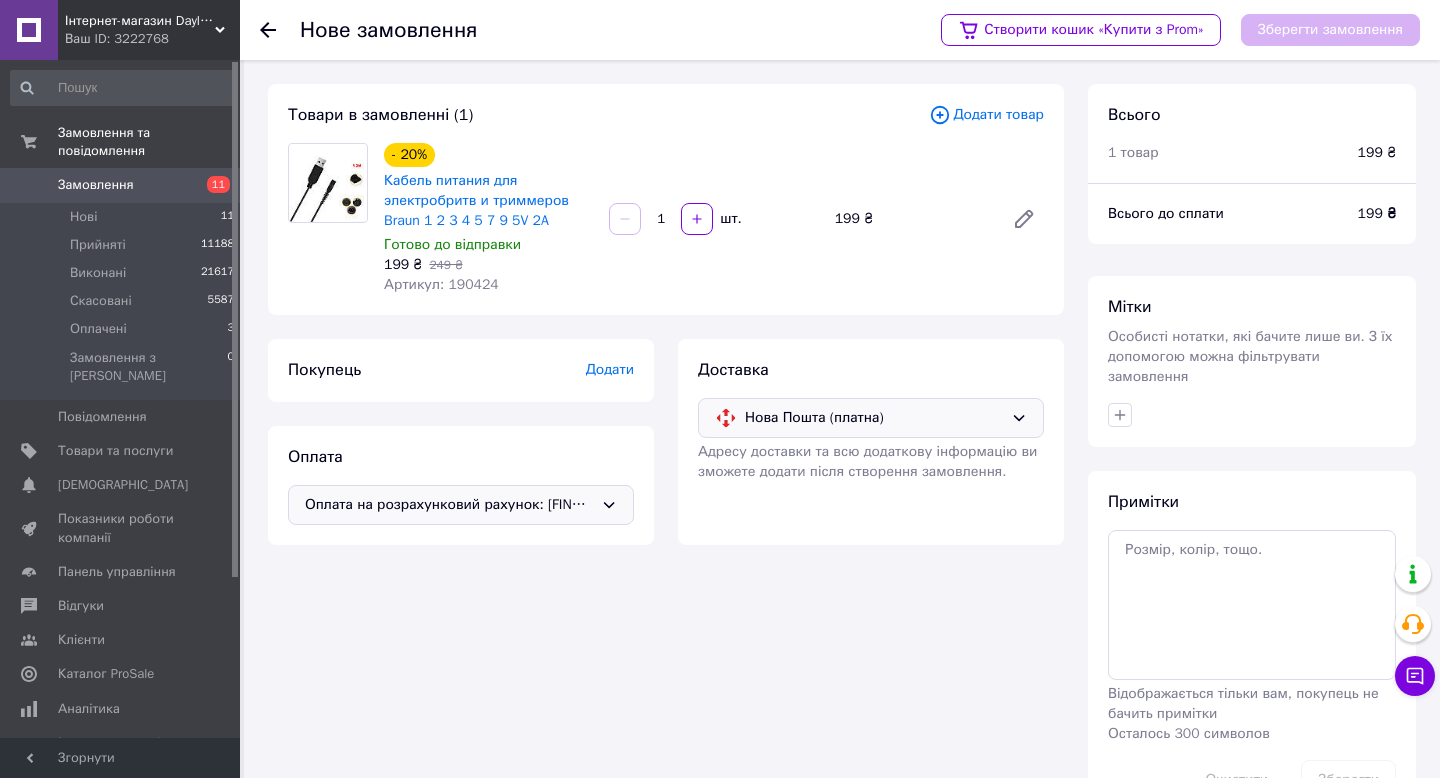 click on "Додати" at bounding box center (610, 369) 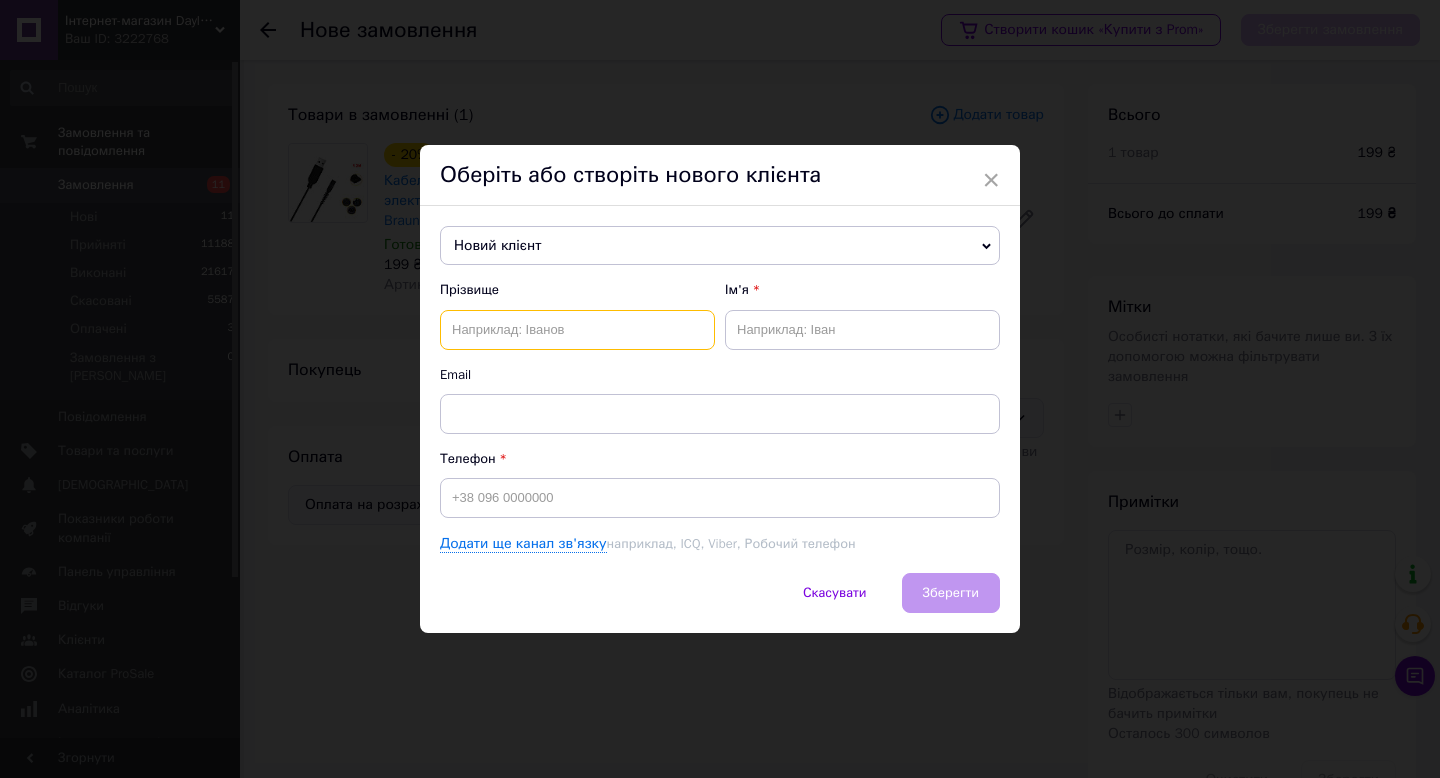 click at bounding box center (577, 330) 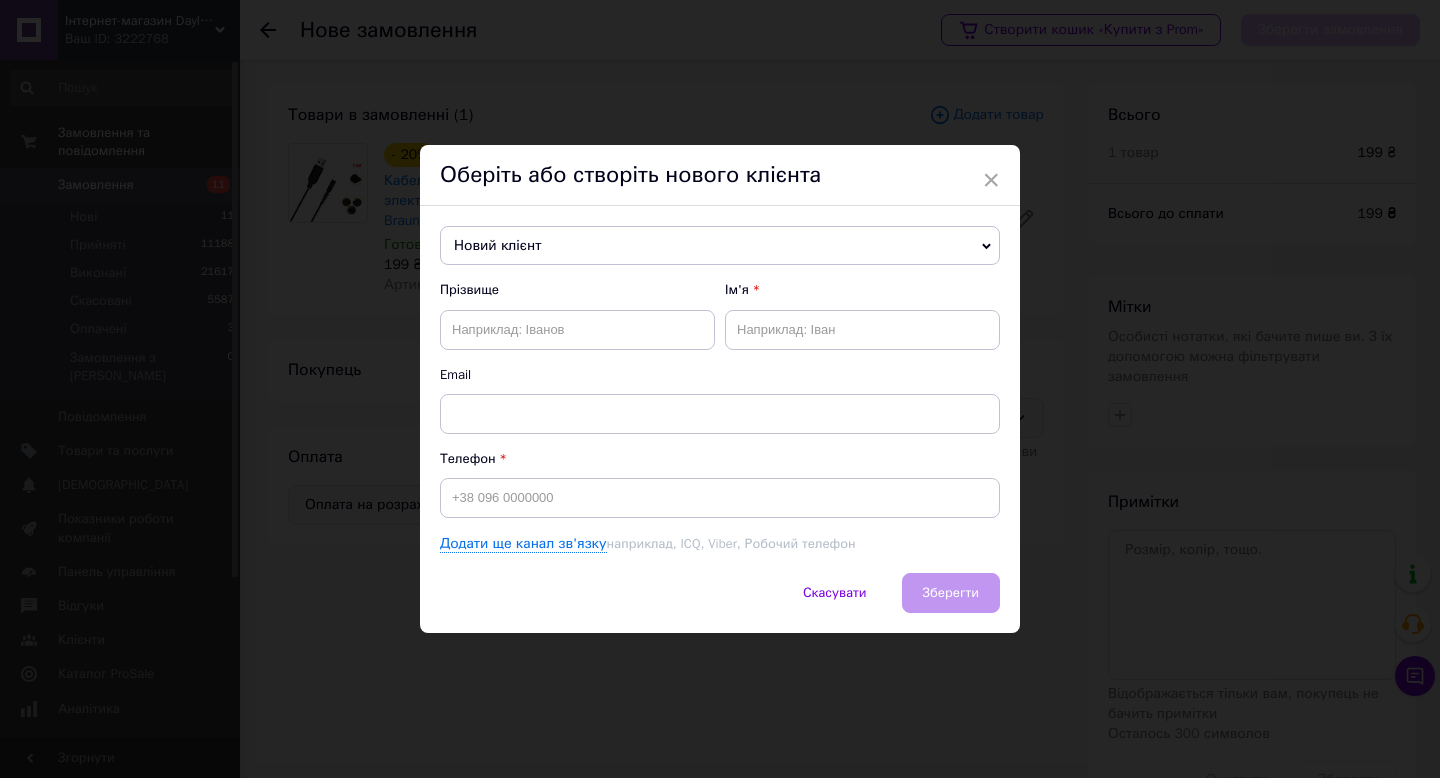click on "Новий клієнт" at bounding box center (720, 246) 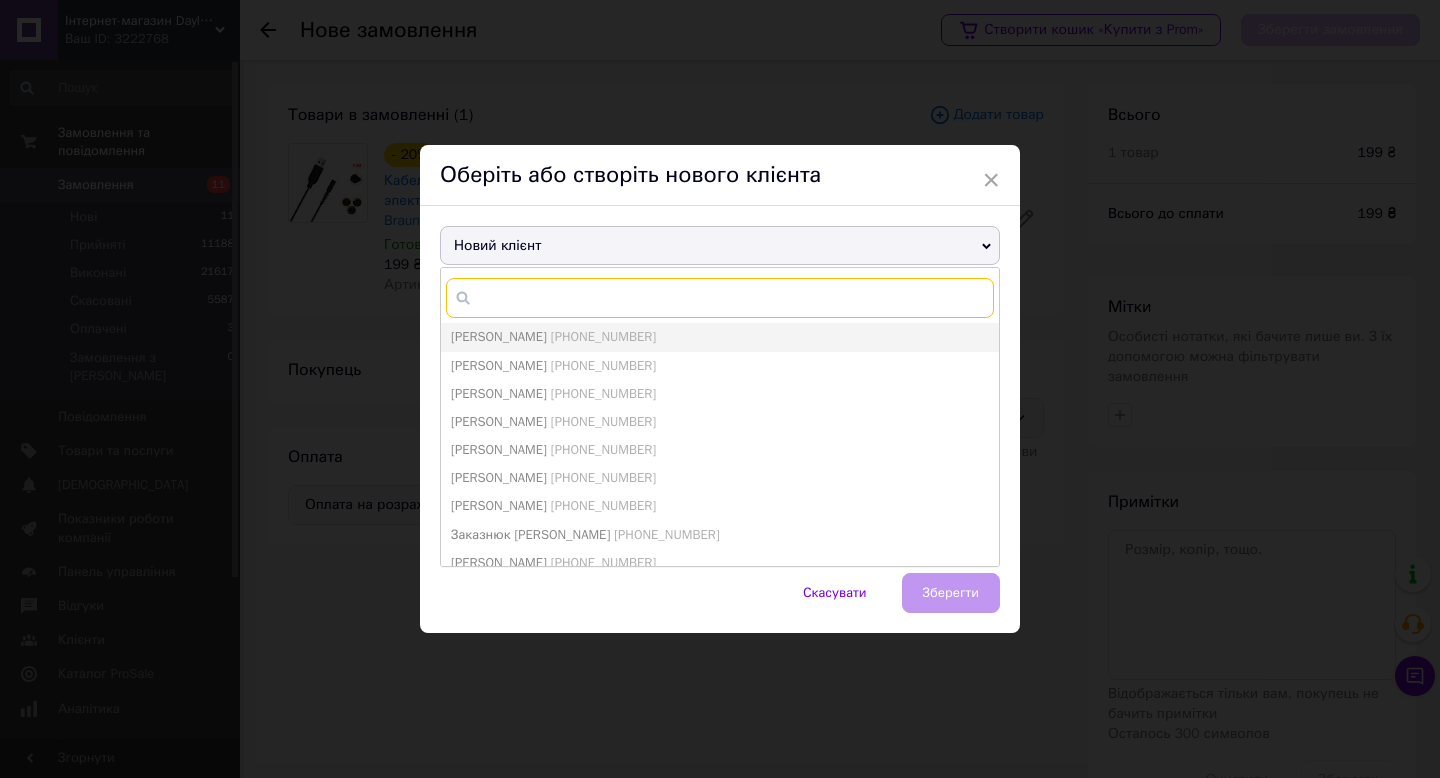 paste on "[PHONE_NUMBER]" 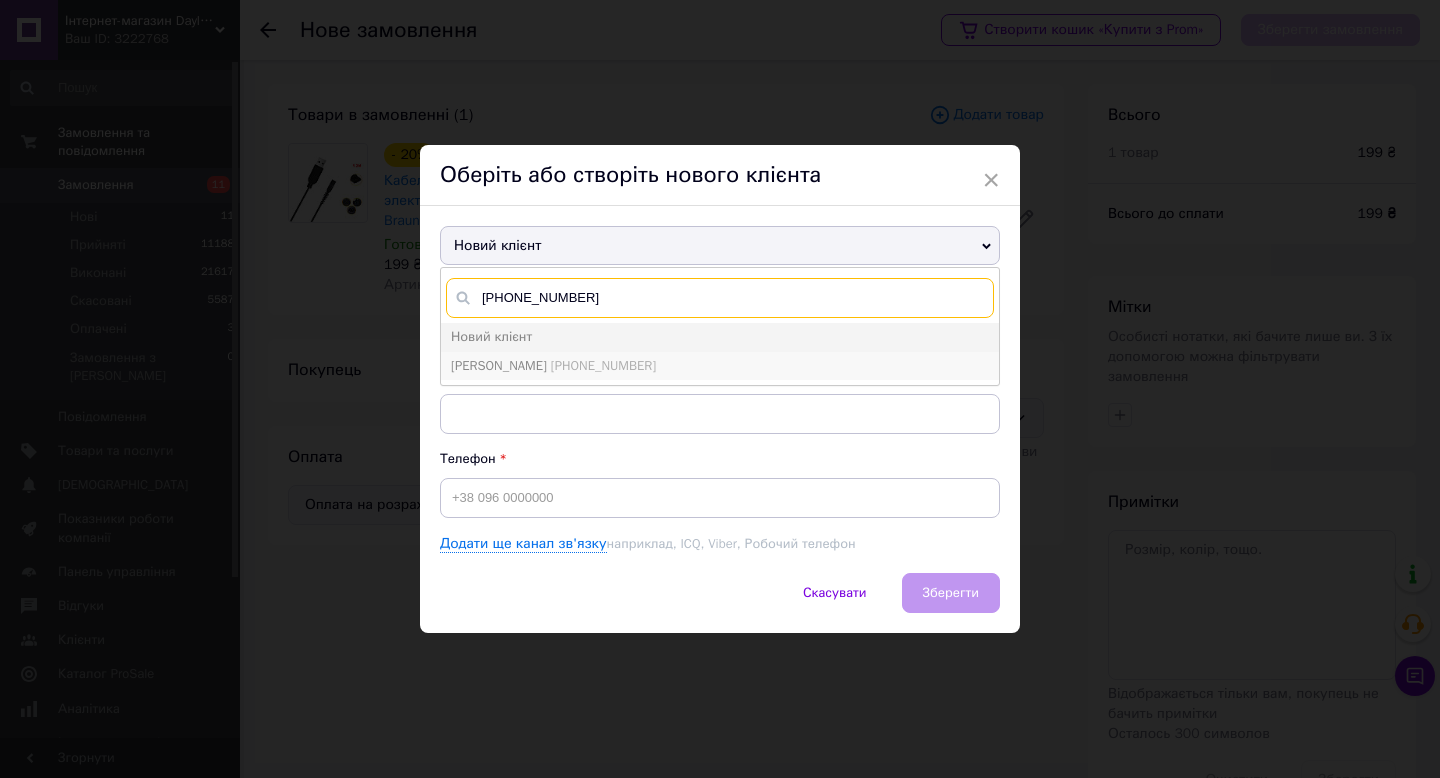 type on "[PHONE_NUMBER]" 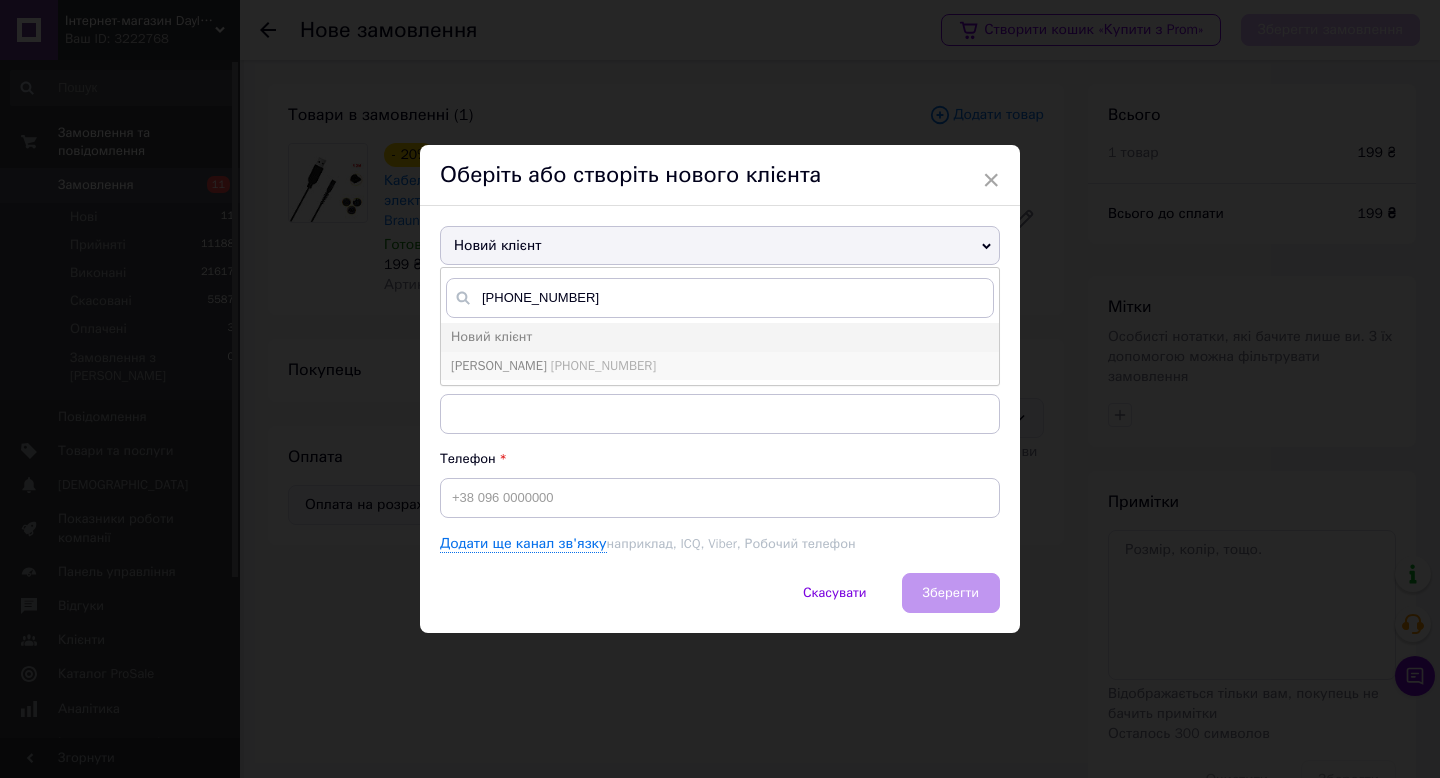 click on "[PHONE_NUMBER]" at bounding box center [603, 365] 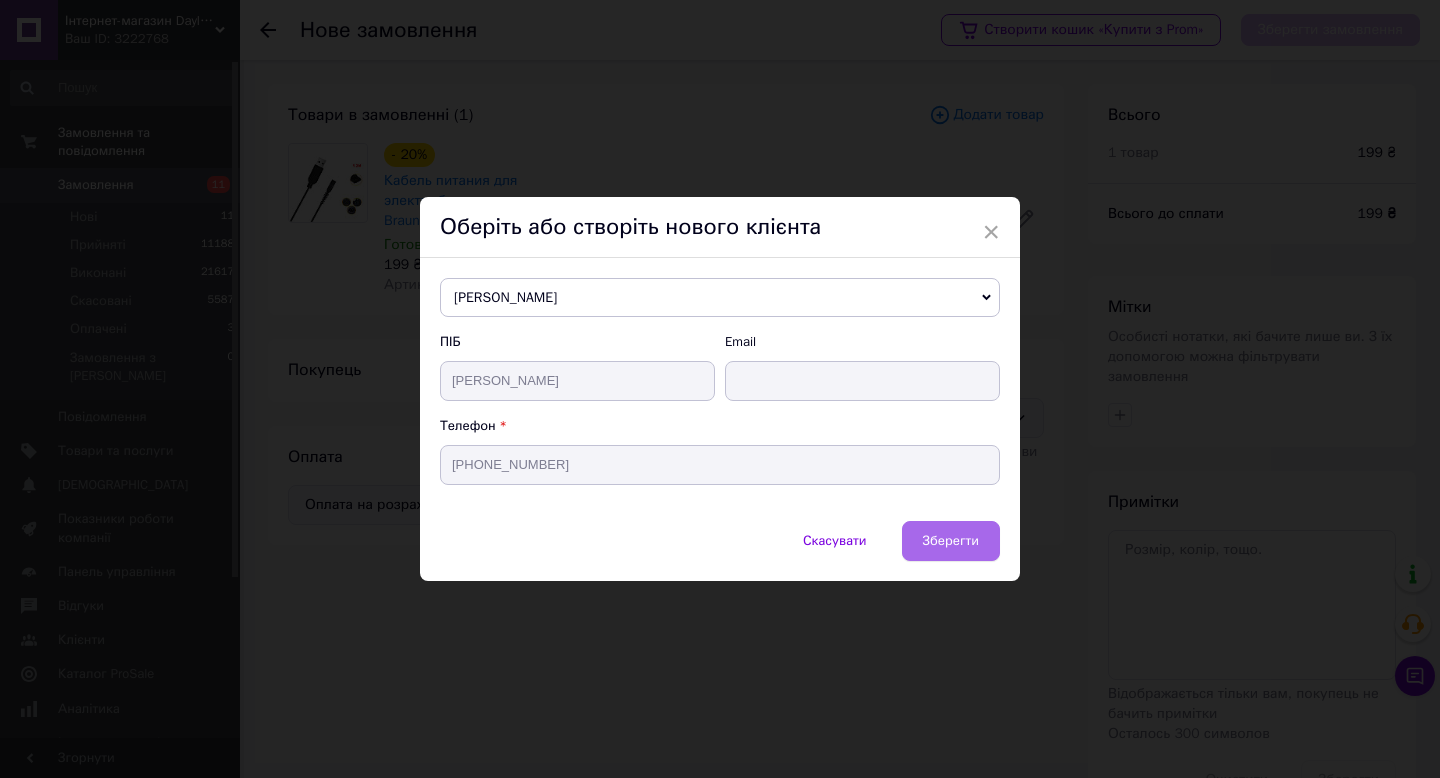 click on "Зберегти" at bounding box center (951, 541) 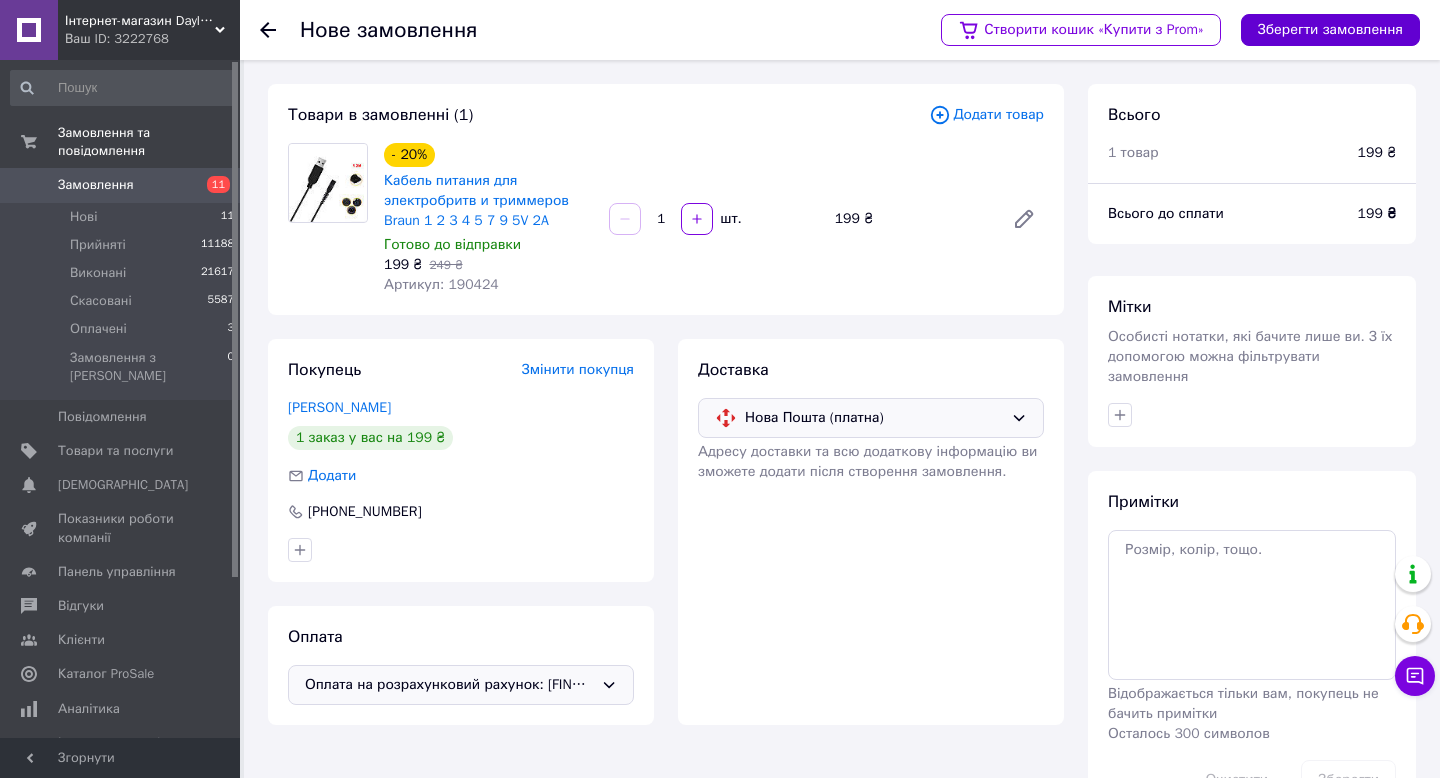 click on "Зберегти замовлення" at bounding box center [1330, 30] 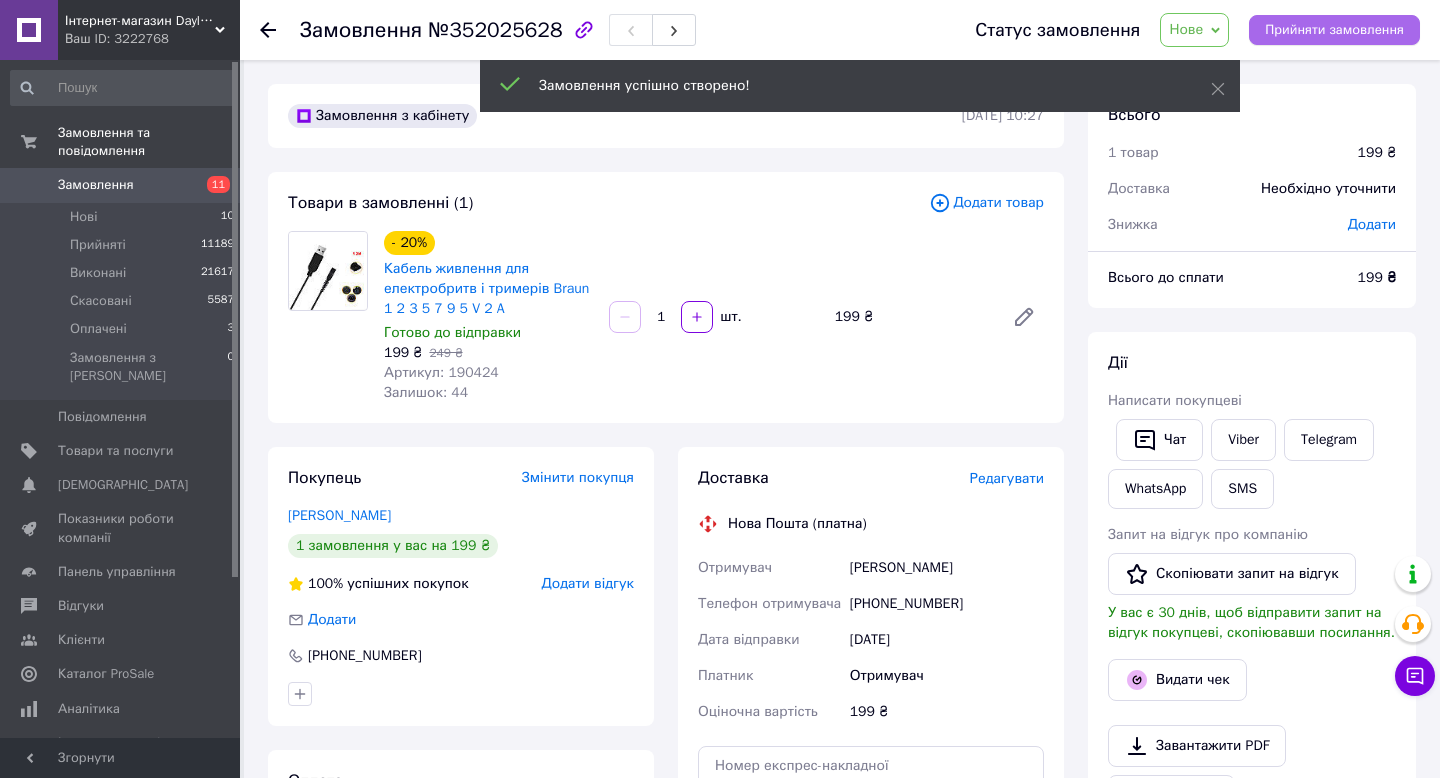 click on "Прийняти замовлення" at bounding box center (1334, 30) 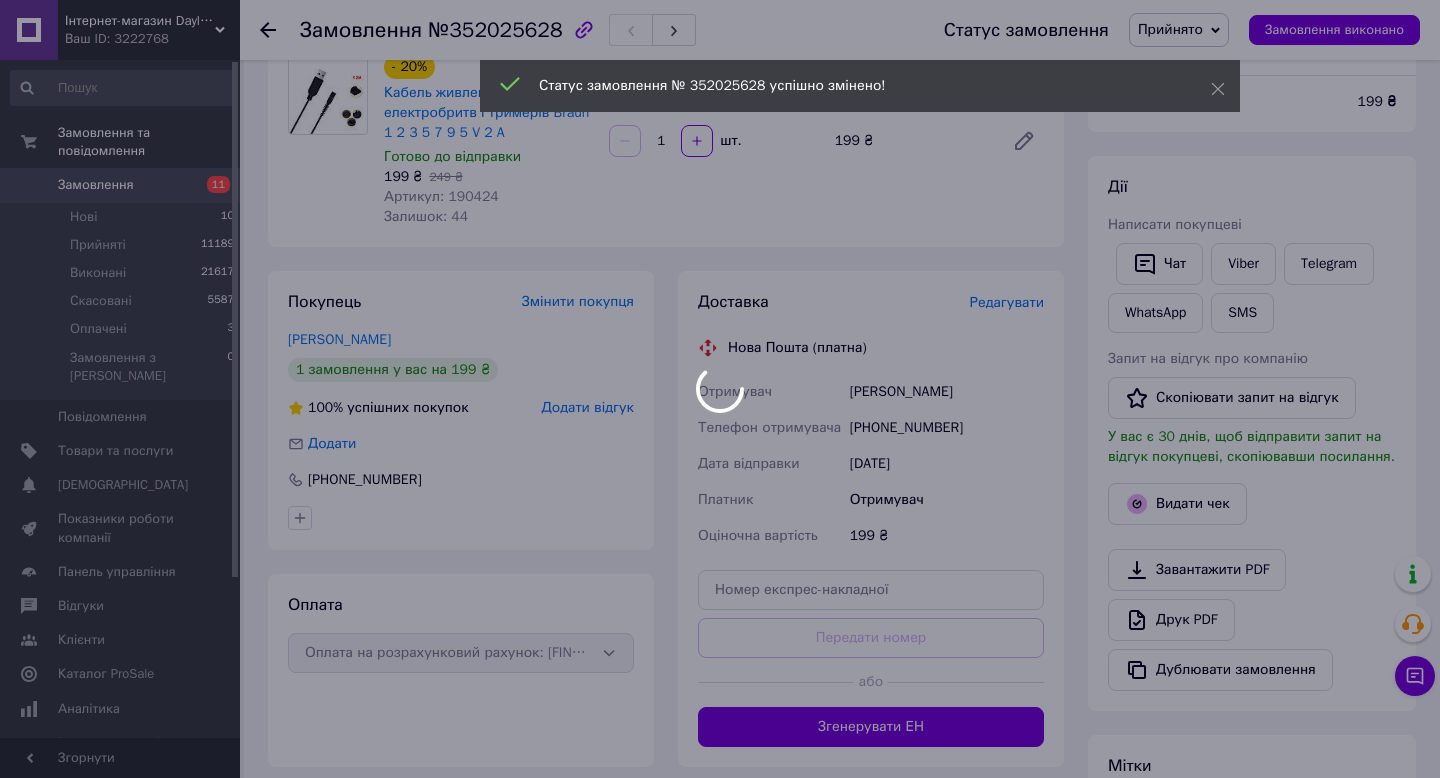 scroll, scrollTop: 211, scrollLeft: 0, axis: vertical 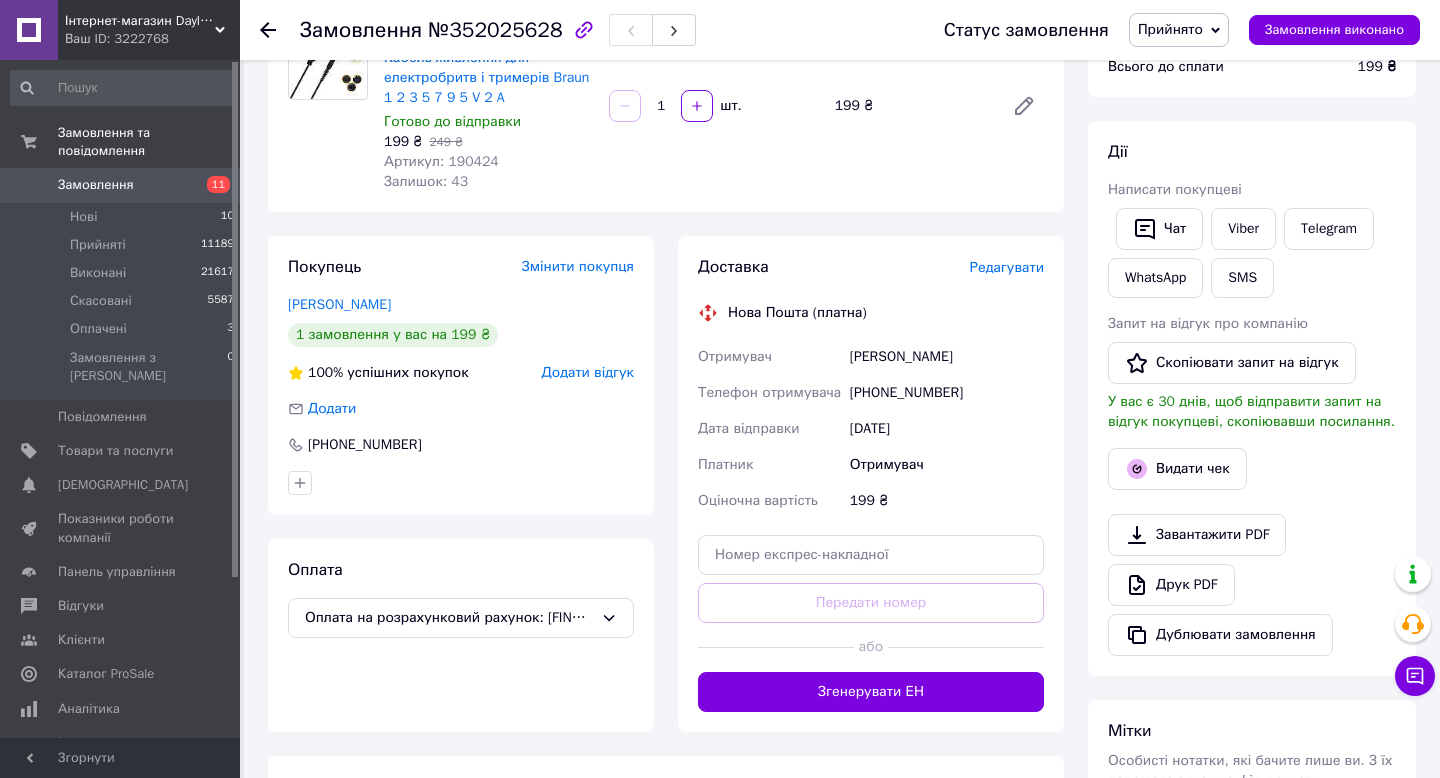 click on "Редагувати" at bounding box center [1007, 267] 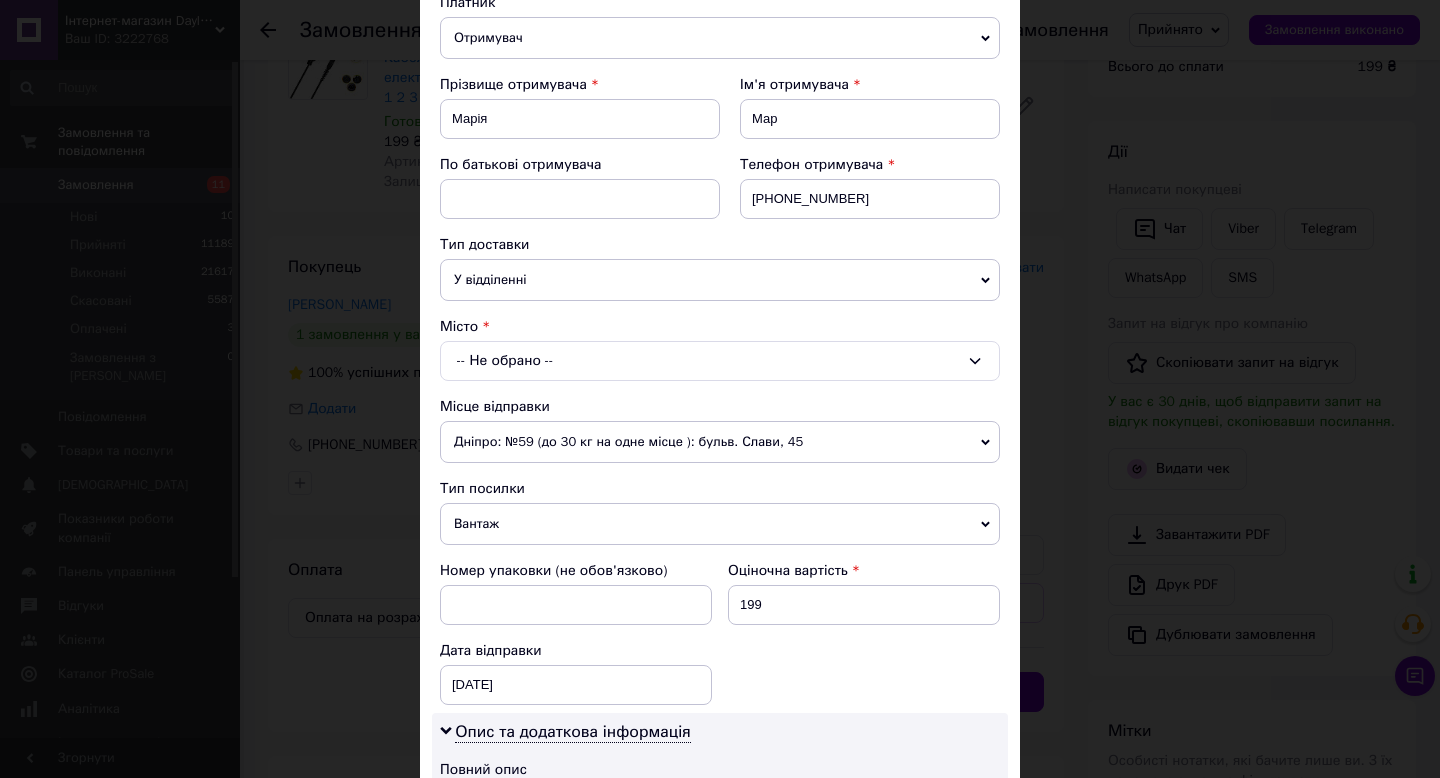 scroll, scrollTop: 239, scrollLeft: 0, axis: vertical 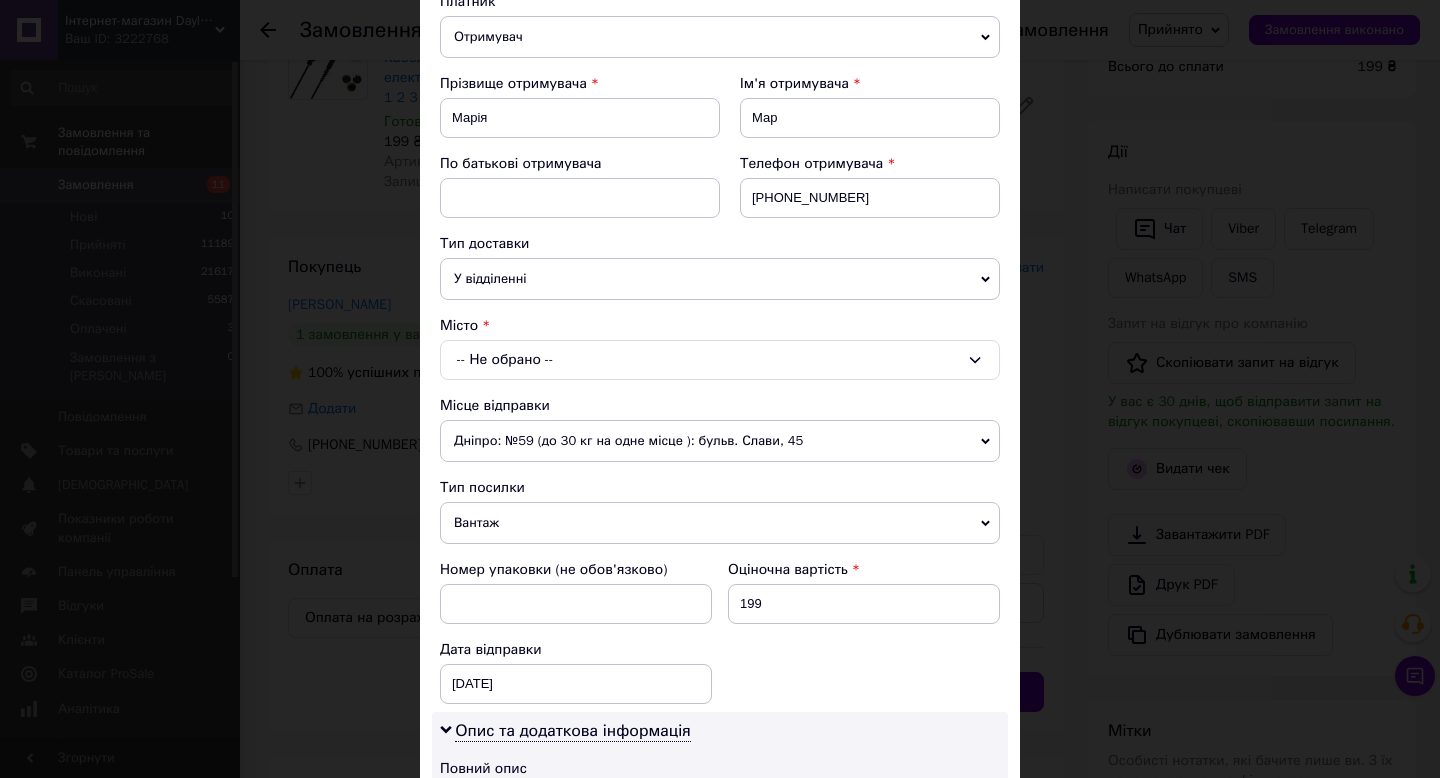 click on "-- Не обрано --" at bounding box center [720, 360] 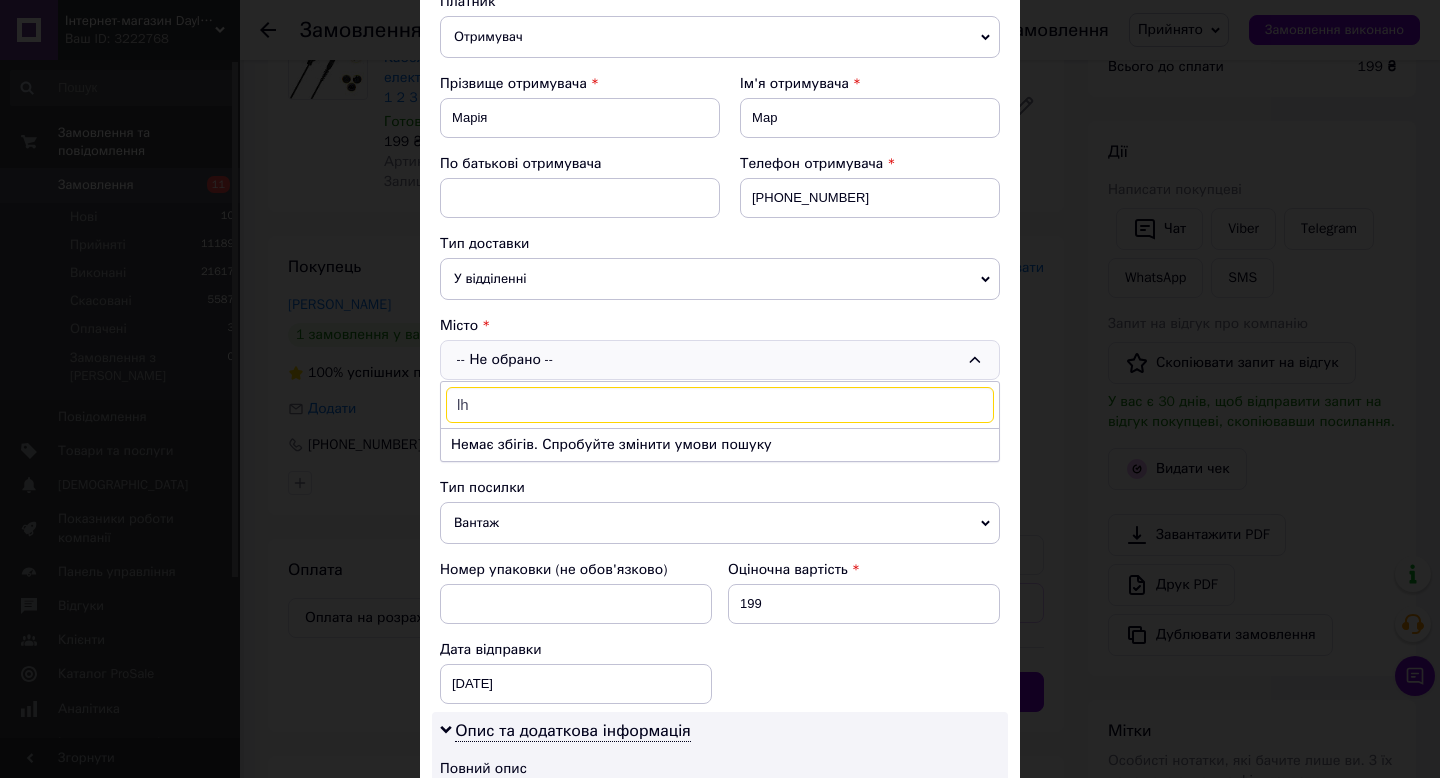 type on "l" 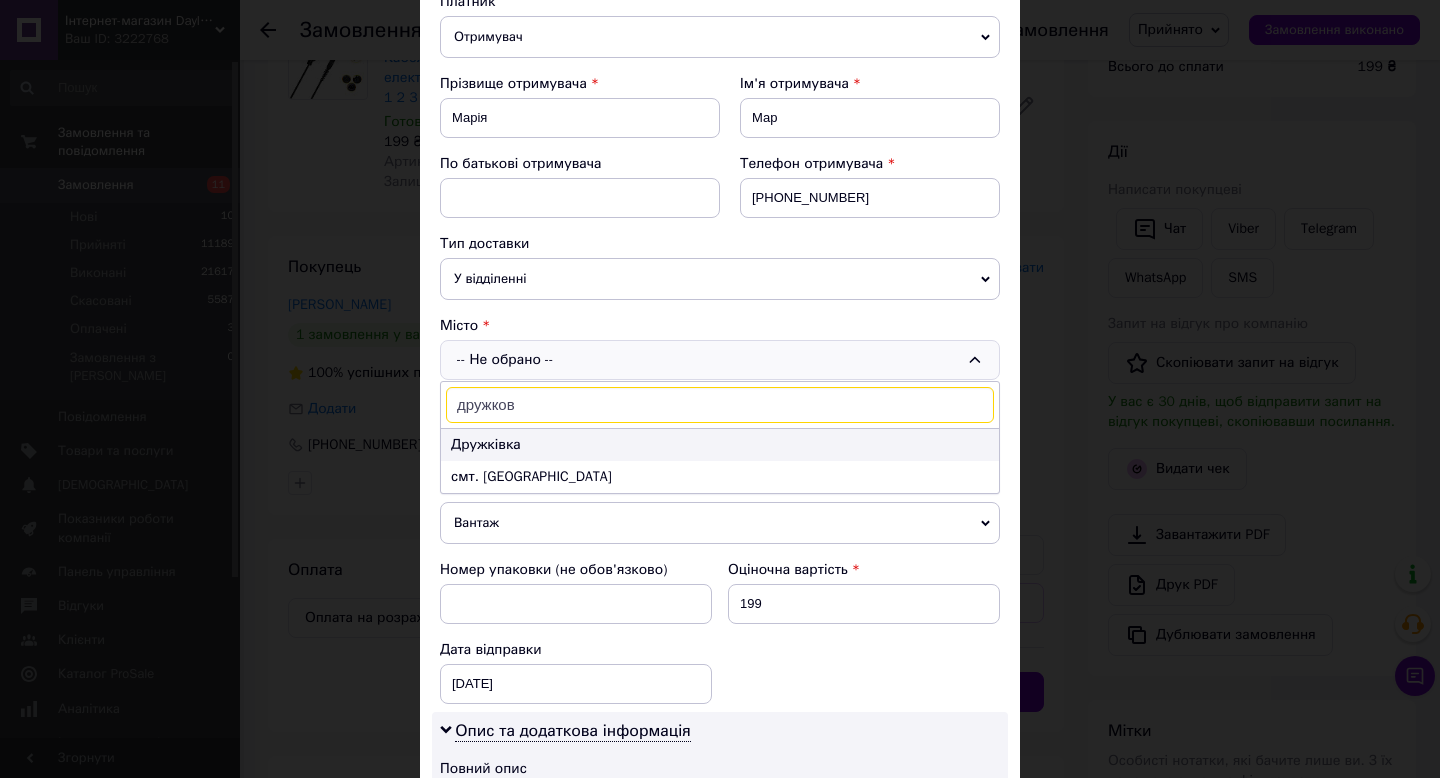 type on "дружков" 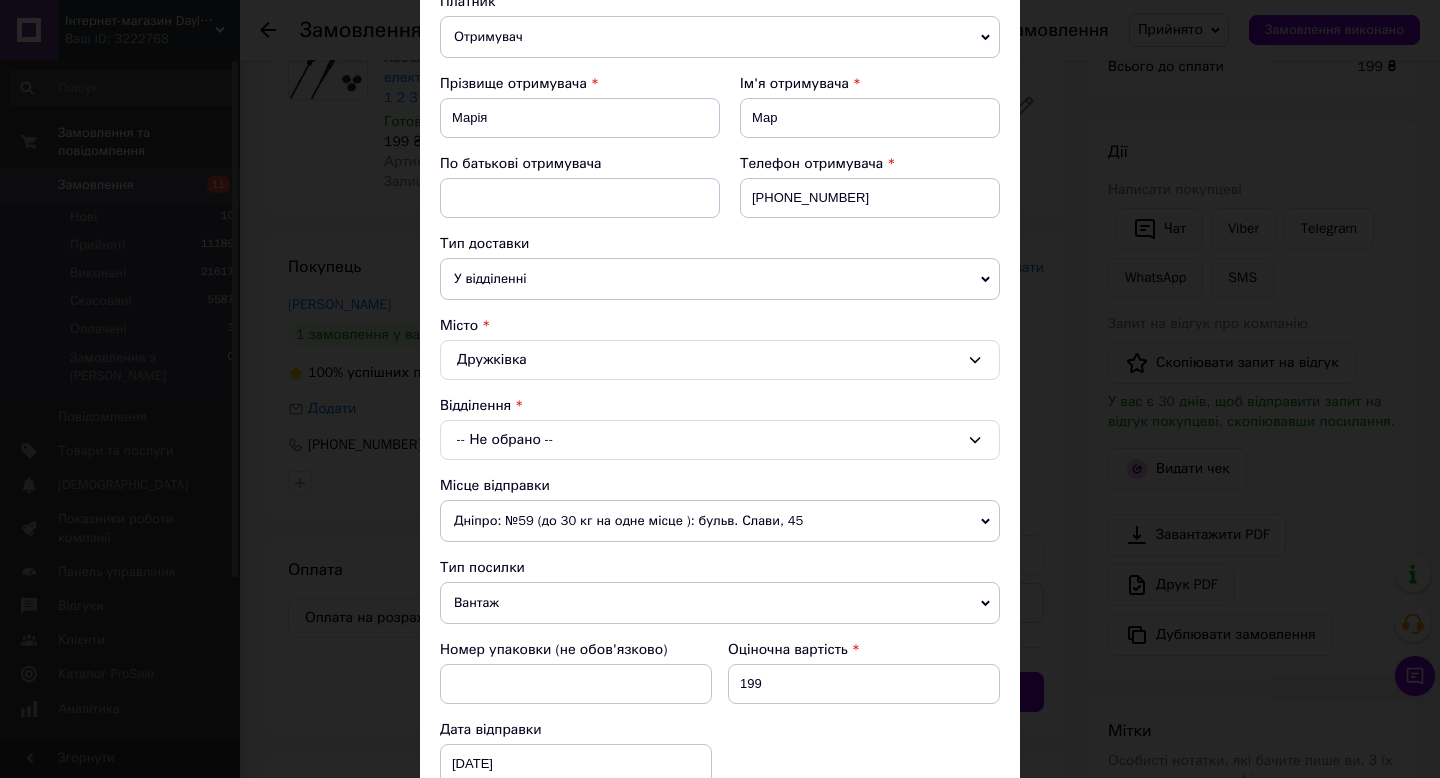 click on "У відділенні" at bounding box center (720, 279) 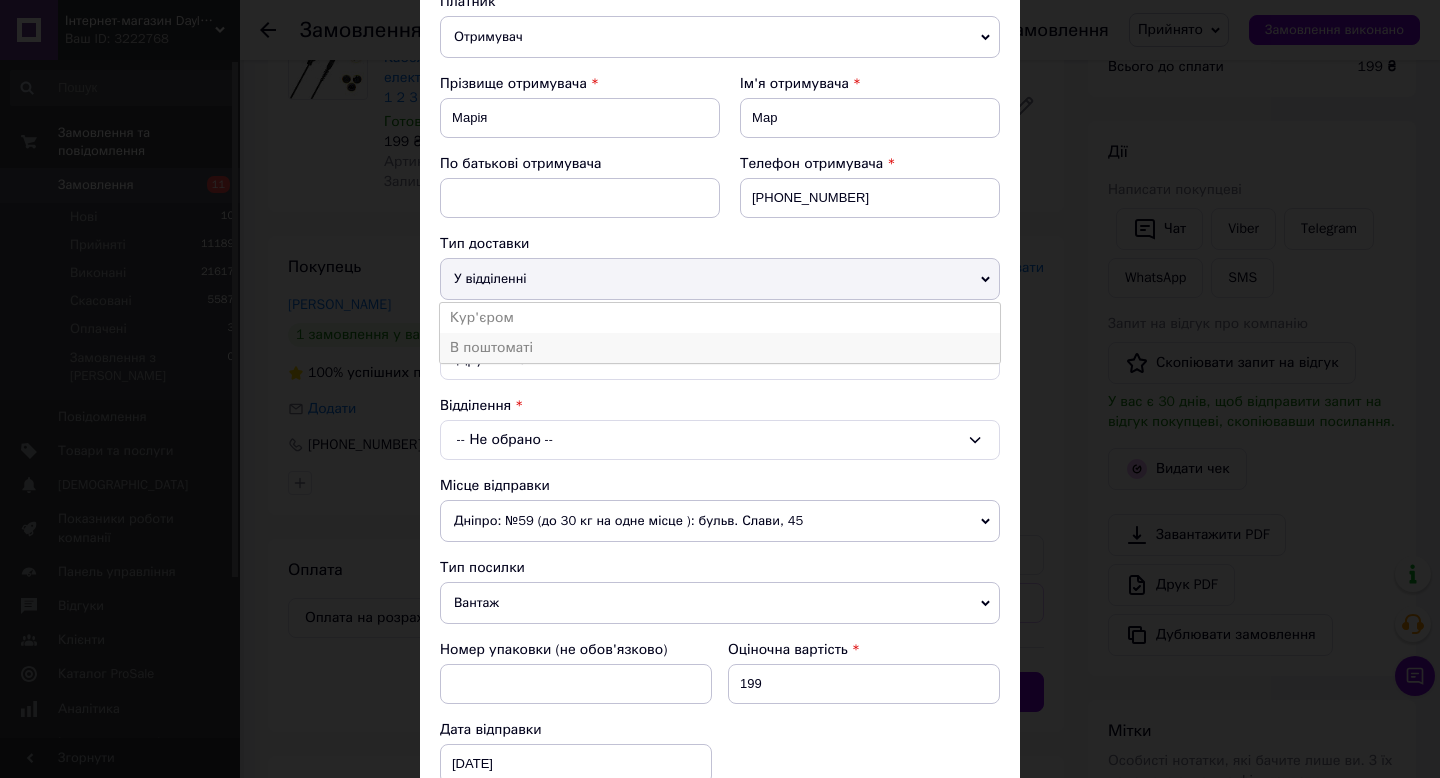 click on "В поштоматі" at bounding box center [720, 348] 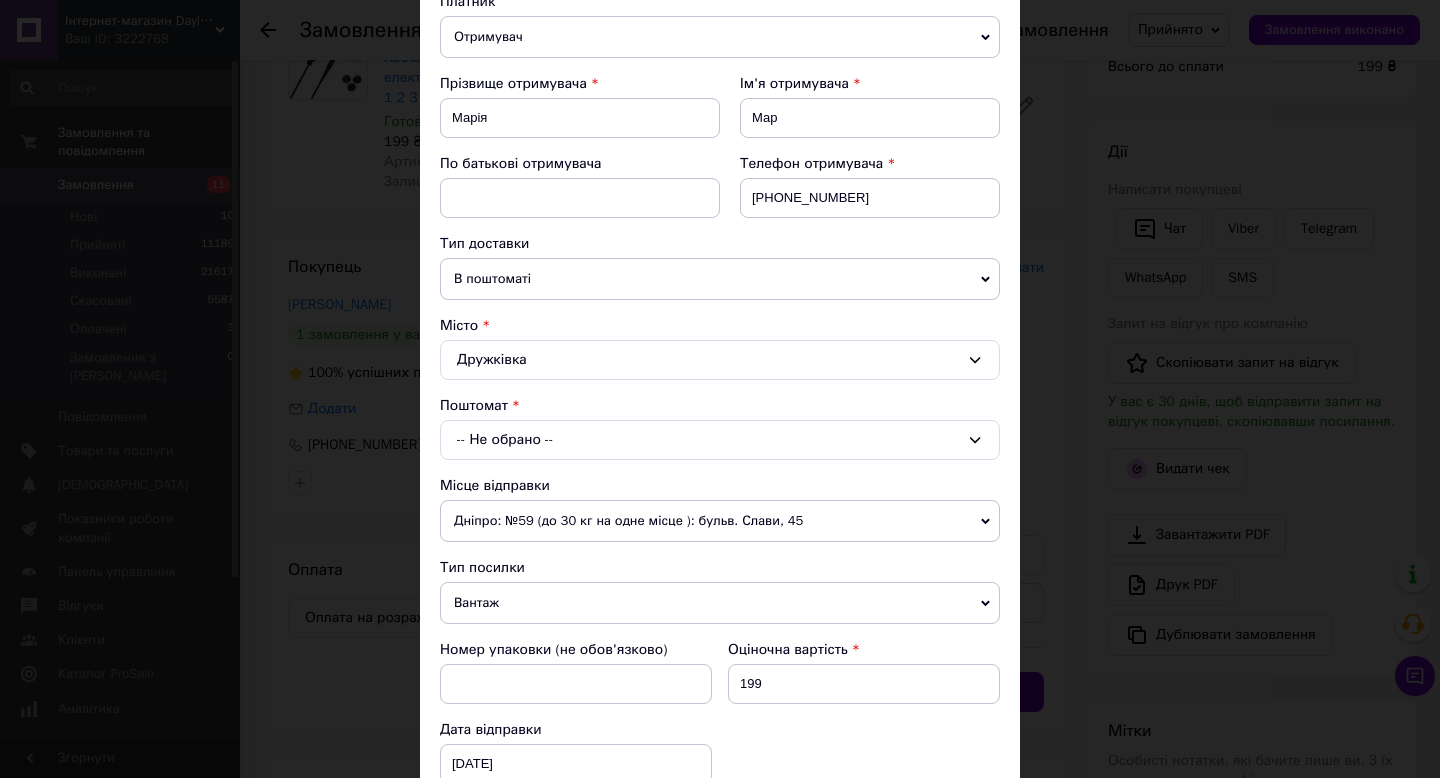 click on "-- Не обрано --" at bounding box center [720, 440] 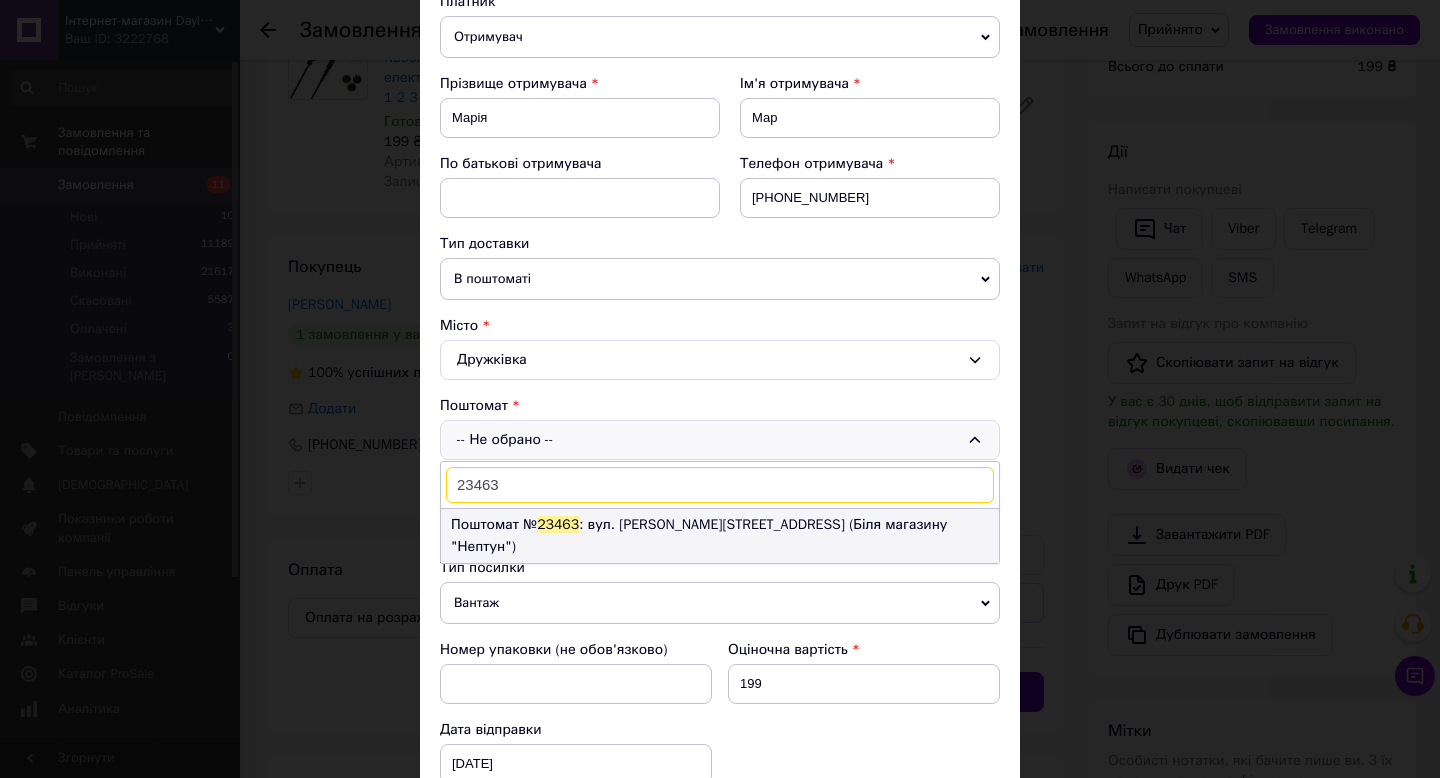type on "23463" 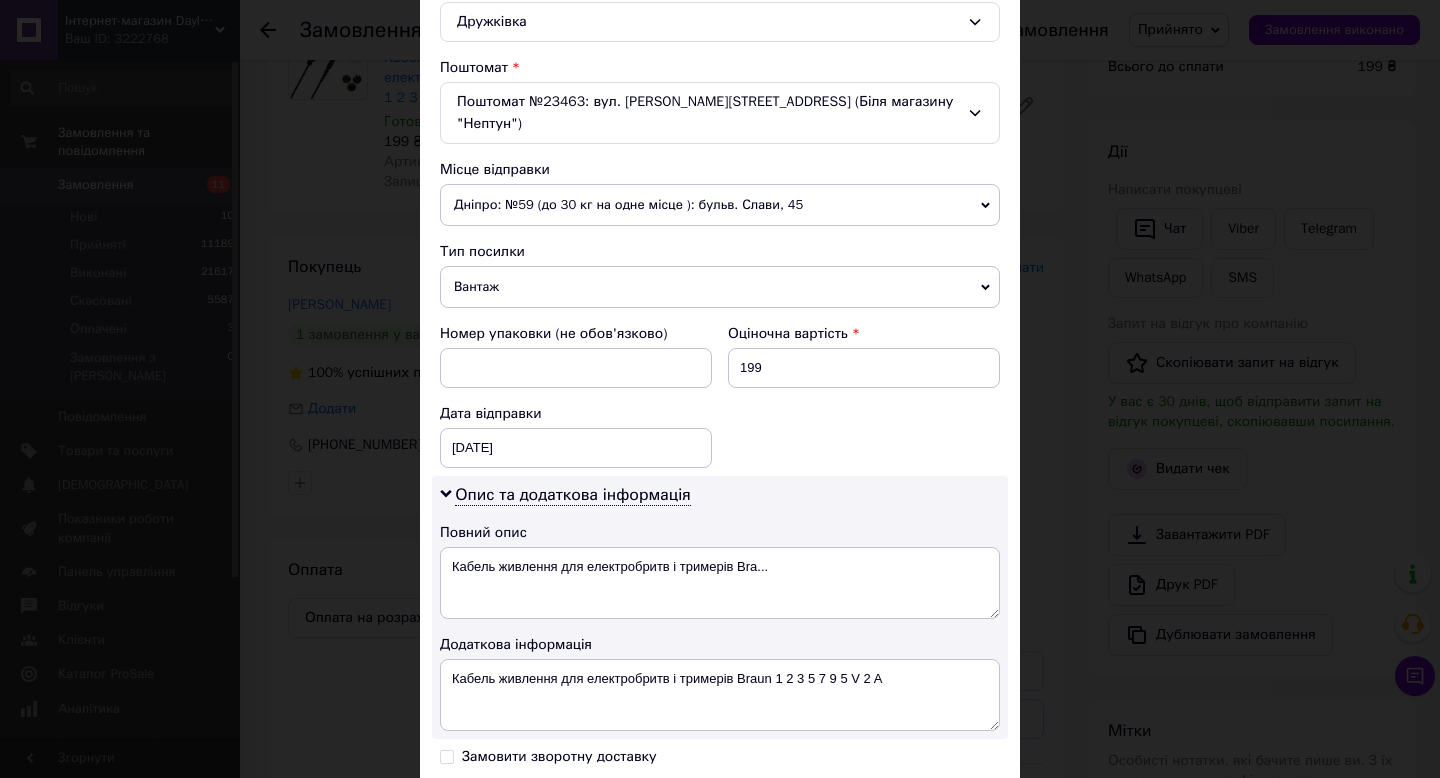 scroll, scrollTop: 391, scrollLeft: 0, axis: vertical 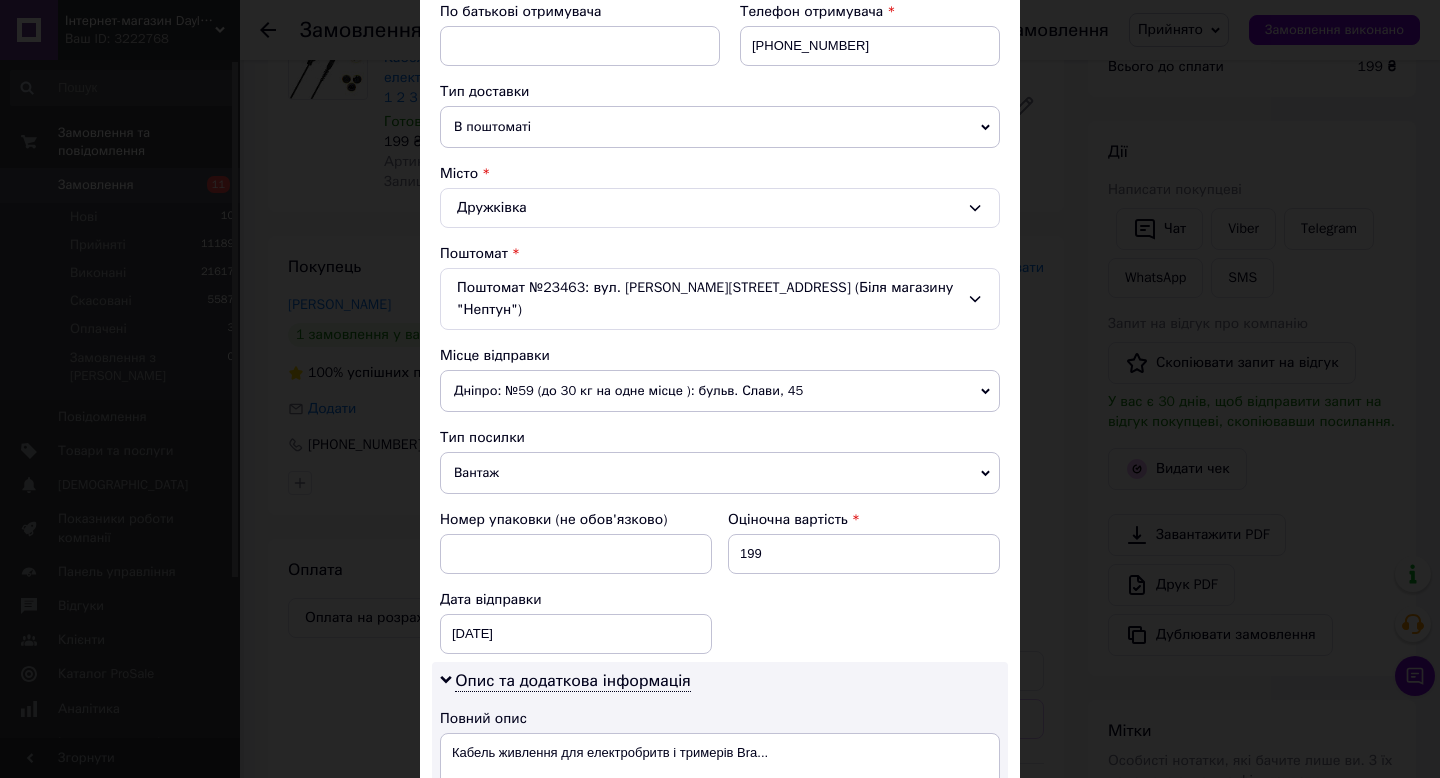 click on "Вантаж" at bounding box center (720, 473) 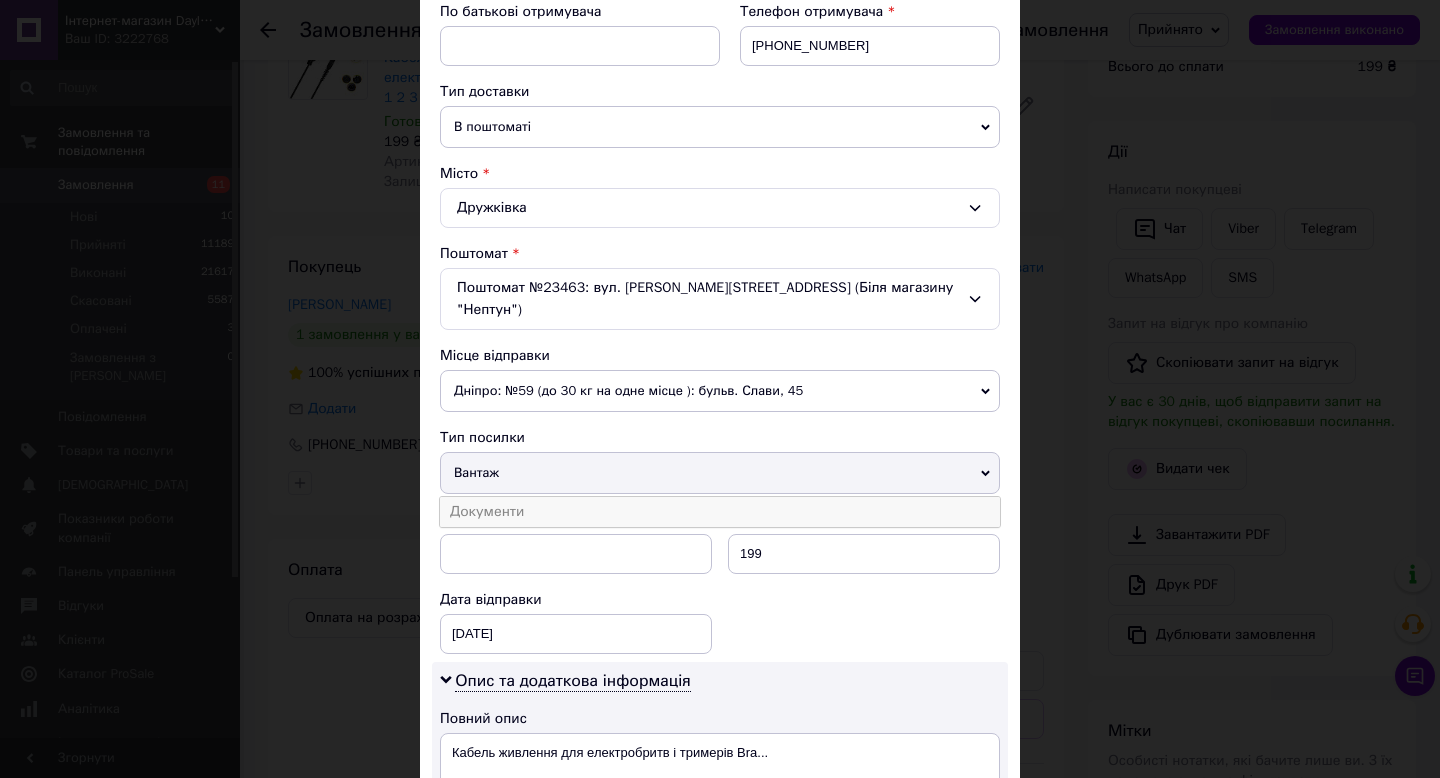 click on "Документи" at bounding box center (720, 512) 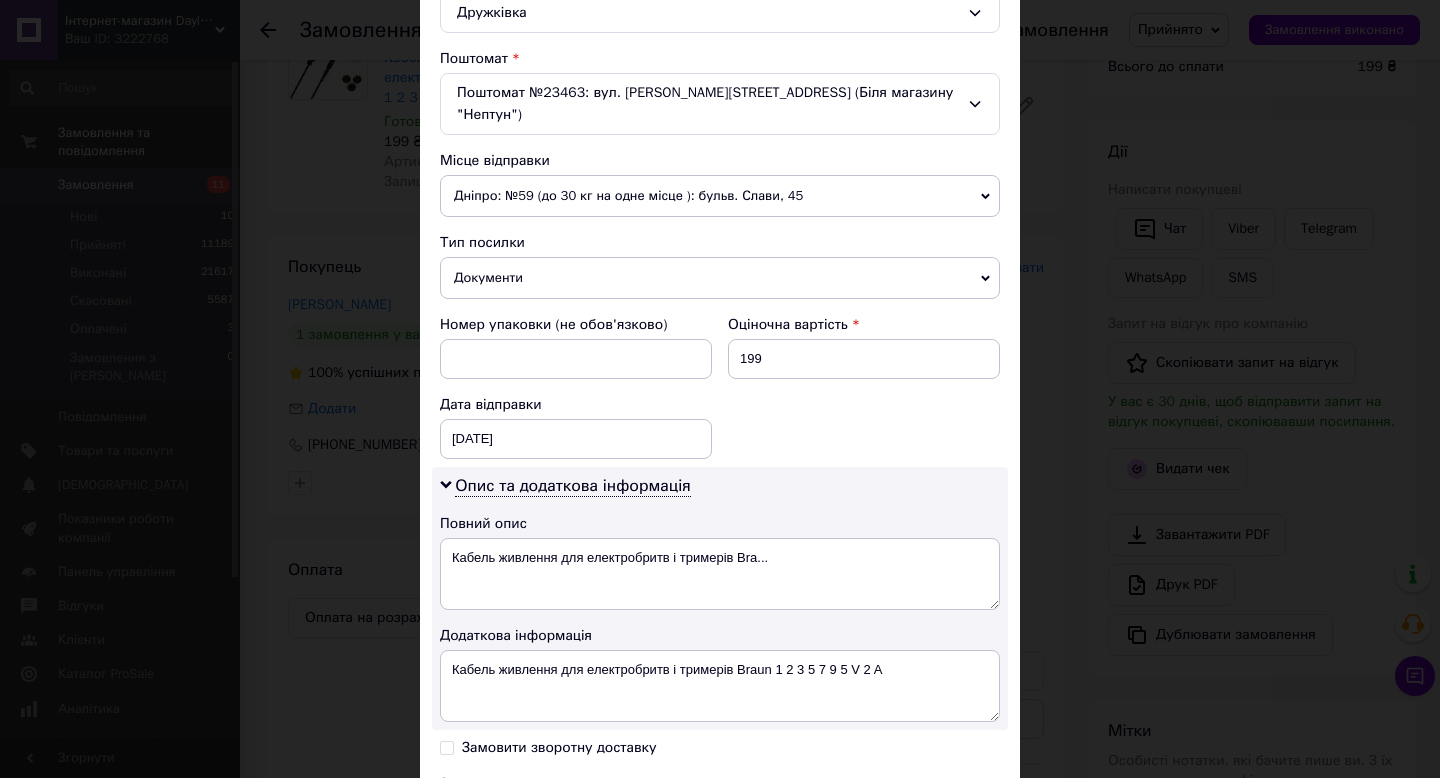 scroll, scrollTop: 830, scrollLeft: 0, axis: vertical 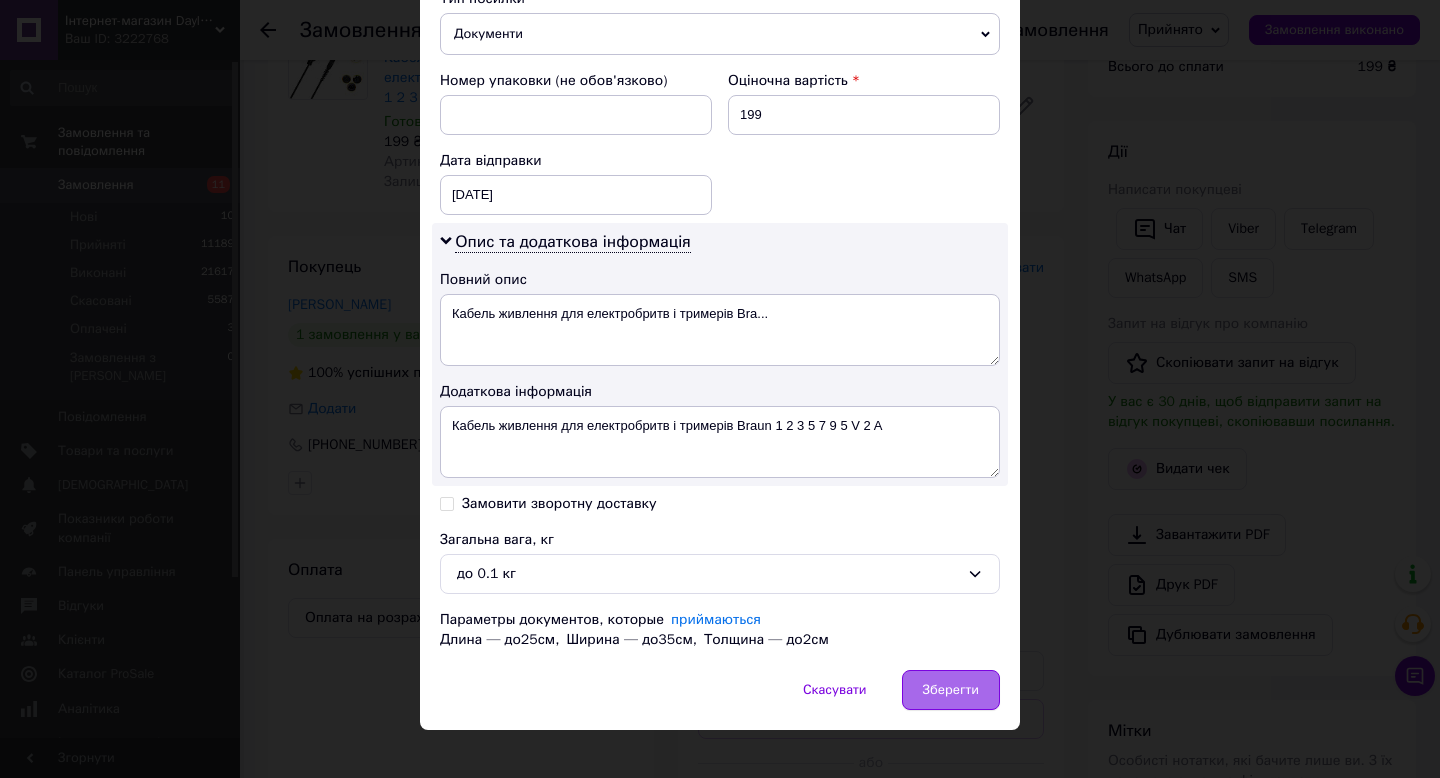 click on "Зберегти" at bounding box center (951, 690) 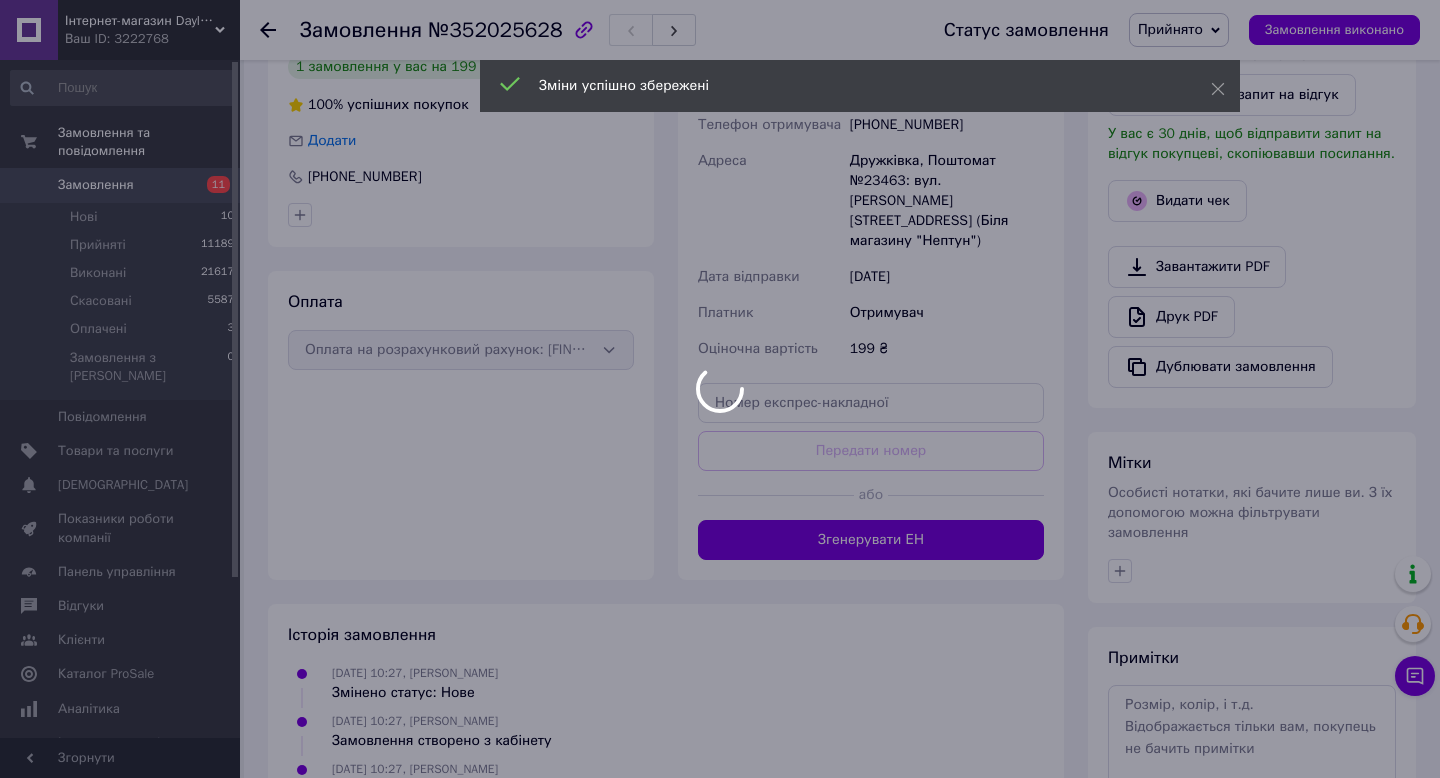 scroll, scrollTop: 491, scrollLeft: 0, axis: vertical 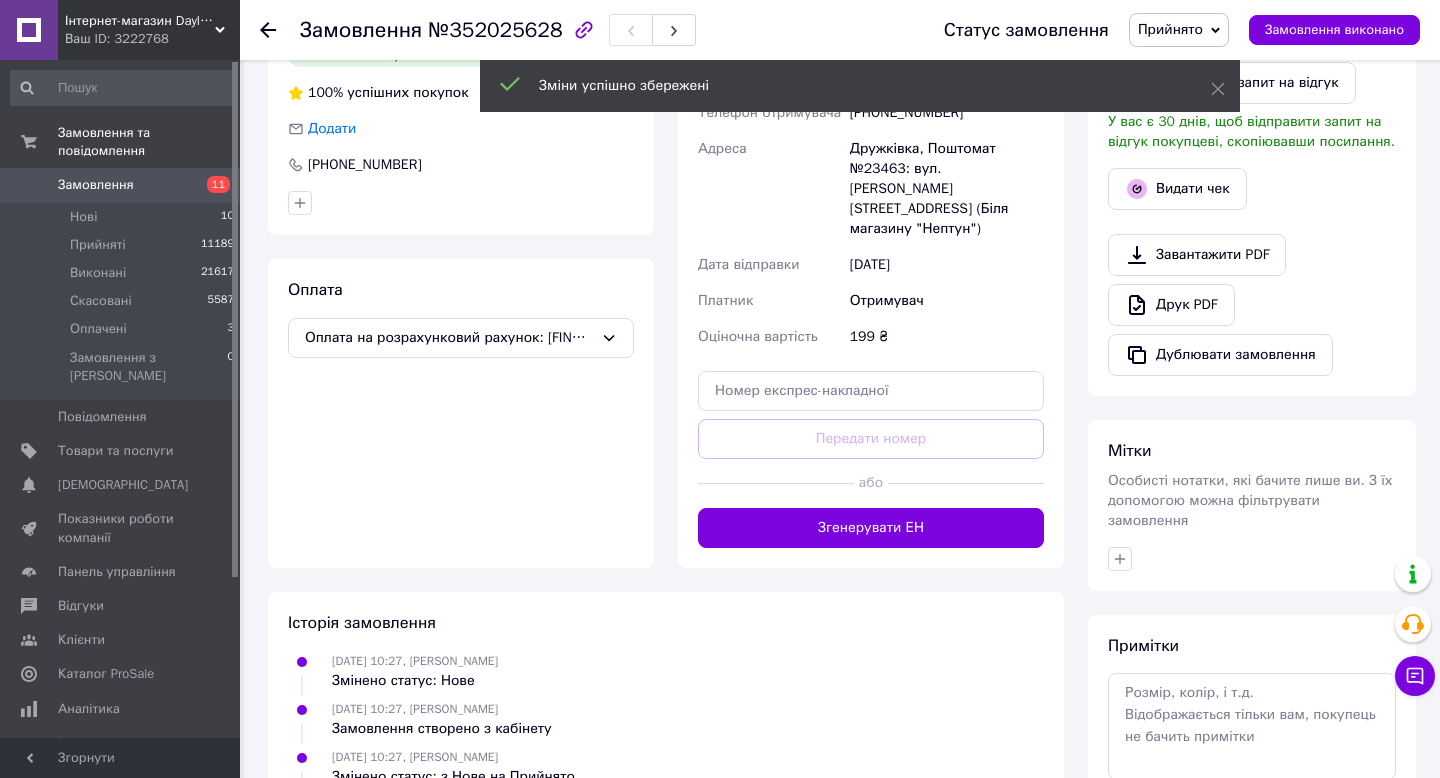 click on "Мітки Особисті нотатки, які бачите лише ви. З їх допомогою можна фільтрувати замовлення" at bounding box center (1252, 505) 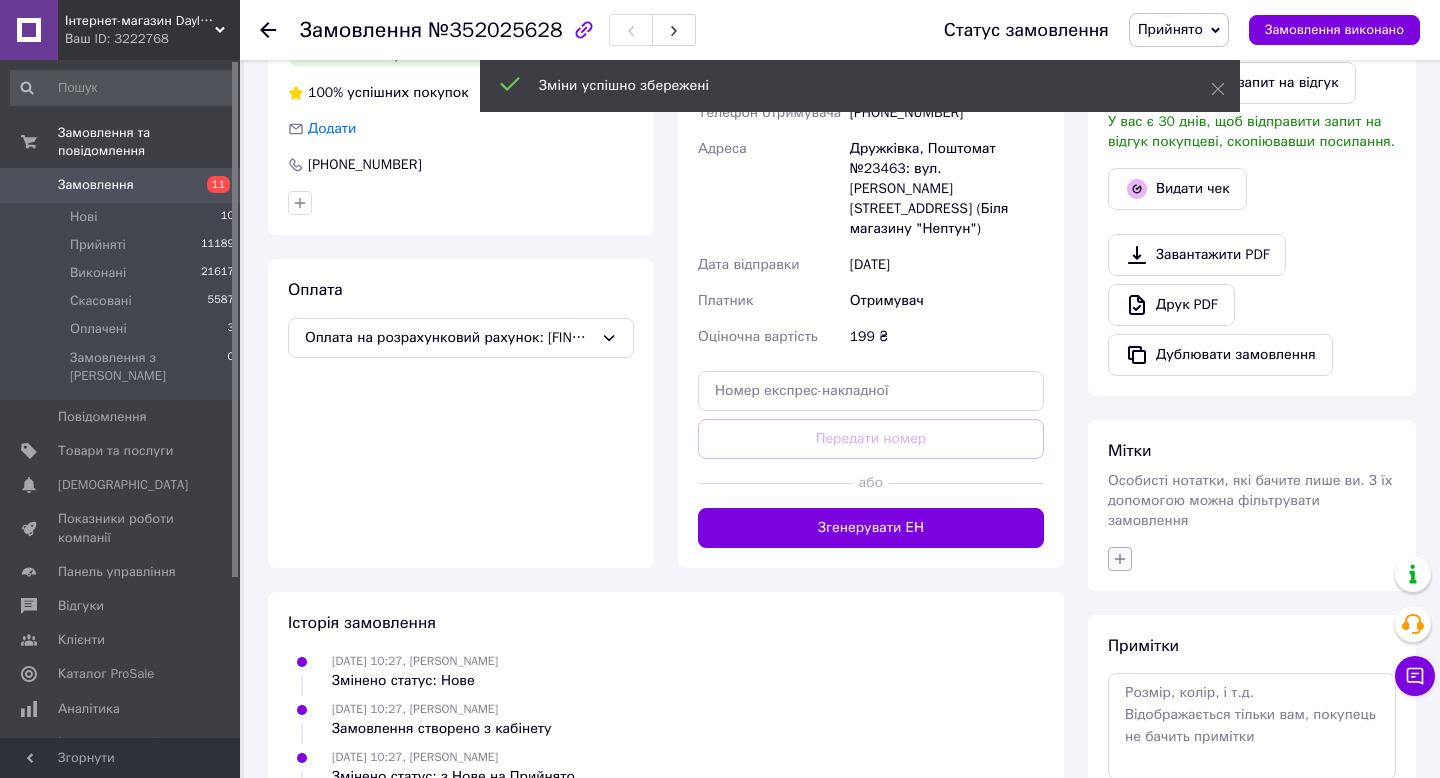 click 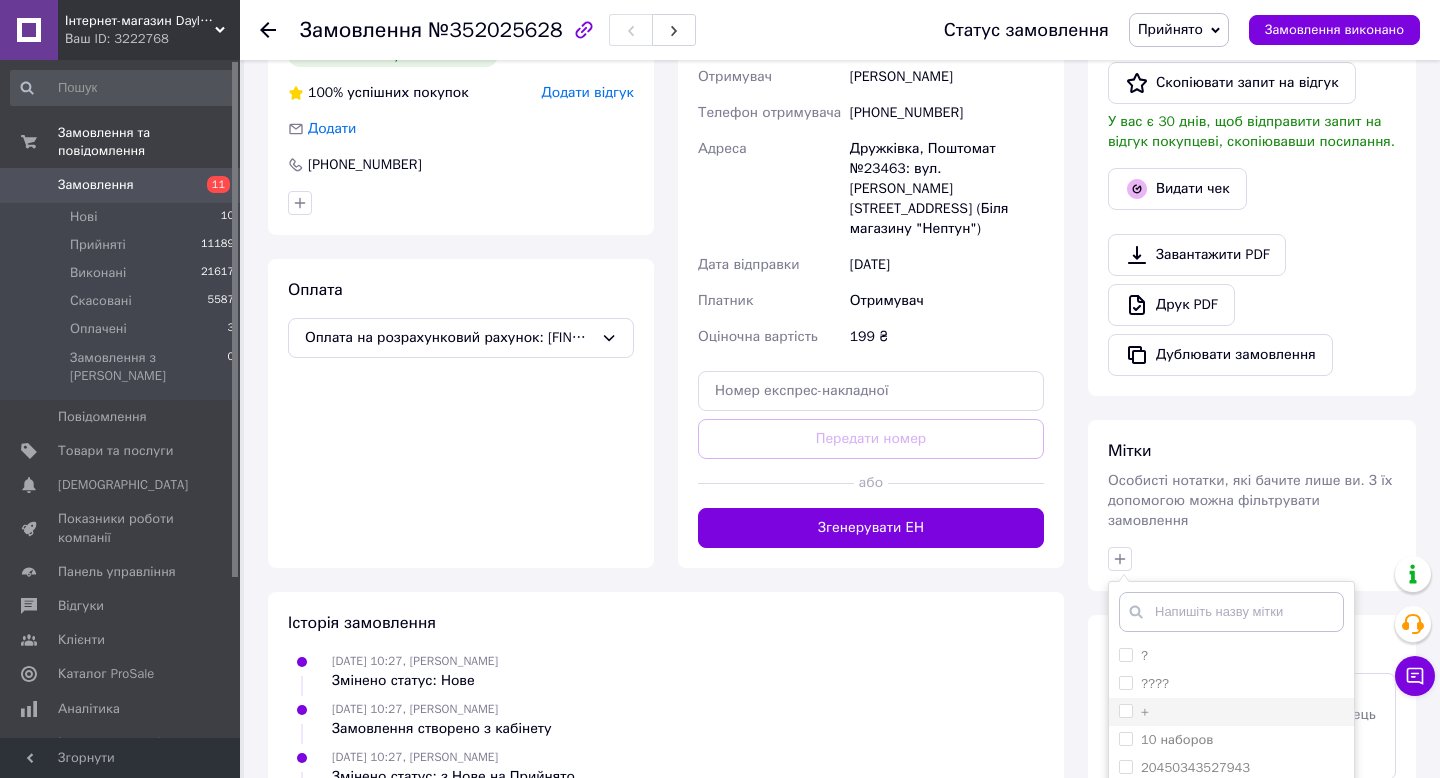 click on "+" at bounding box center [1125, 710] 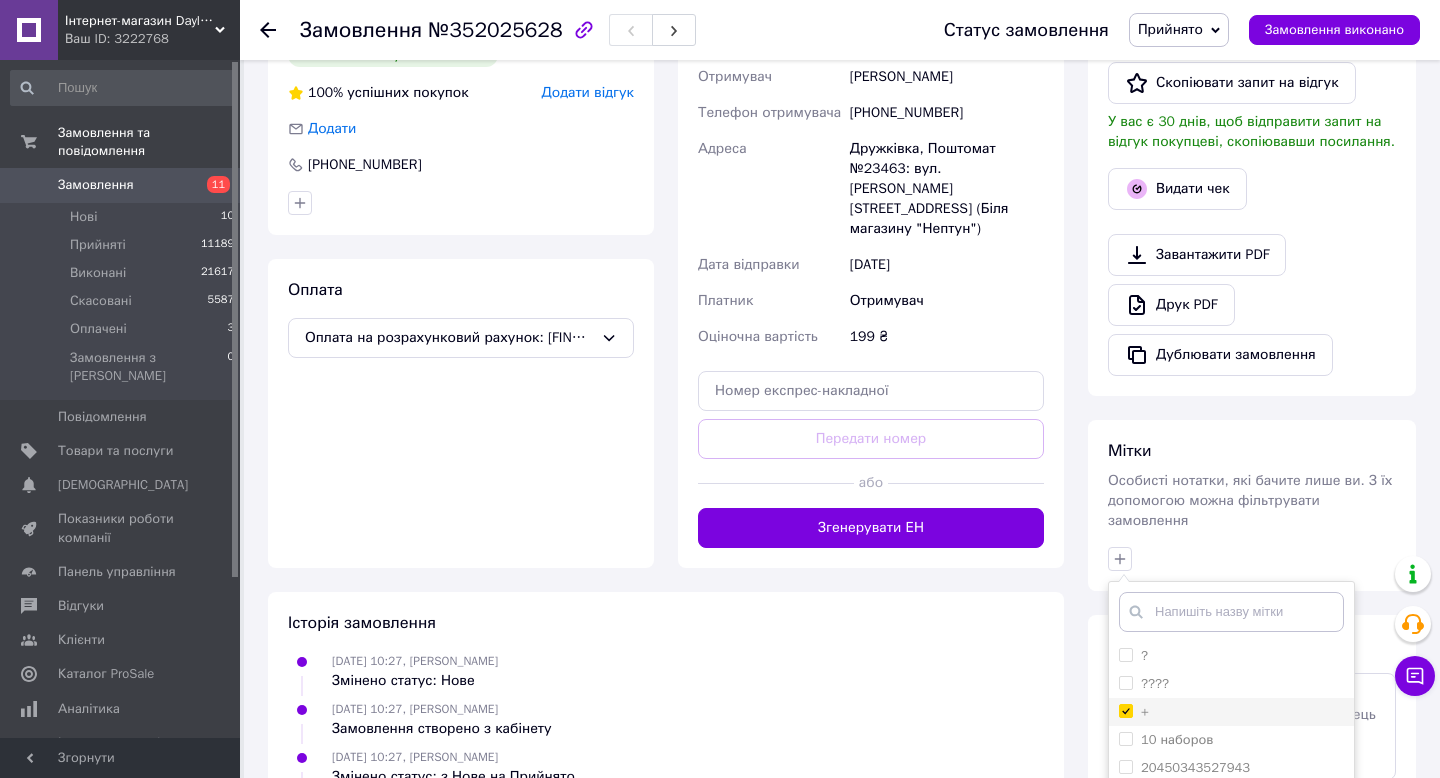 checkbox on "true" 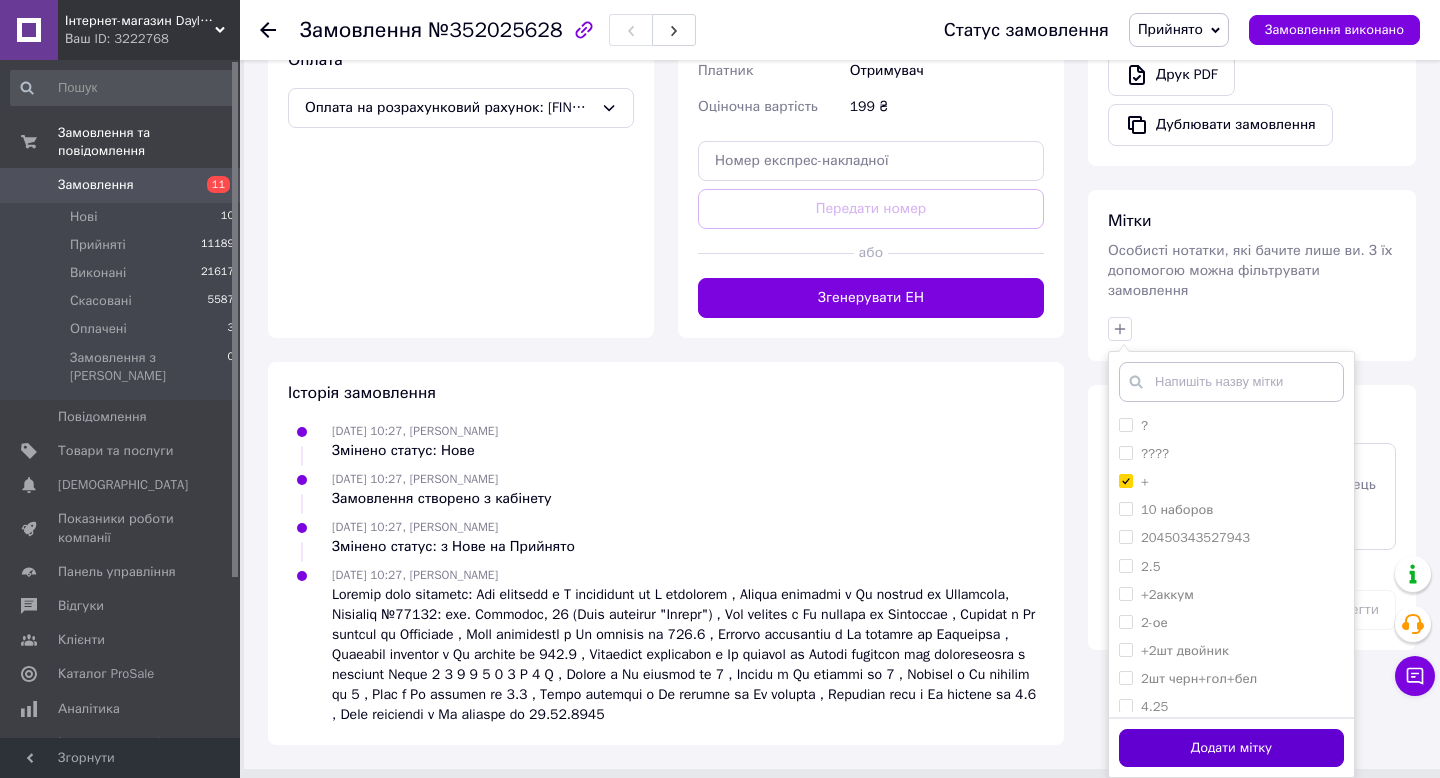 click on "Додати мітку" at bounding box center [1231, 748] 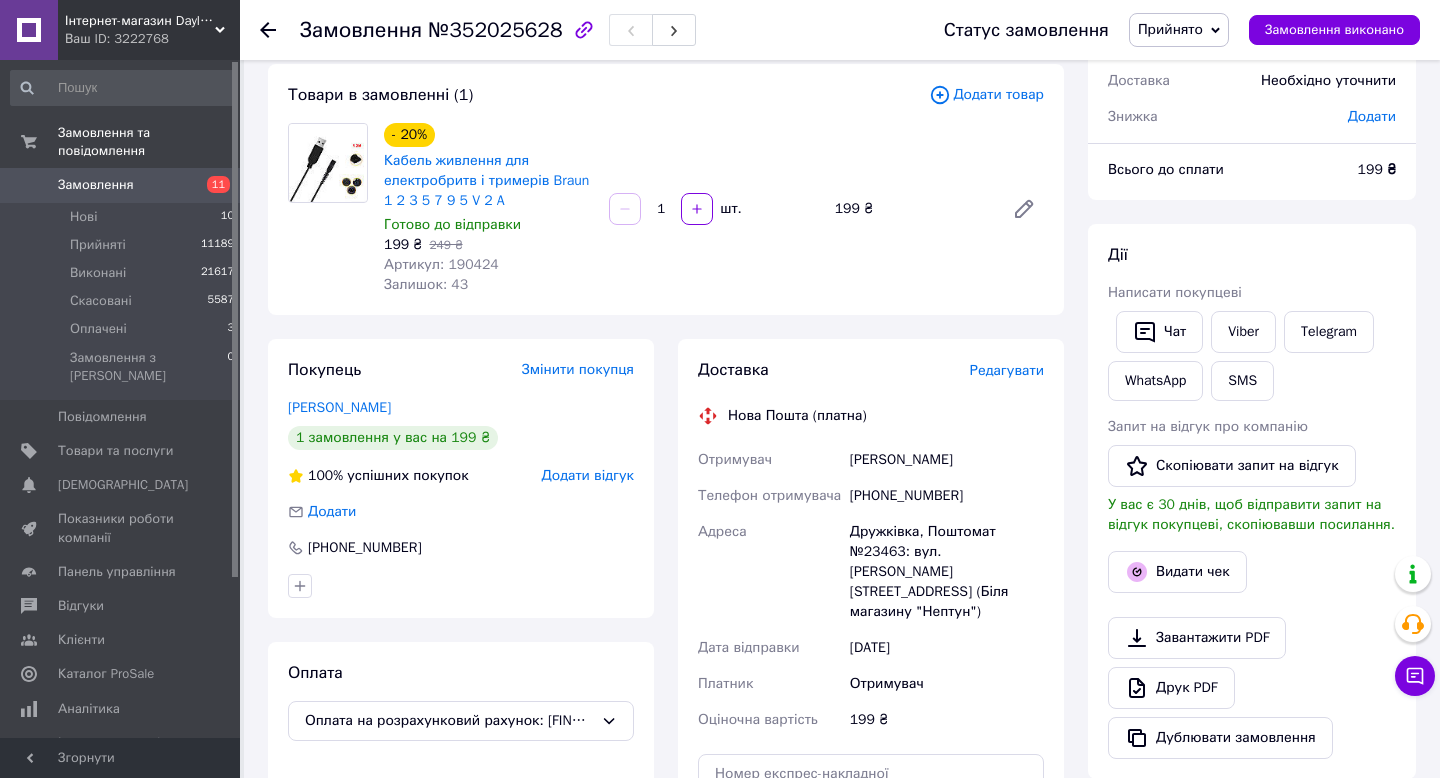 scroll, scrollTop: 188, scrollLeft: 0, axis: vertical 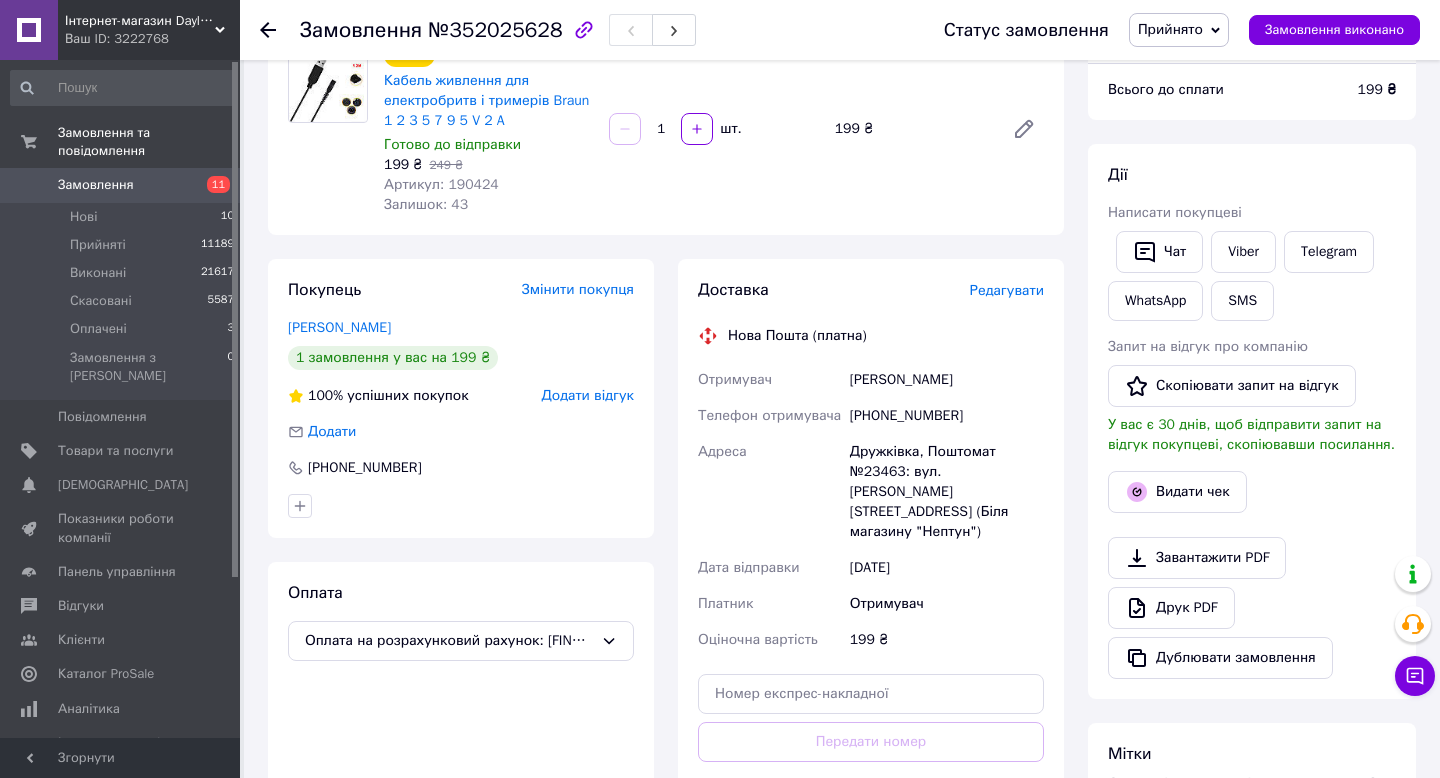 click on "Замовлення 11" at bounding box center (123, 185) 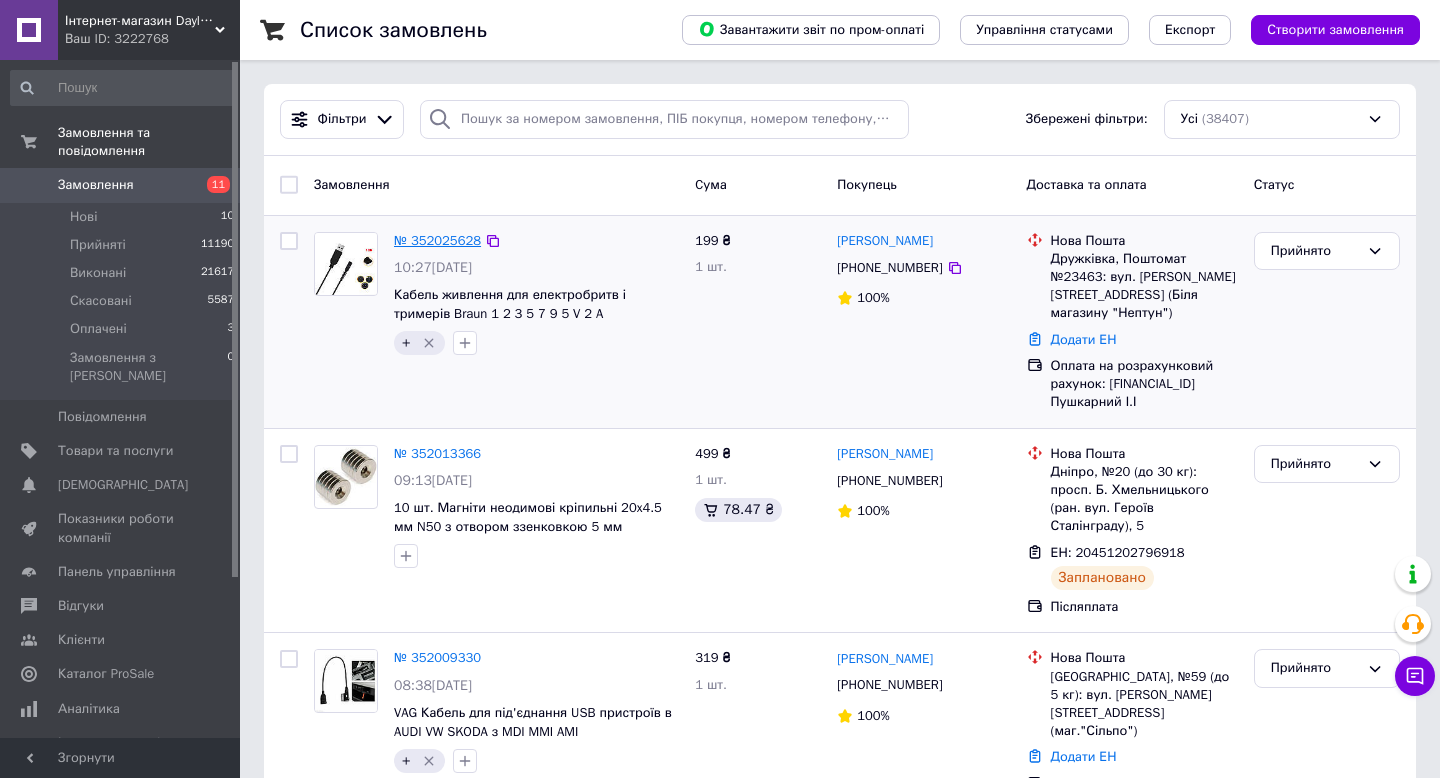 click on "№ 352025628" at bounding box center [437, 240] 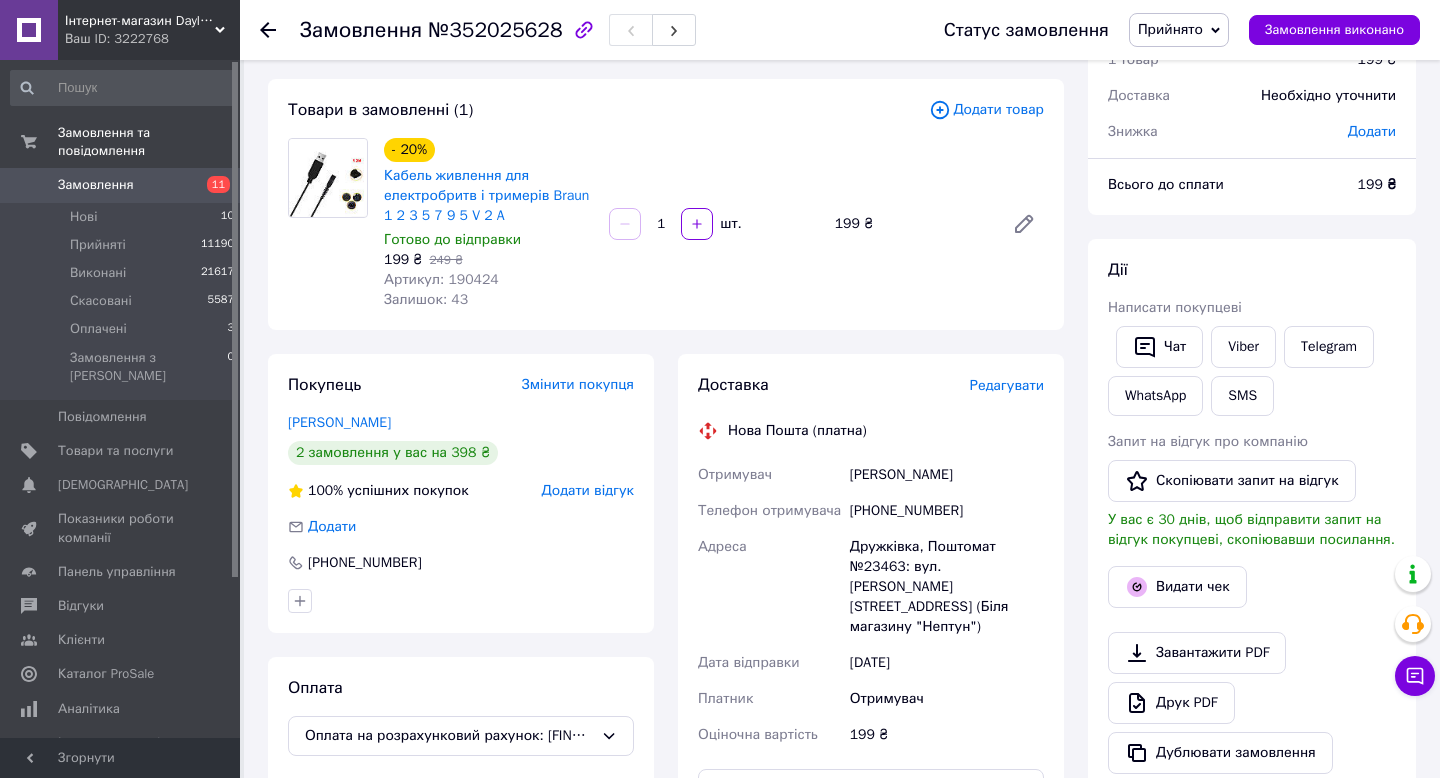 scroll, scrollTop: 107, scrollLeft: 0, axis: vertical 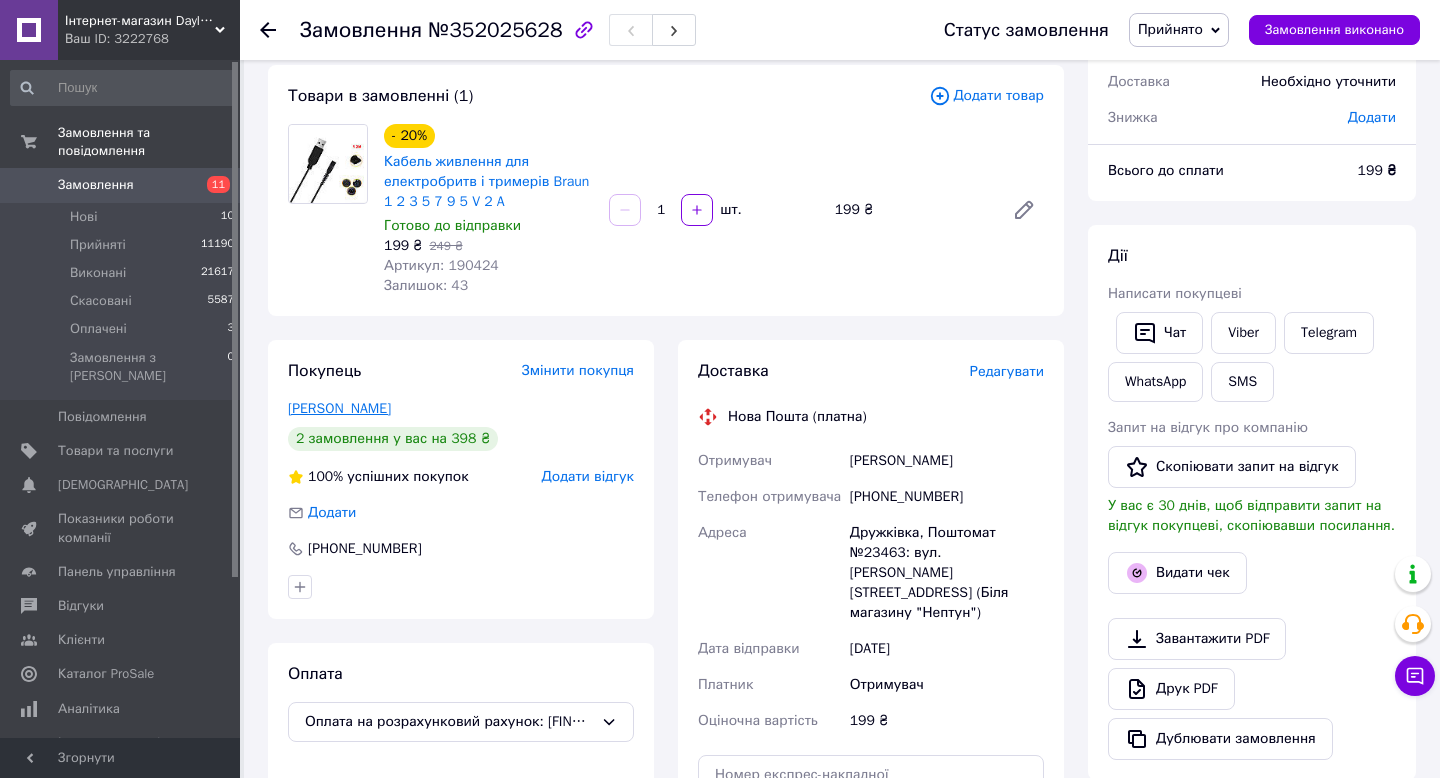click on "Марія Мар" at bounding box center [339, 408] 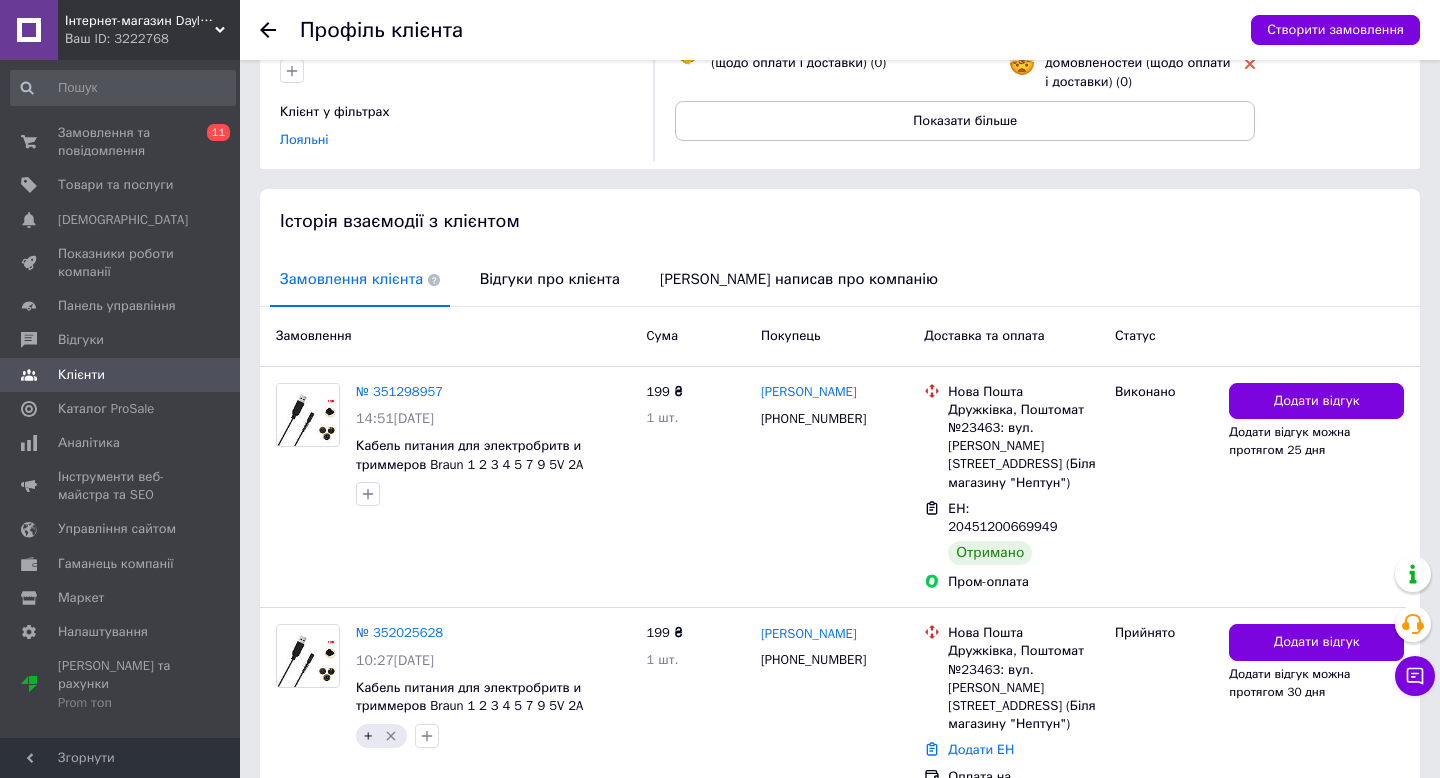 scroll, scrollTop: 368, scrollLeft: 0, axis: vertical 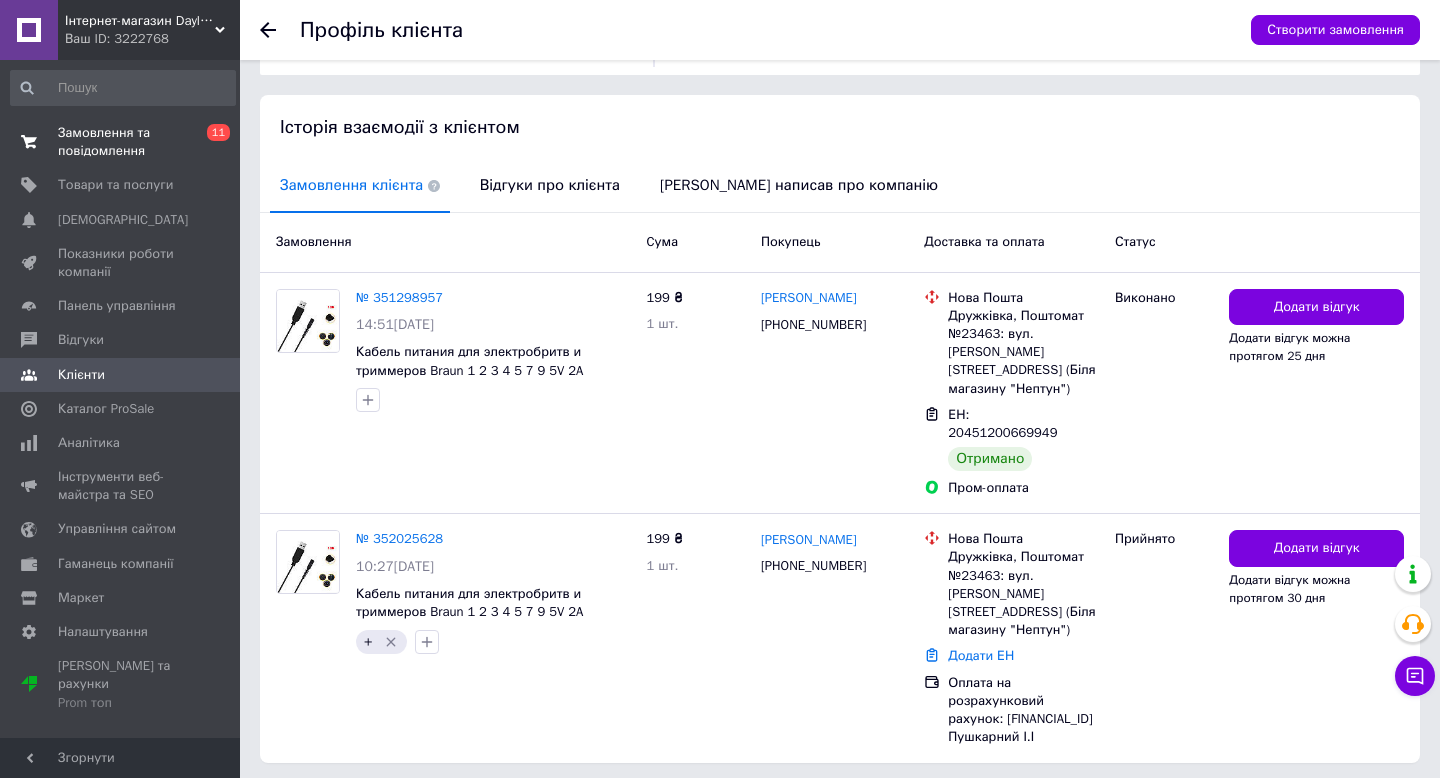 click on "0 11" at bounding box center [212, 142] 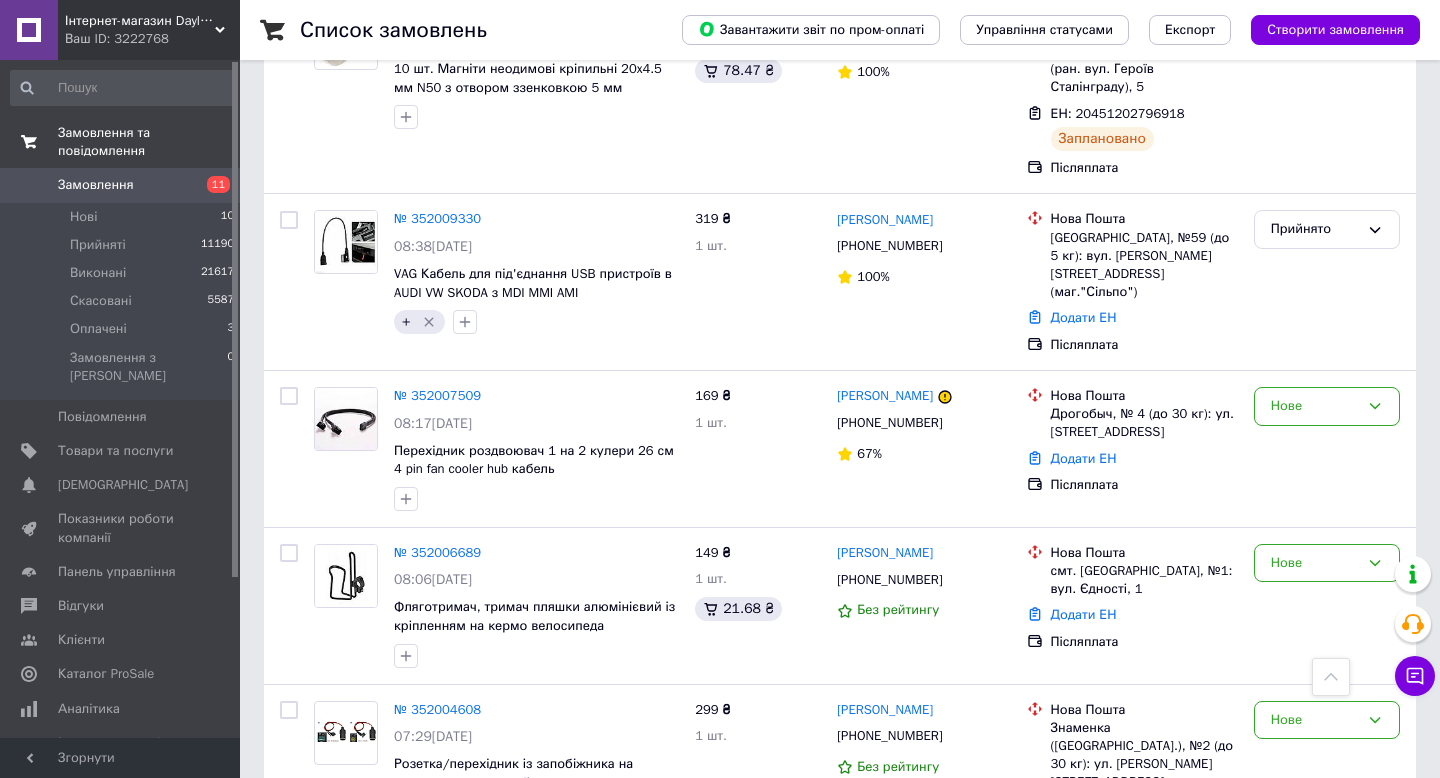 scroll, scrollTop: 484, scrollLeft: 0, axis: vertical 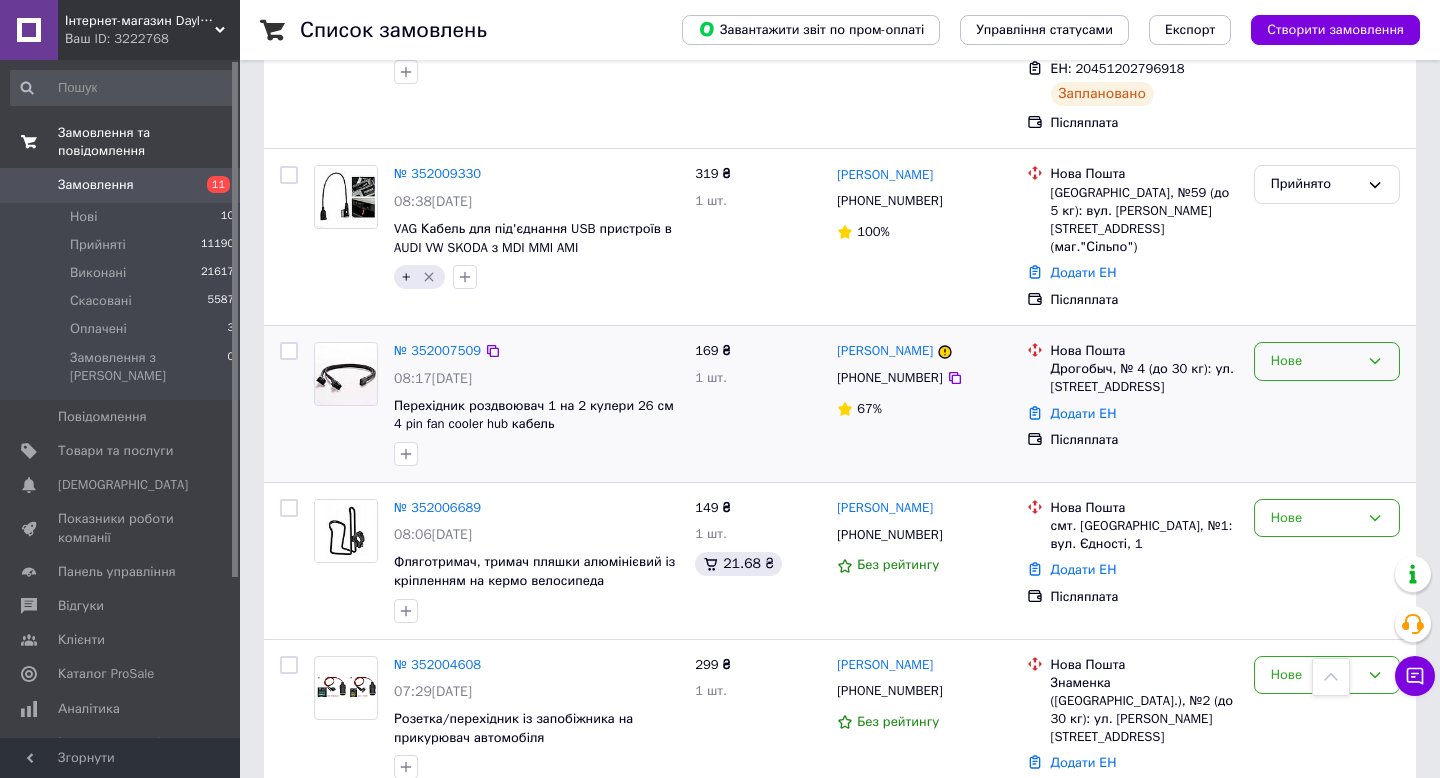click on "Нове" at bounding box center (1315, 361) 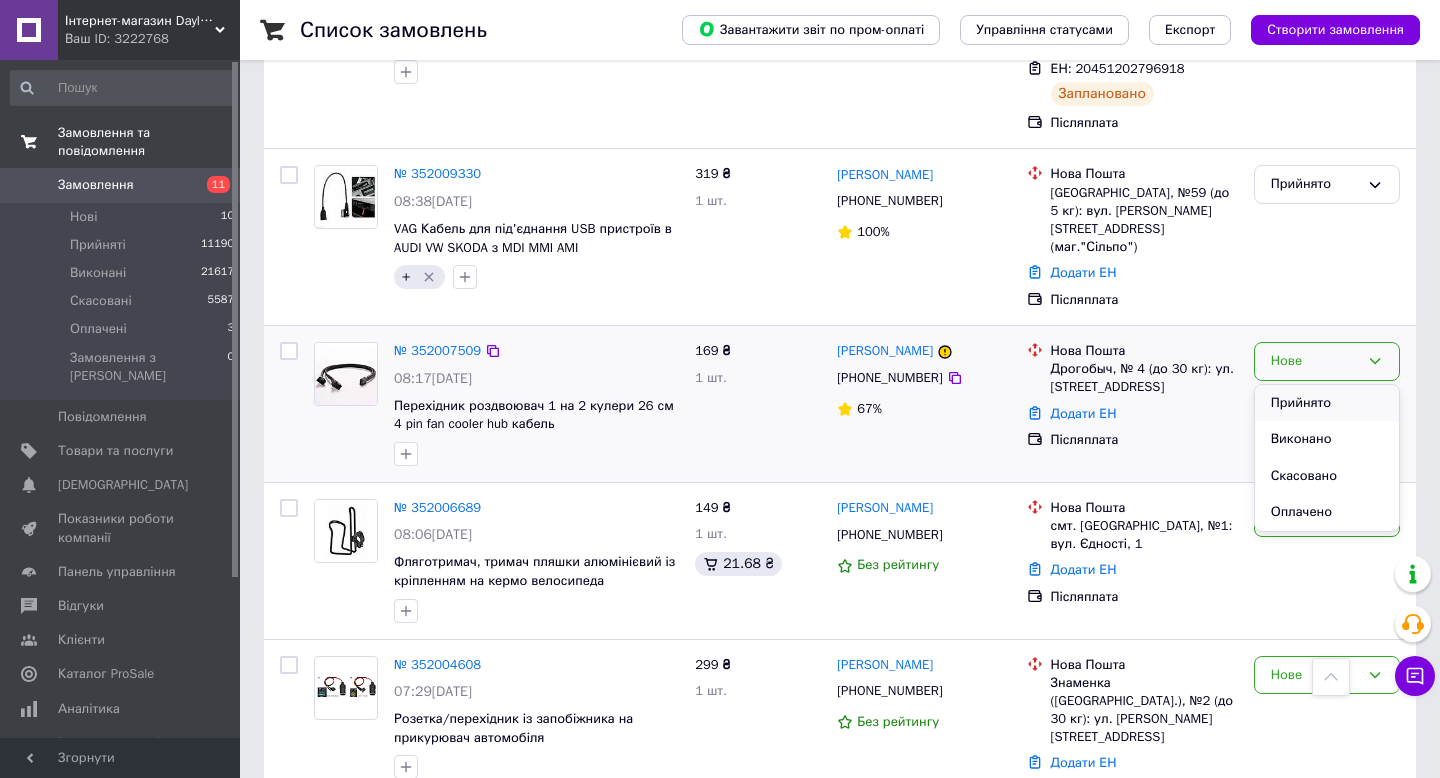 click on "Прийнято" at bounding box center [1327, 403] 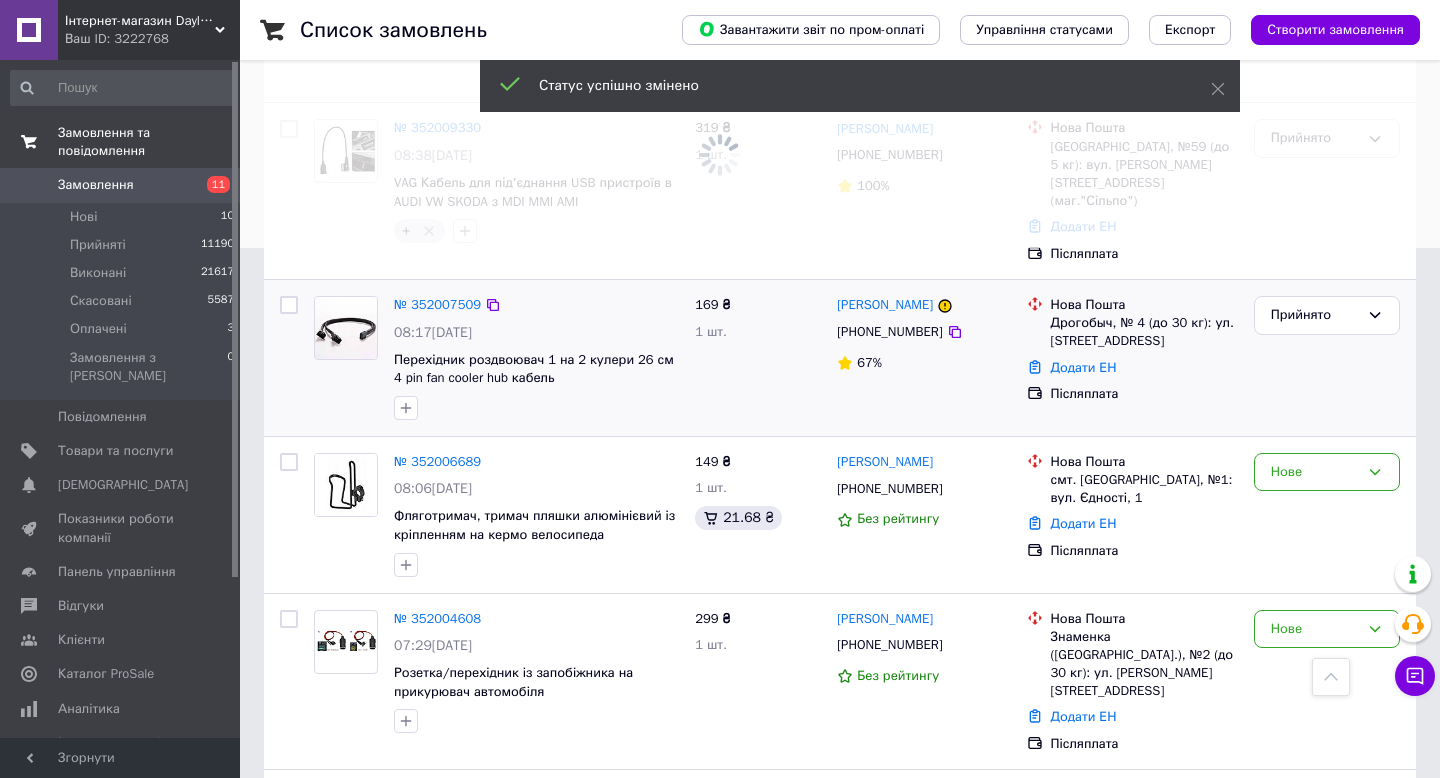 scroll, scrollTop: 541, scrollLeft: 0, axis: vertical 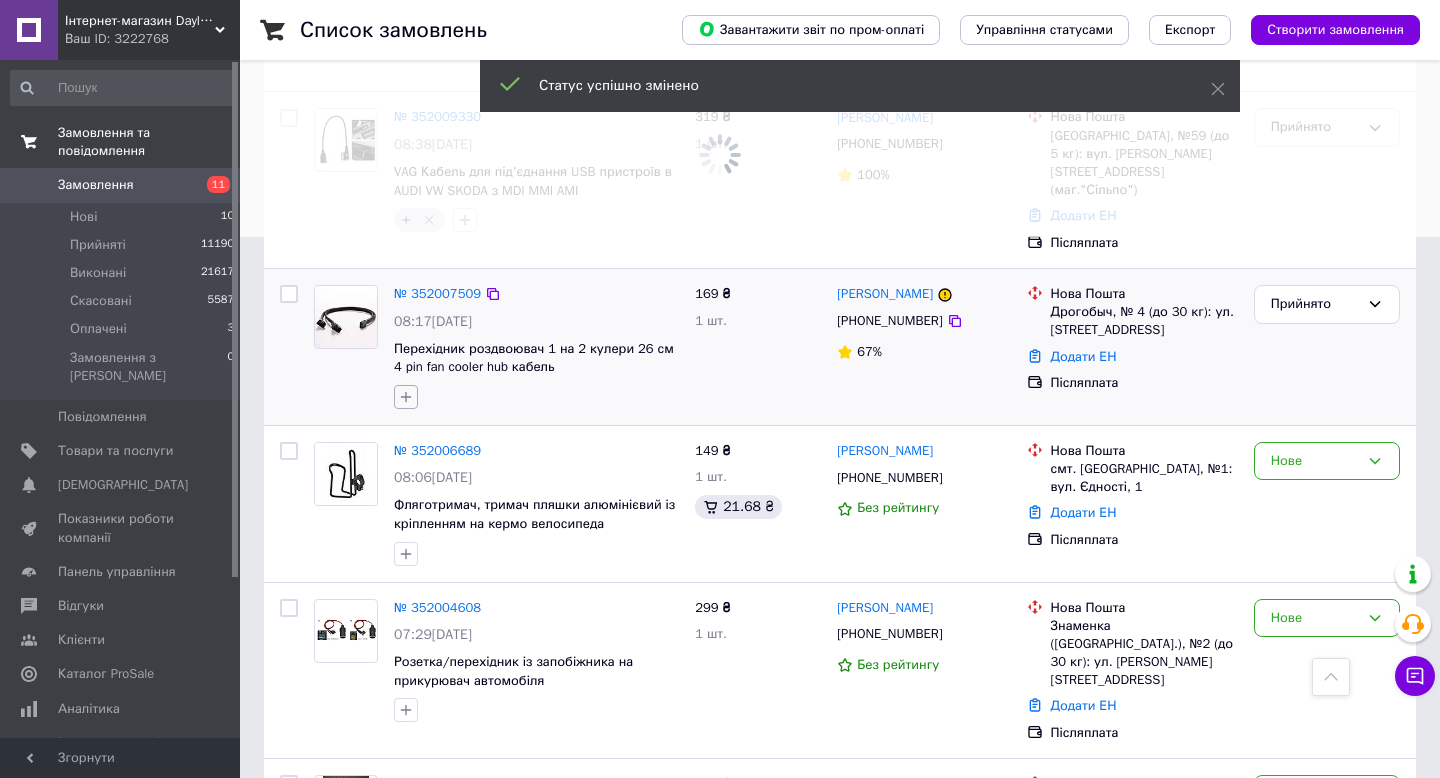 click at bounding box center (406, 397) 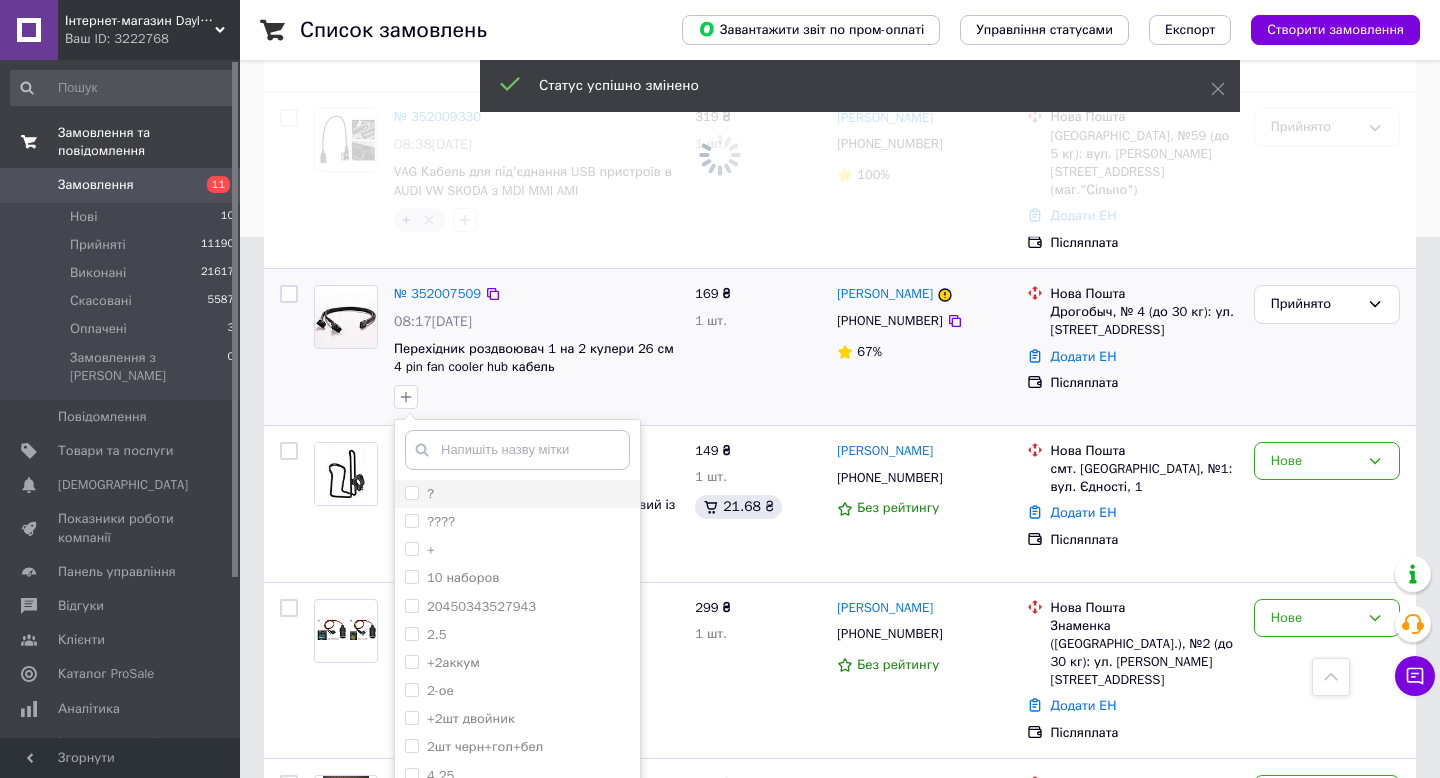 click on "?" at bounding box center (411, 492) 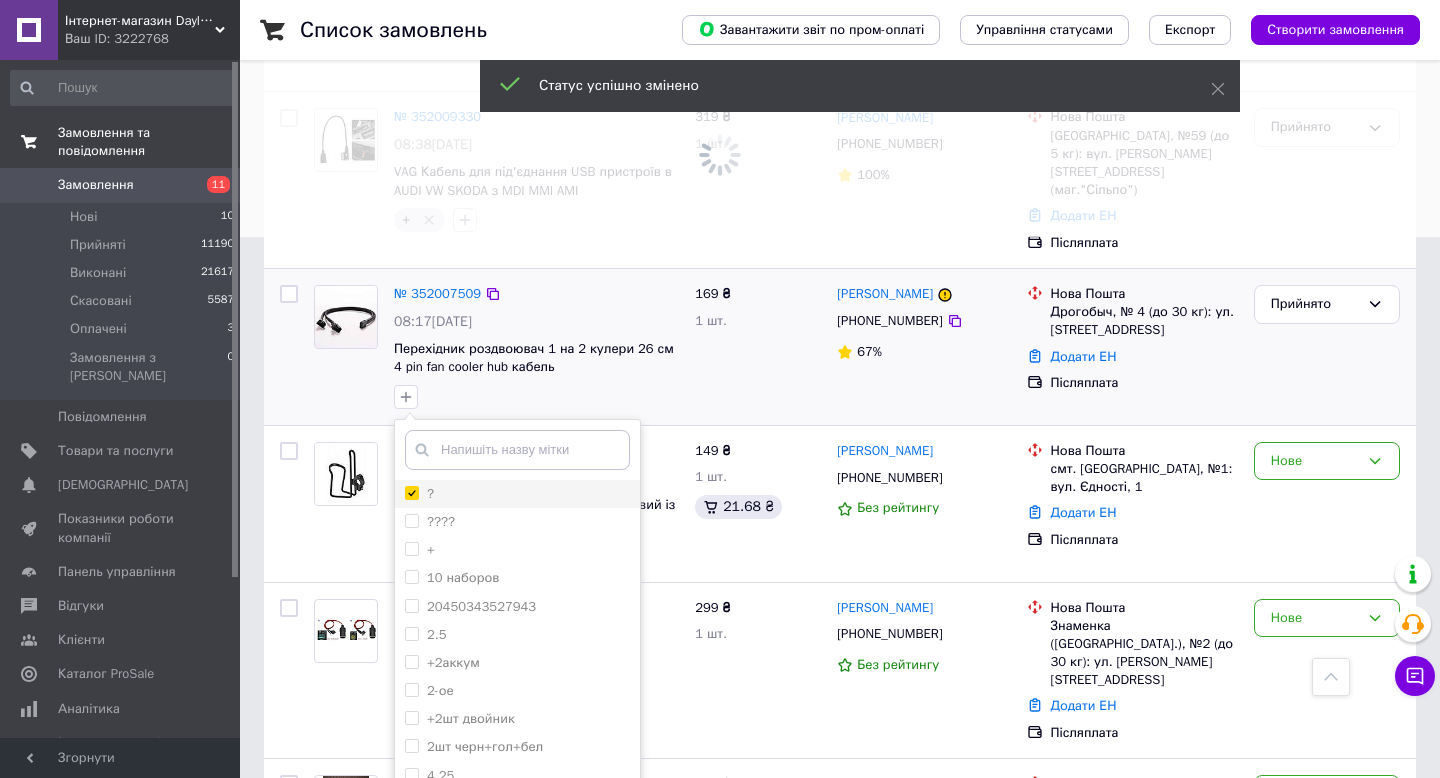 checkbox on "true" 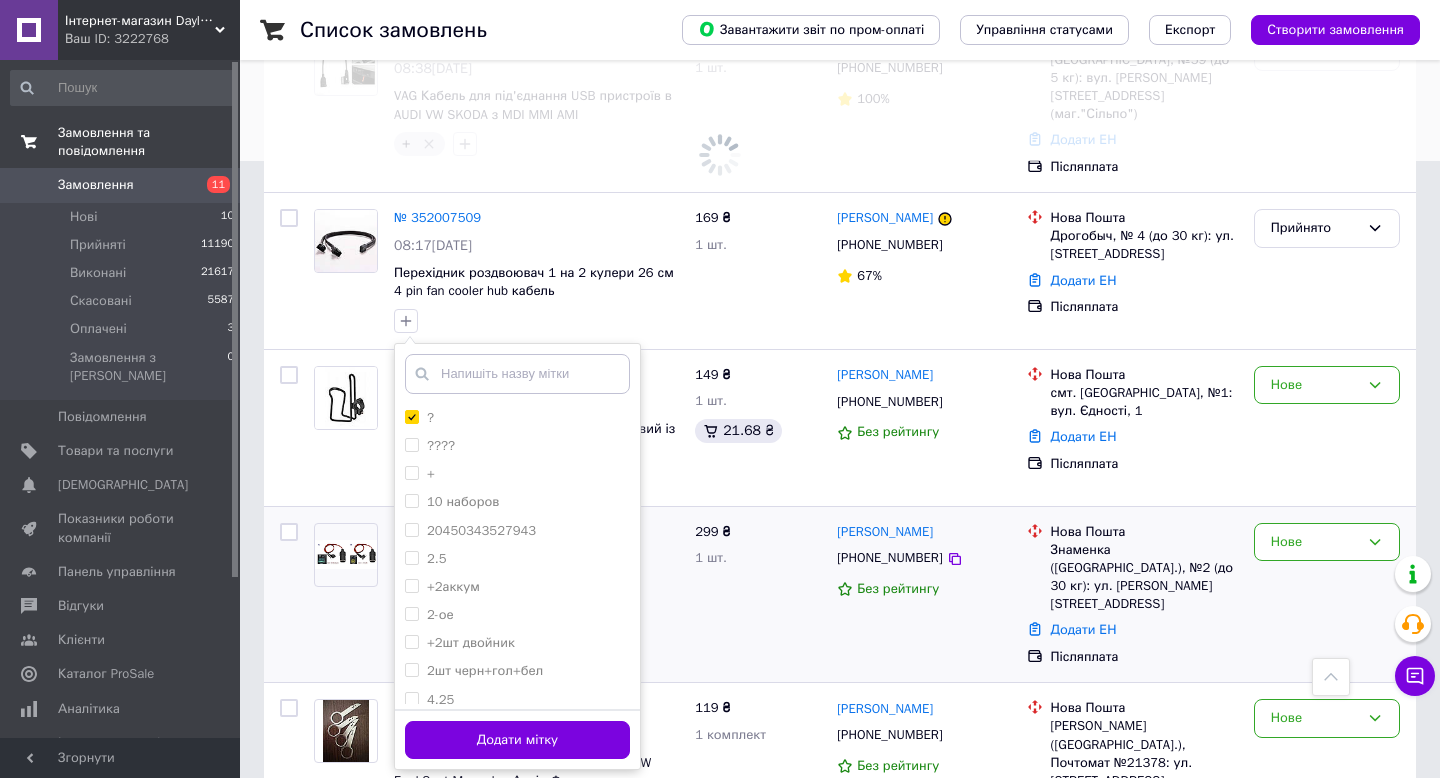 scroll, scrollTop: 635, scrollLeft: 0, axis: vertical 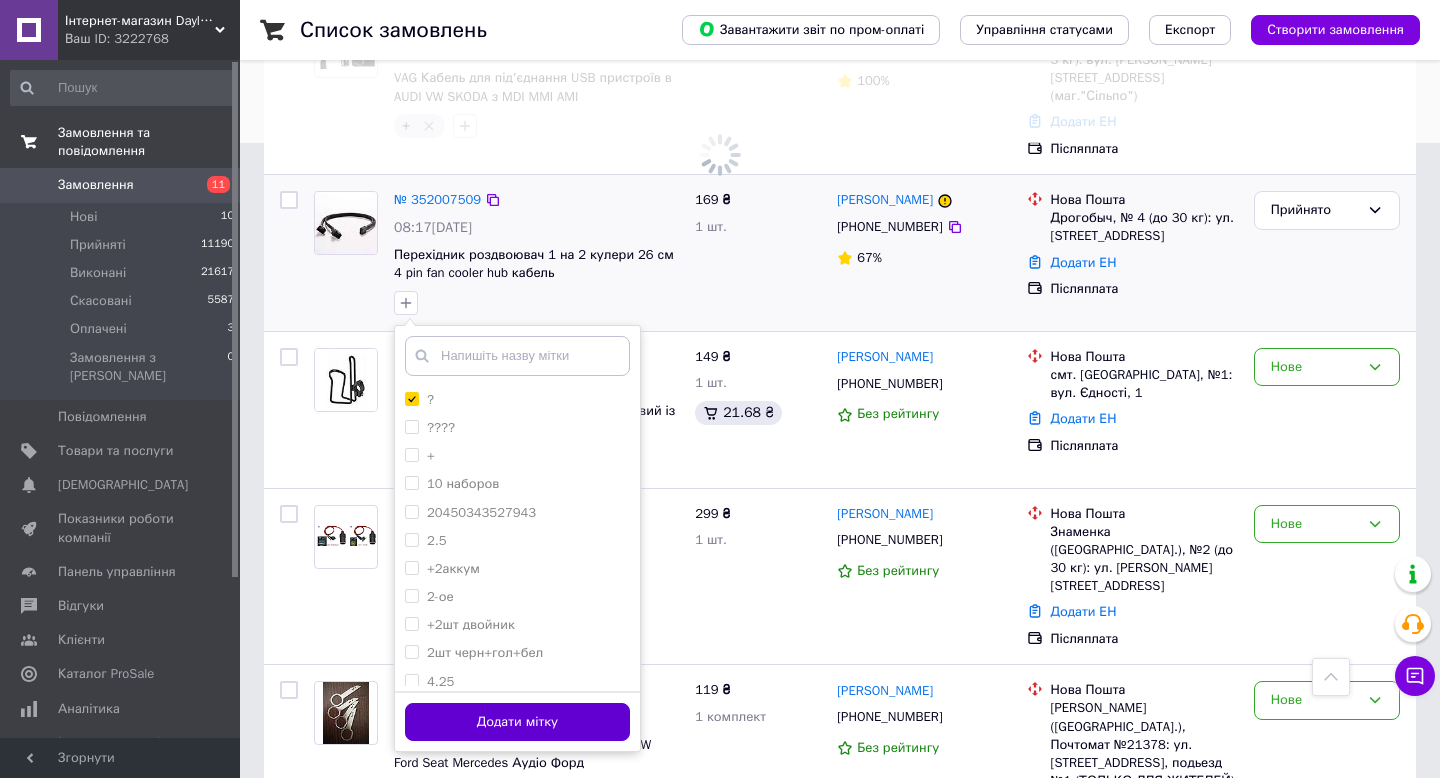click on "Додати мітку" at bounding box center [517, 722] 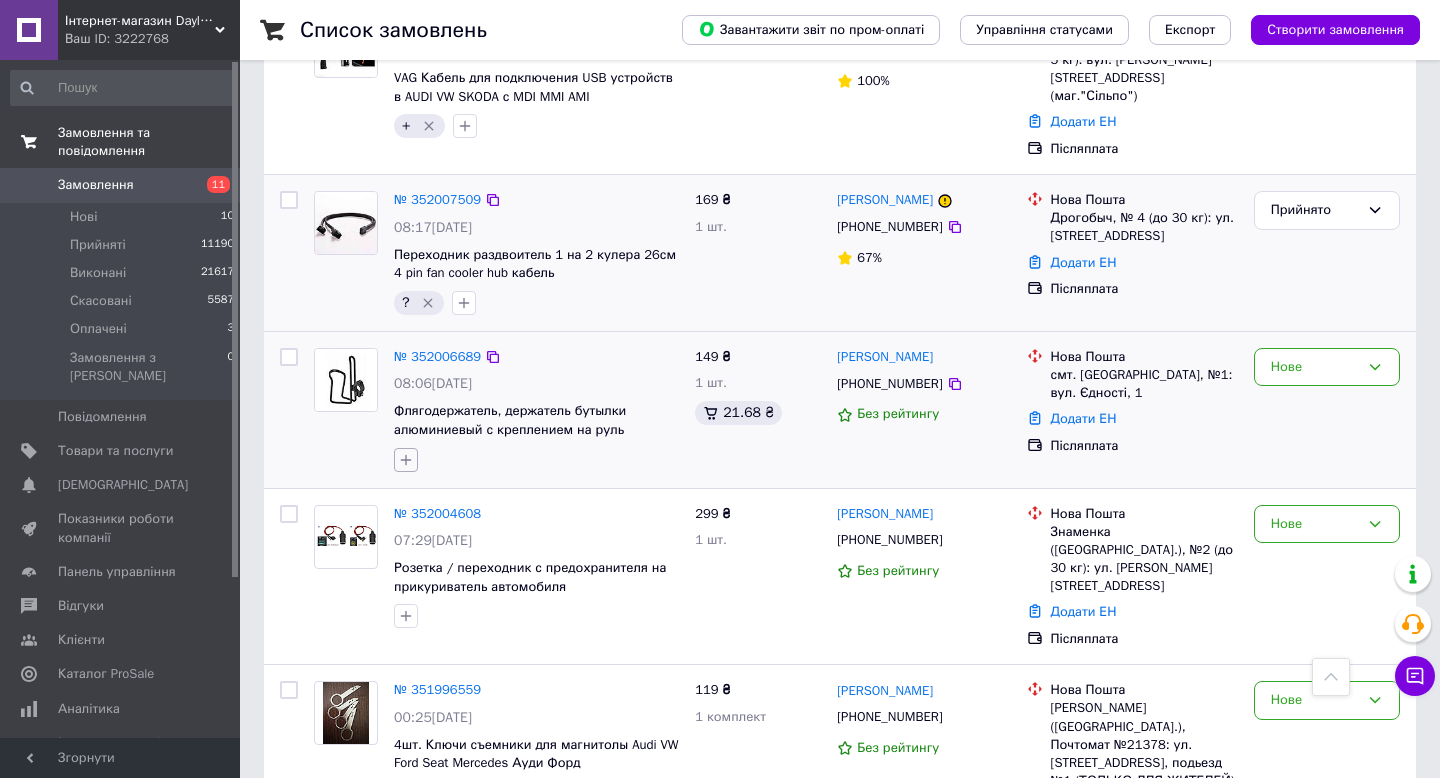 click 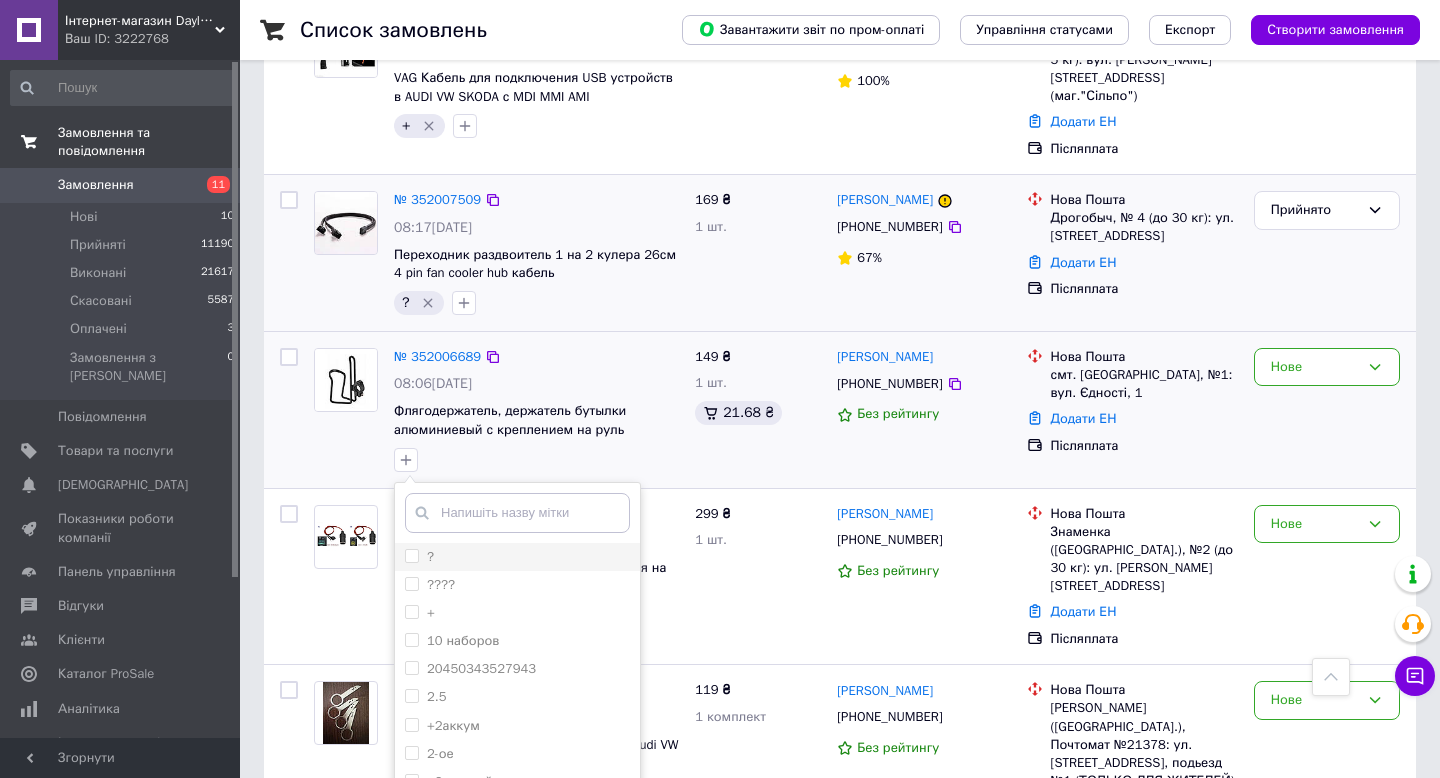 click on "?" at bounding box center [411, 555] 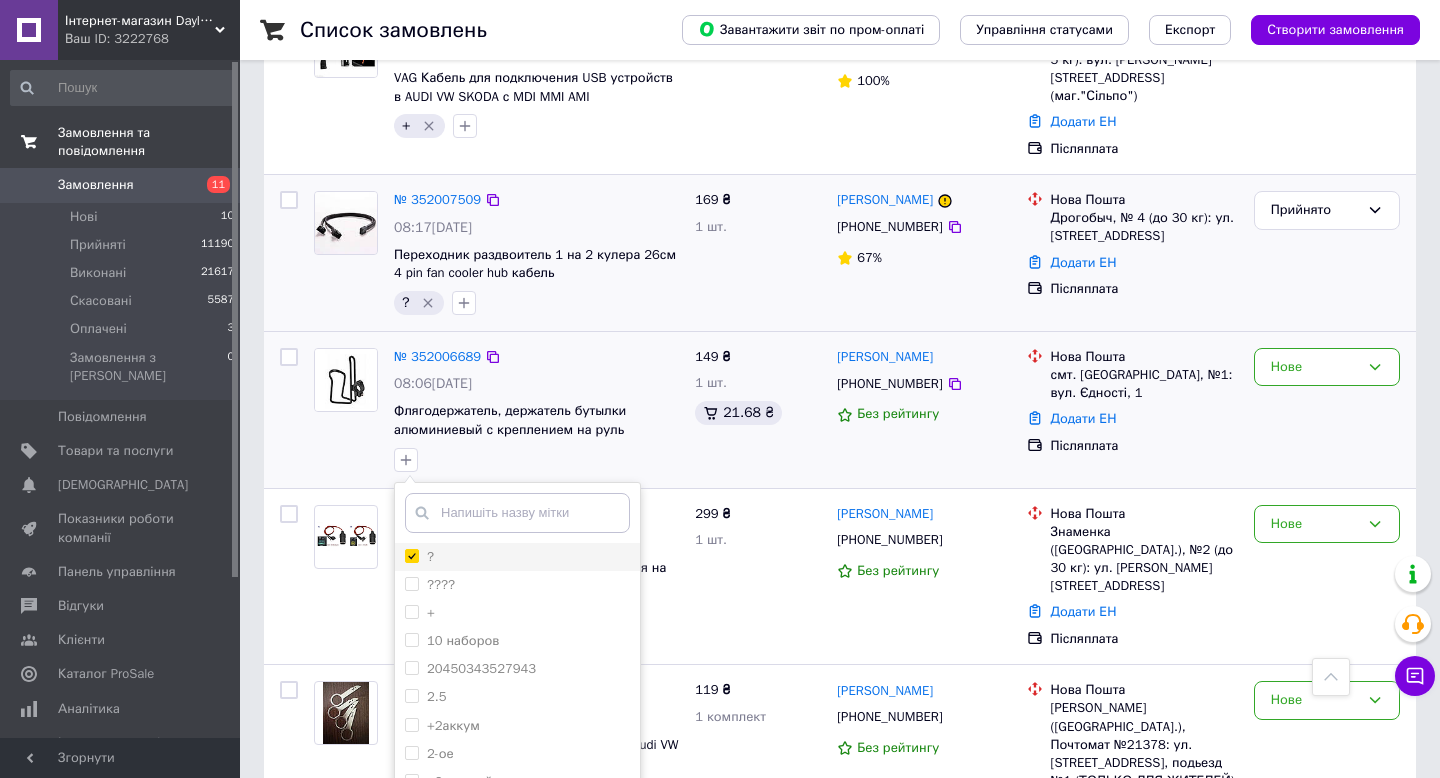 checkbox on "true" 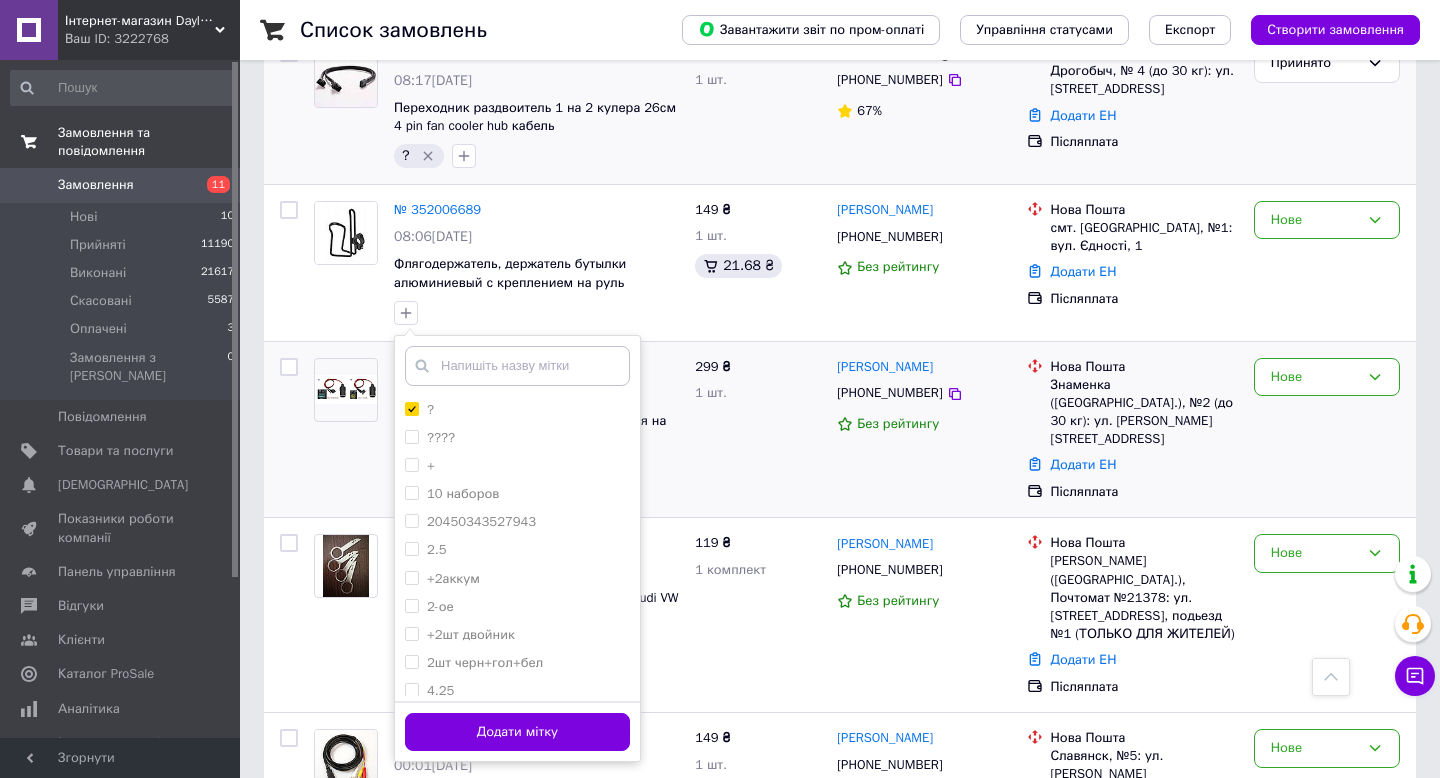 scroll, scrollTop: 814, scrollLeft: 0, axis: vertical 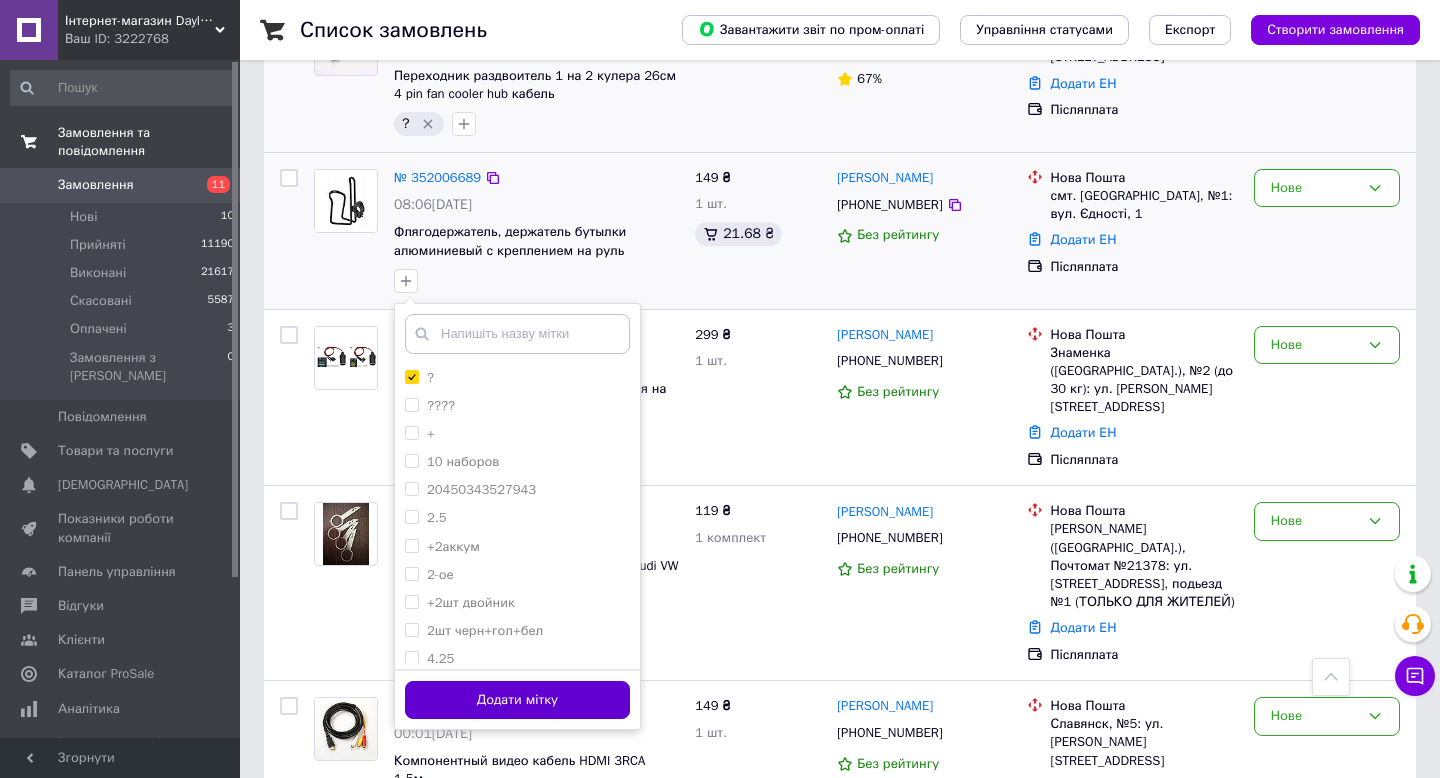click on "Додати мітку" at bounding box center [517, 700] 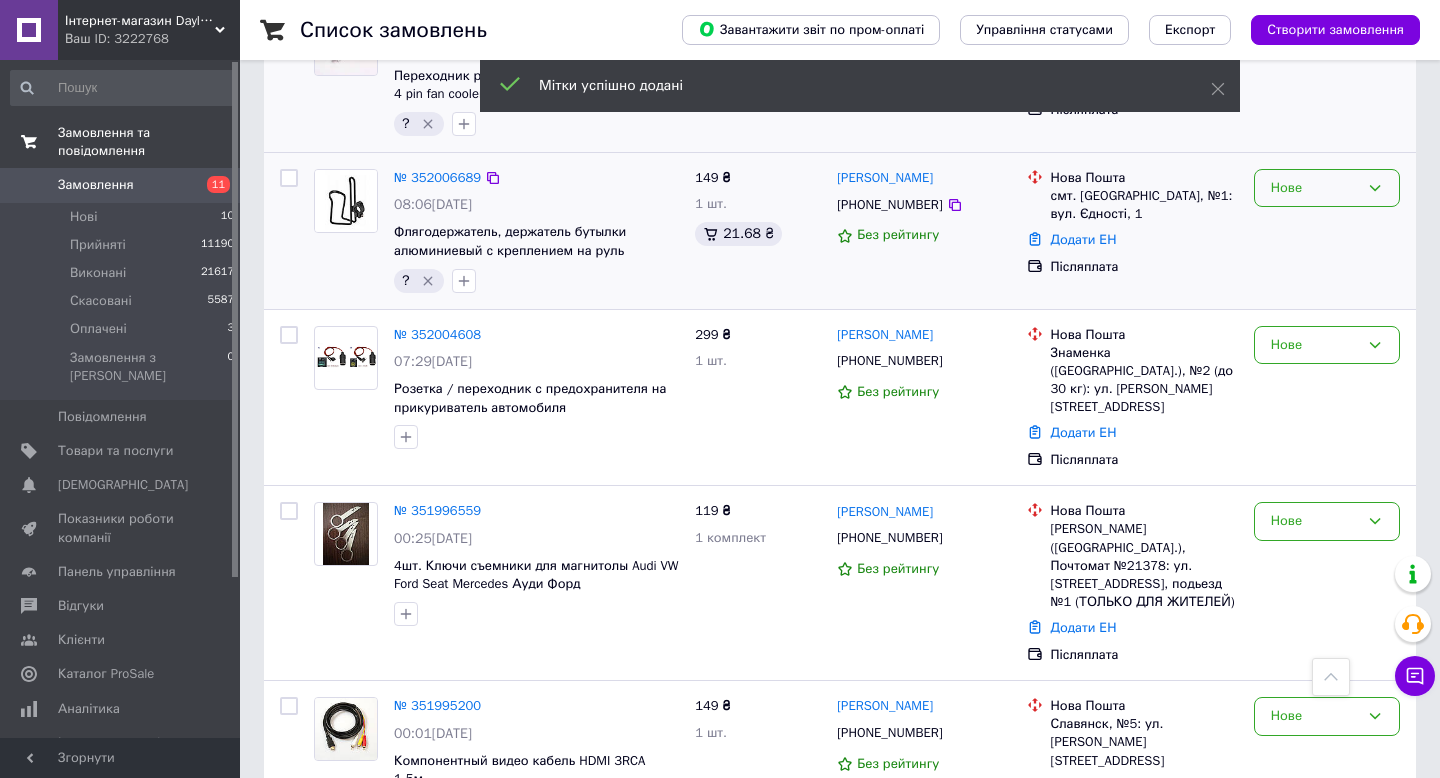 click on "Нове" at bounding box center [1315, 188] 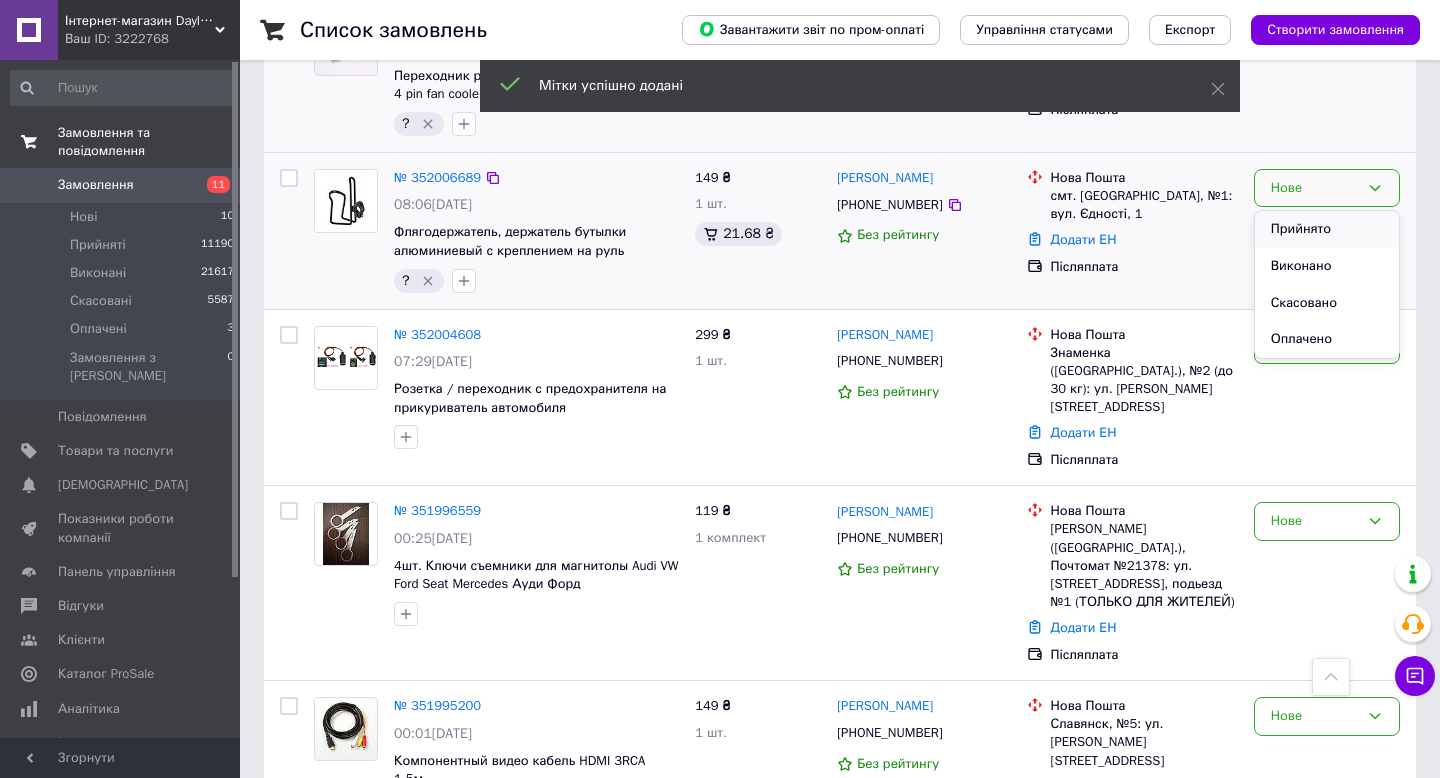 click on "Прийнято" at bounding box center [1327, 229] 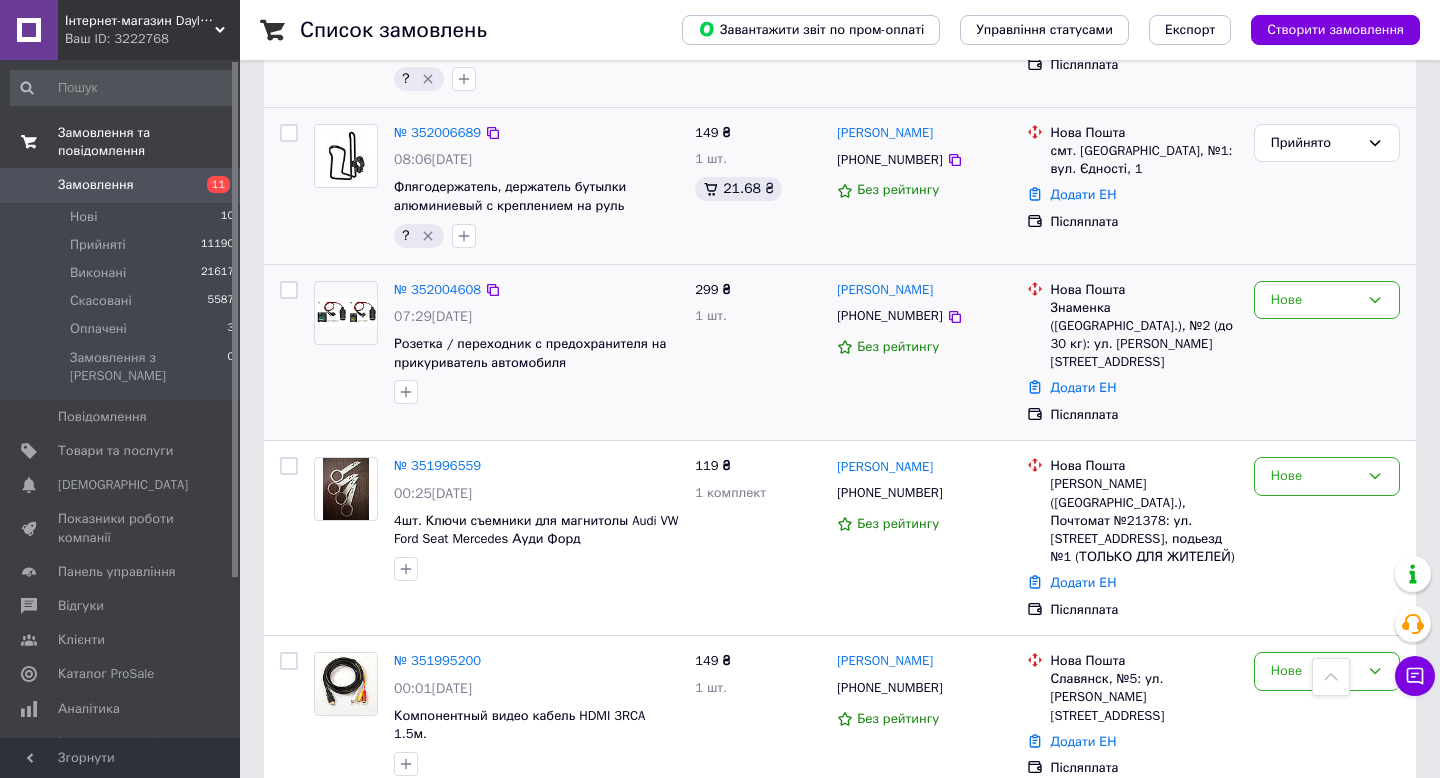 scroll, scrollTop: 867, scrollLeft: 0, axis: vertical 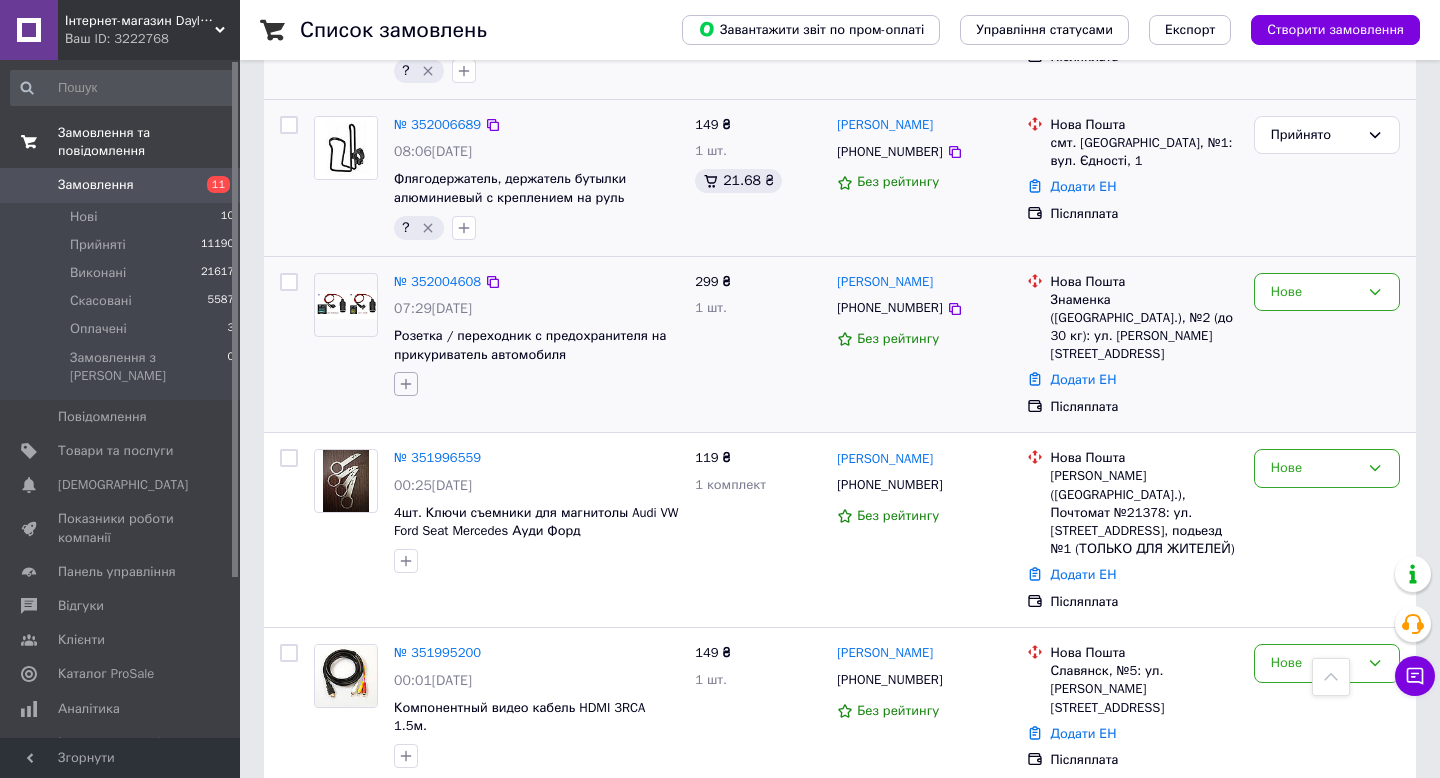 click 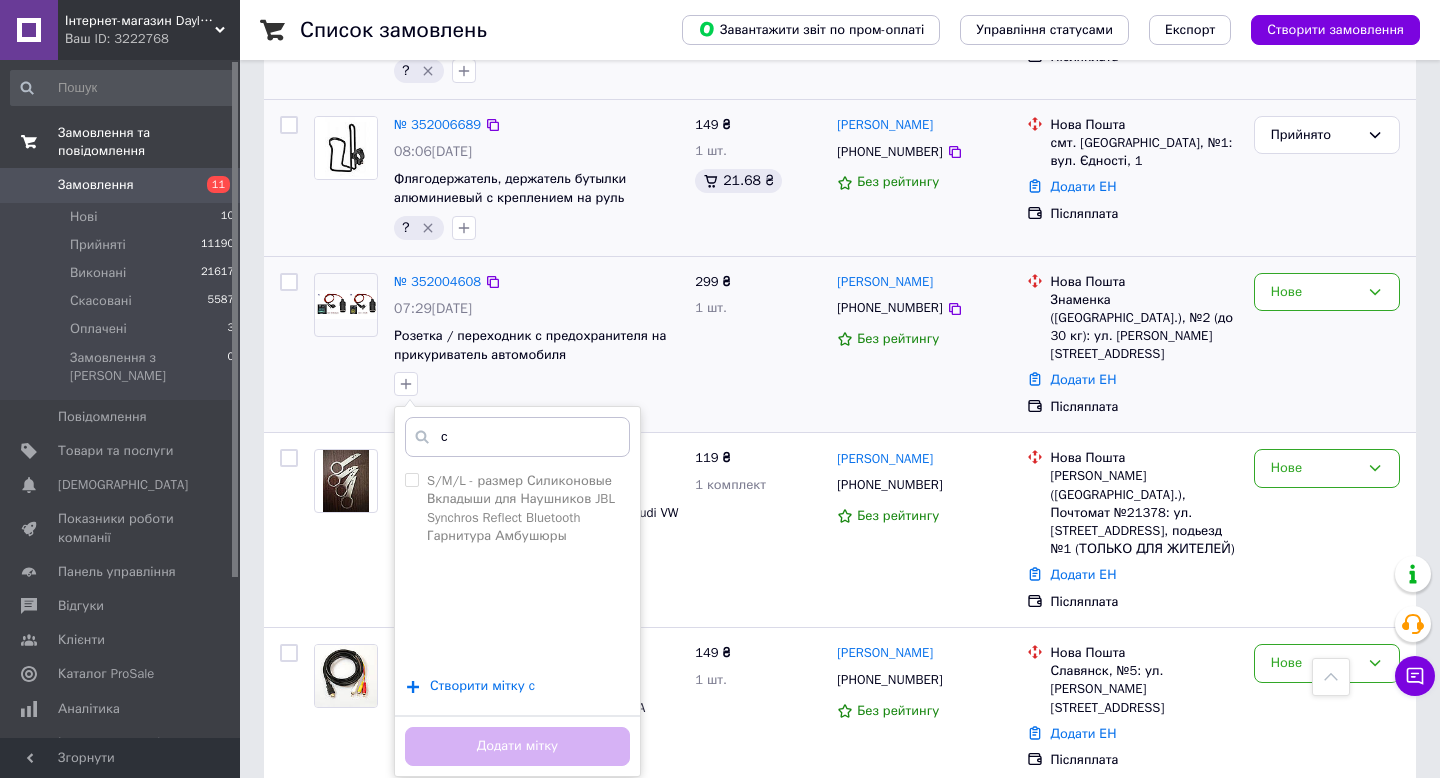 type on "c" 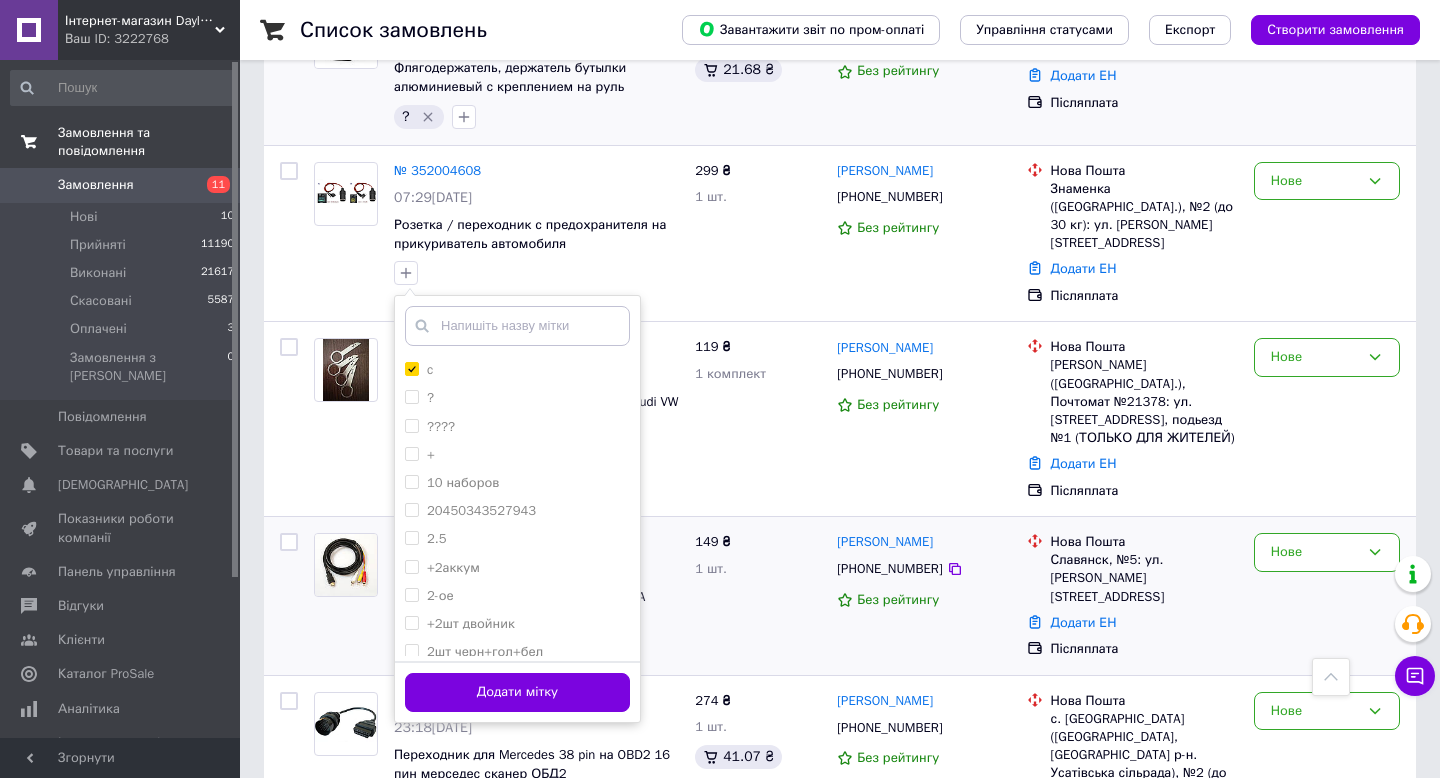 scroll, scrollTop: 997, scrollLeft: 0, axis: vertical 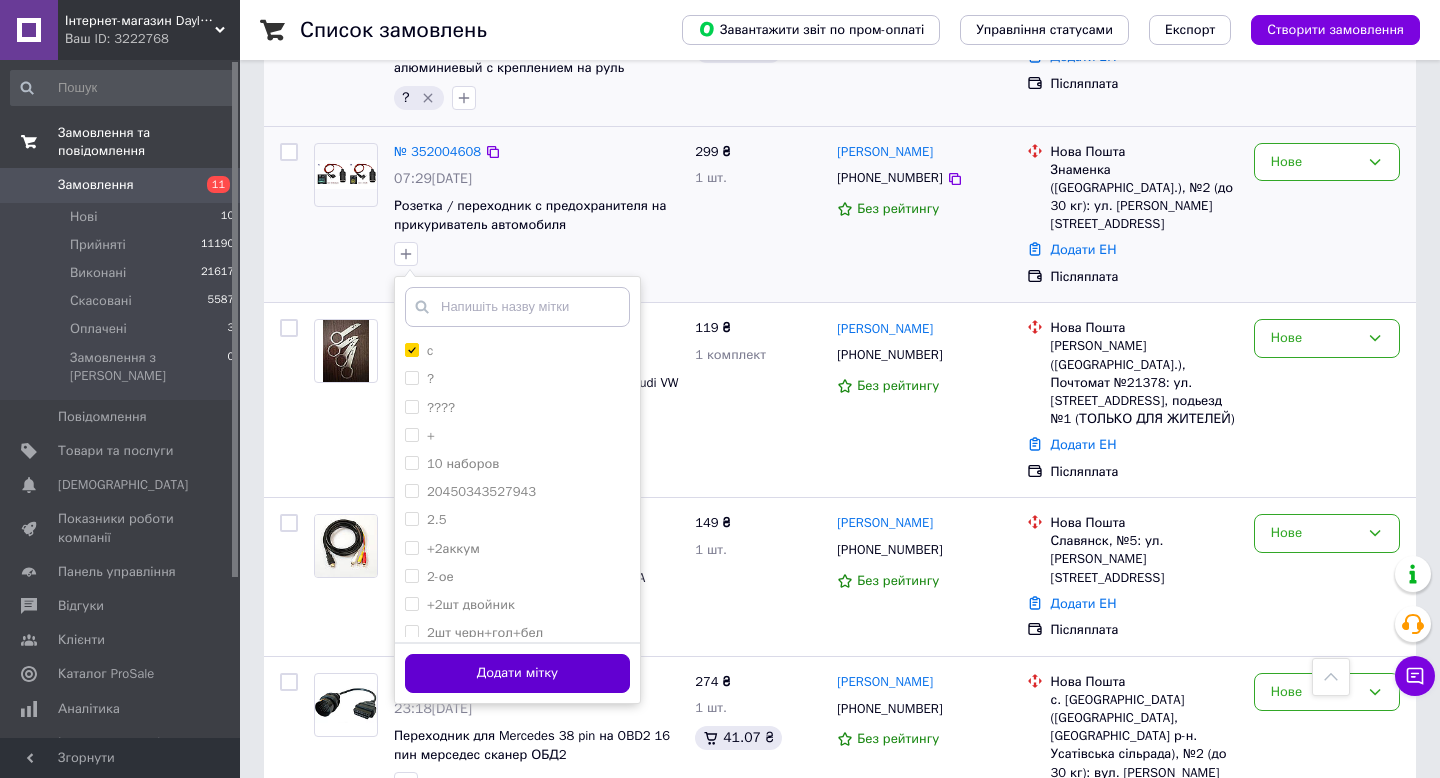 click on "Додати мітку" at bounding box center (517, 673) 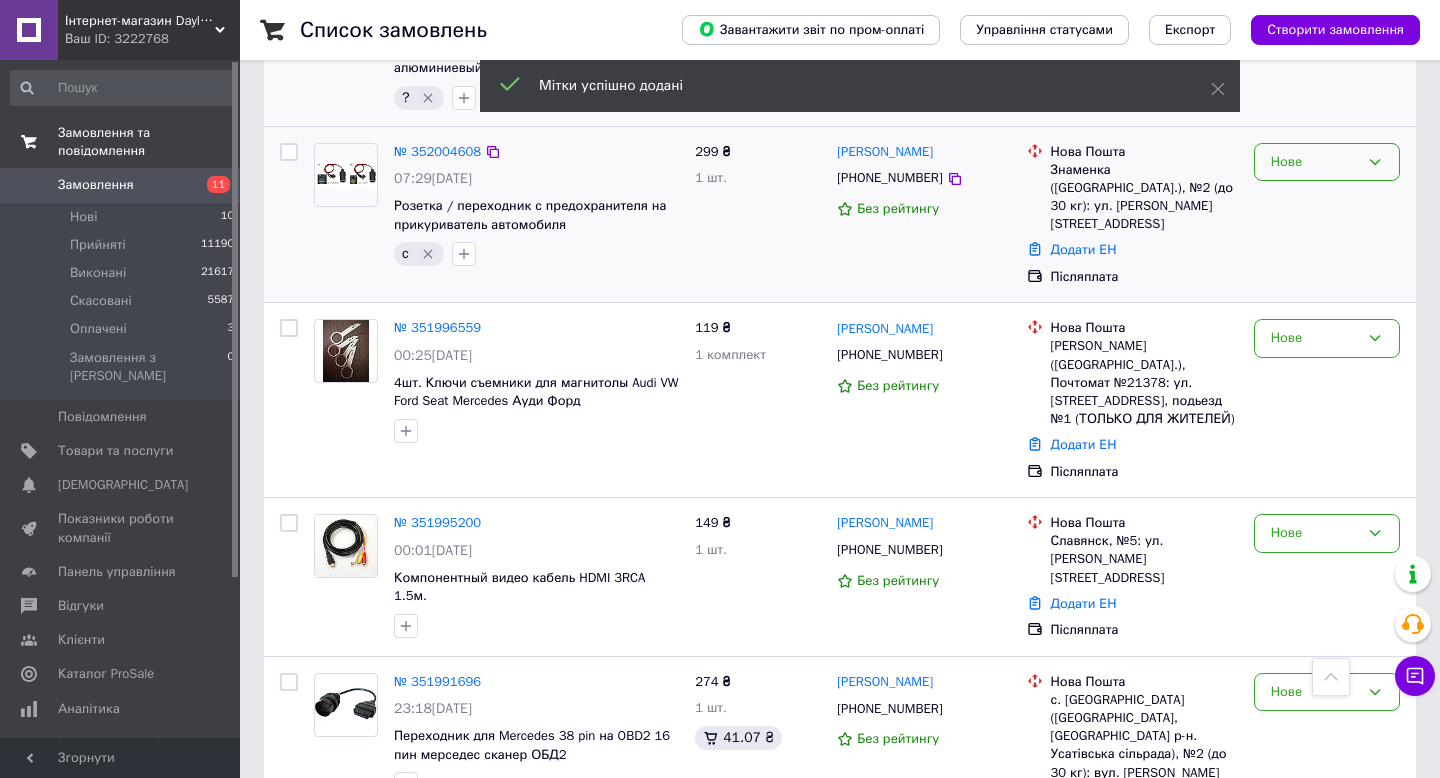 click 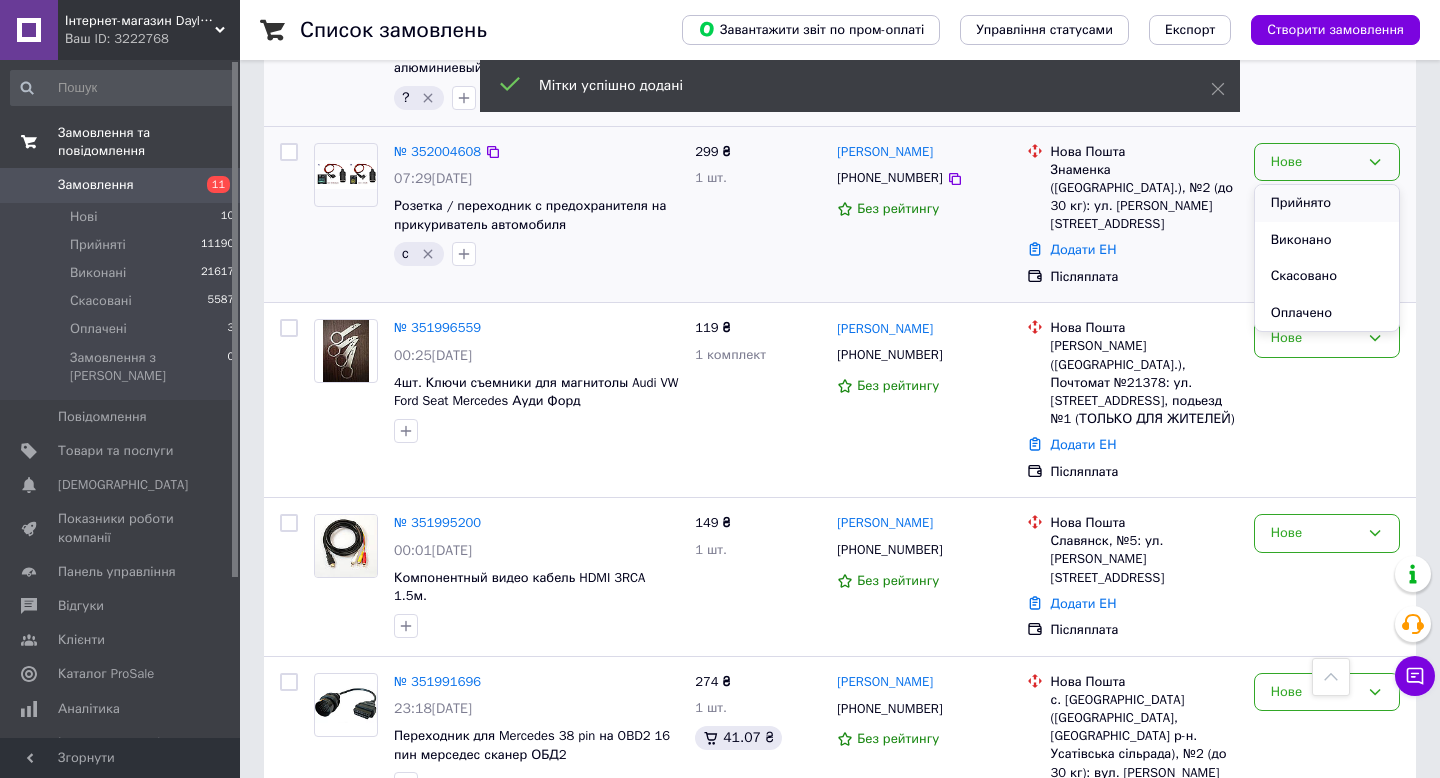 click on "Прийнято" at bounding box center (1327, 203) 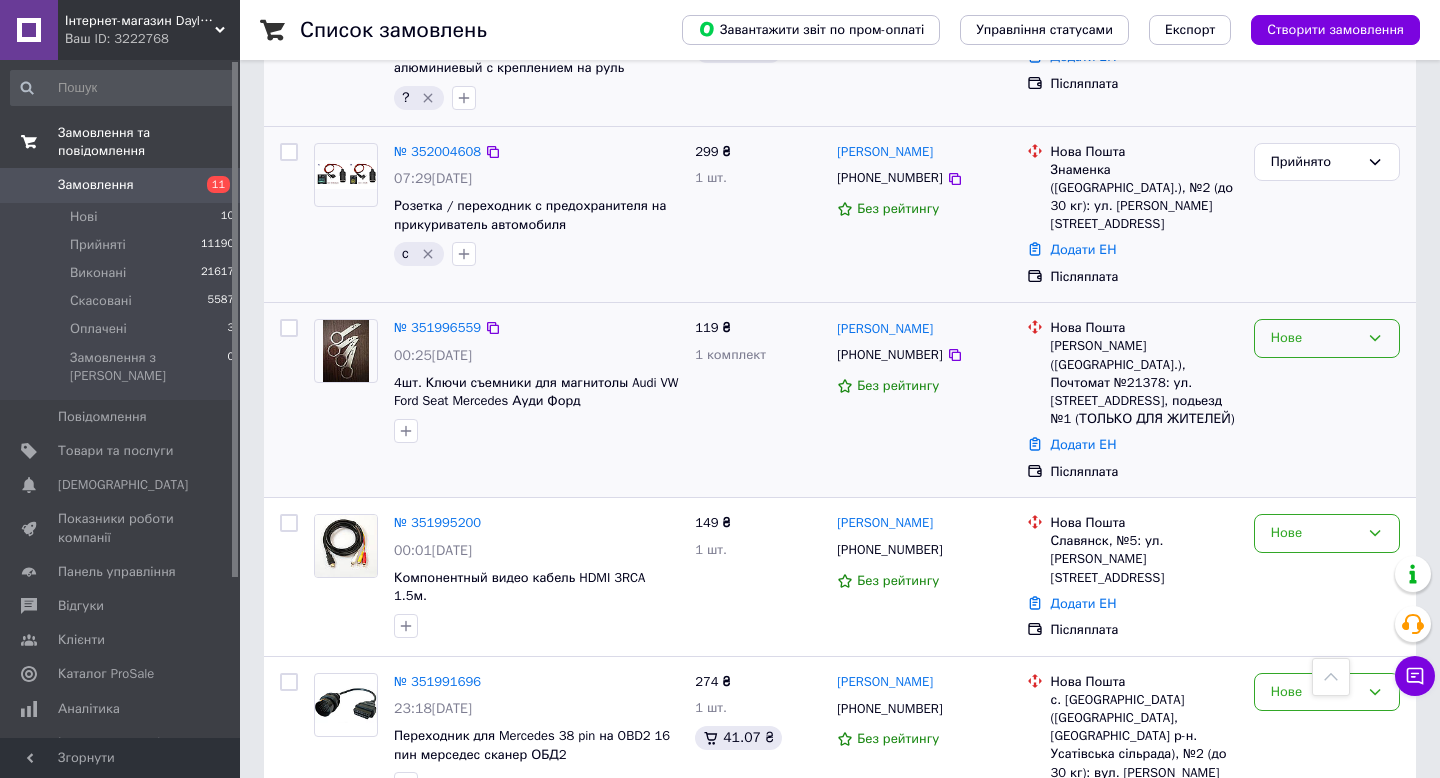 click on "Нове" at bounding box center (1315, 338) 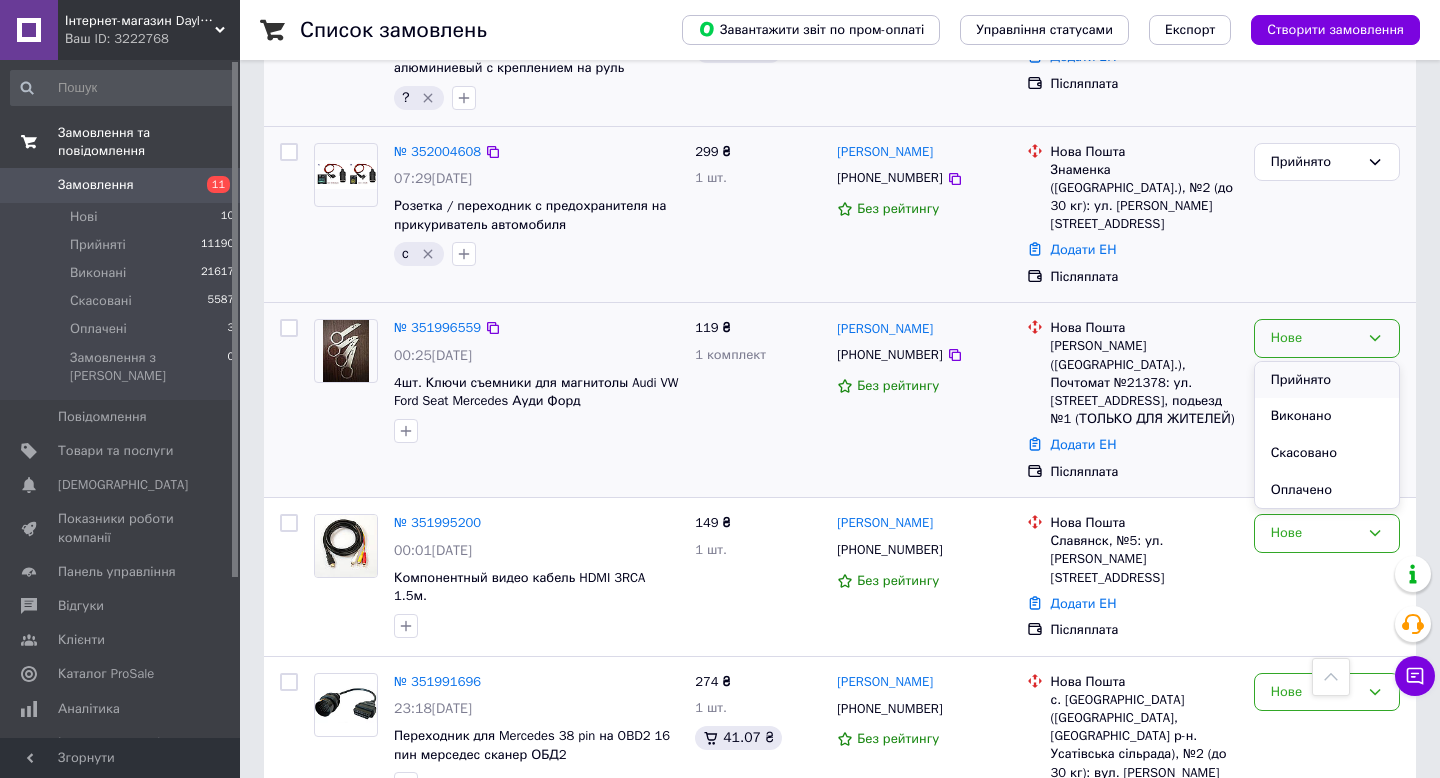 click on "Прийнято" at bounding box center (1327, 380) 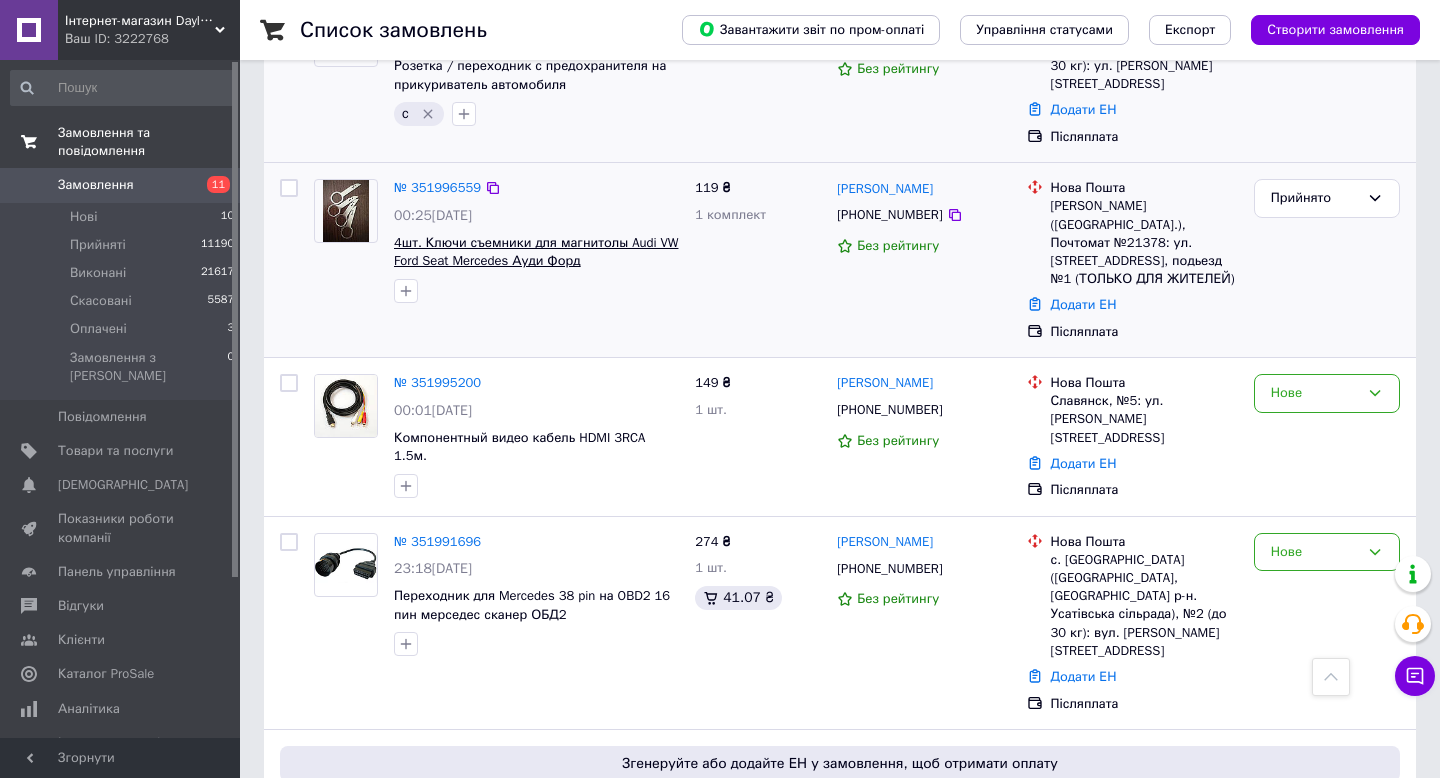 scroll, scrollTop: 1139, scrollLeft: 0, axis: vertical 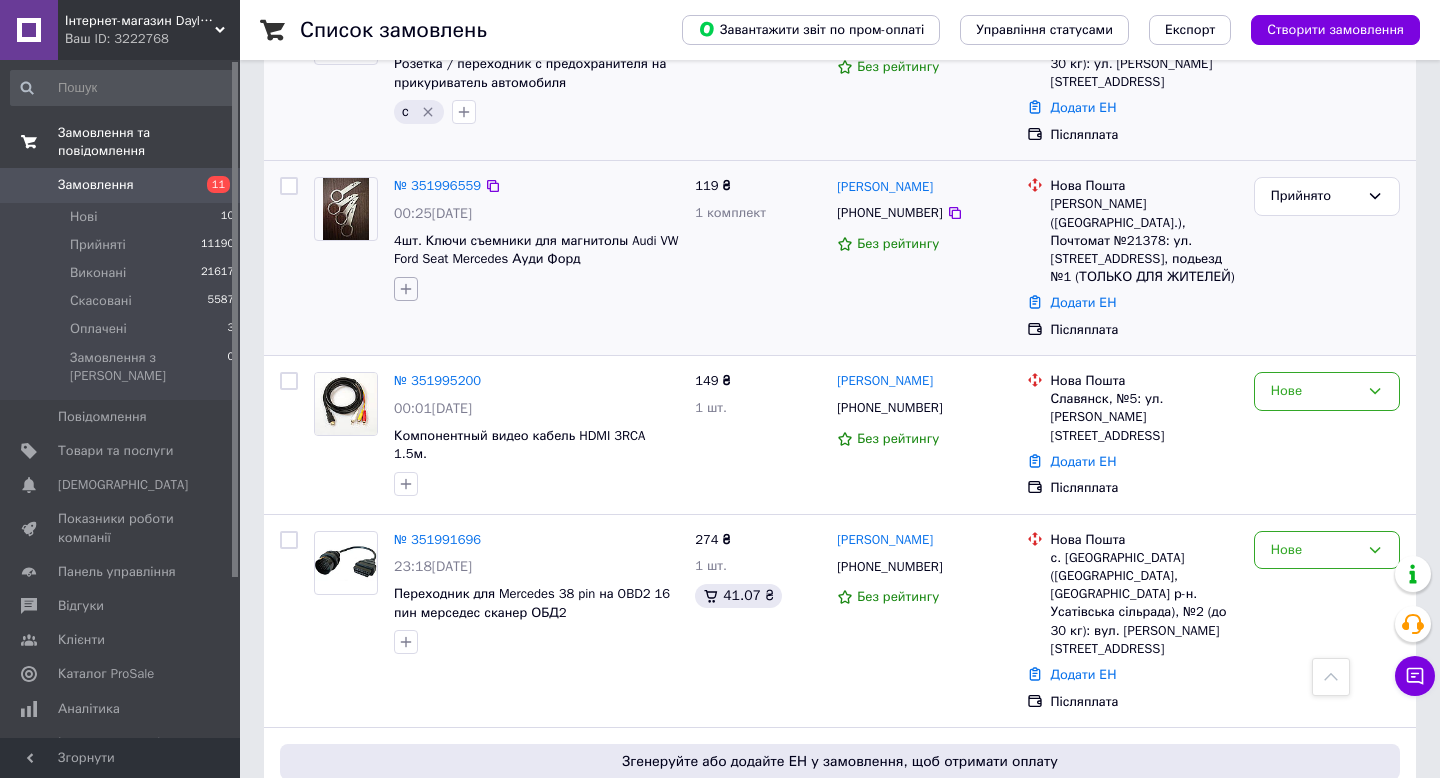 click 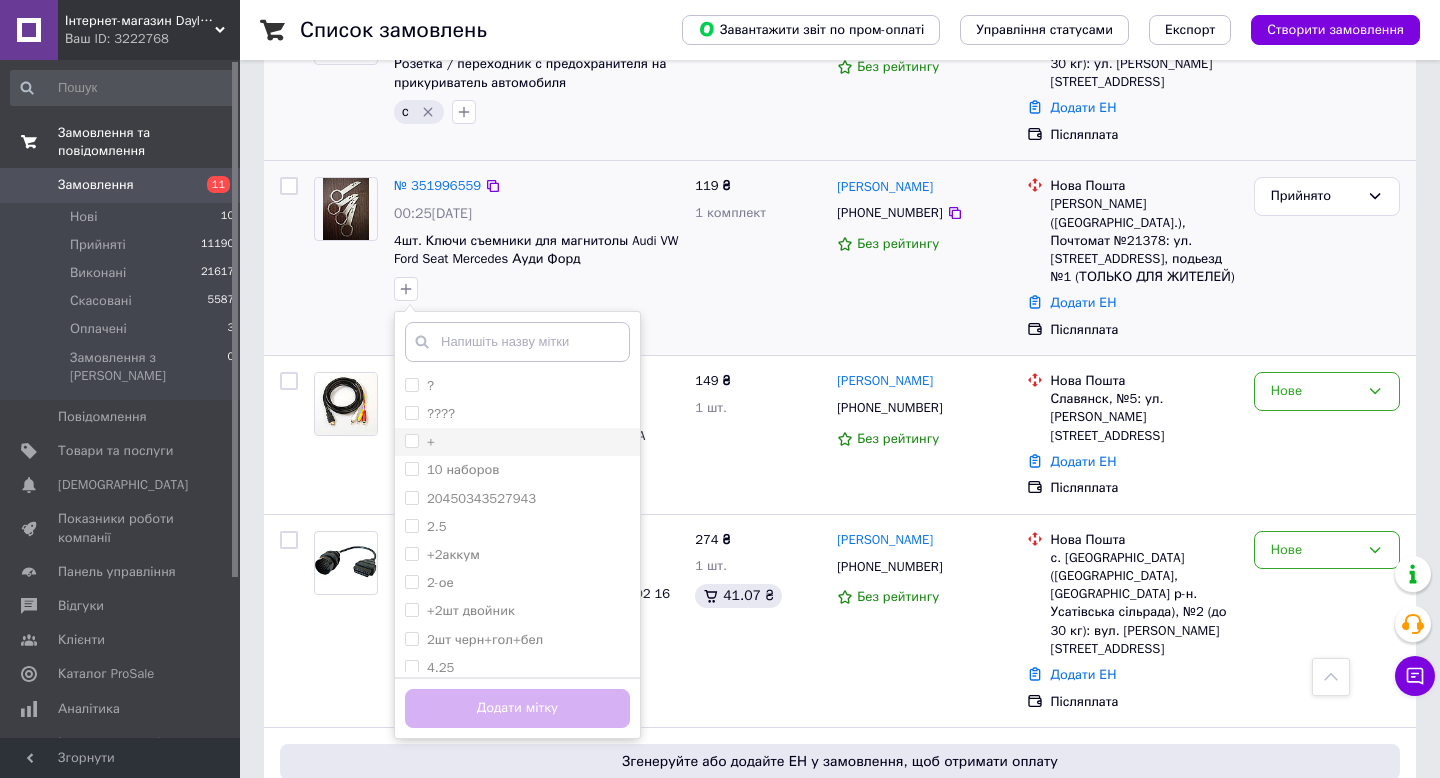 click on "+" at bounding box center [411, 440] 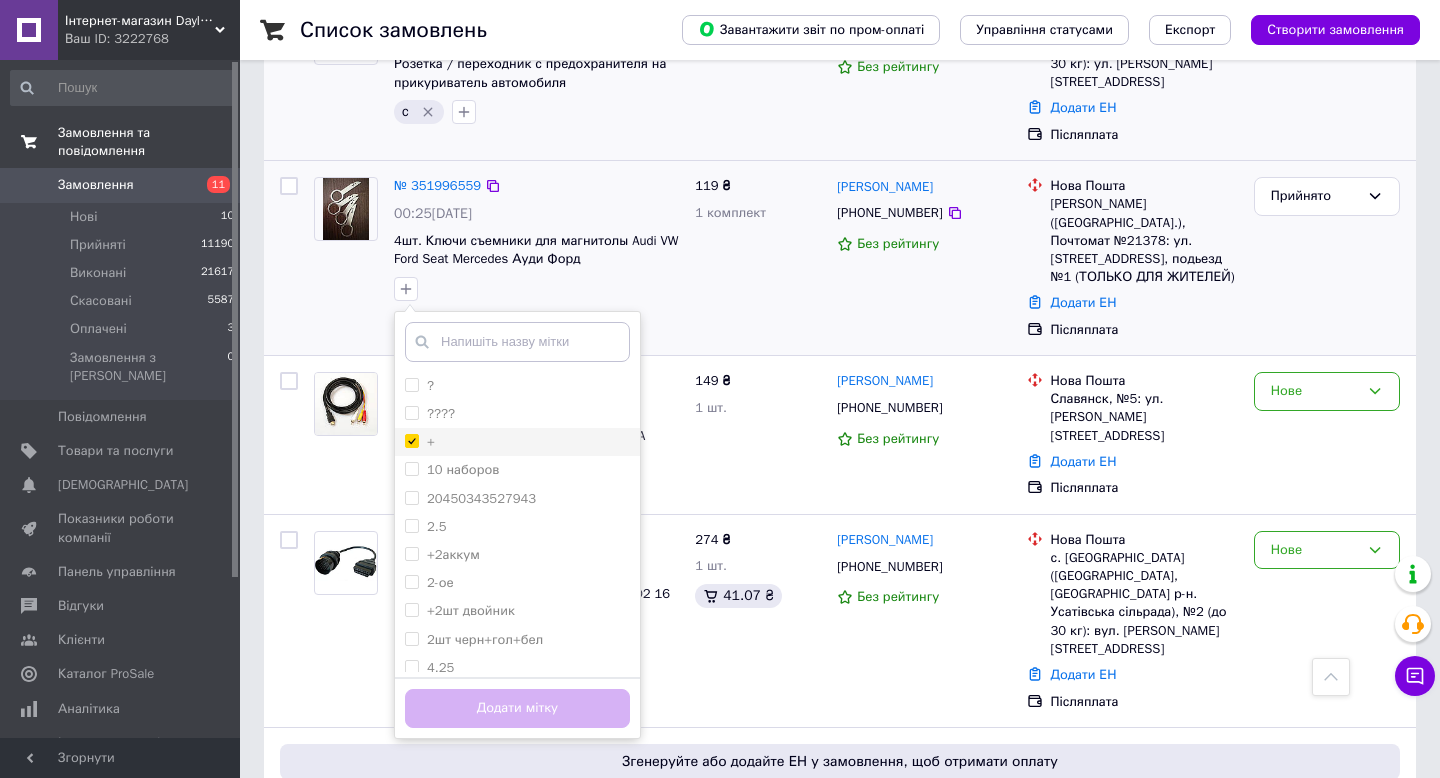 checkbox on "true" 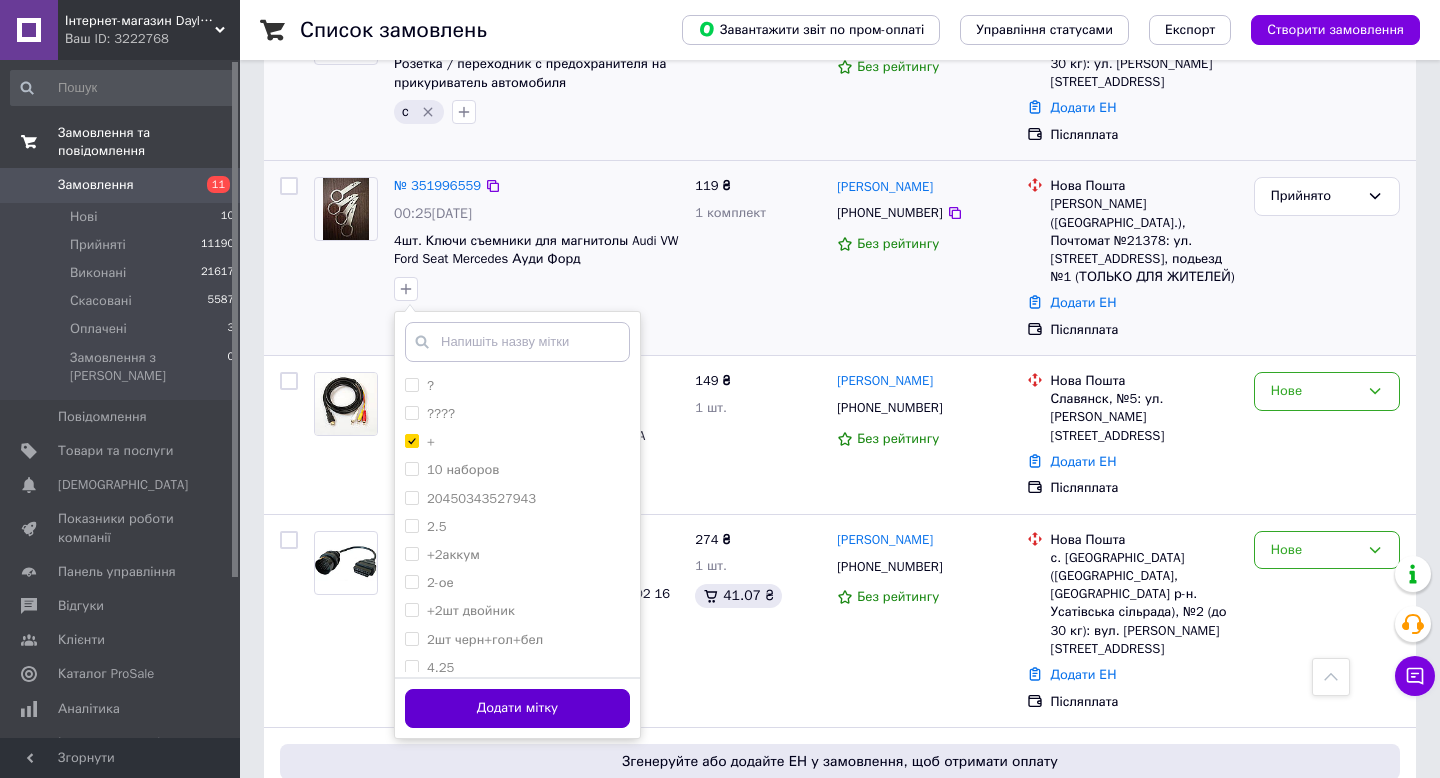 click on "Додати мітку" at bounding box center (517, 708) 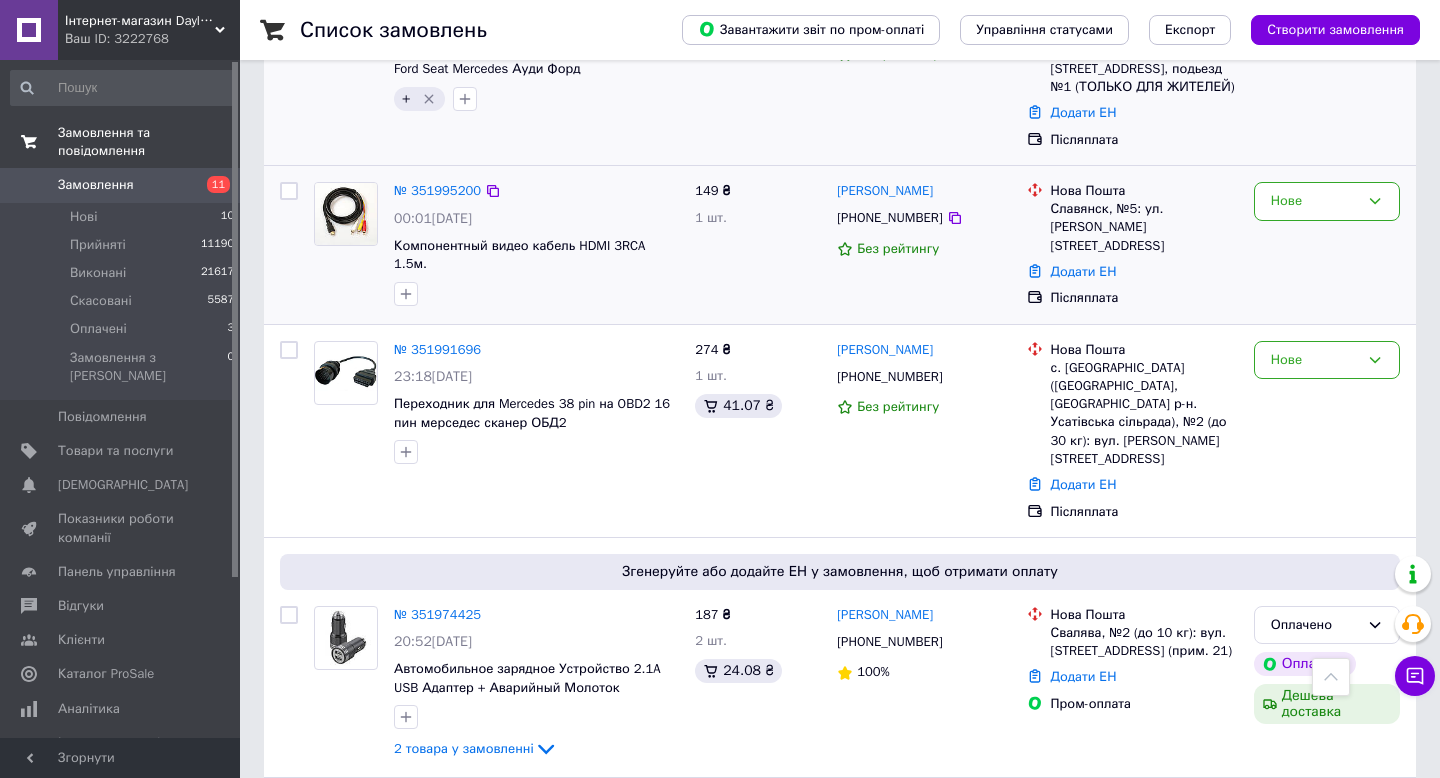 scroll, scrollTop: 1330, scrollLeft: 0, axis: vertical 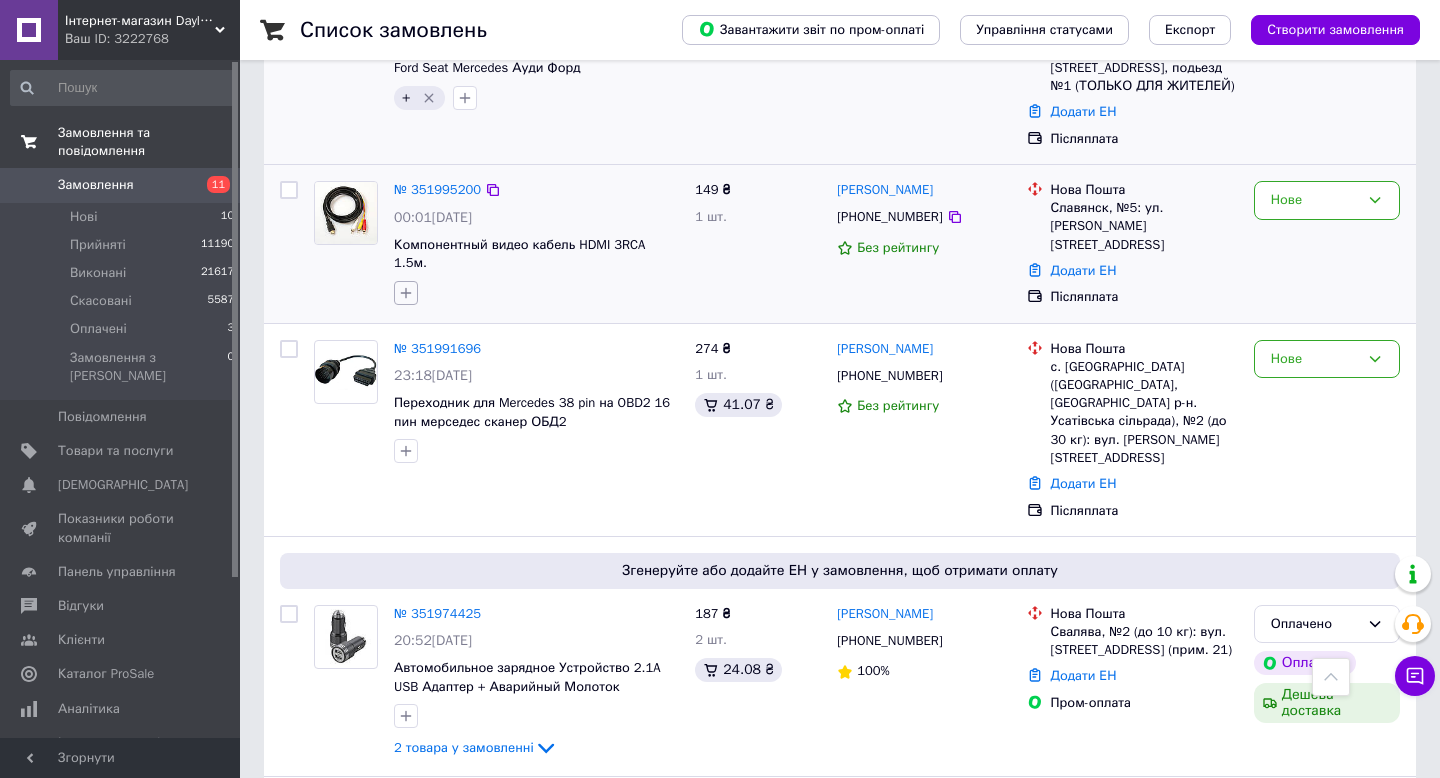 click 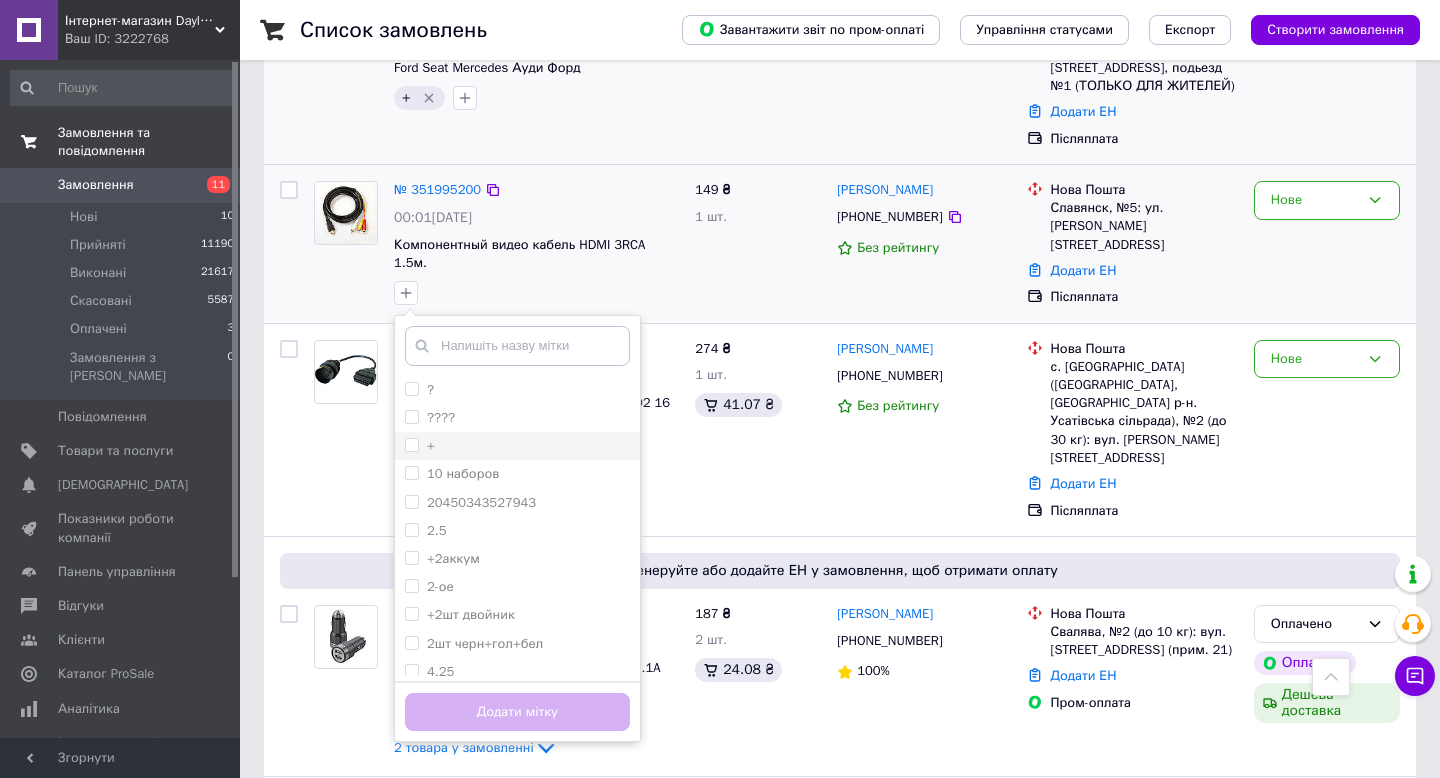 click on "+" at bounding box center (411, 444) 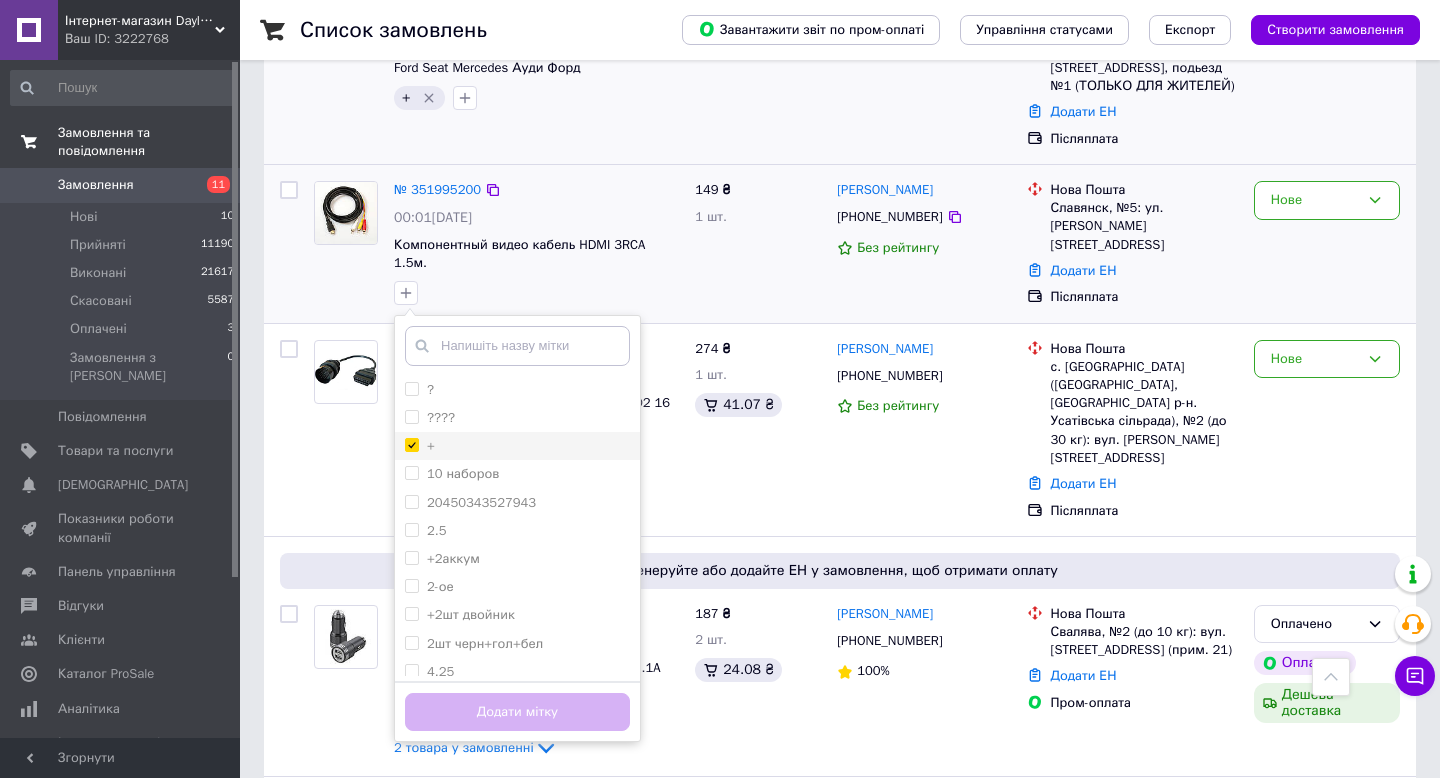 checkbox on "true" 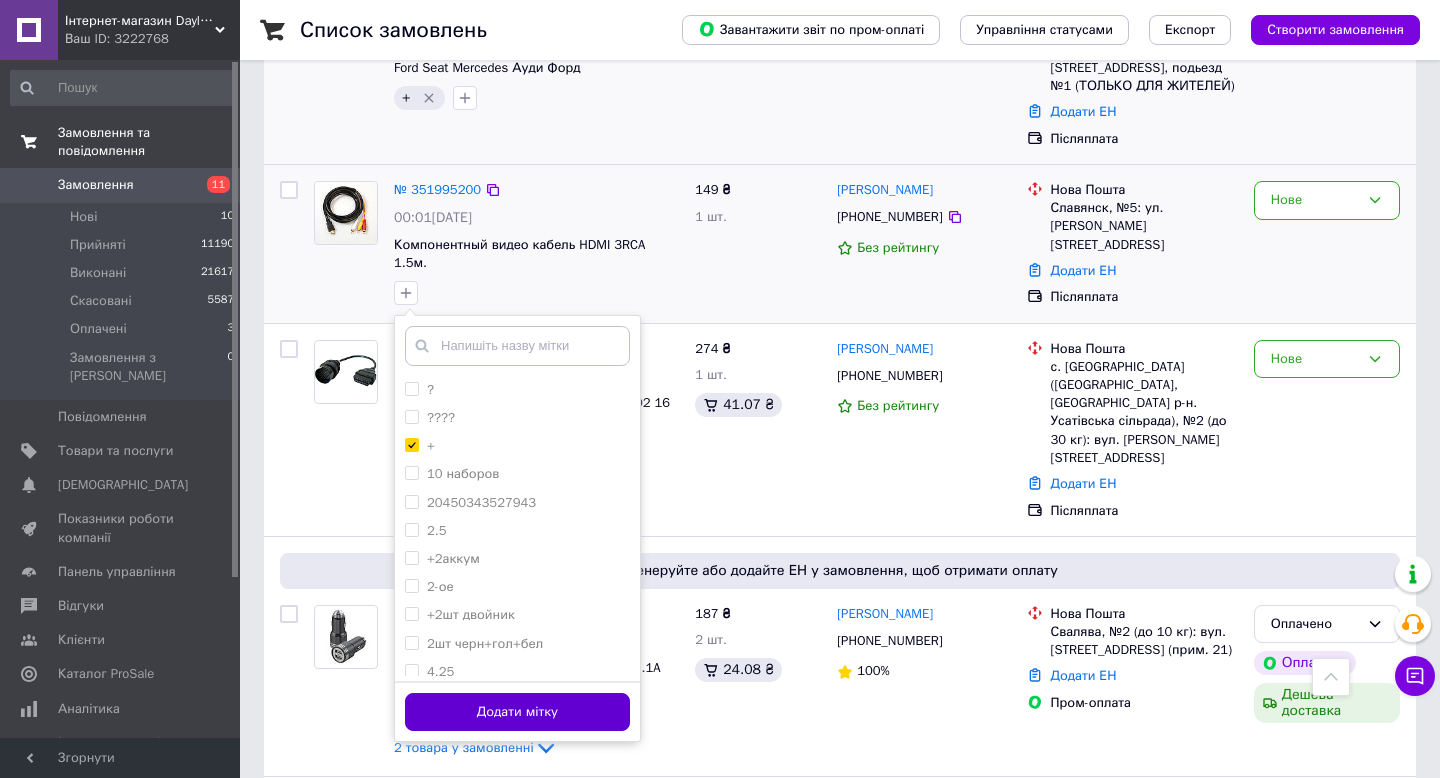 click on "Додати мітку" at bounding box center [517, 712] 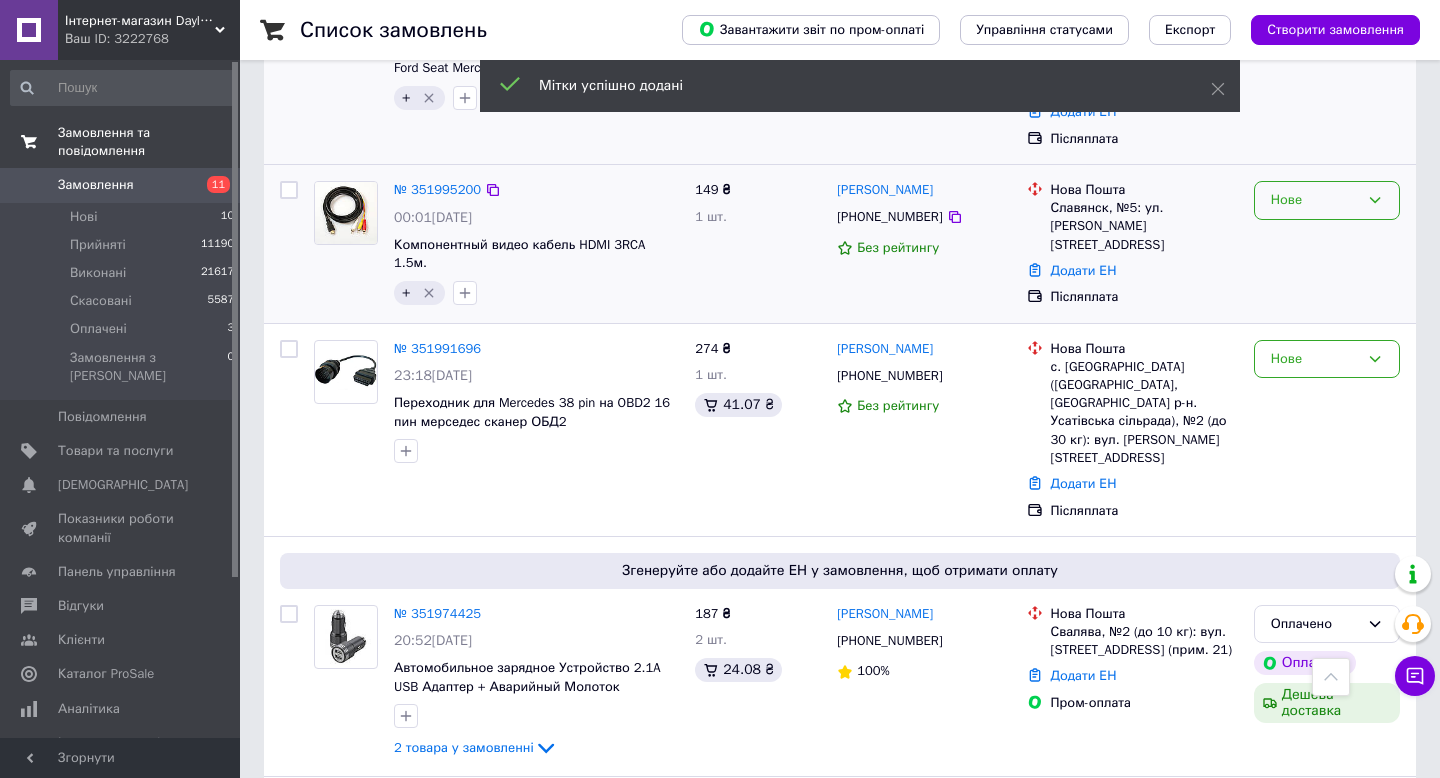 click on "Нове" at bounding box center [1315, 200] 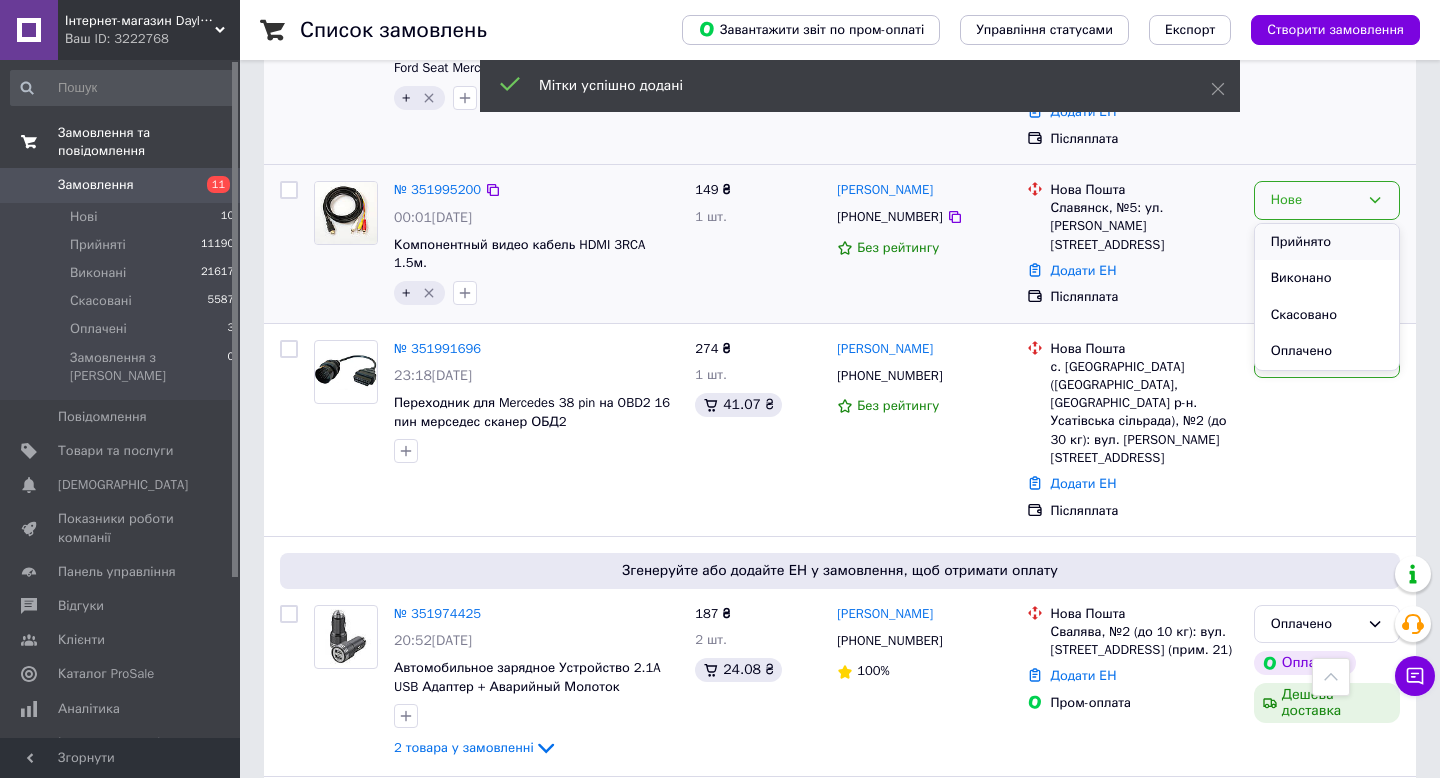 click on "Прийнято" at bounding box center (1327, 242) 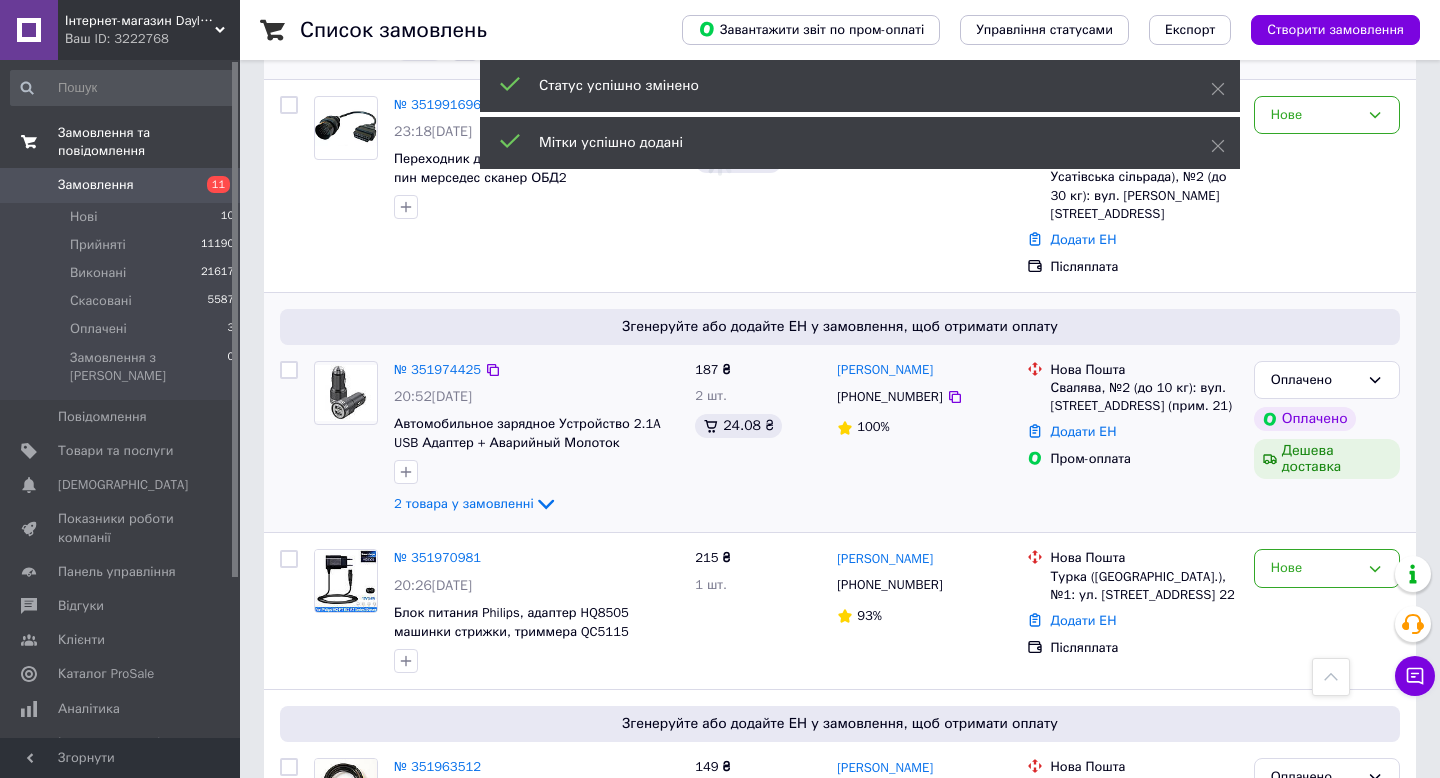 scroll, scrollTop: 1635, scrollLeft: 0, axis: vertical 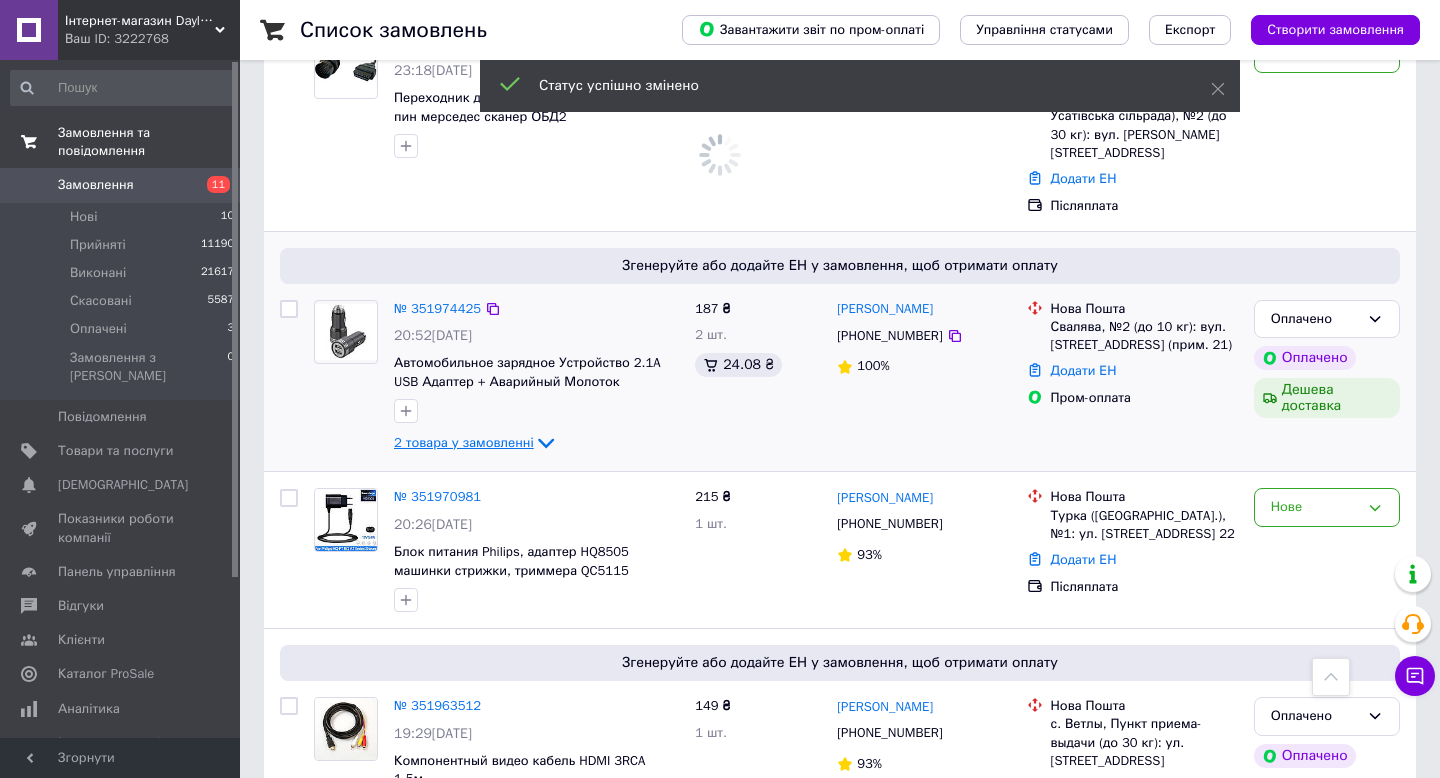 click on "2 товара у замовленні" at bounding box center [464, 442] 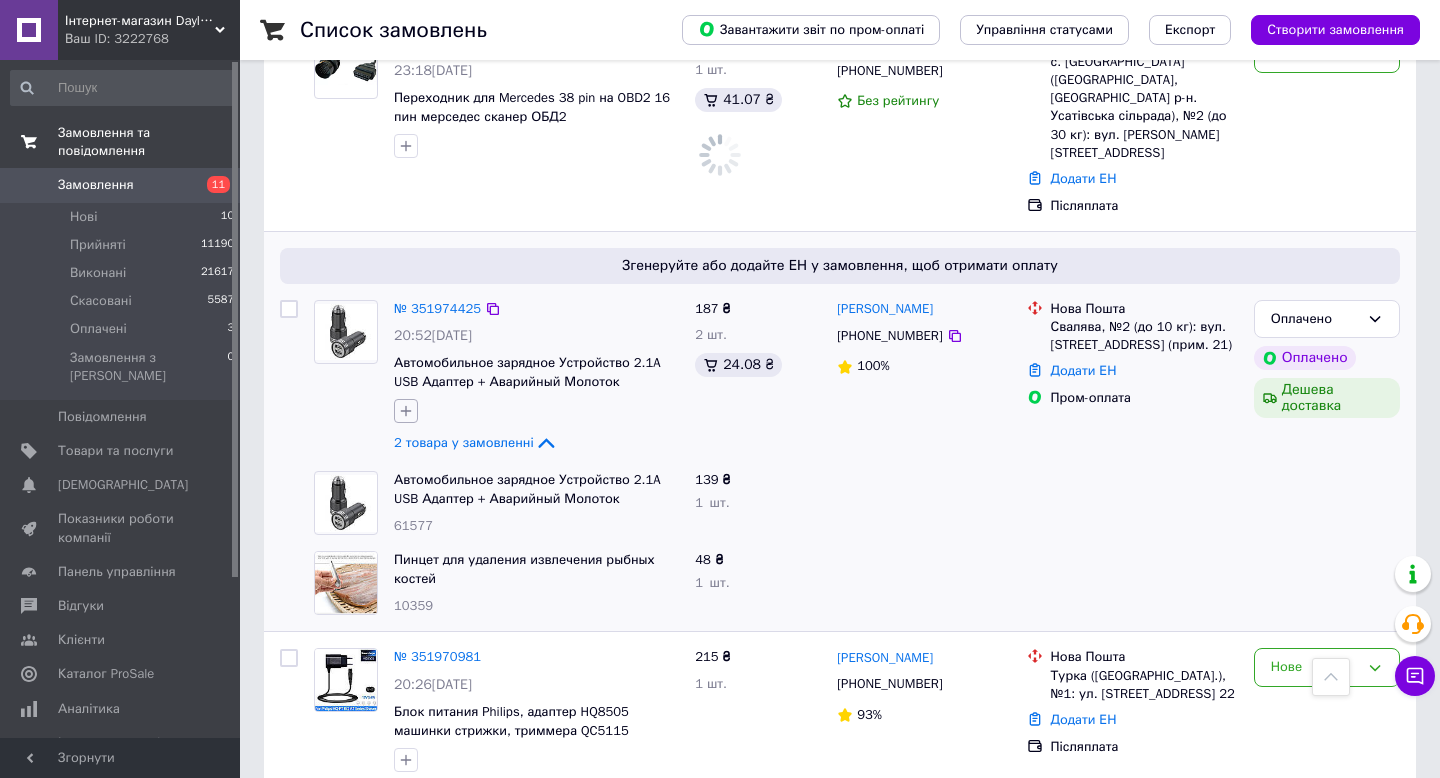 click 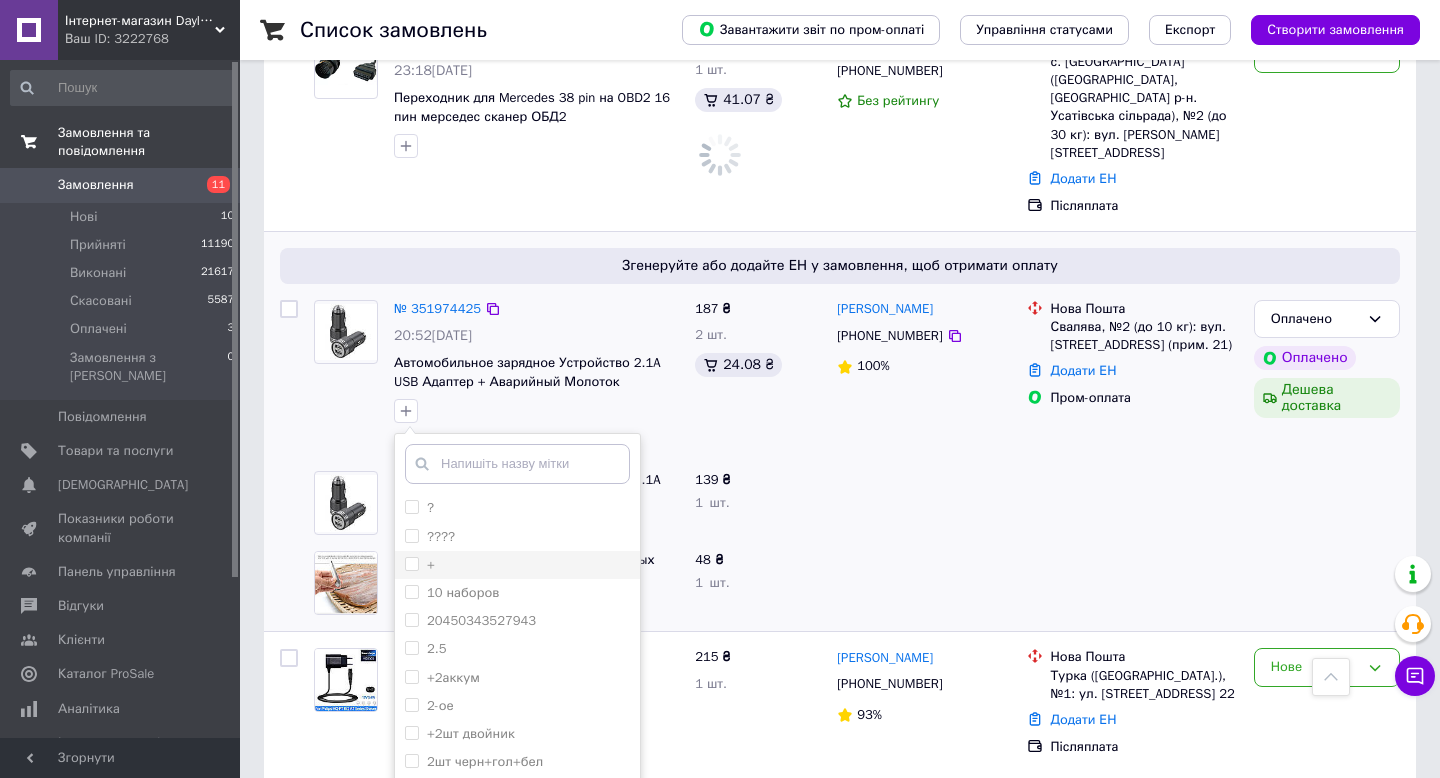 click on "+" at bounding box center [420, 565] 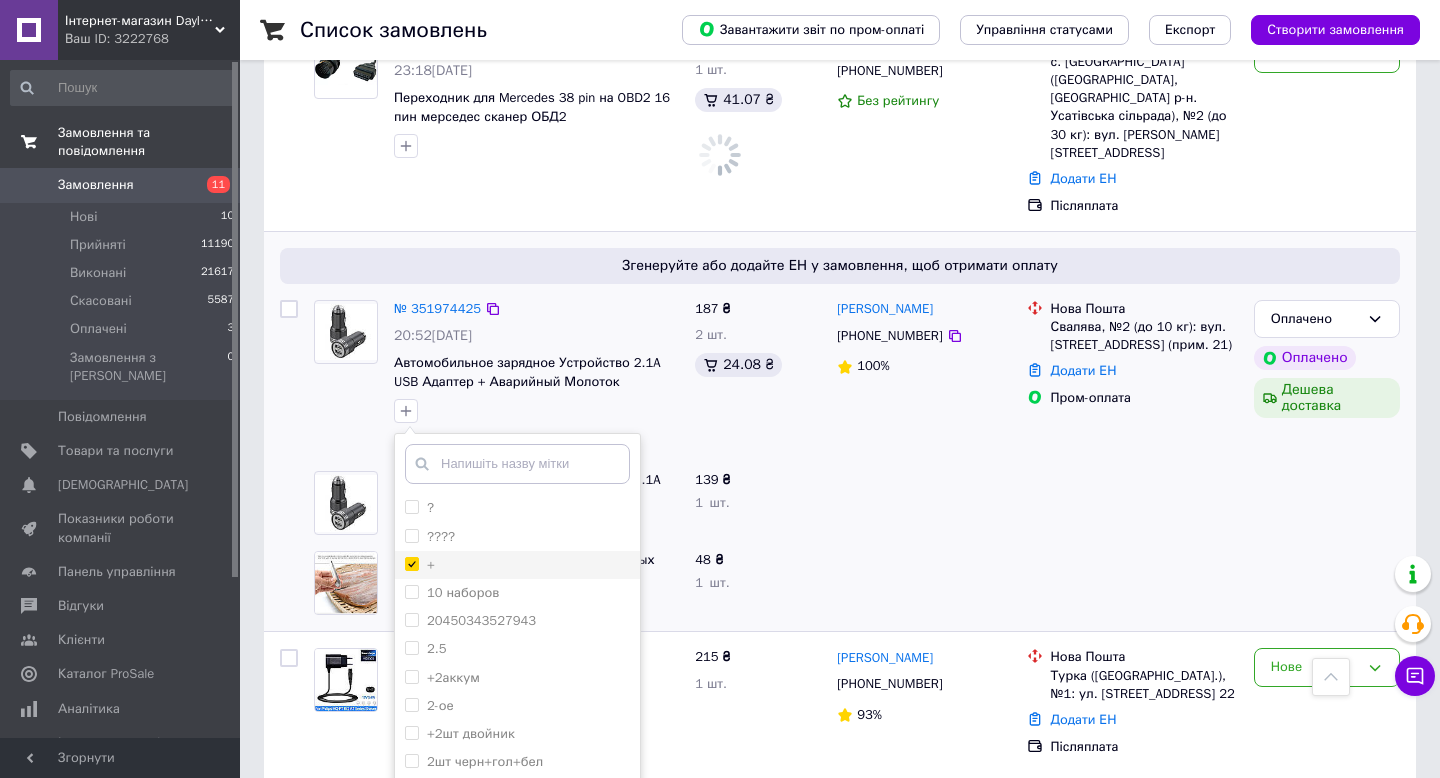 click on "+" at bounding box center (411, 563) 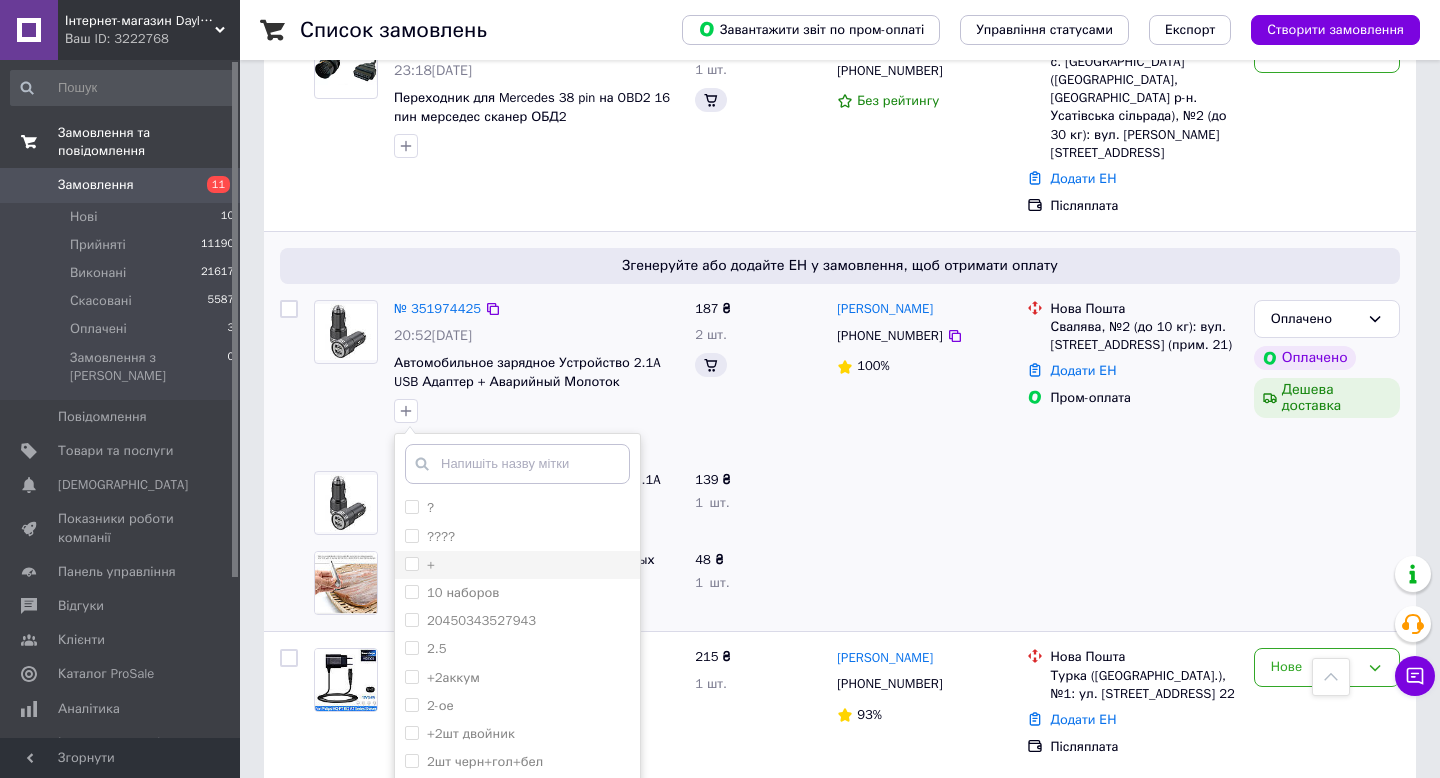 click on "+" at bounding box center [411, 563] 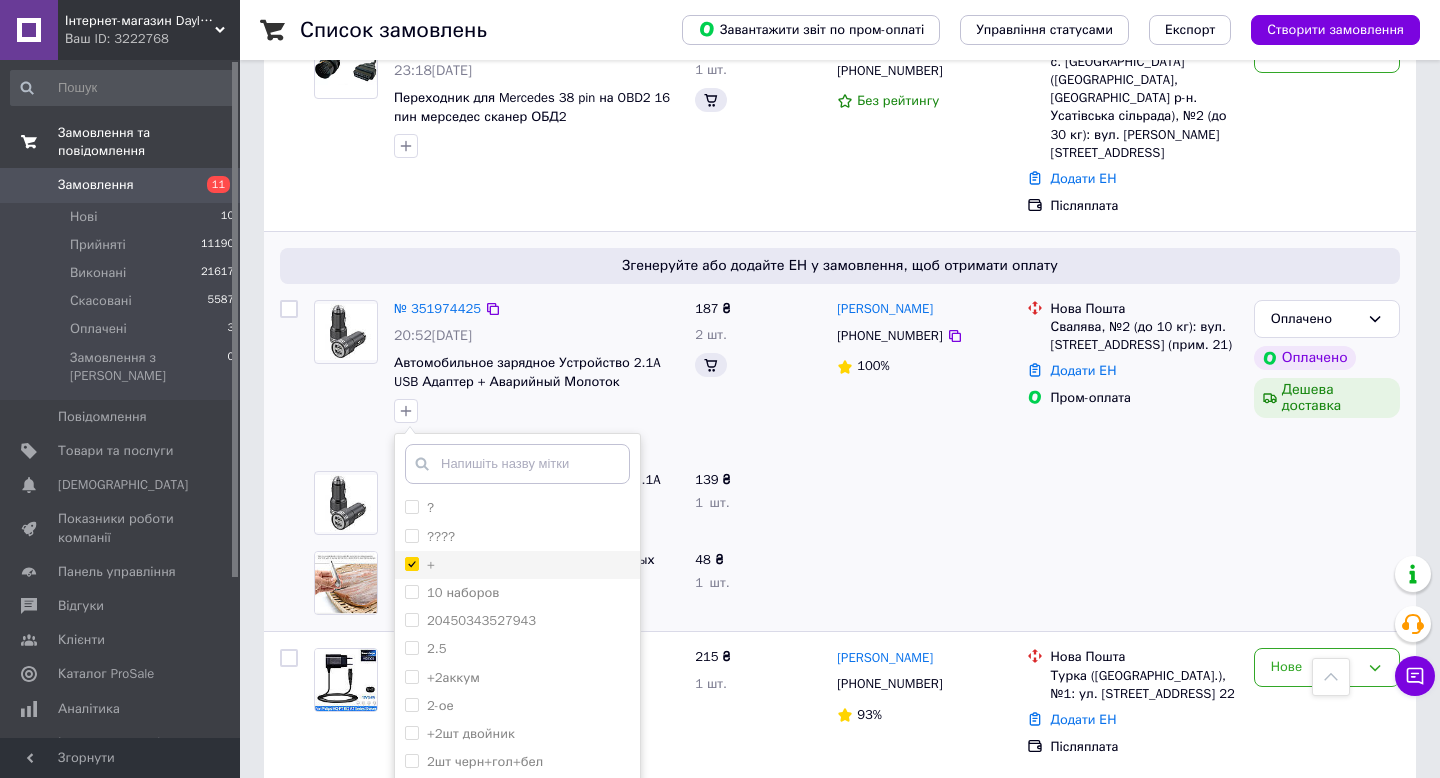 checkbox on "true" 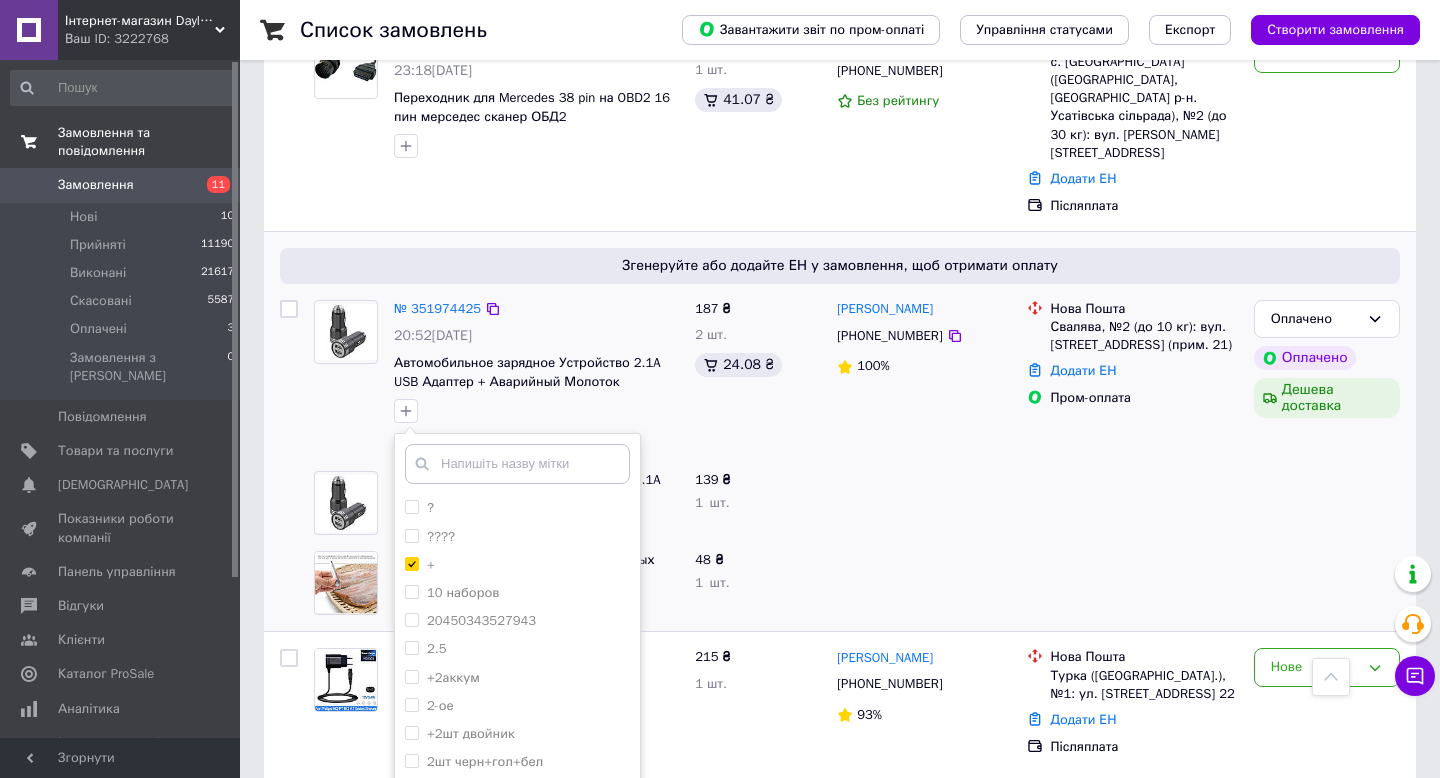 click on "Додати мітку" at bounding box center [517, 830] 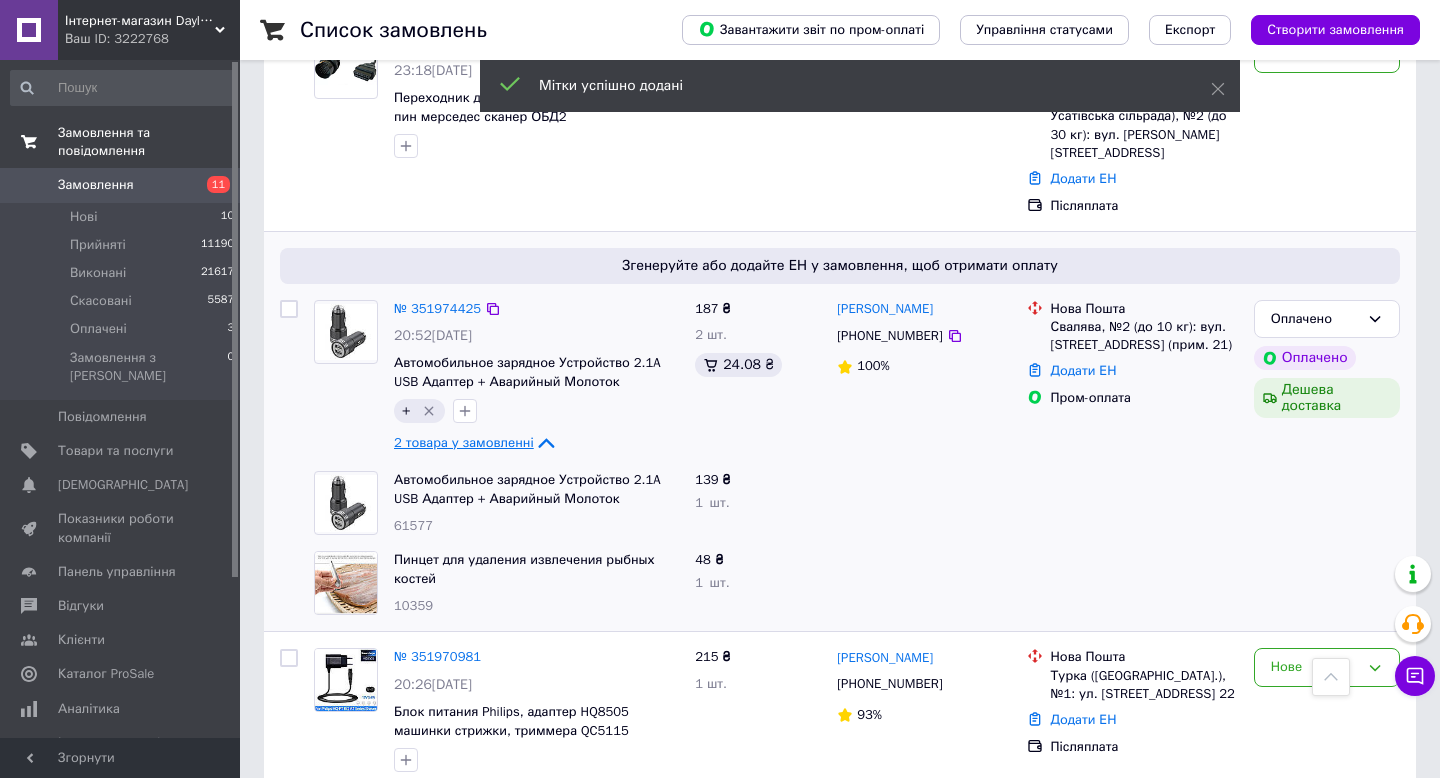 click 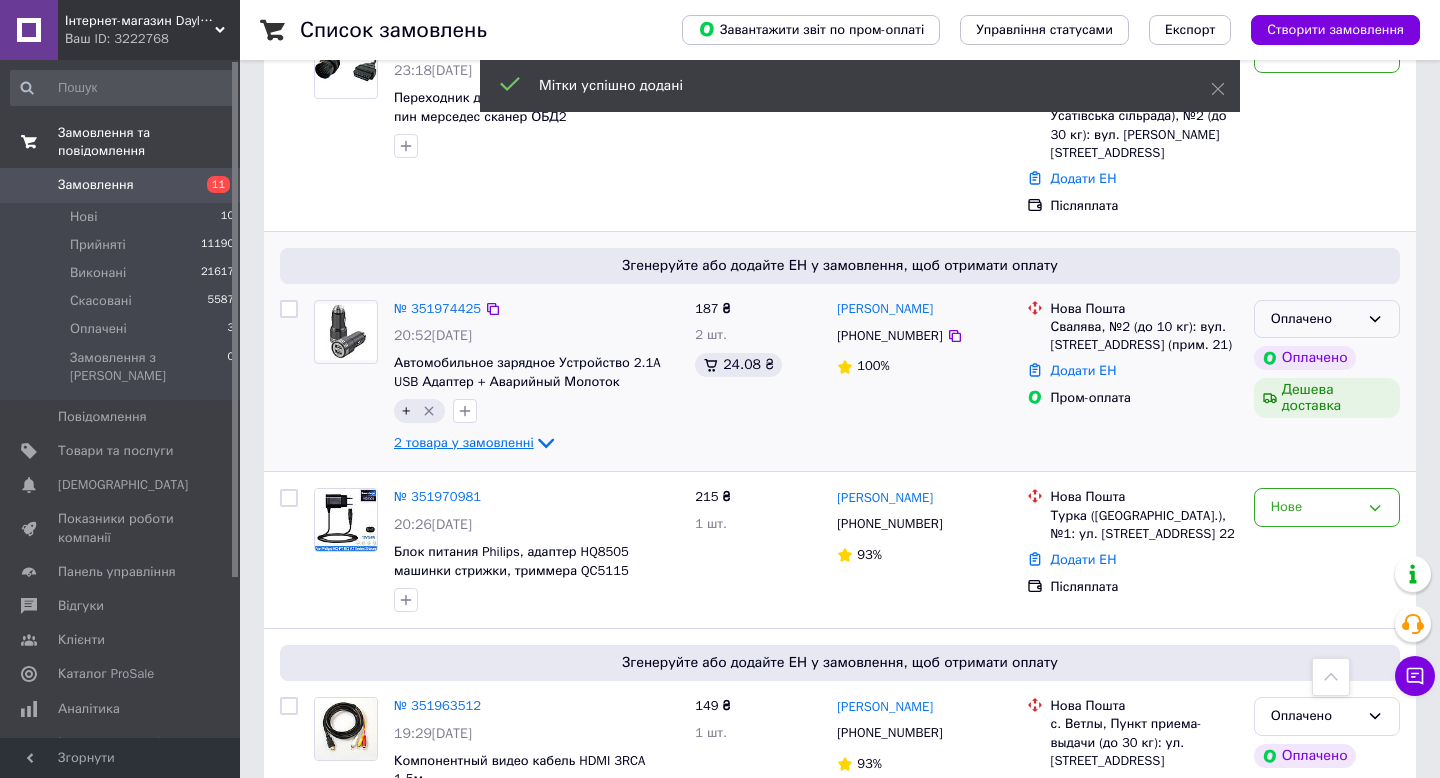 click 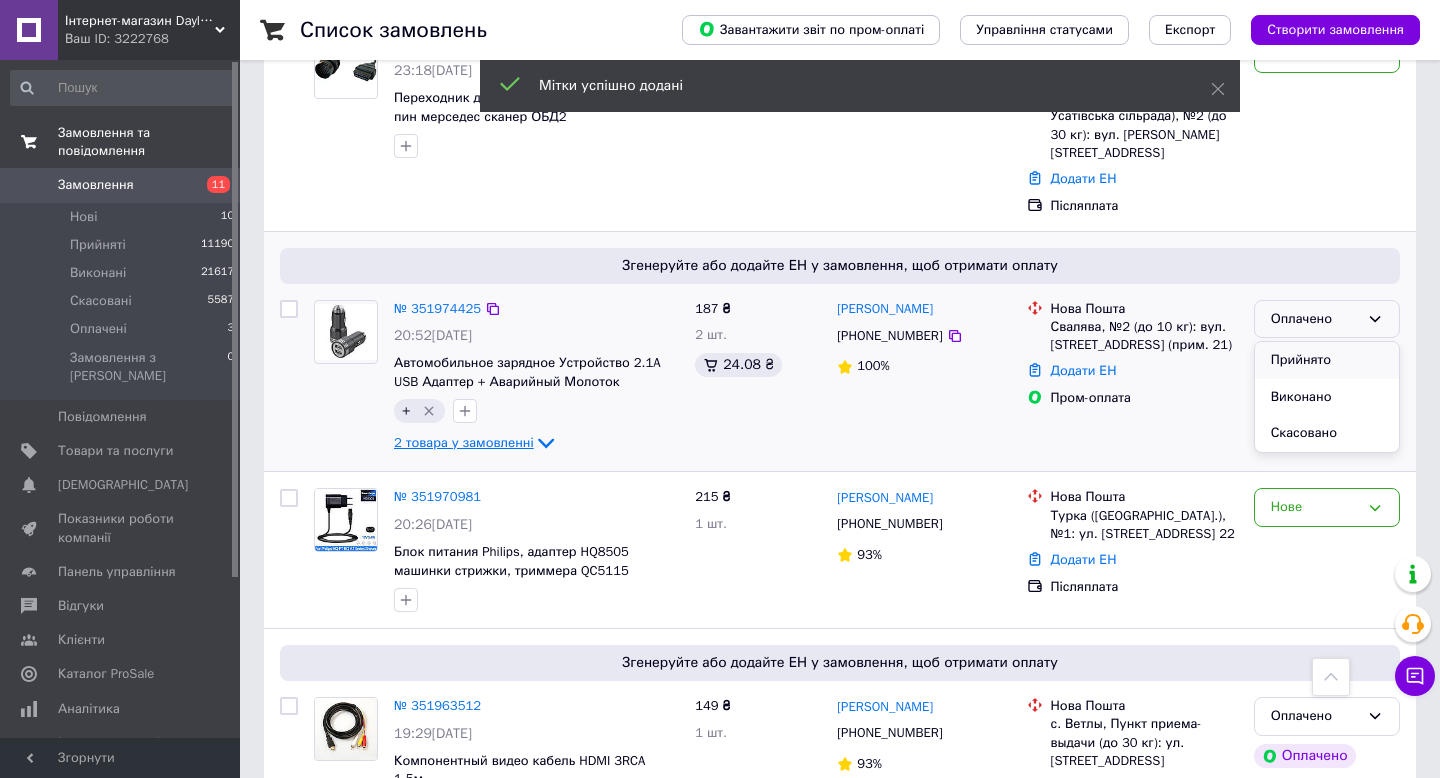 click on "Прийнято" at bounding box center [1327, 360] 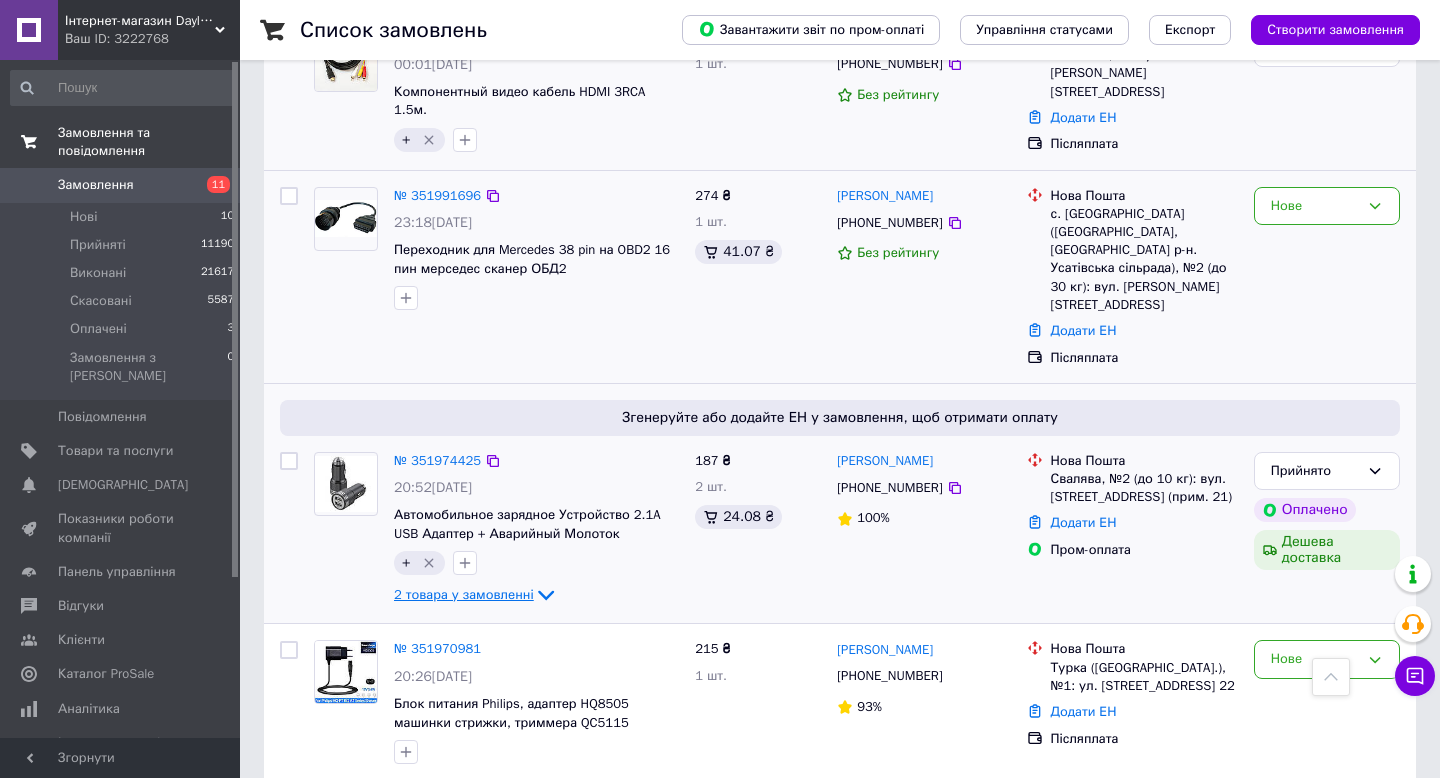 scroll, scrollTop: 1490, scrollLeft: 0, axis: vertical 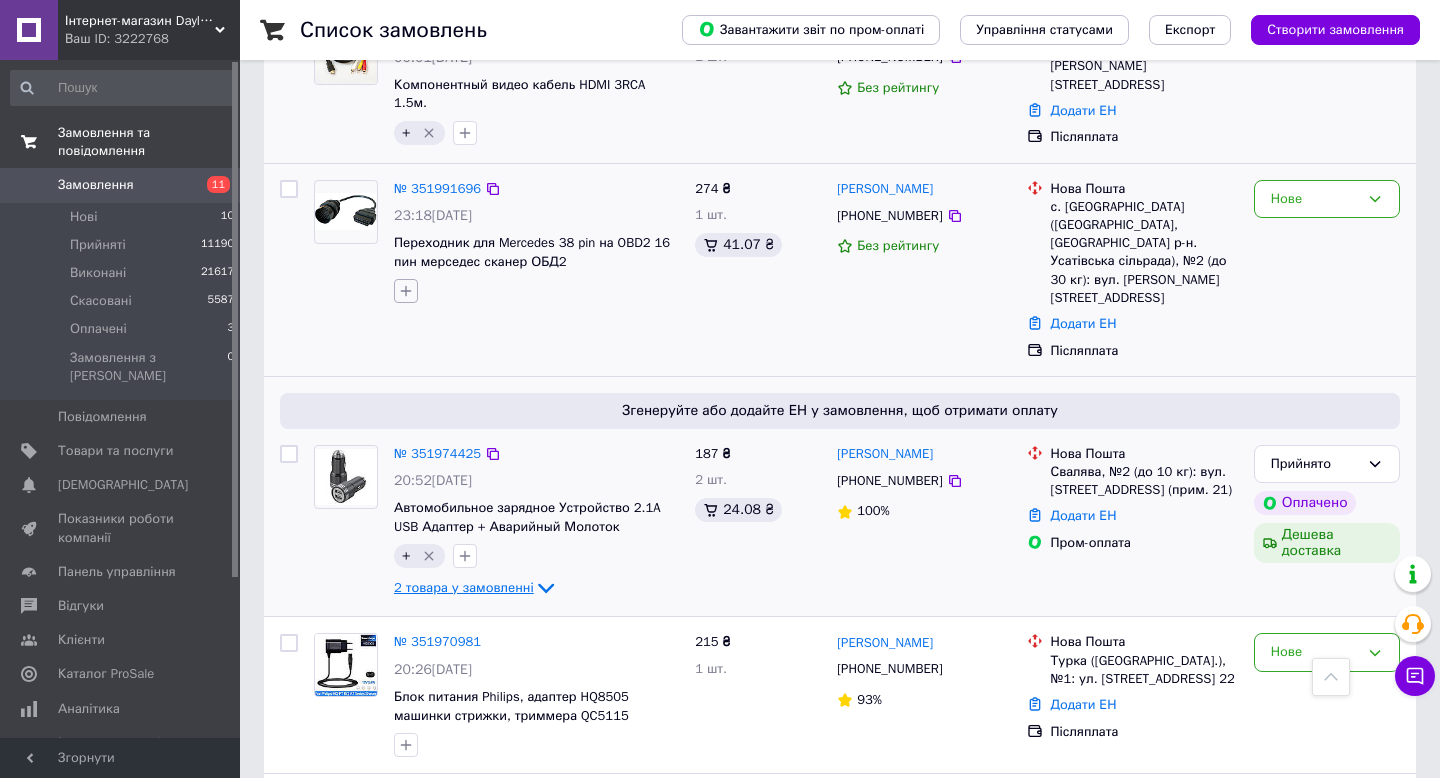 click 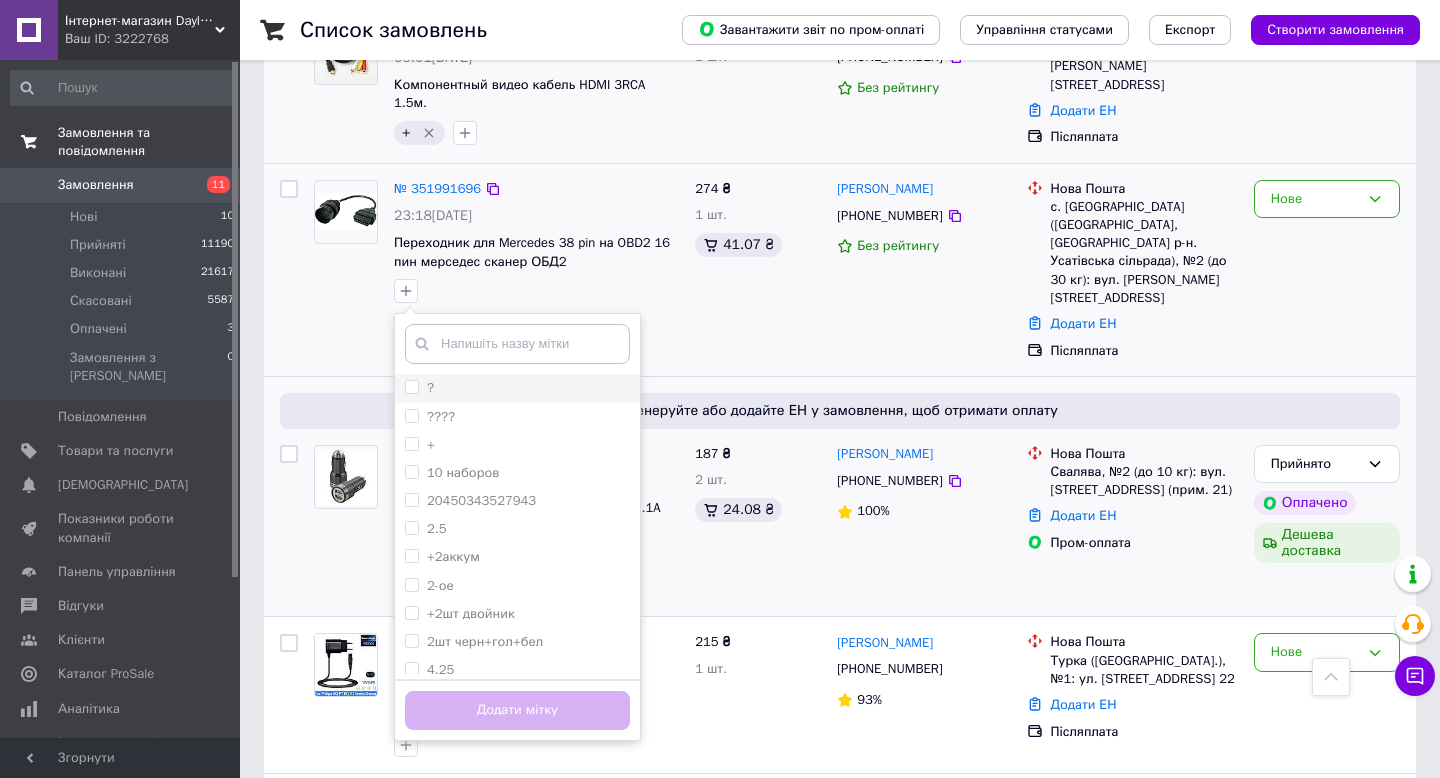 click on "?" at bounding box center [411, 386] 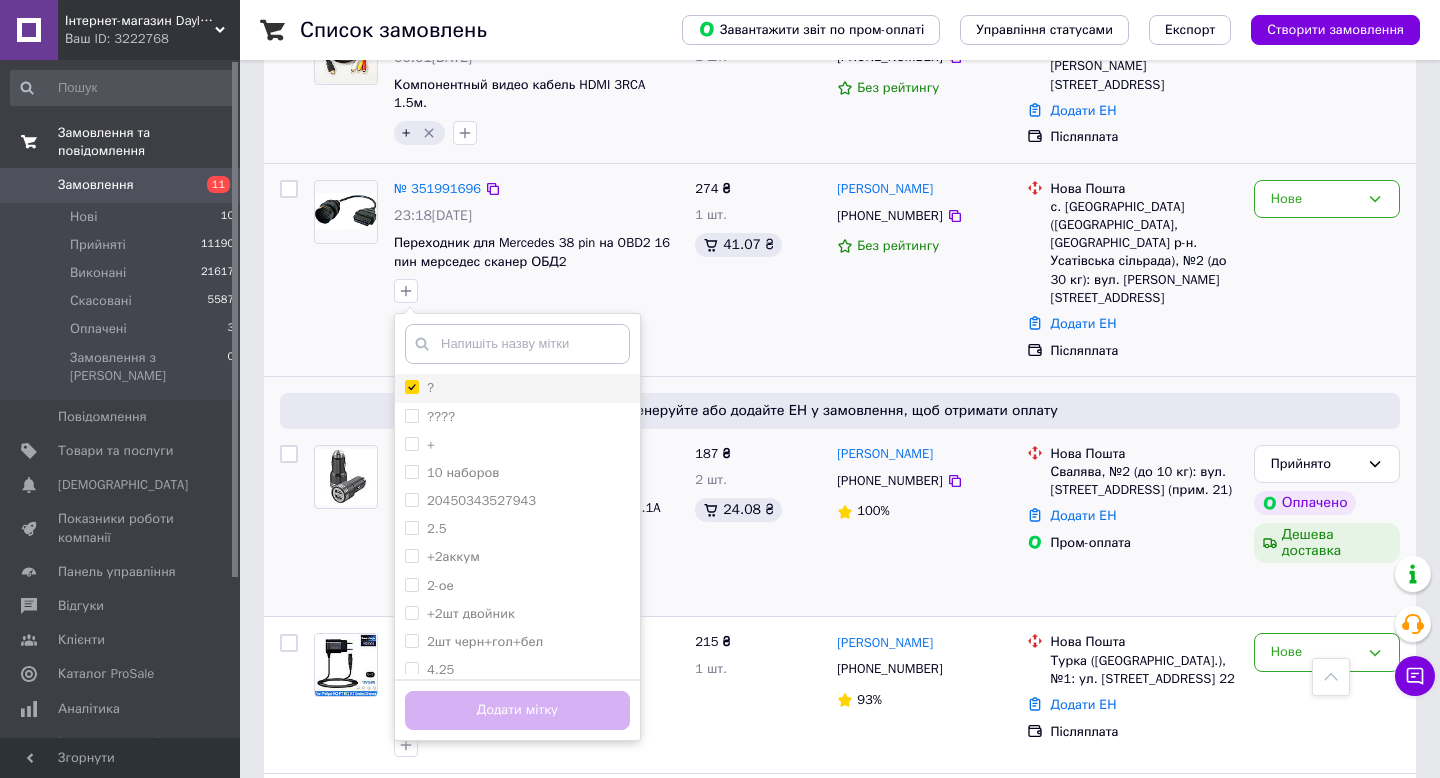 checkbox on "true" 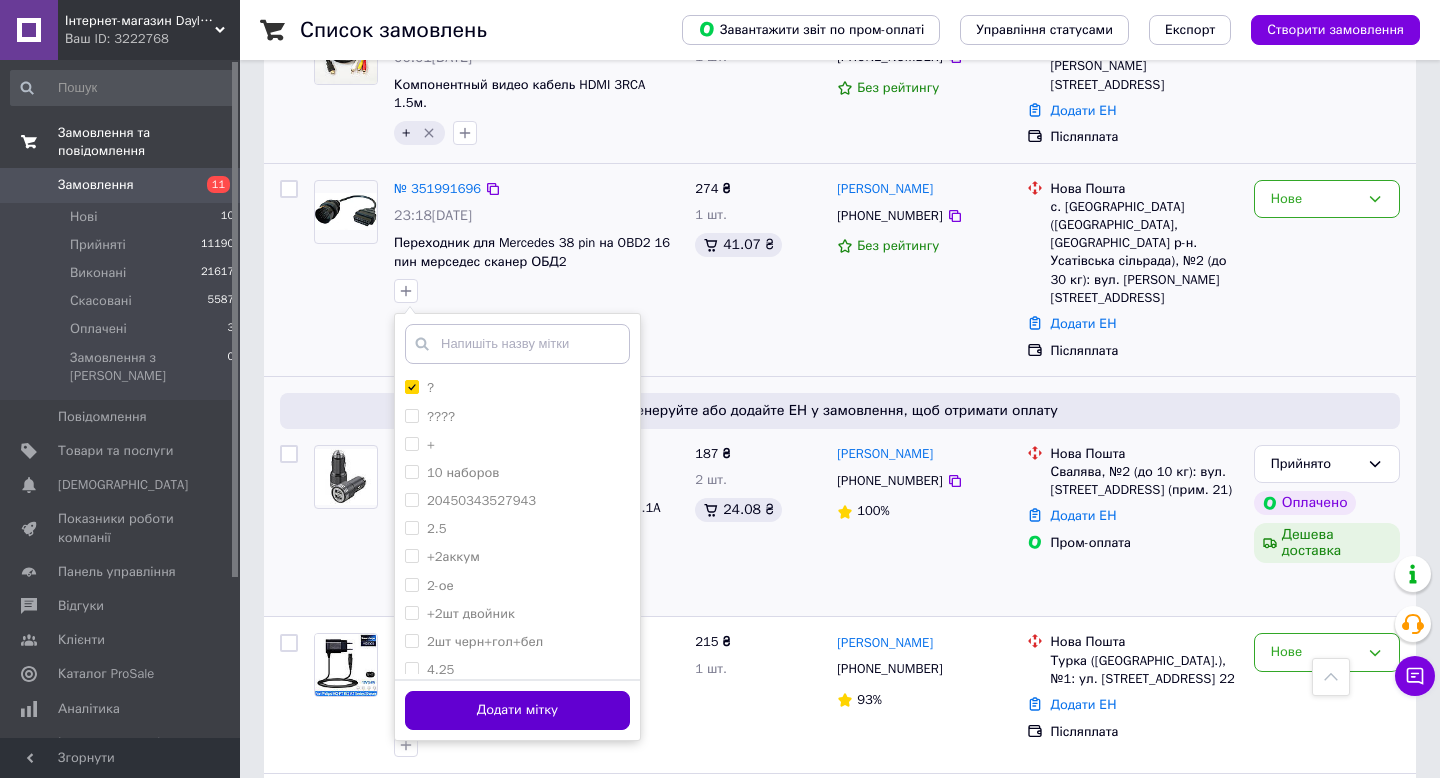 click on "Додати мітку" at bounding box center (517, 710) 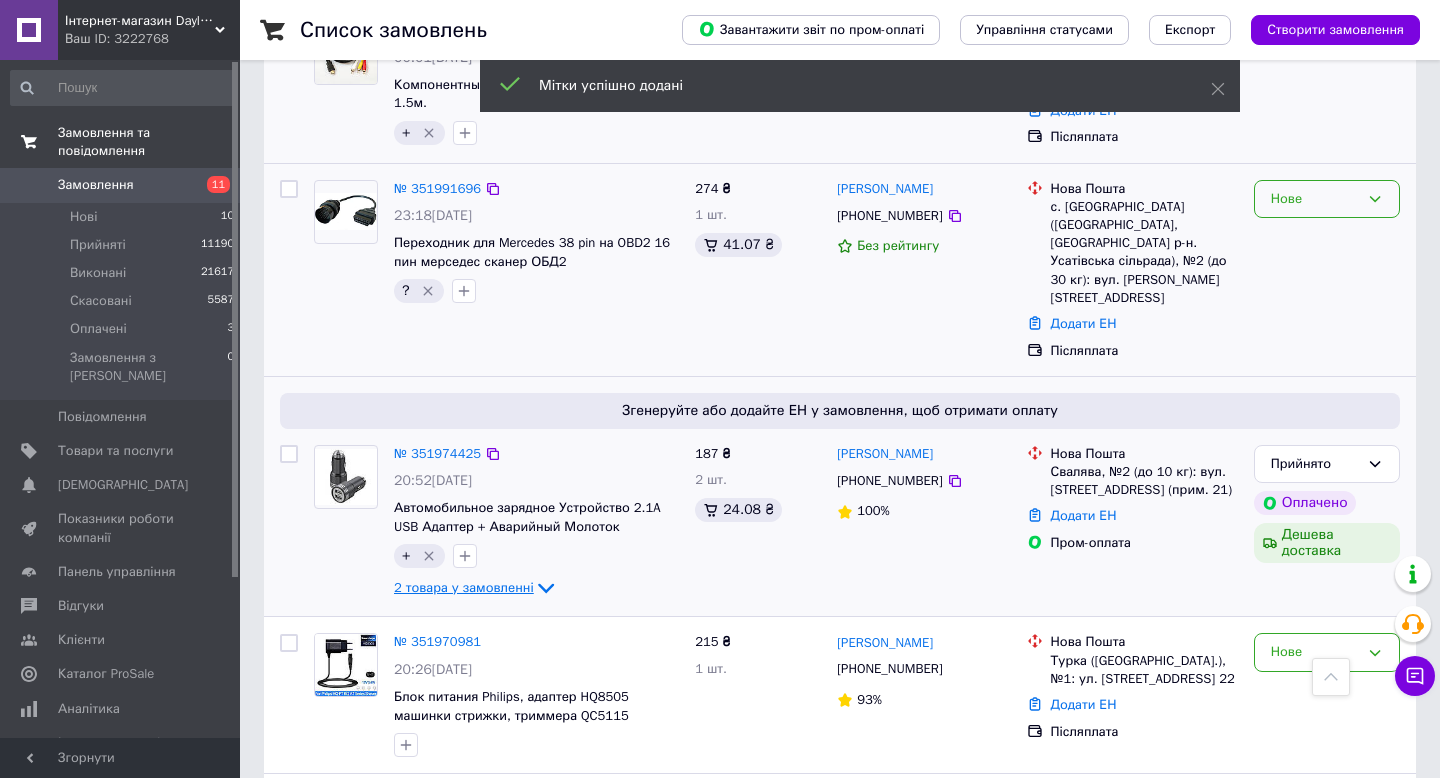 click on "Нове" at bounding box center [1315, 199] 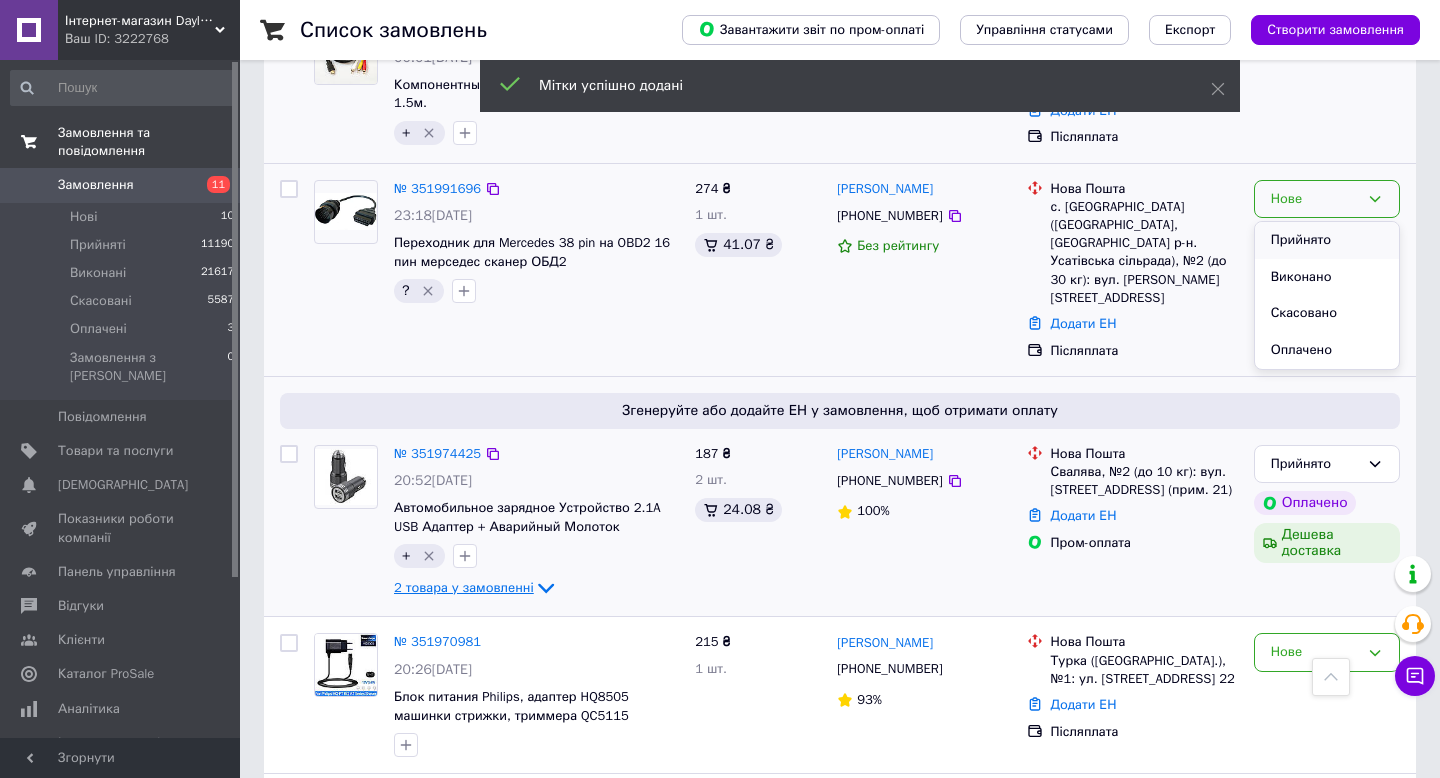 click on "Прийнято" at bounding box center (1327, 240) 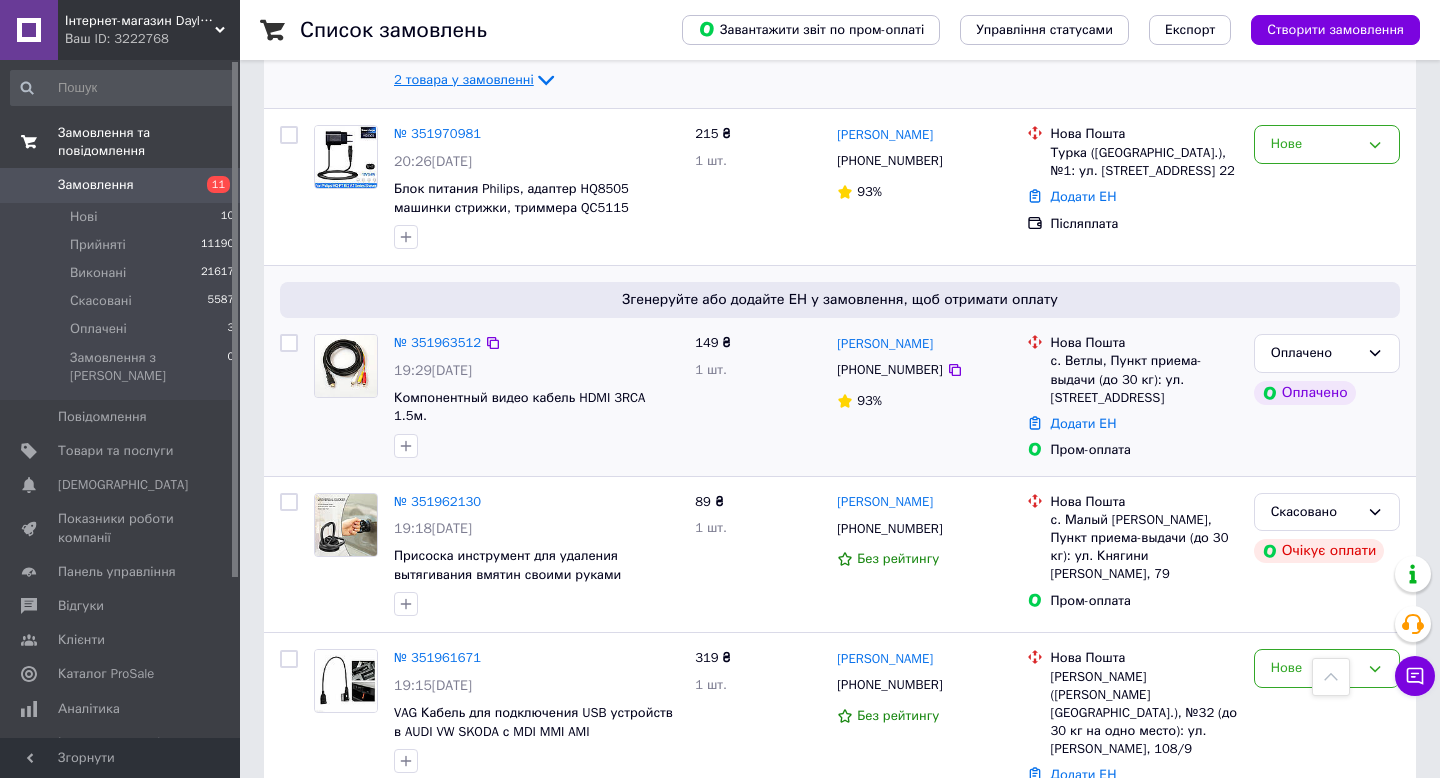 scroll, scrollTop: 2024, scrollLeft: 0, axis: vertical 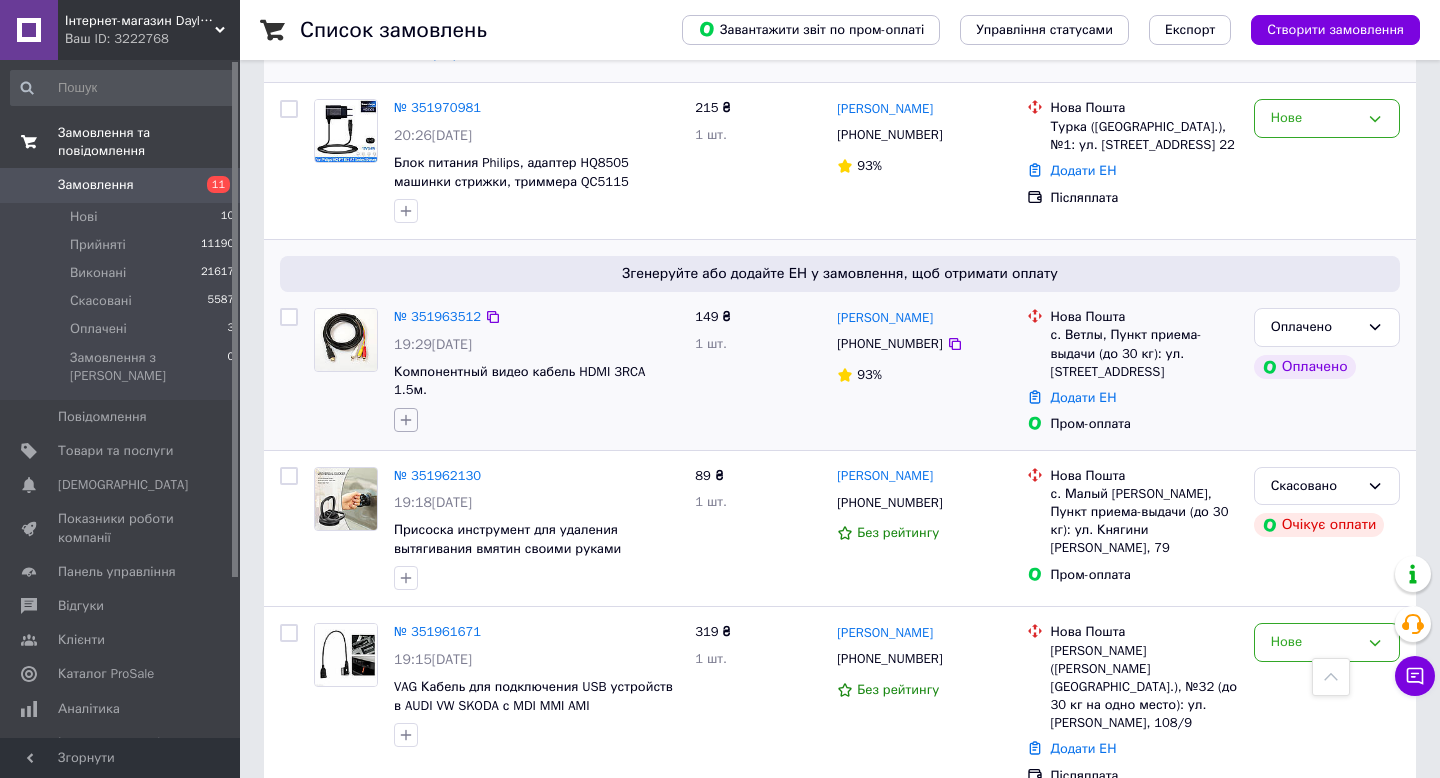 click 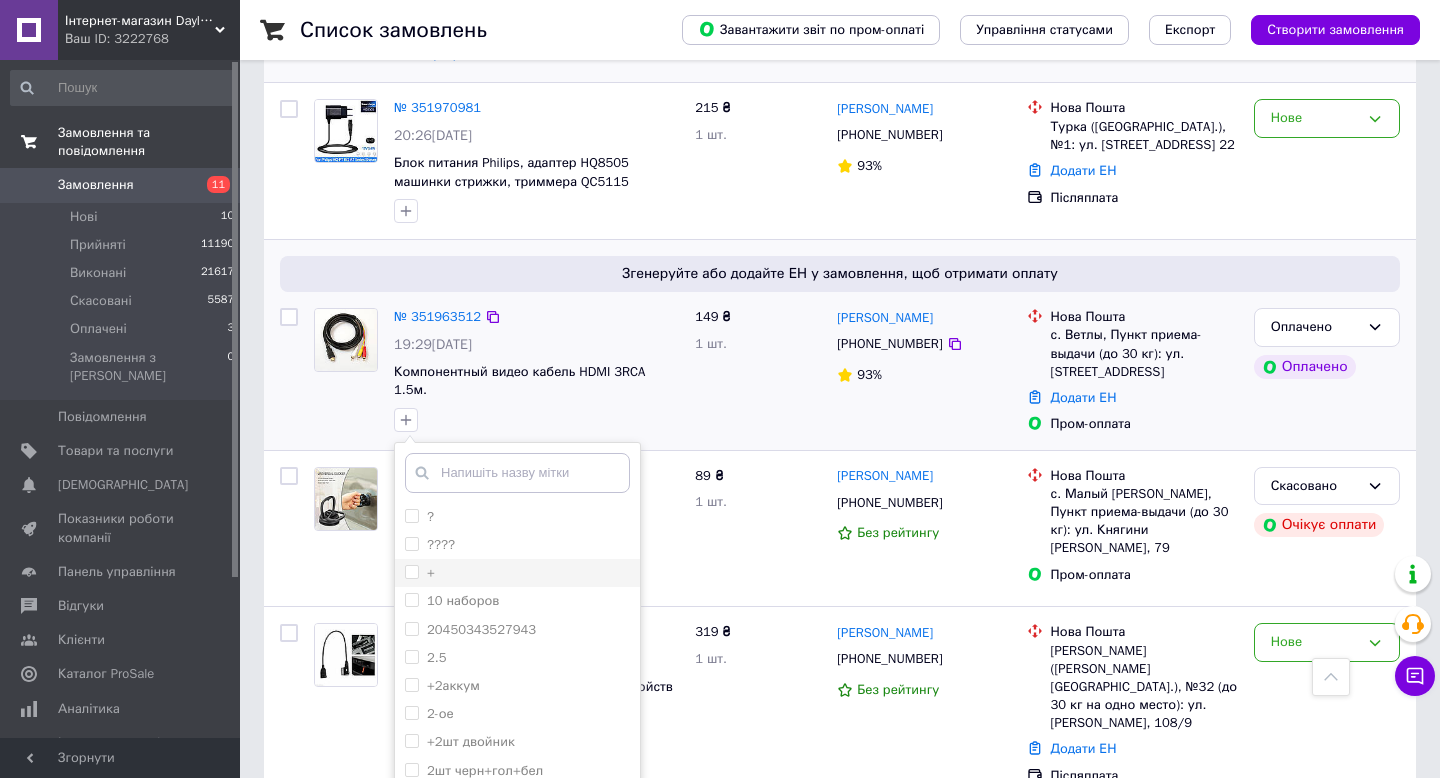 click on "+" at bounding box center (411, 571) 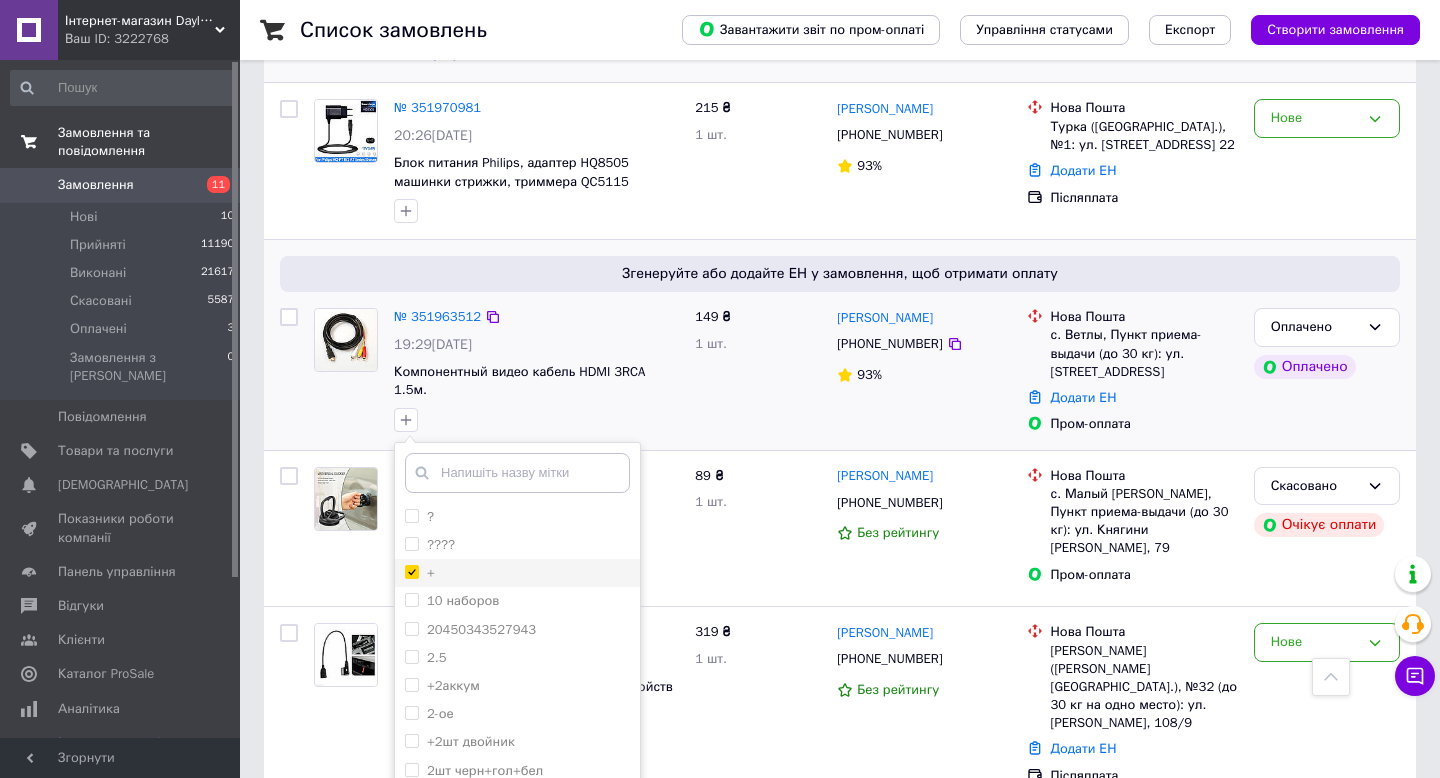 checkbox on "true" 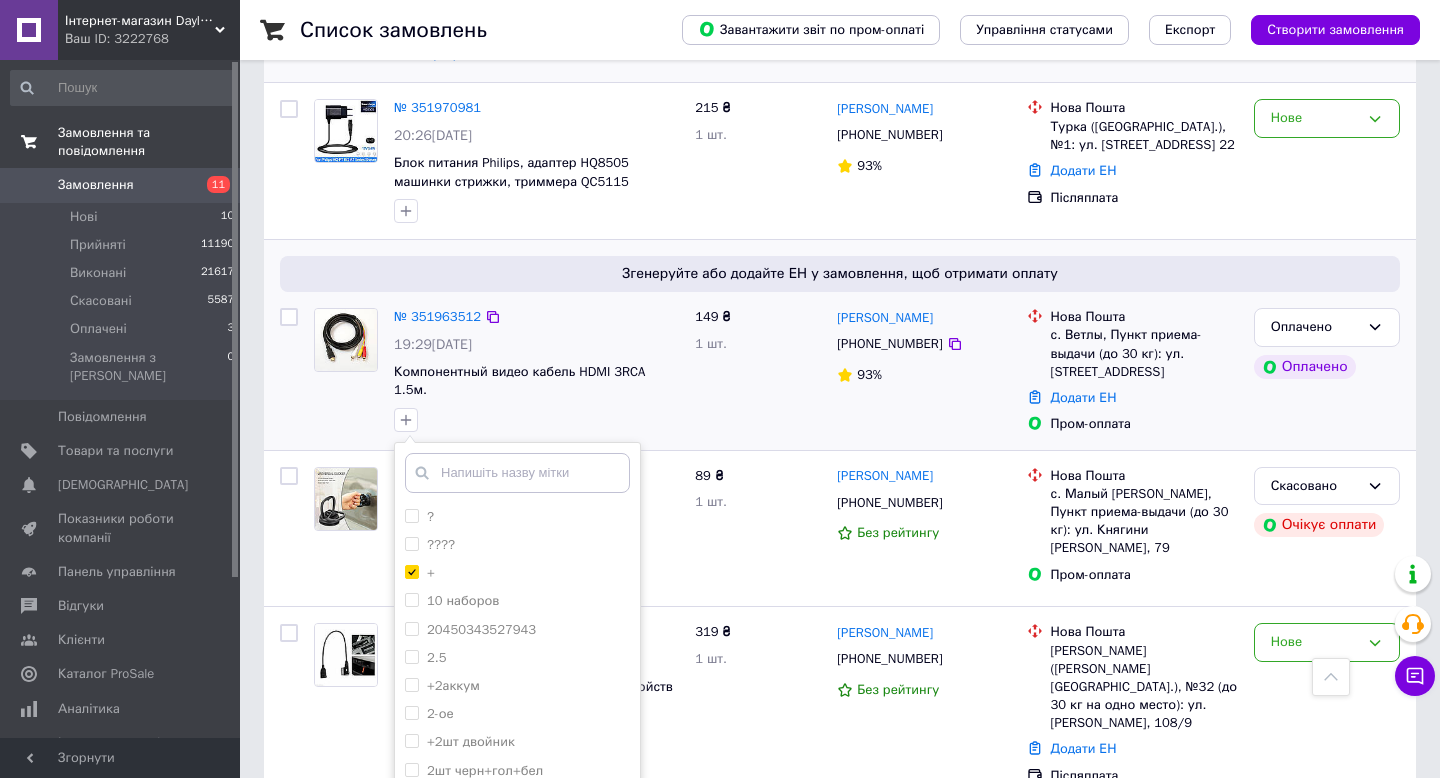 click on "Додати мітку" at bounding box center [517, 839] 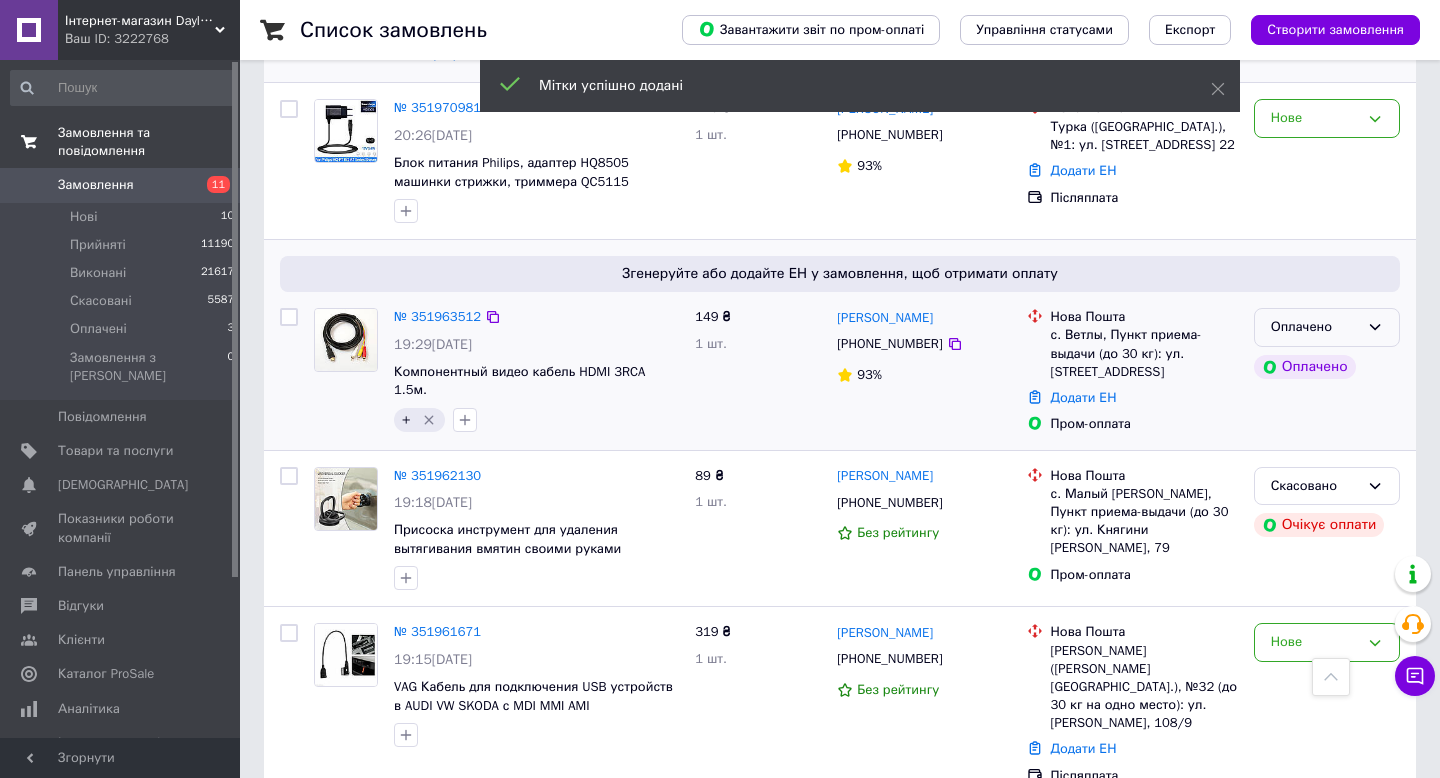 click on "Оплачено" at bounding box center (1327, 327) 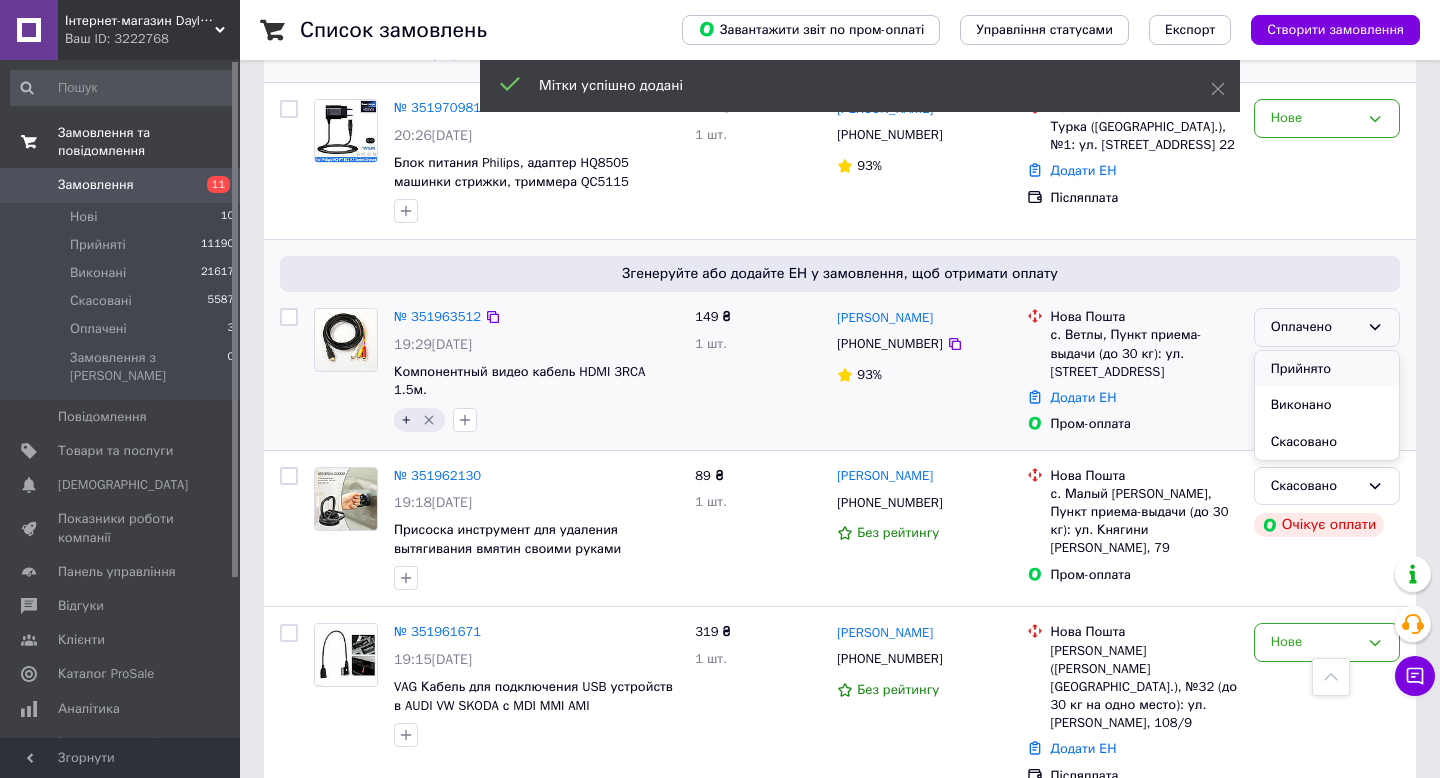 click on "Прийнято" at bounding box center (1327, 369) 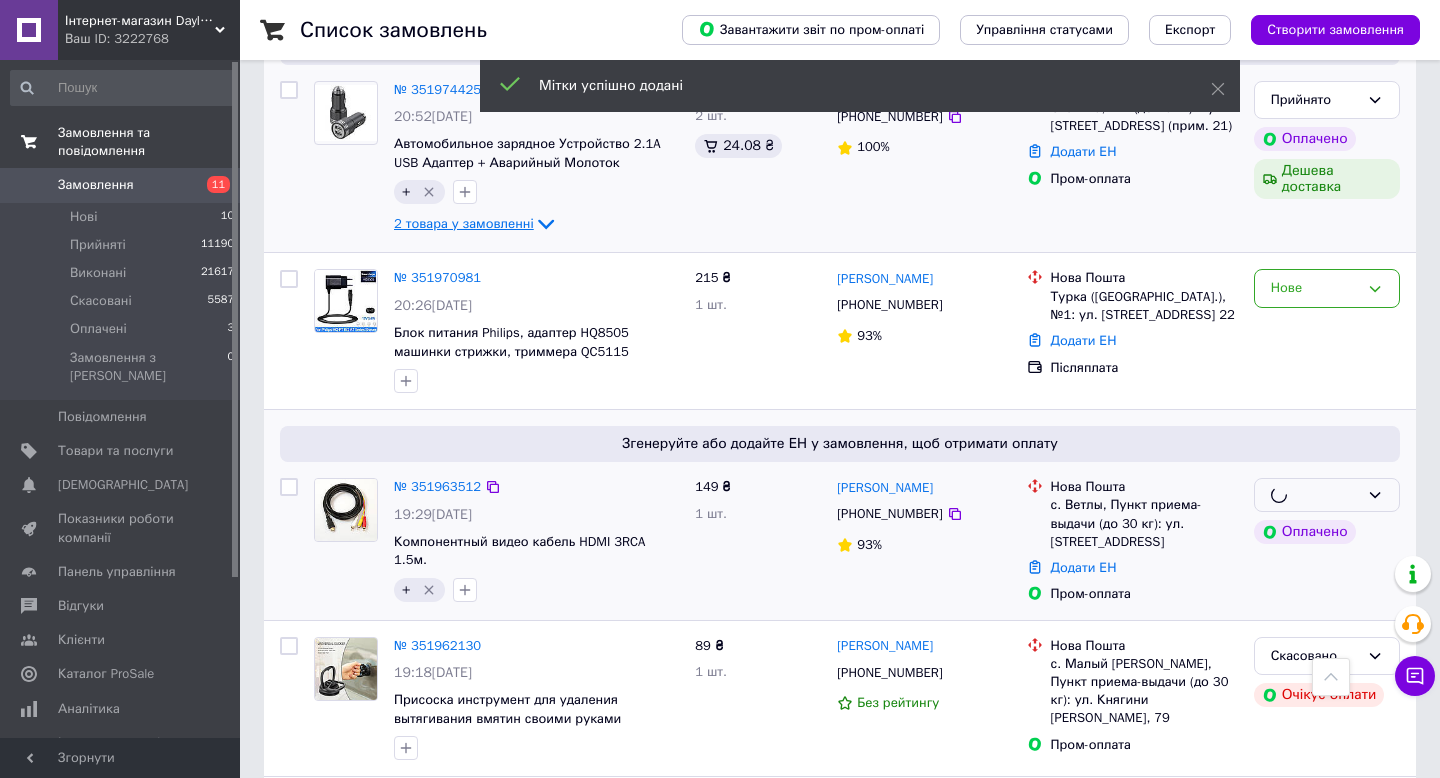 scroll, scrollTop: 1835, scrollLeft: 0, axis: vertical 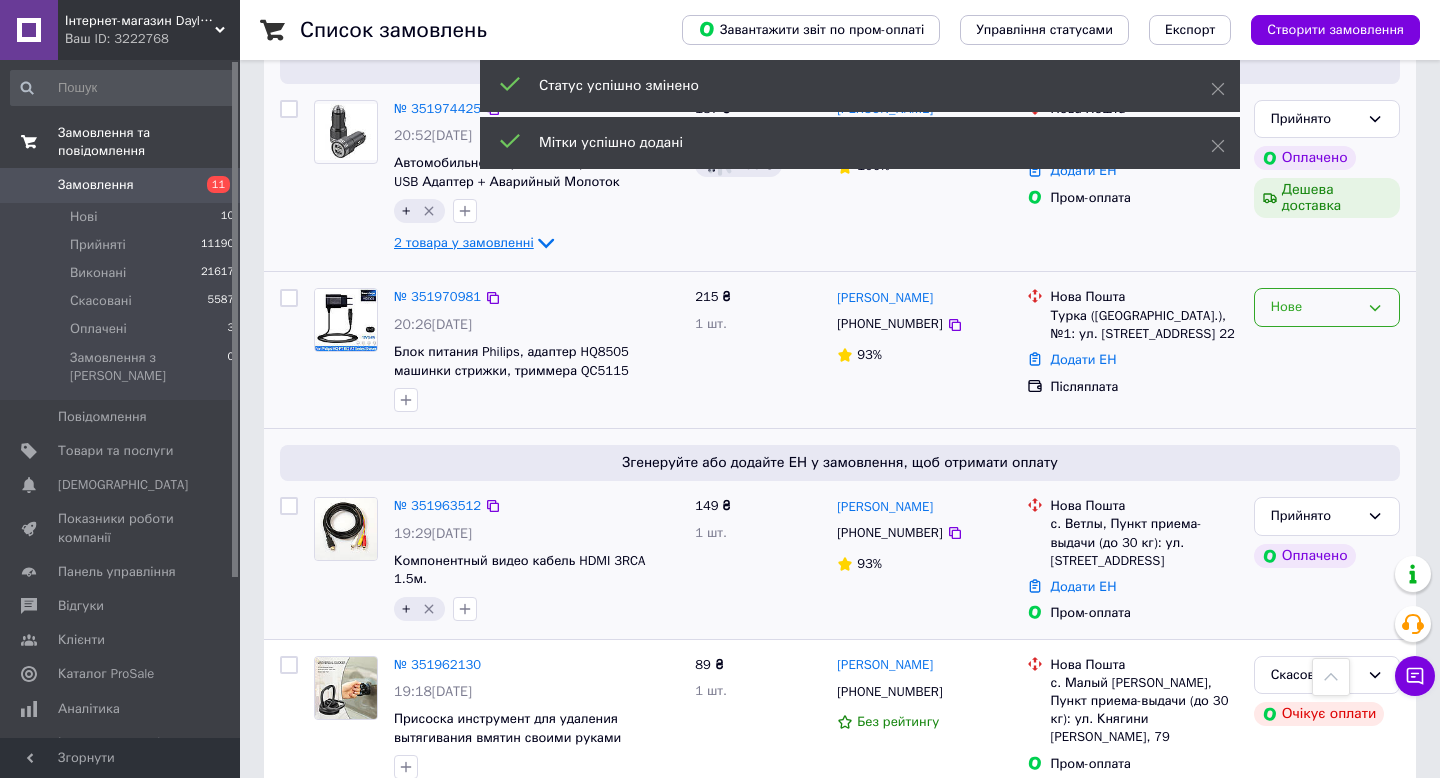click 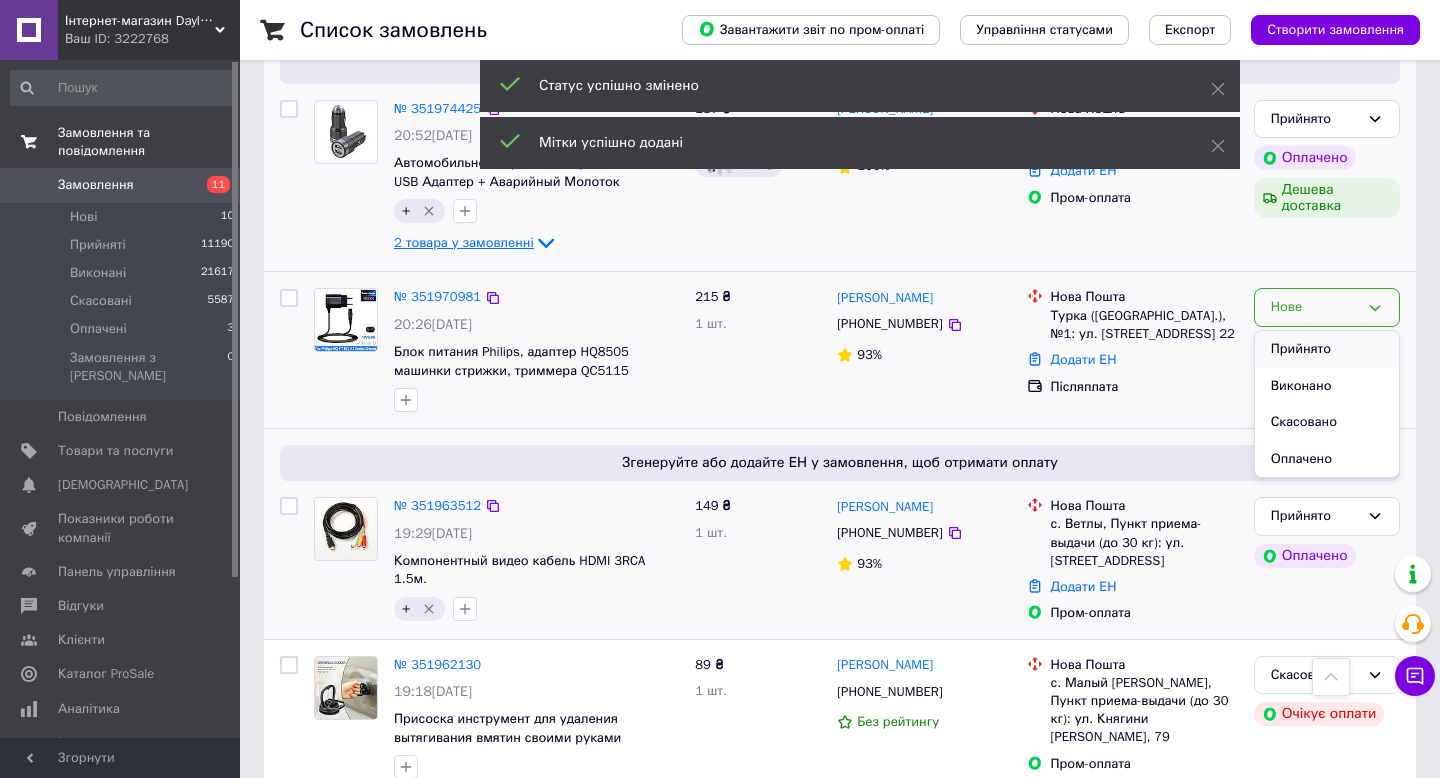 click on "Прийнято" at bounding box center (1327, 349) 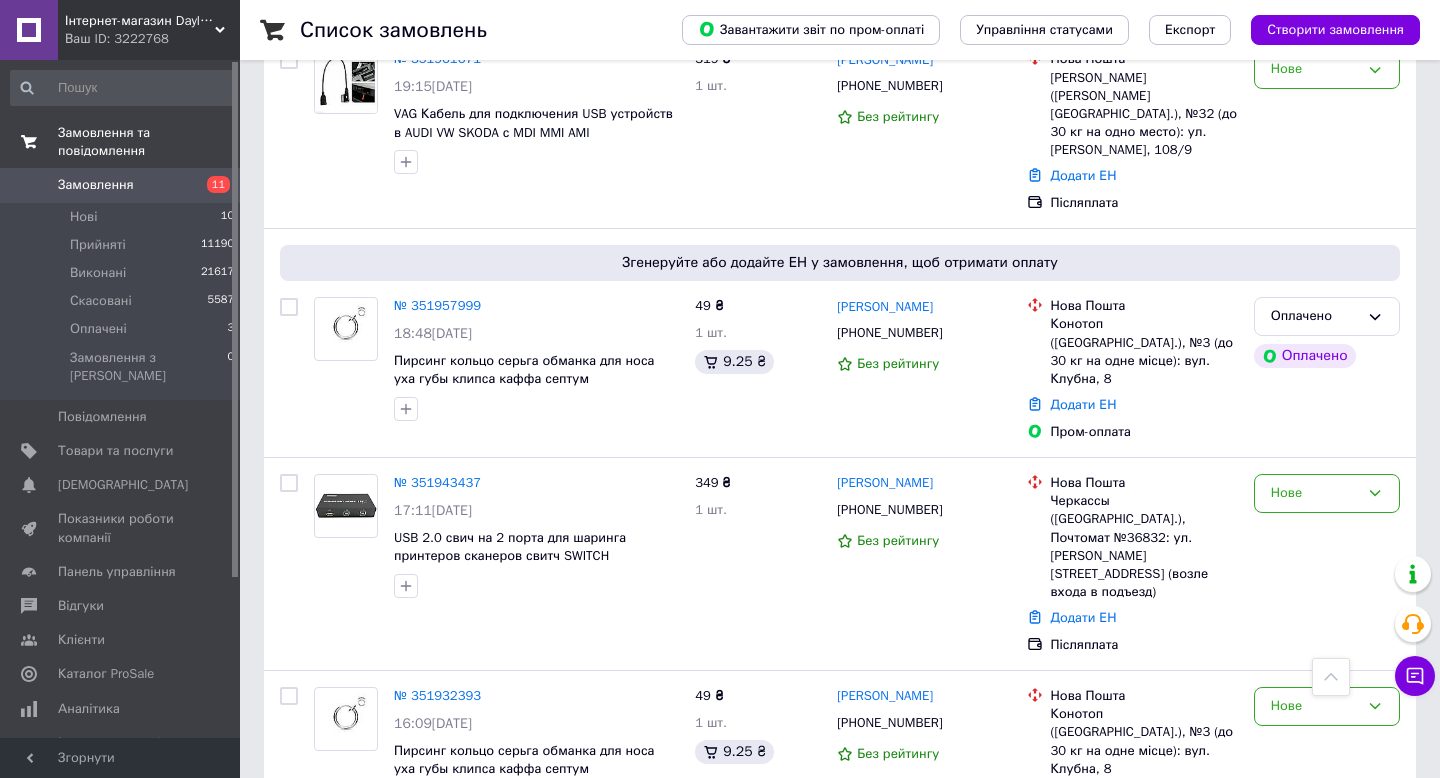 scroll, scrollTop: 2657, scrollLeft: 0, axis: vertical 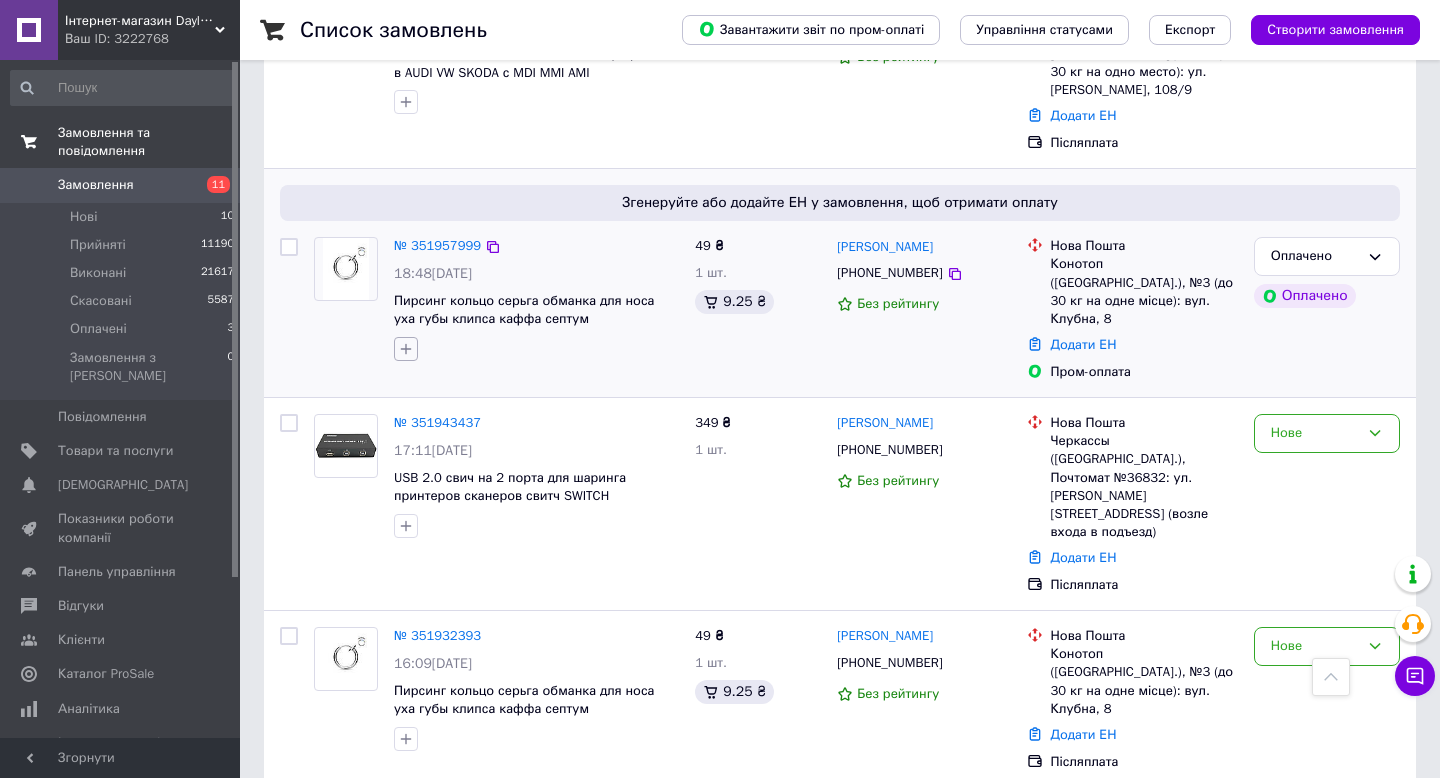 click 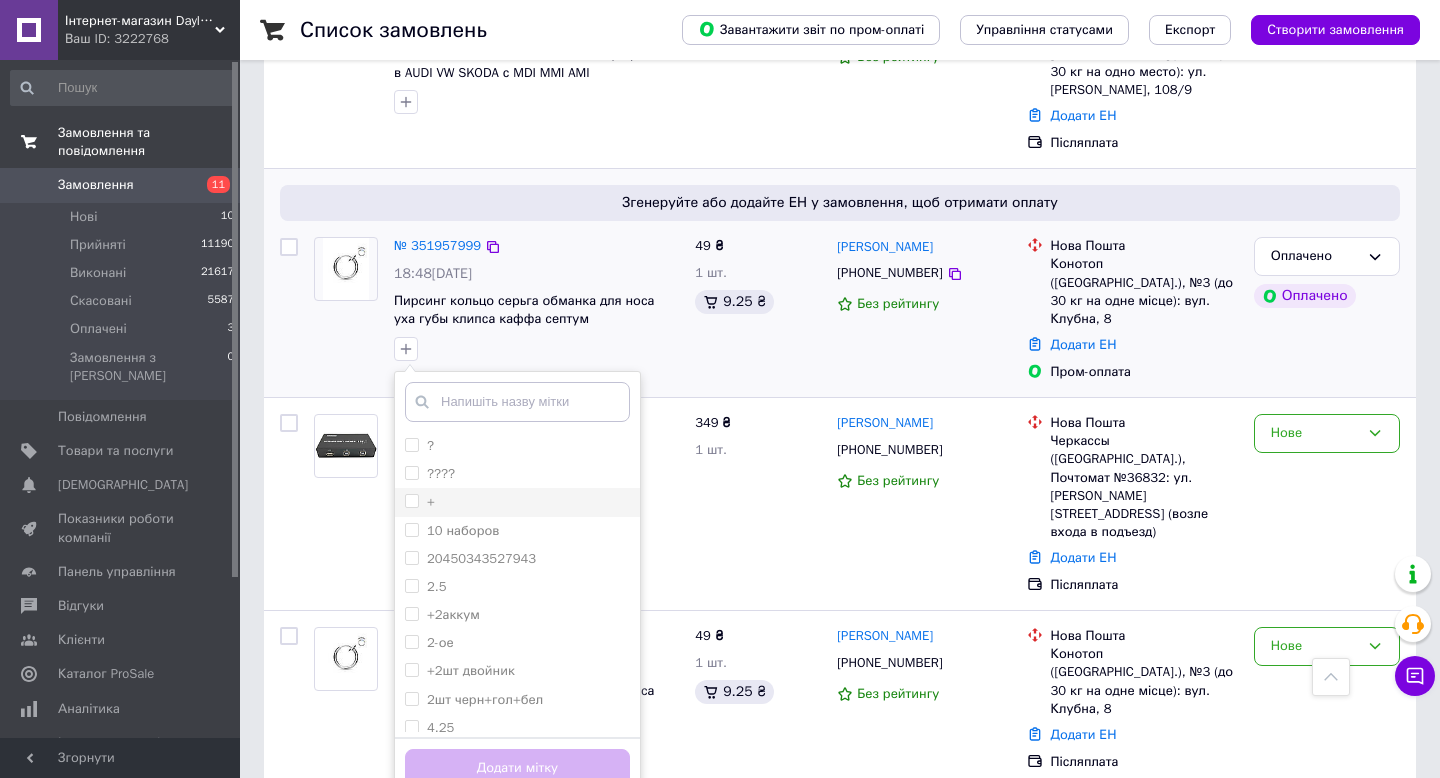 click on "+" at bounding box center [411, 500] 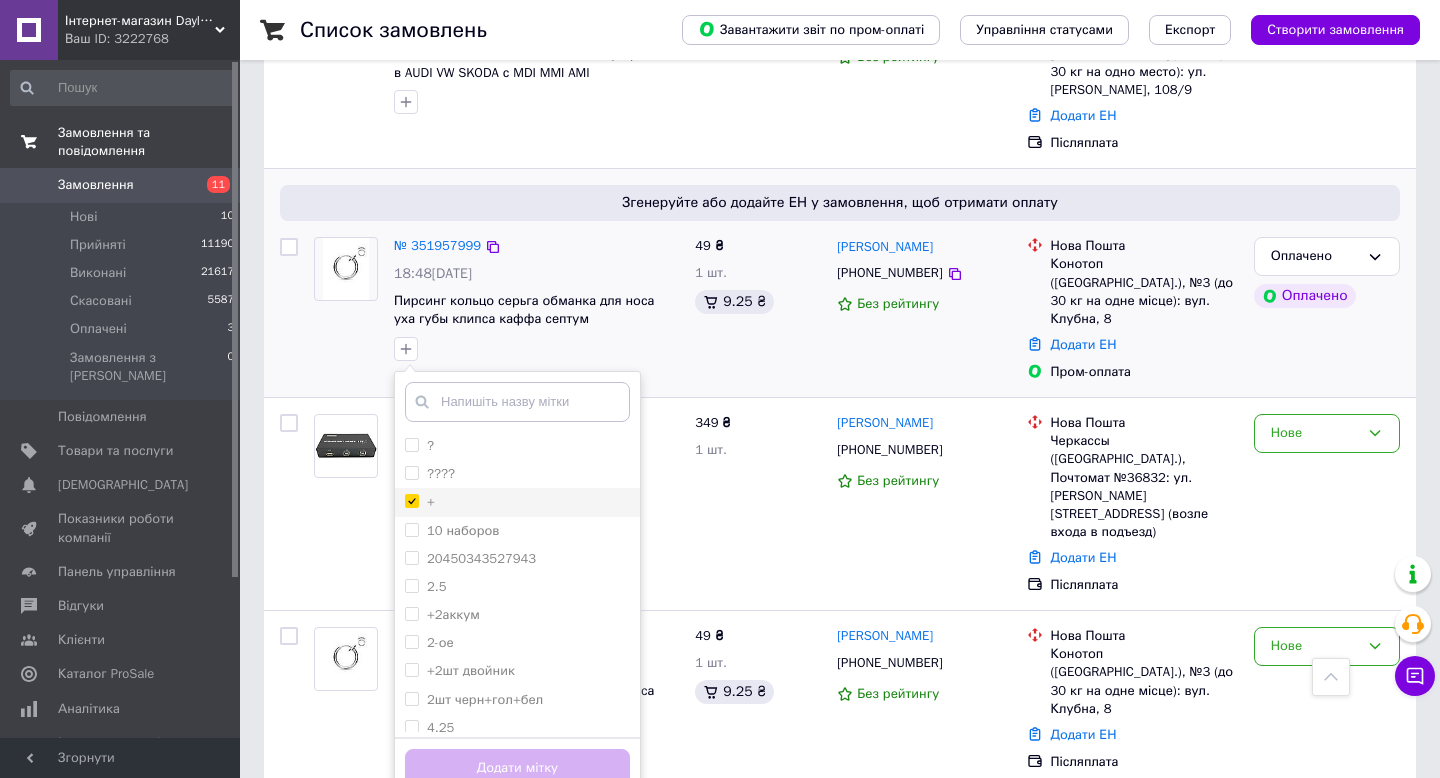 checkbox on "true" 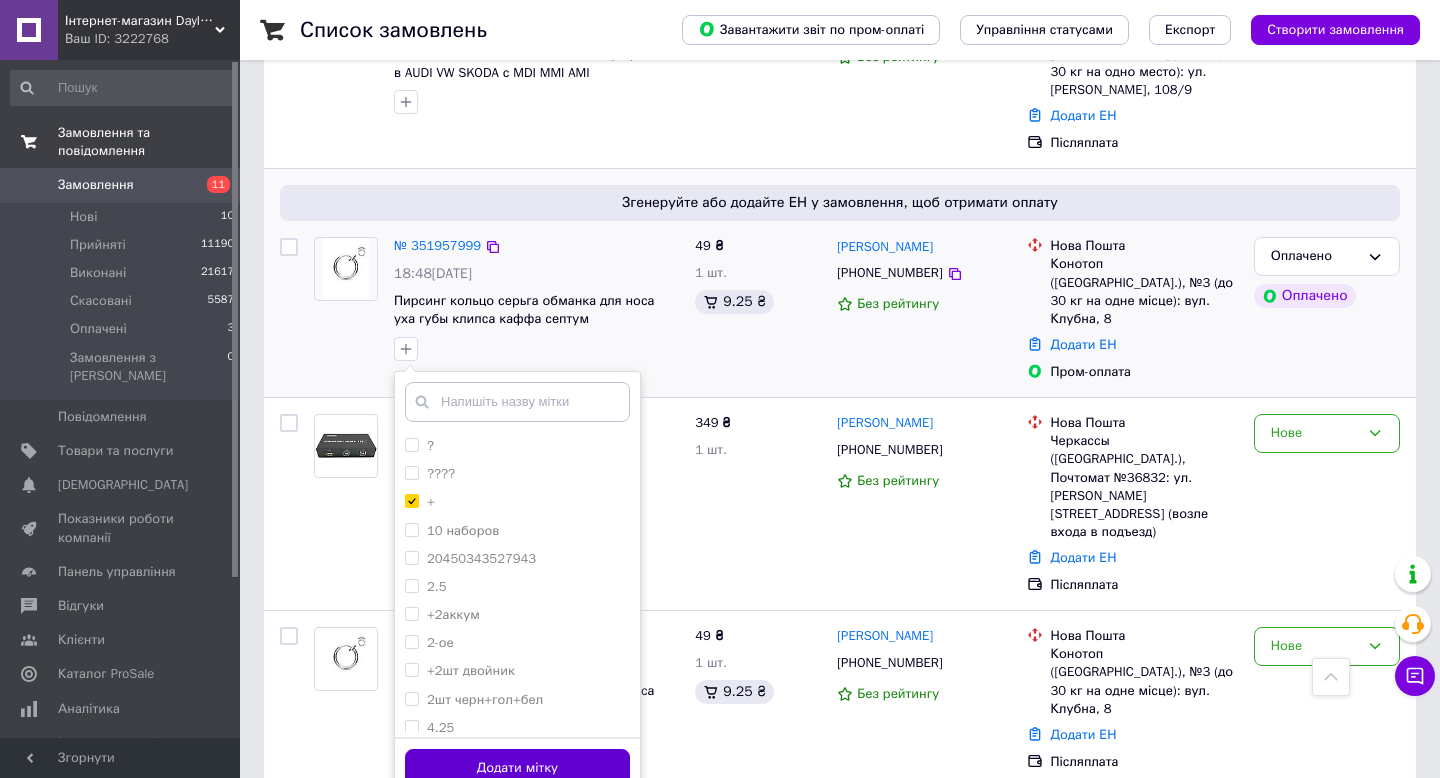 click on "Додати мітку" at bounding box center [517, 768] 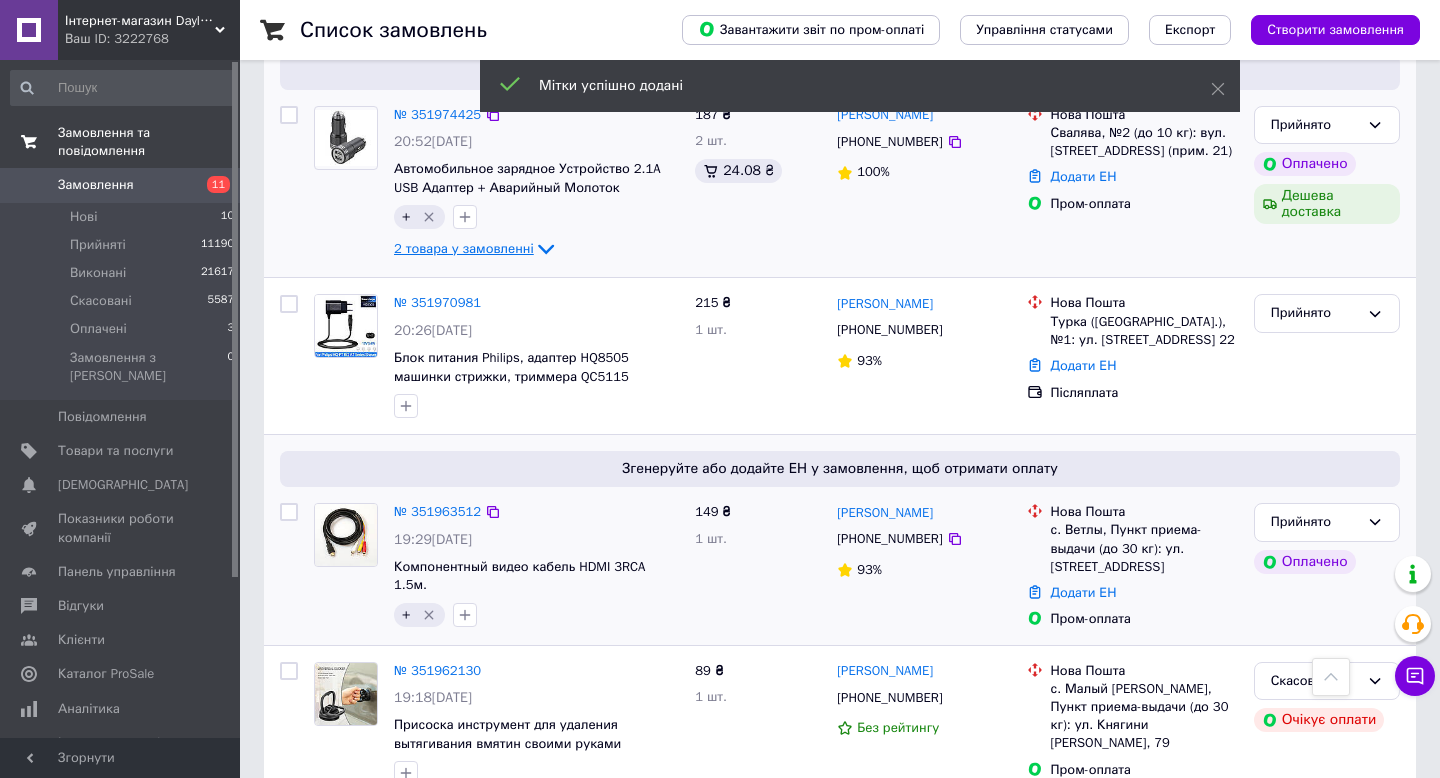 scroll, scrollTop: 1710, scrollLeft: 0, axis: vertical 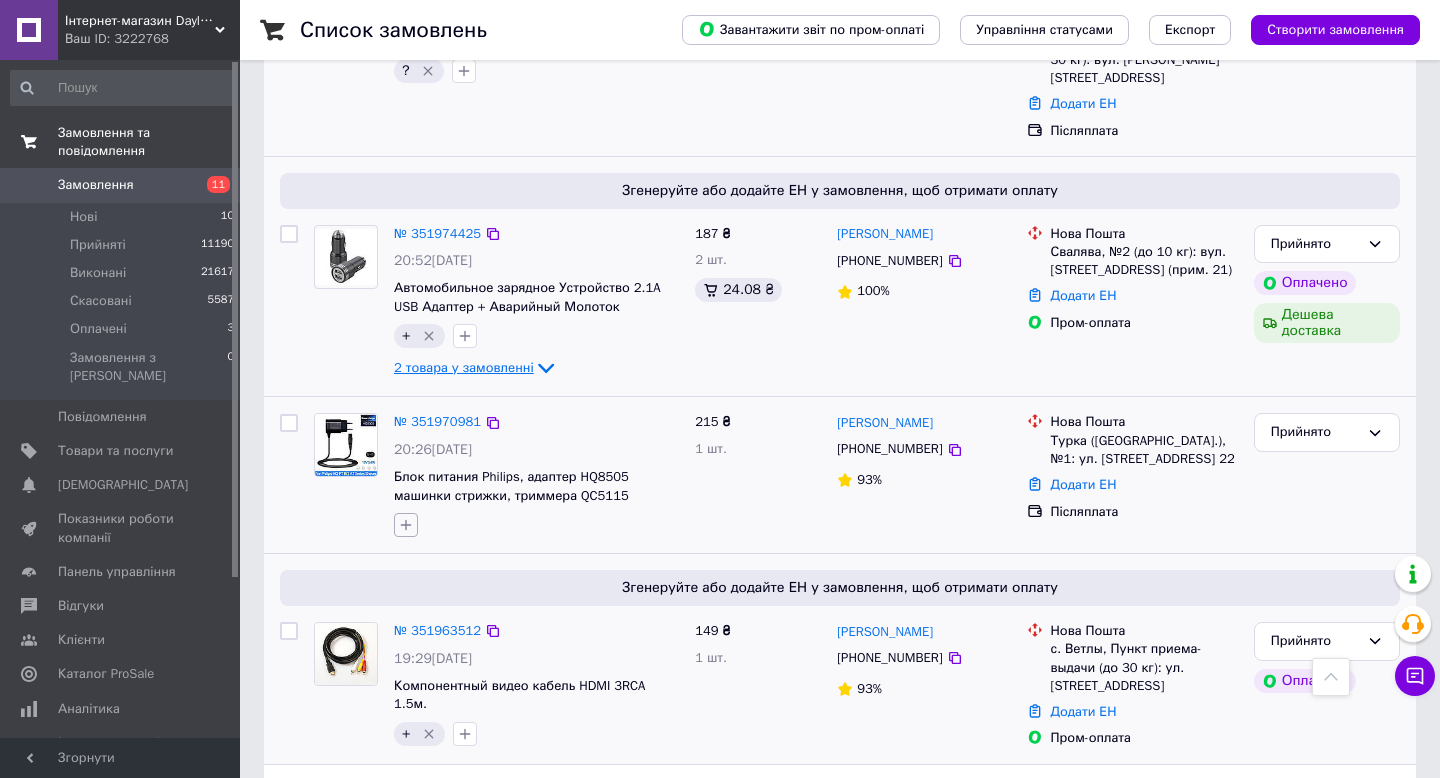 click 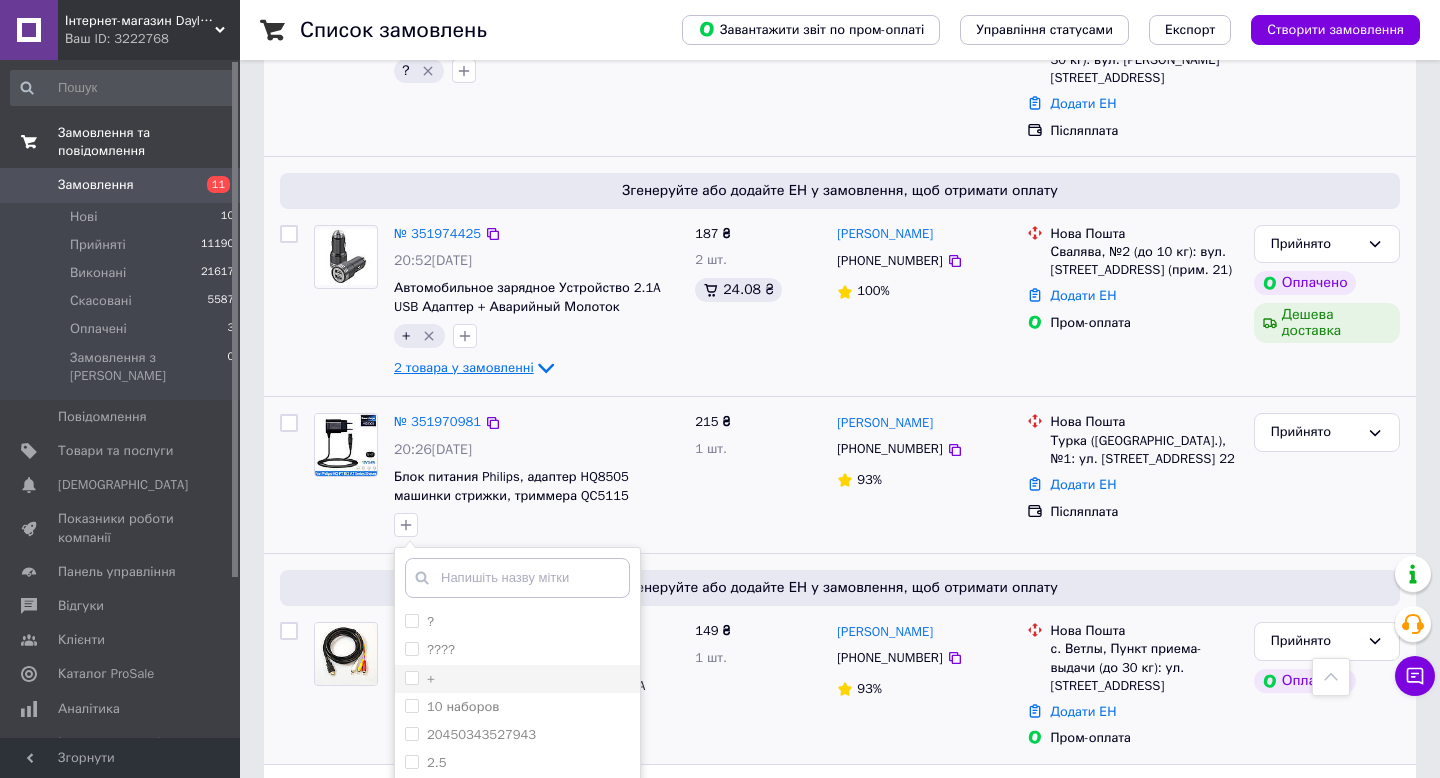 click on "+" at bounding box center [411, 677] 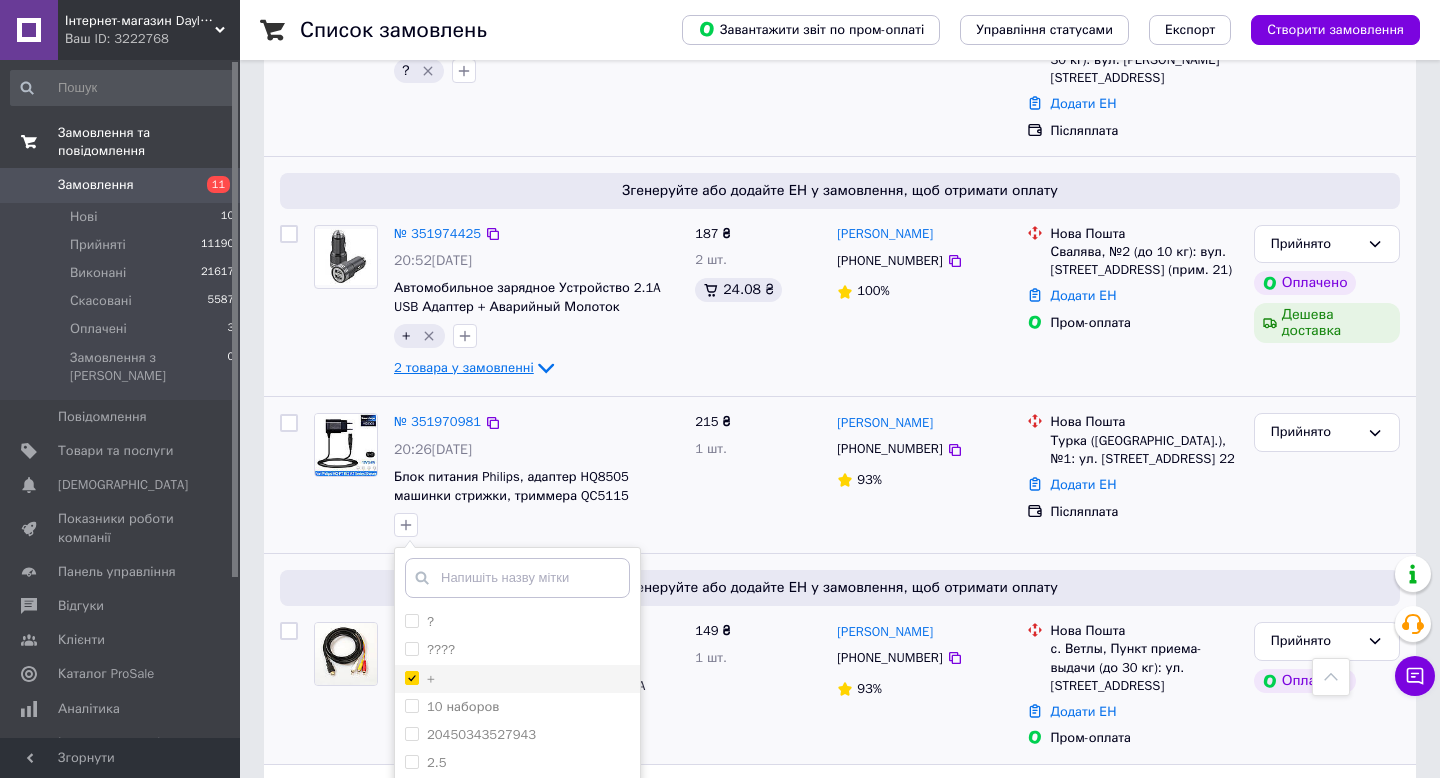checkbox on "true" 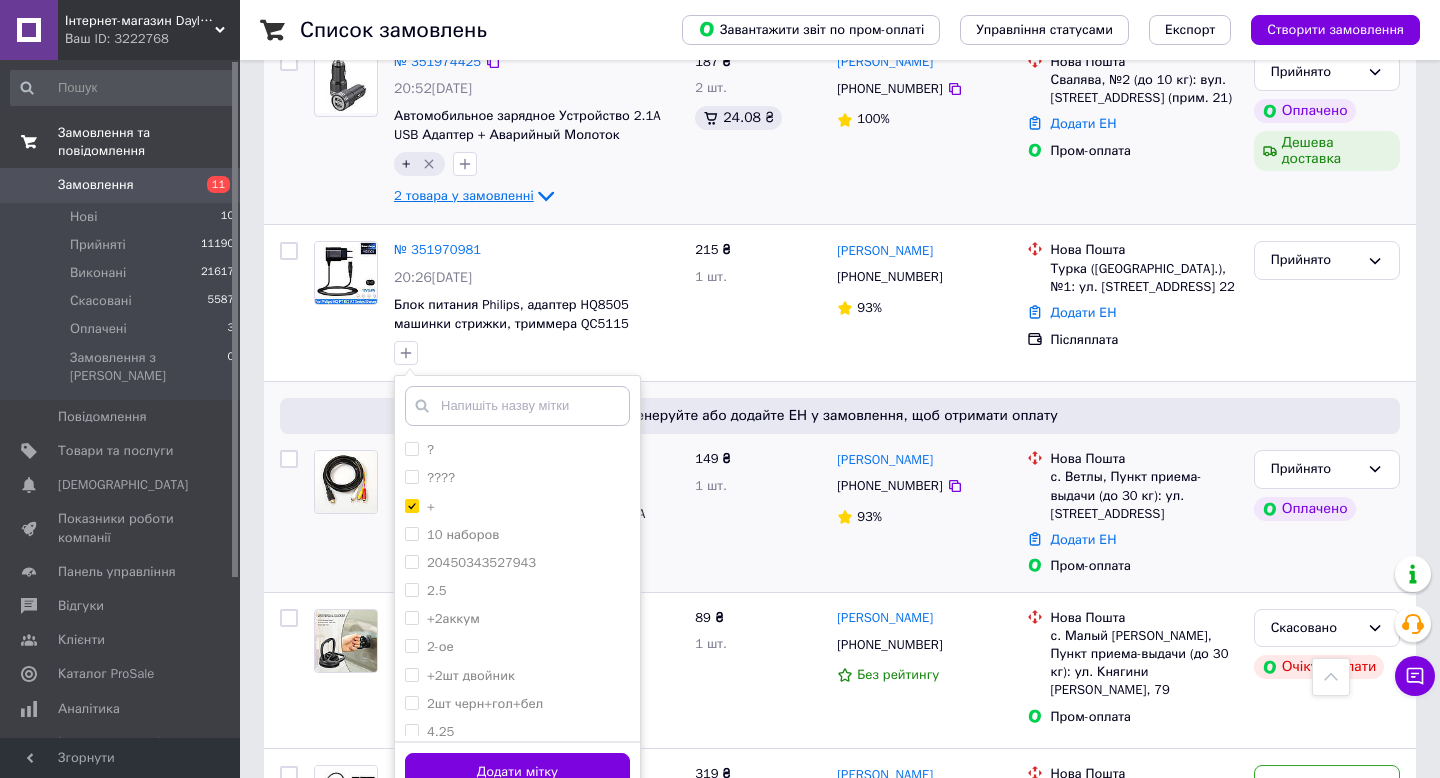 scroll, scrollTop: 1883, scrollLeft: 0, axis: vertical 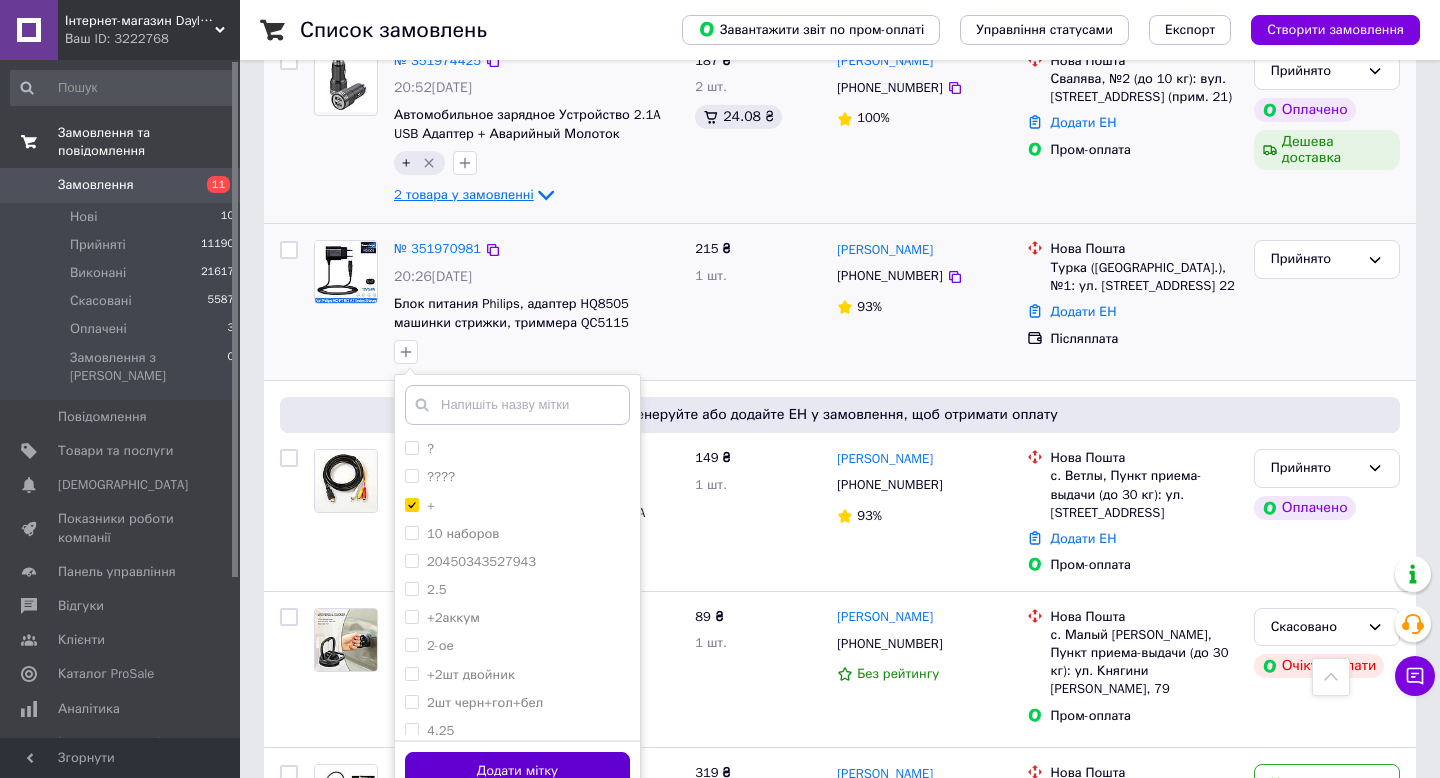 click on "Додати мітку" at bounding box center (517, 771) 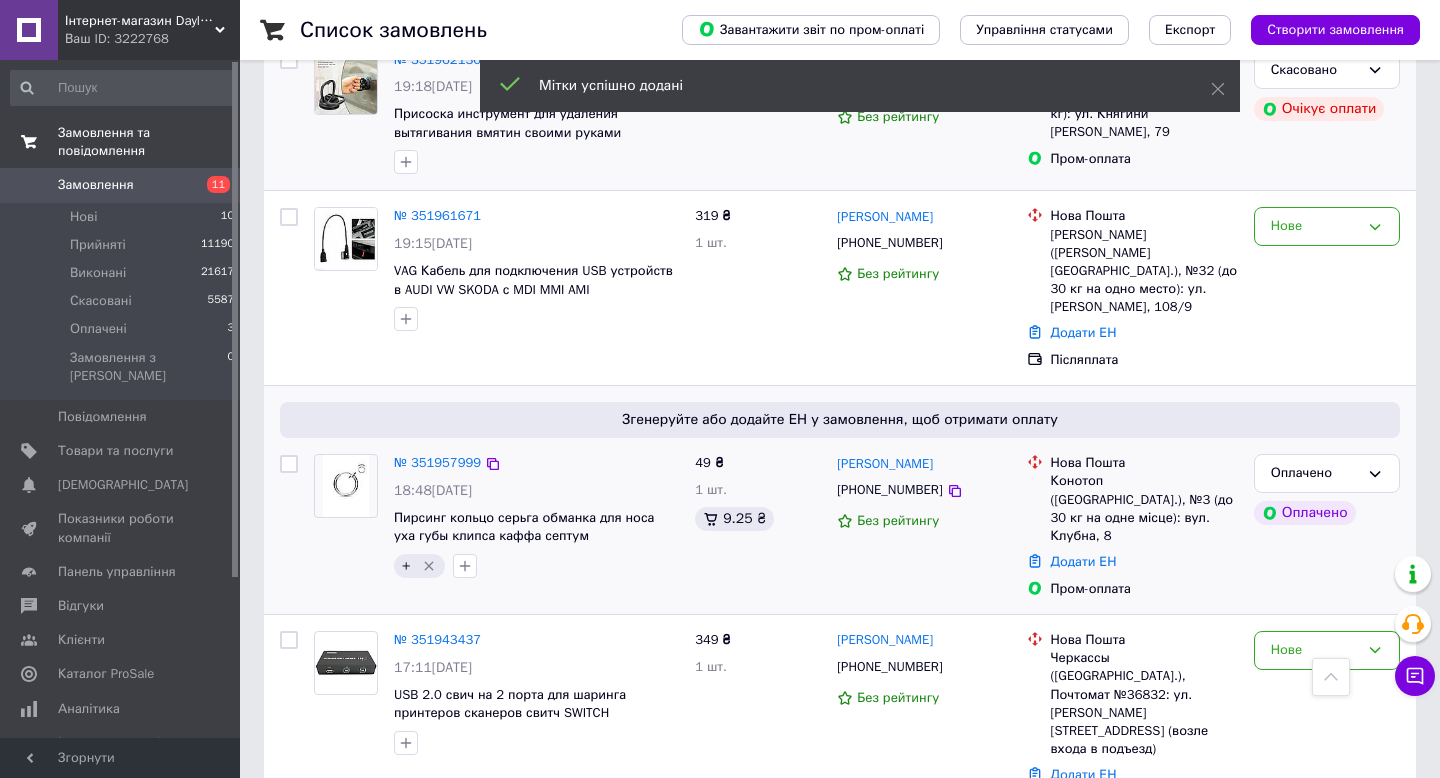 scroll, scrollTop: 2473, scrollLeft: 0, axis: vertical 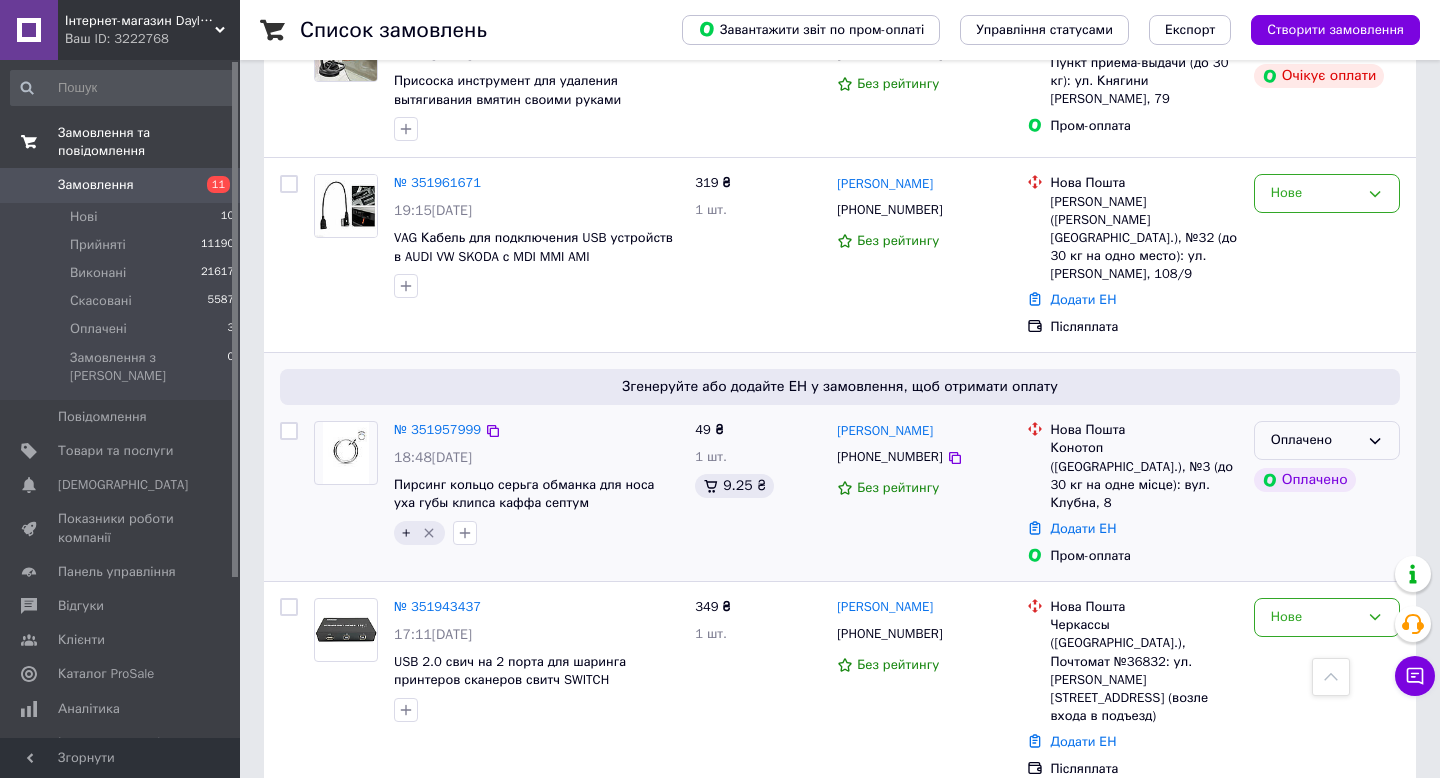 click on "Оплачено" at bounding box center [1315, 440] 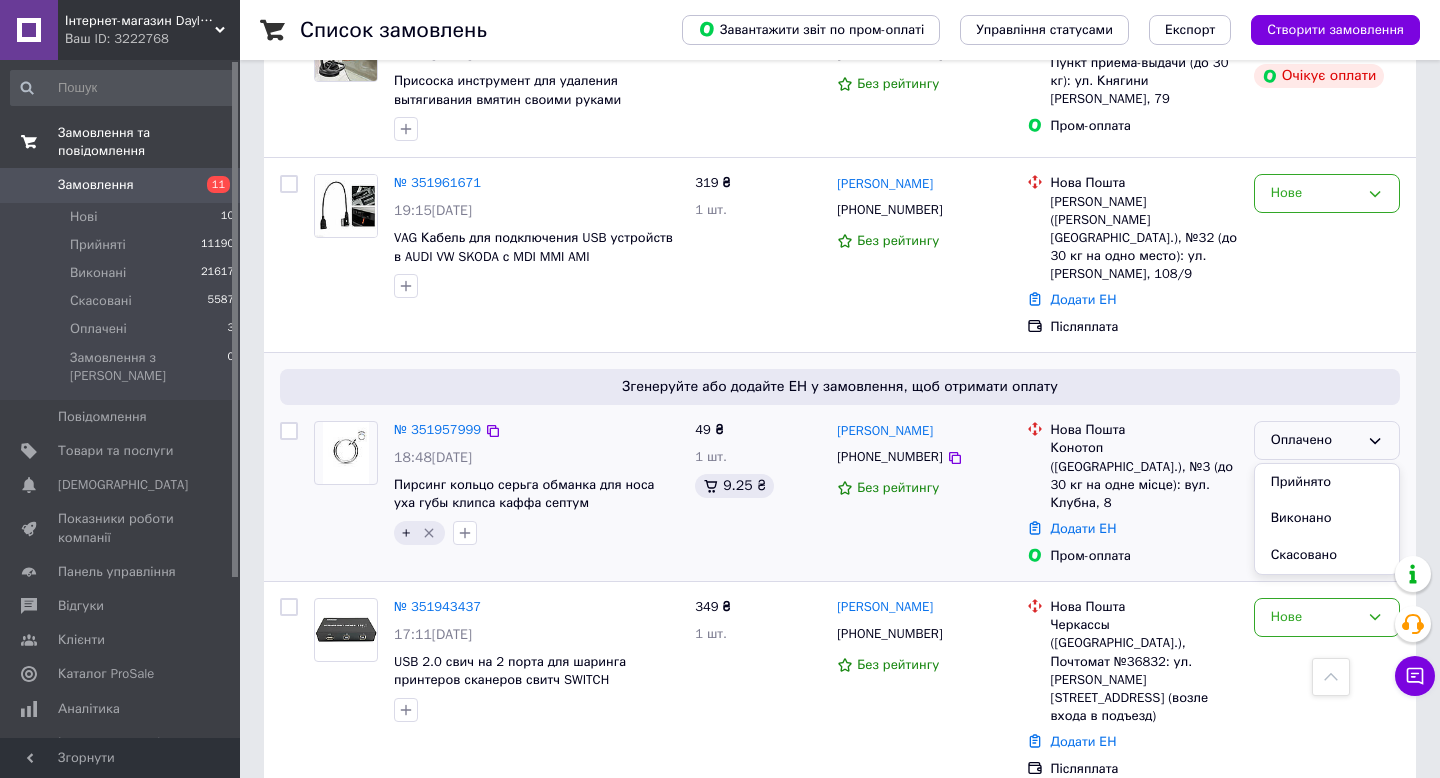 click on "Оплачено Прийнято Виконано Скасовано Оплачено" at bounding box center (1327, 493) 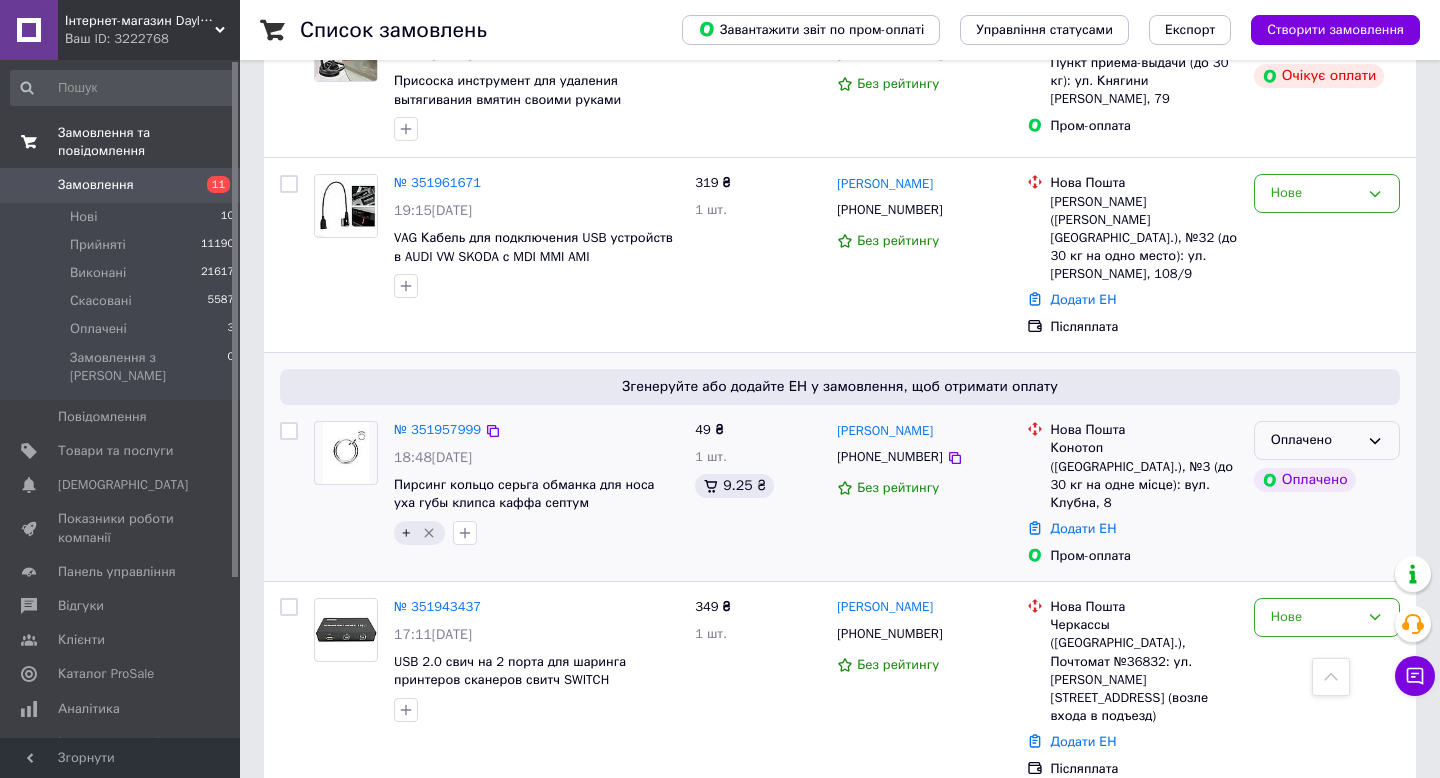 click on "Оплачено" at bounding box center [1327, 440] 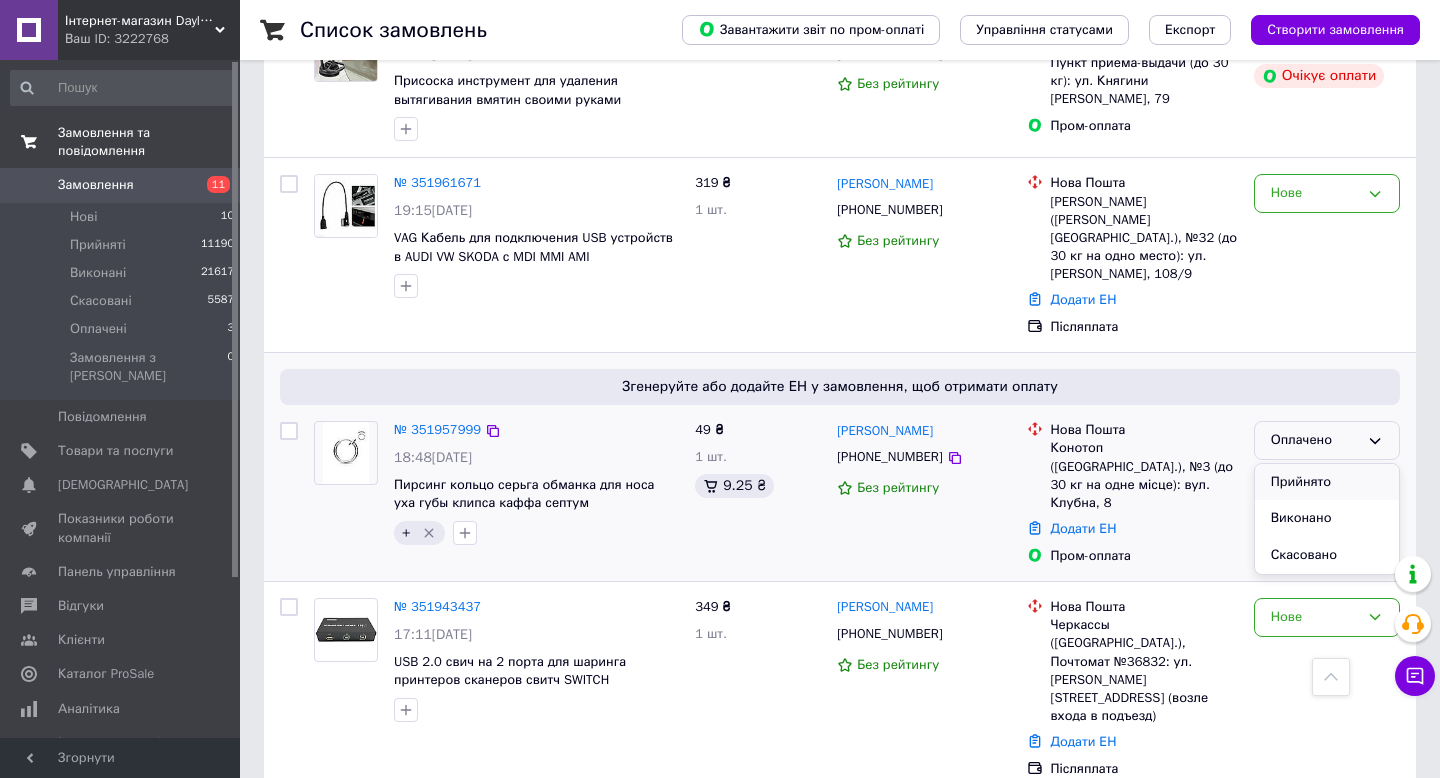 click on "Прийнято" at bounding box center [1327, 482] 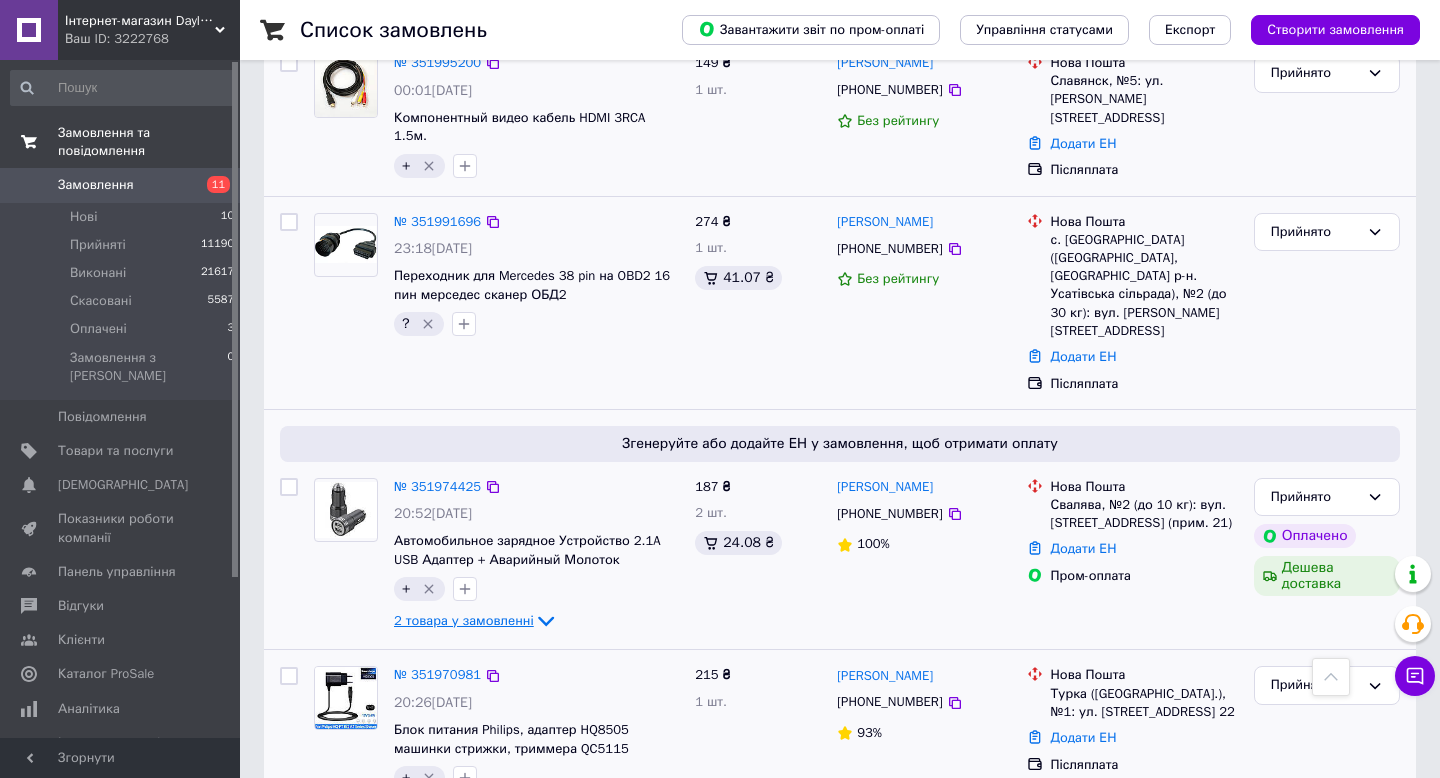 scroll, scrollTop: 1468, scrollLeft: 0, axis: vertical 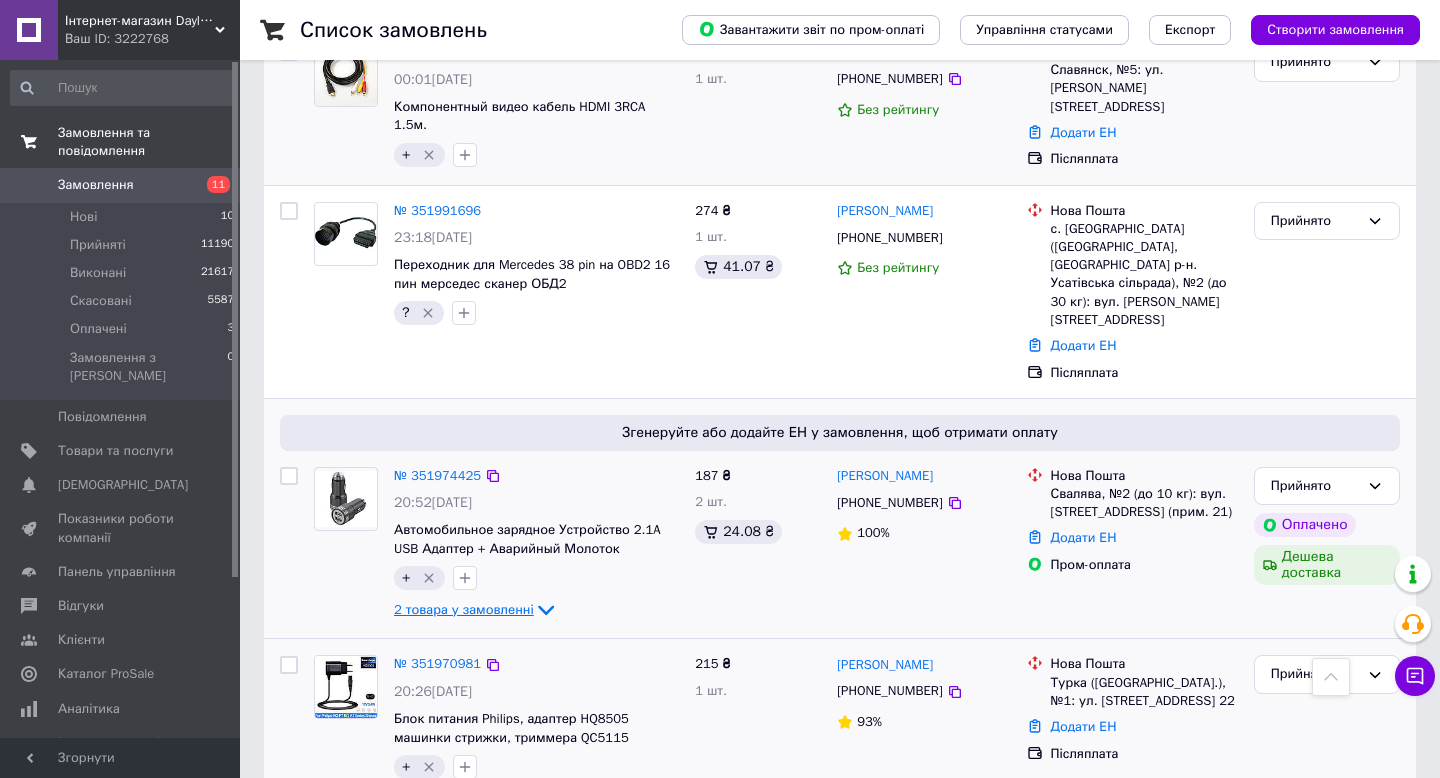 click 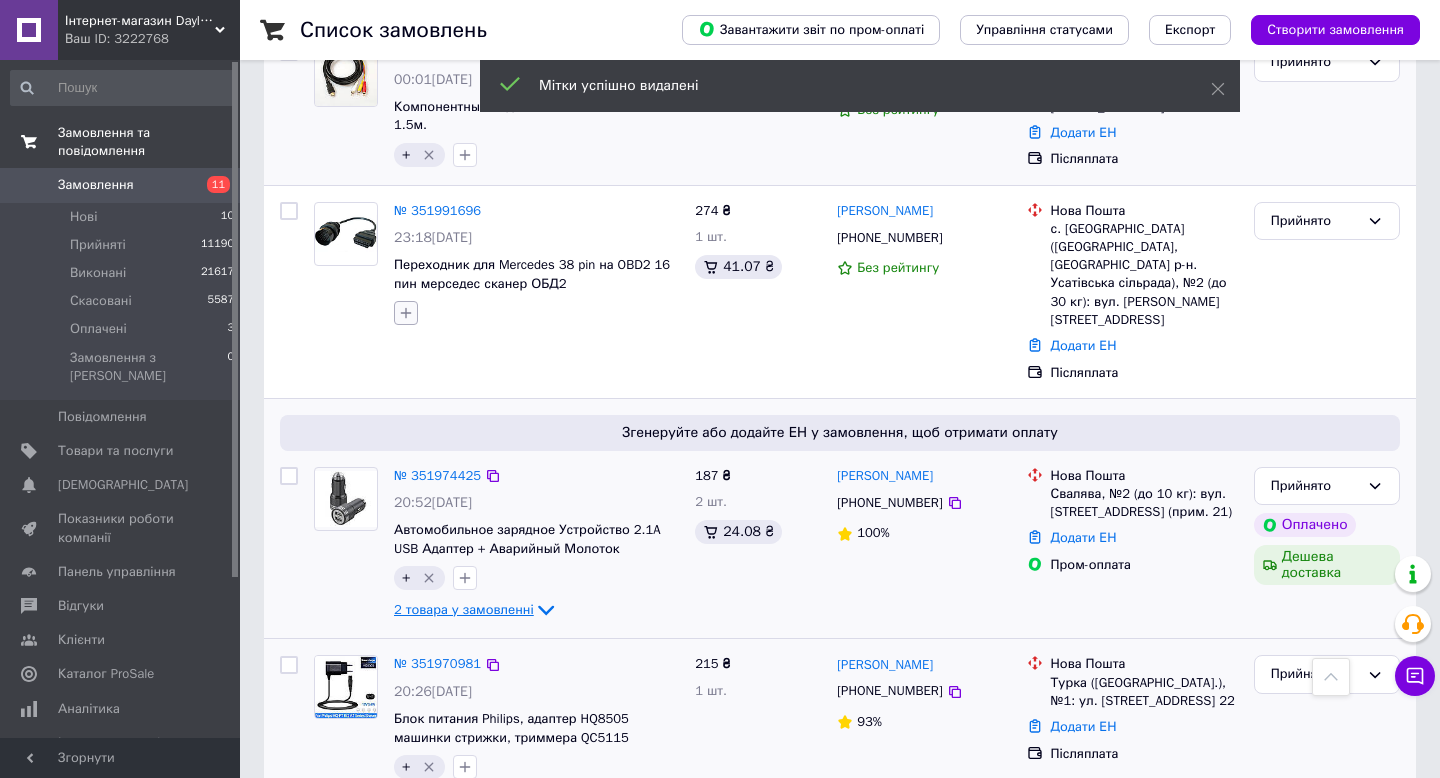 click 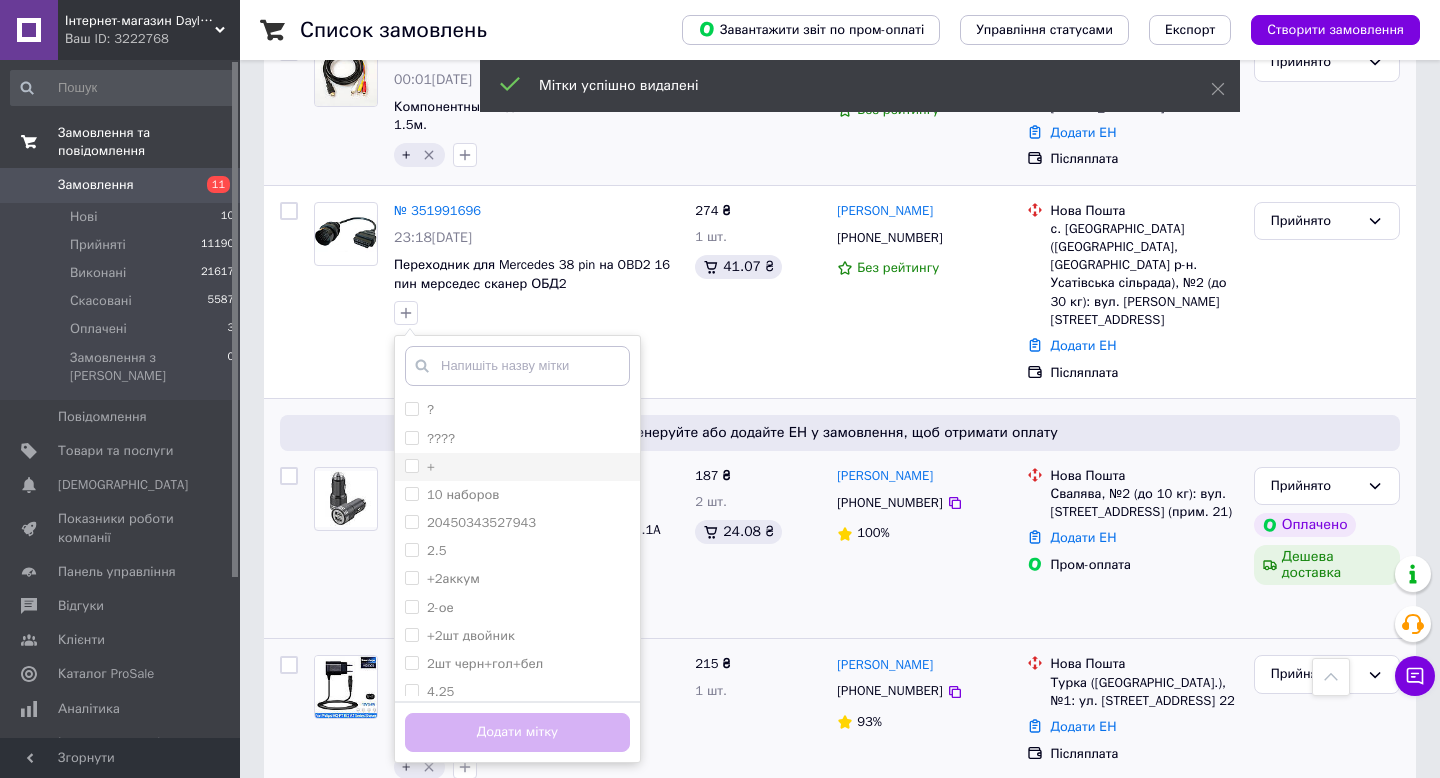 click on "+" at bounding box center [411, 465] 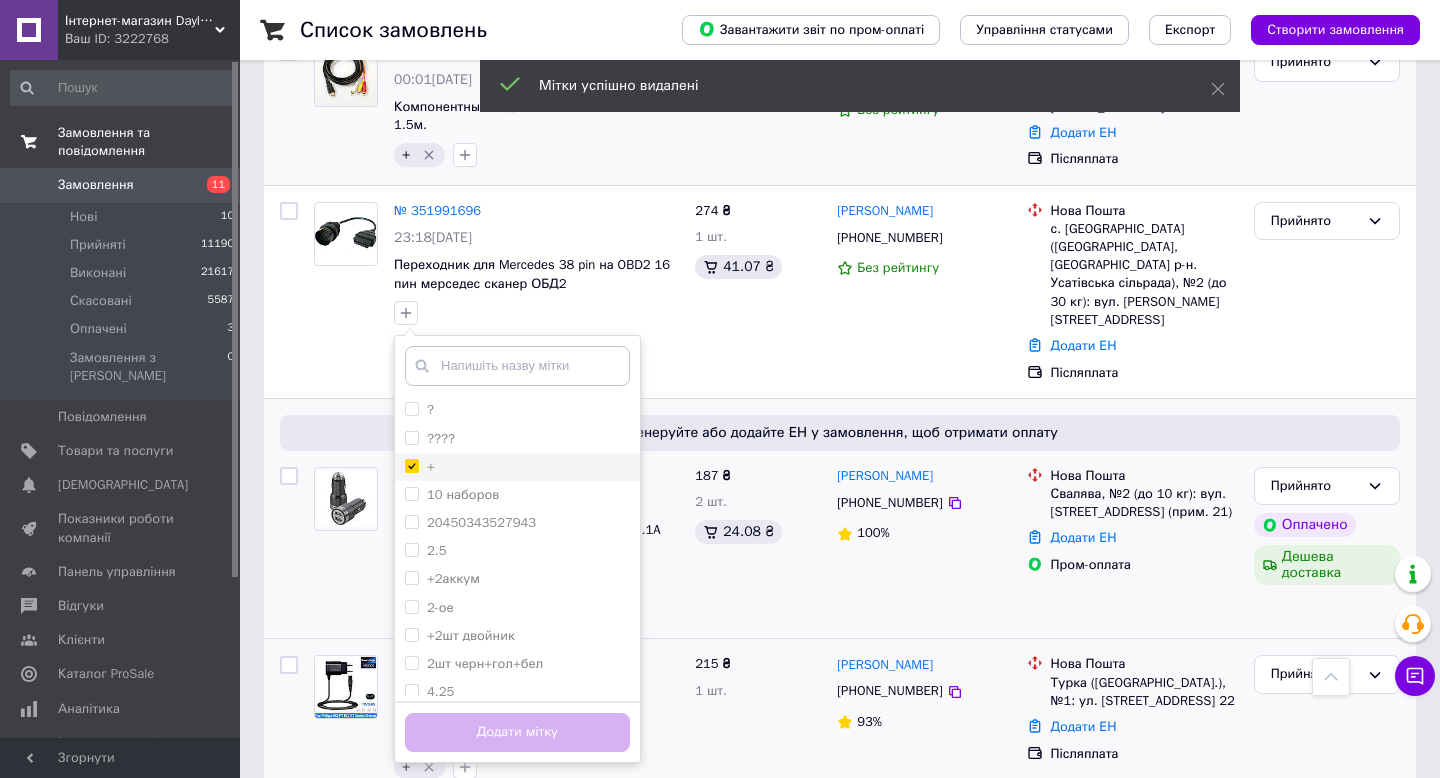 checkbox on "true" 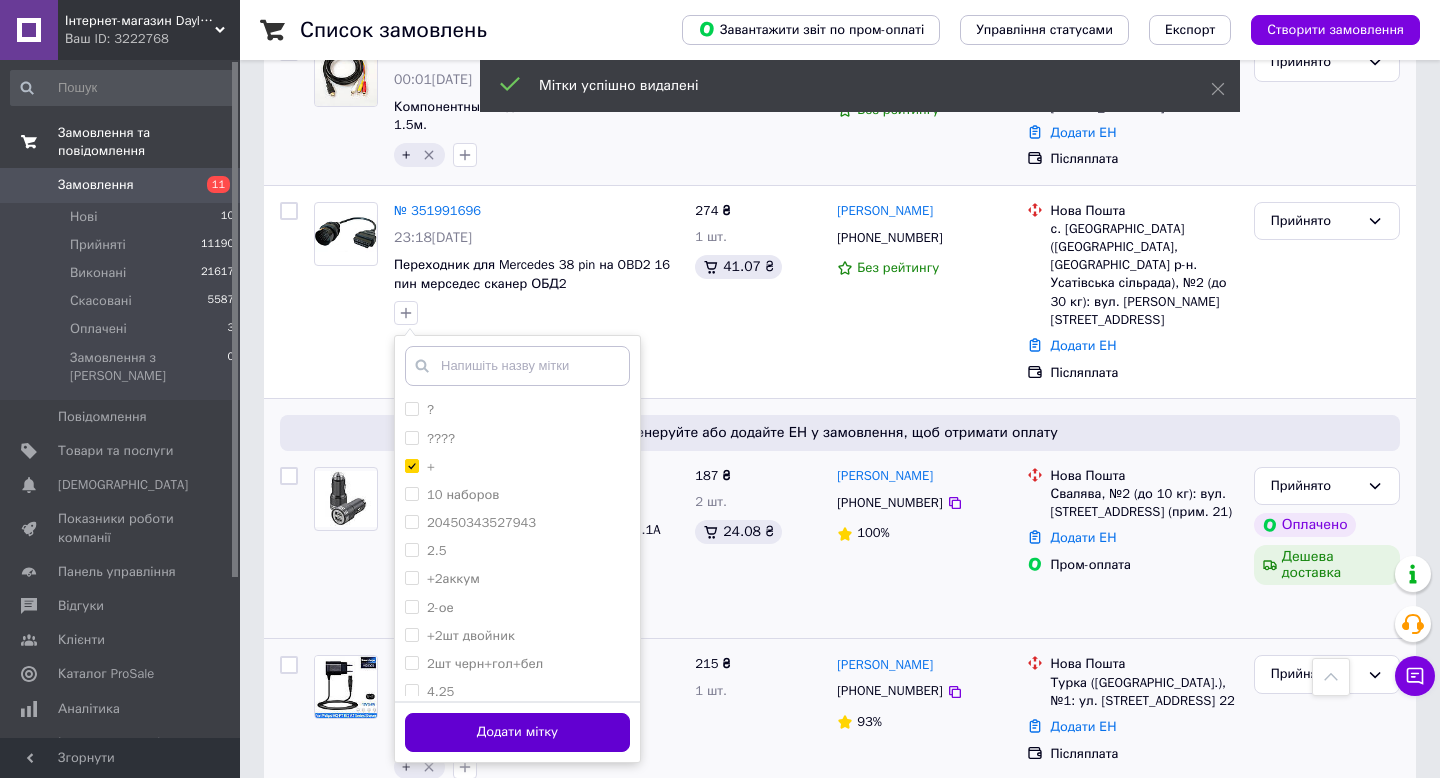 click on "Додати мітку" at bounding box center (517, 732) 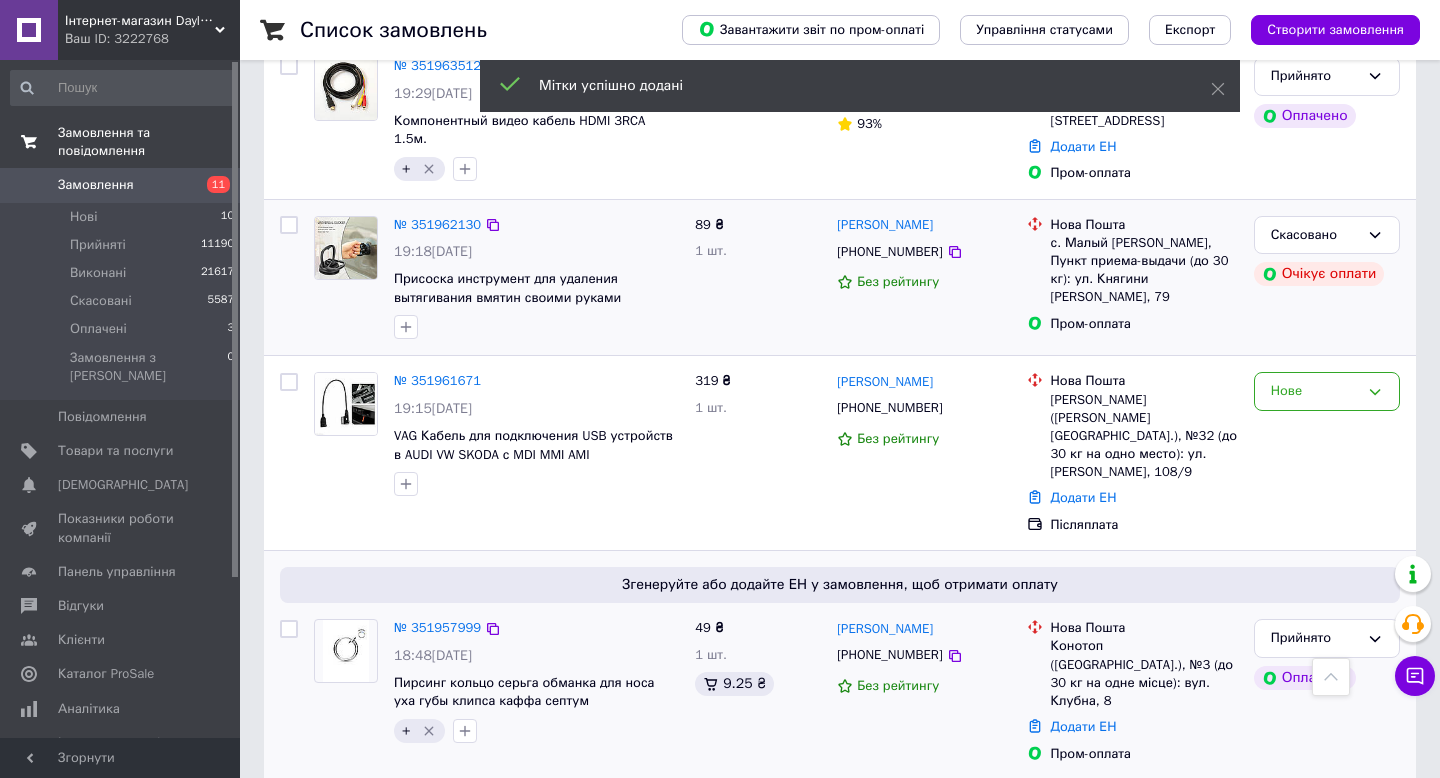 scroll, scrollTop: 2316, scrollLeft: 0, axis: vertical 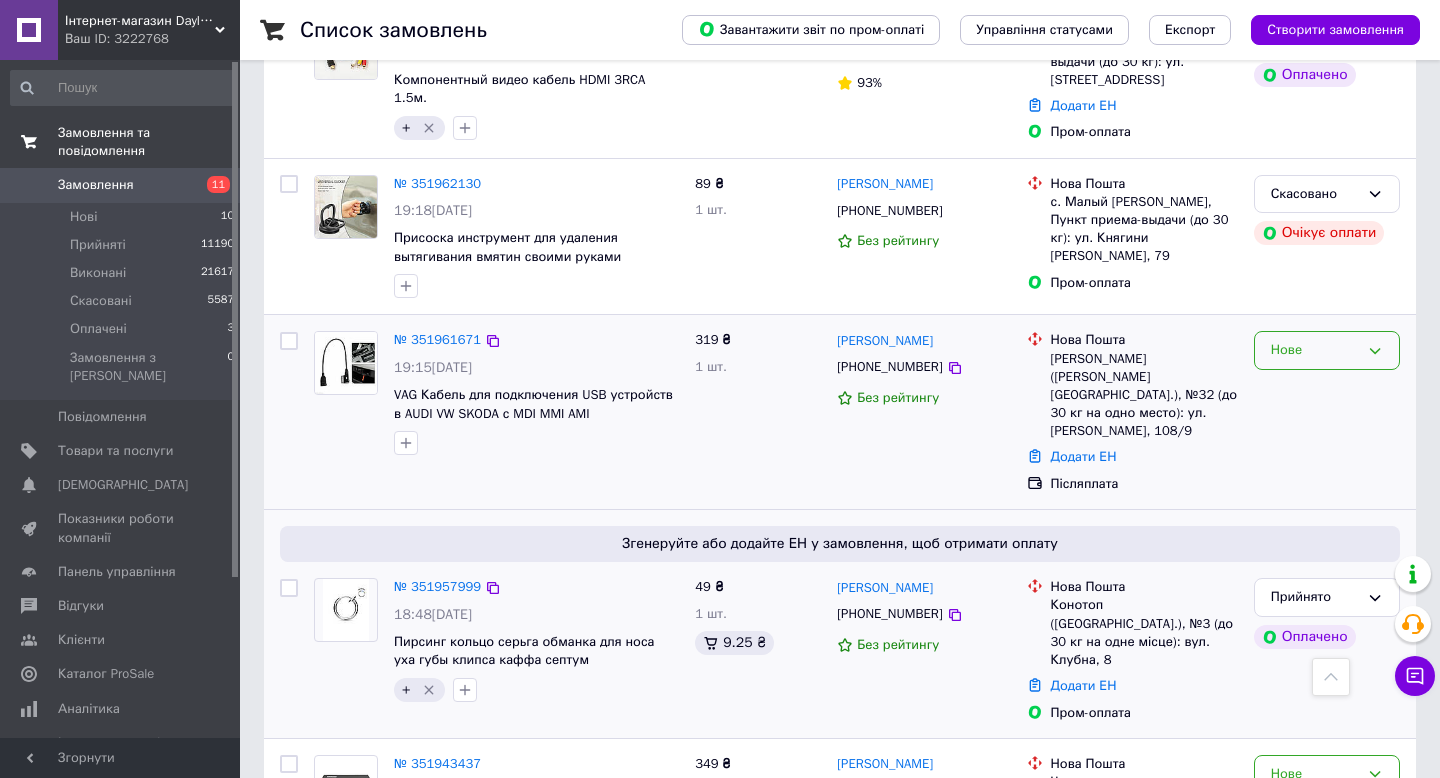 click on "Нове" at bounding box center [1327, 350] 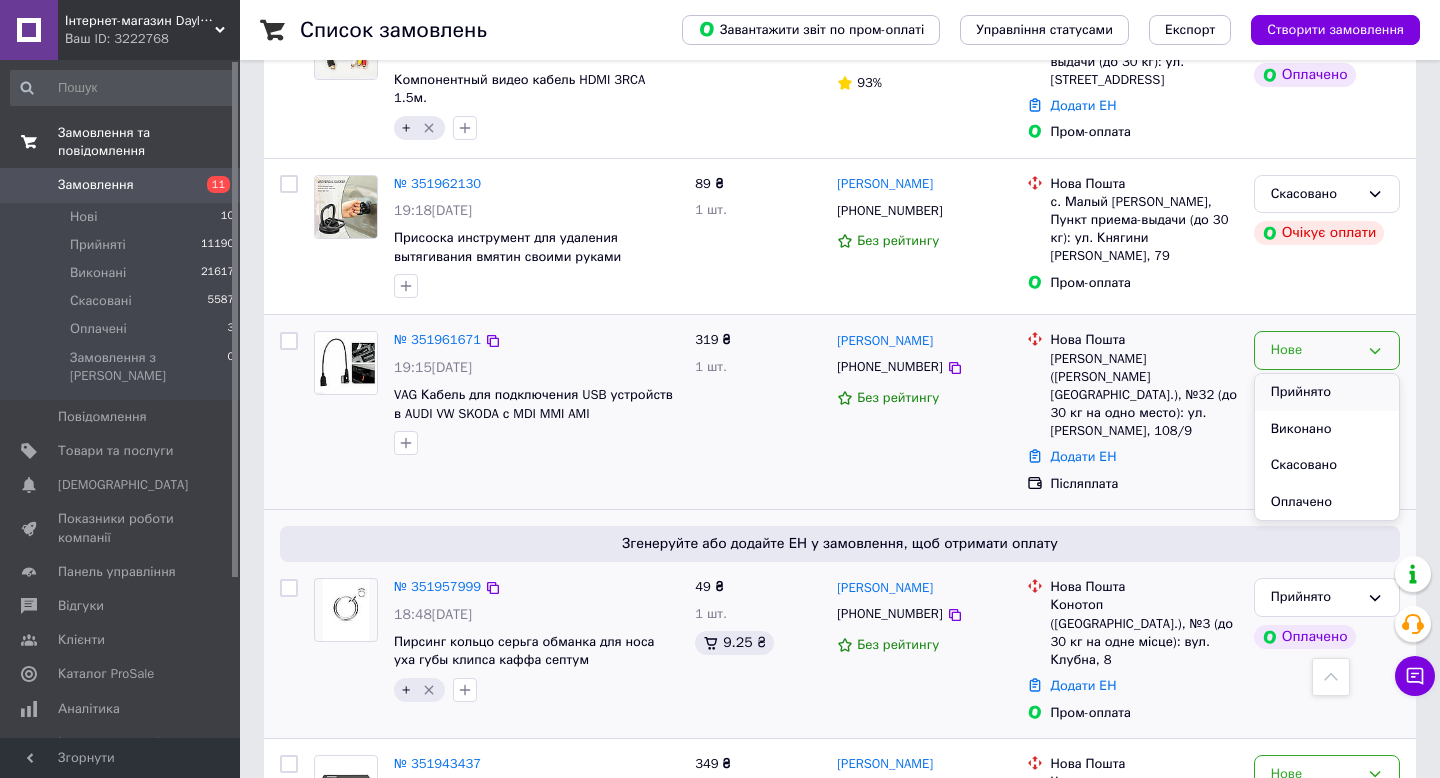 click on "Прийнято" at bounding box center (1327, 392) 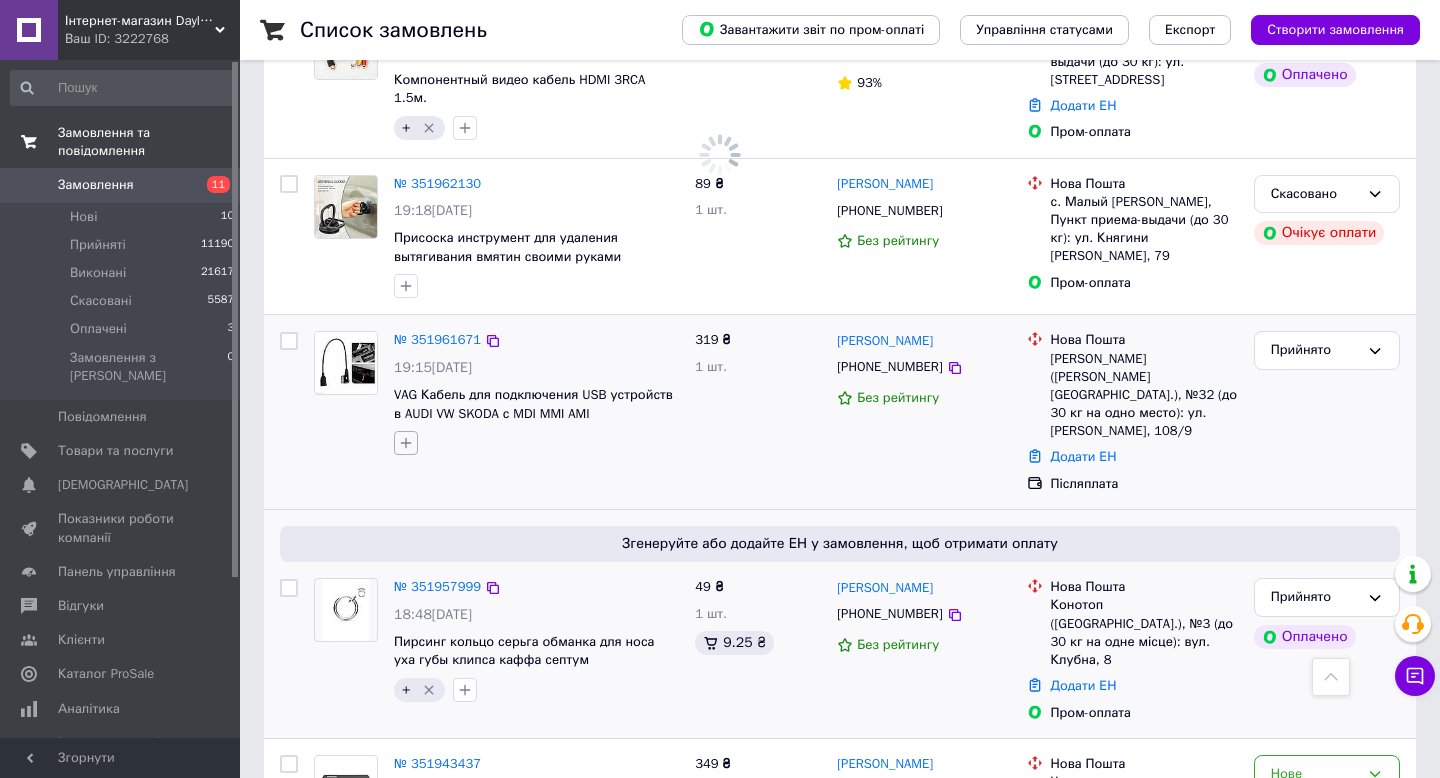 click 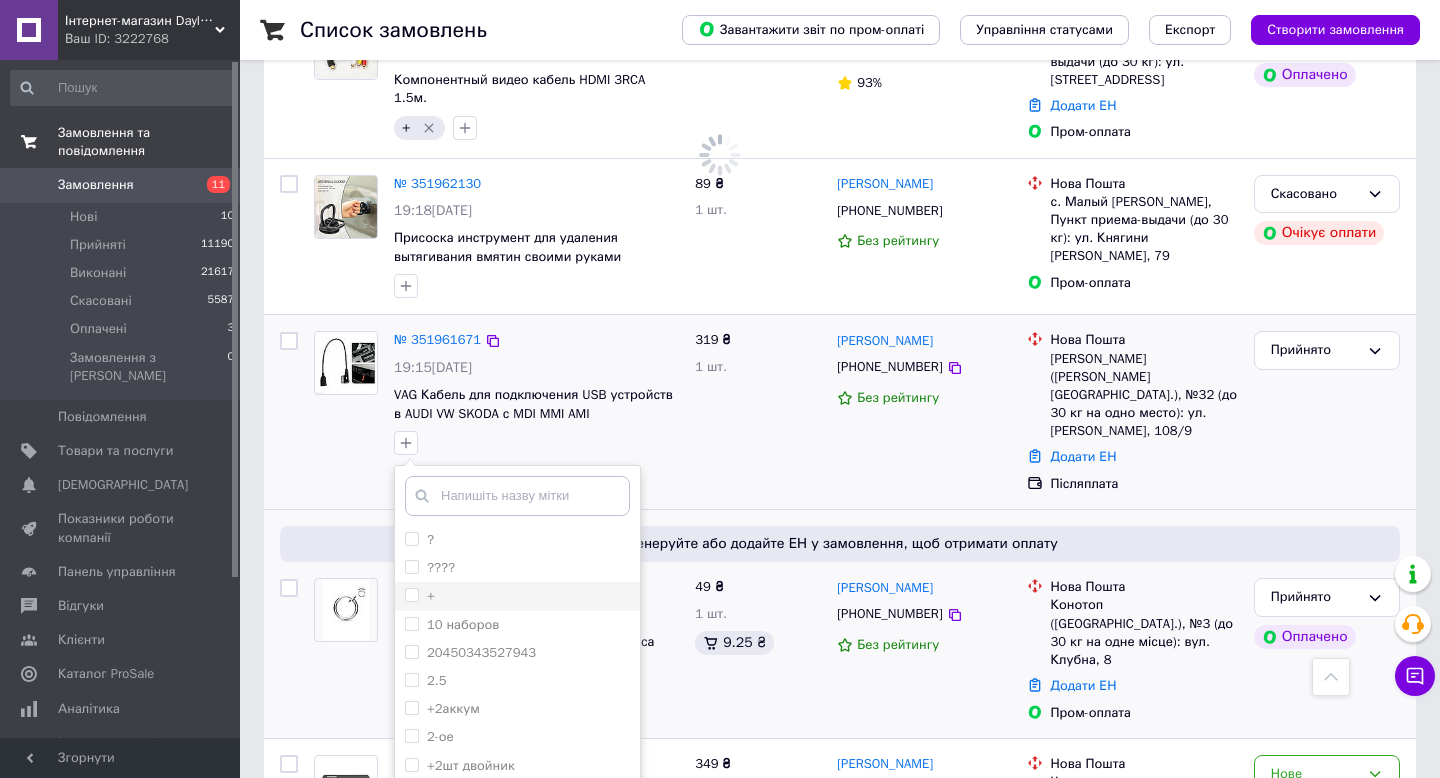 click on "+" at bounding box center [411, 594] 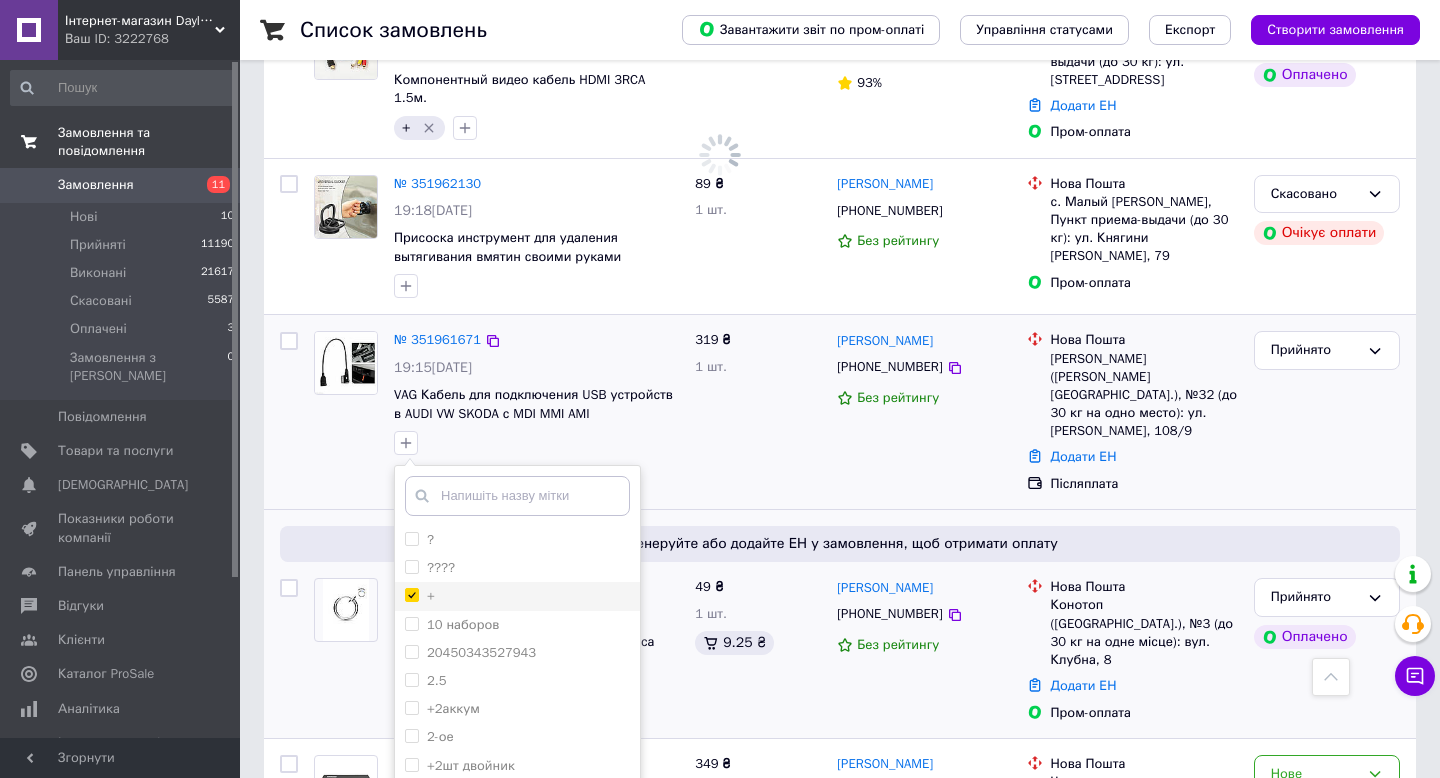 checkbox on "true" 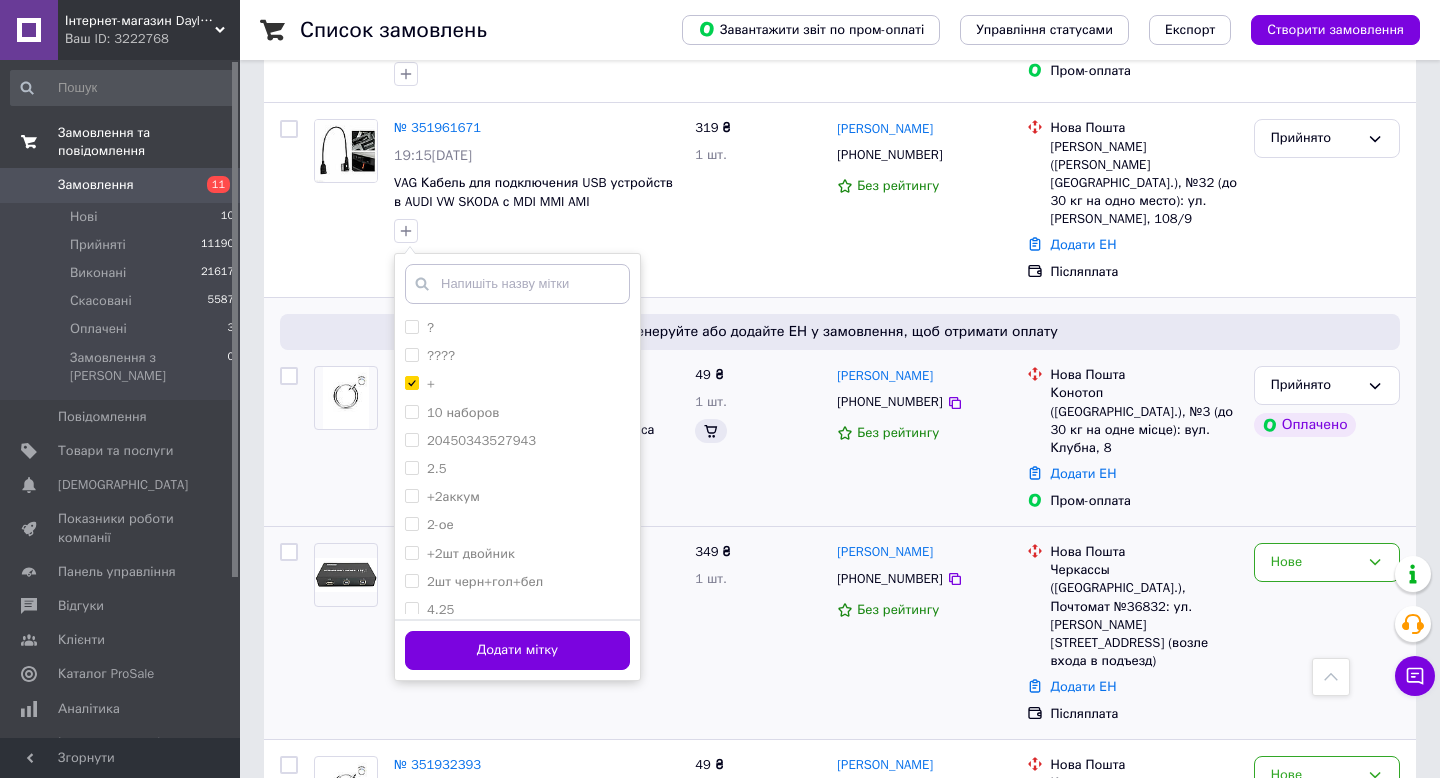scroll, scrollTop: 2529, scrollLeft: 0, axis: vertical 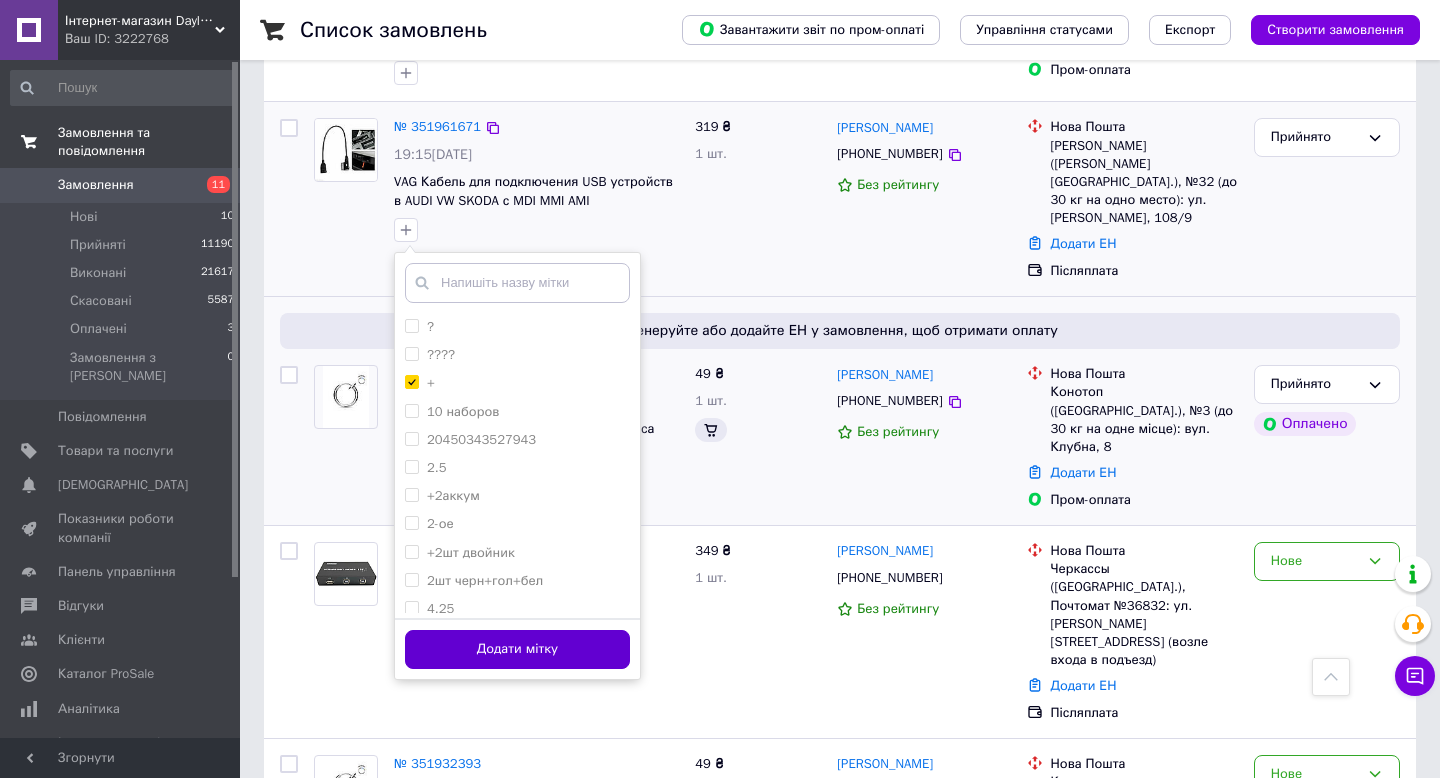 click on "Додати мітку" at bounding box center [517, 649] 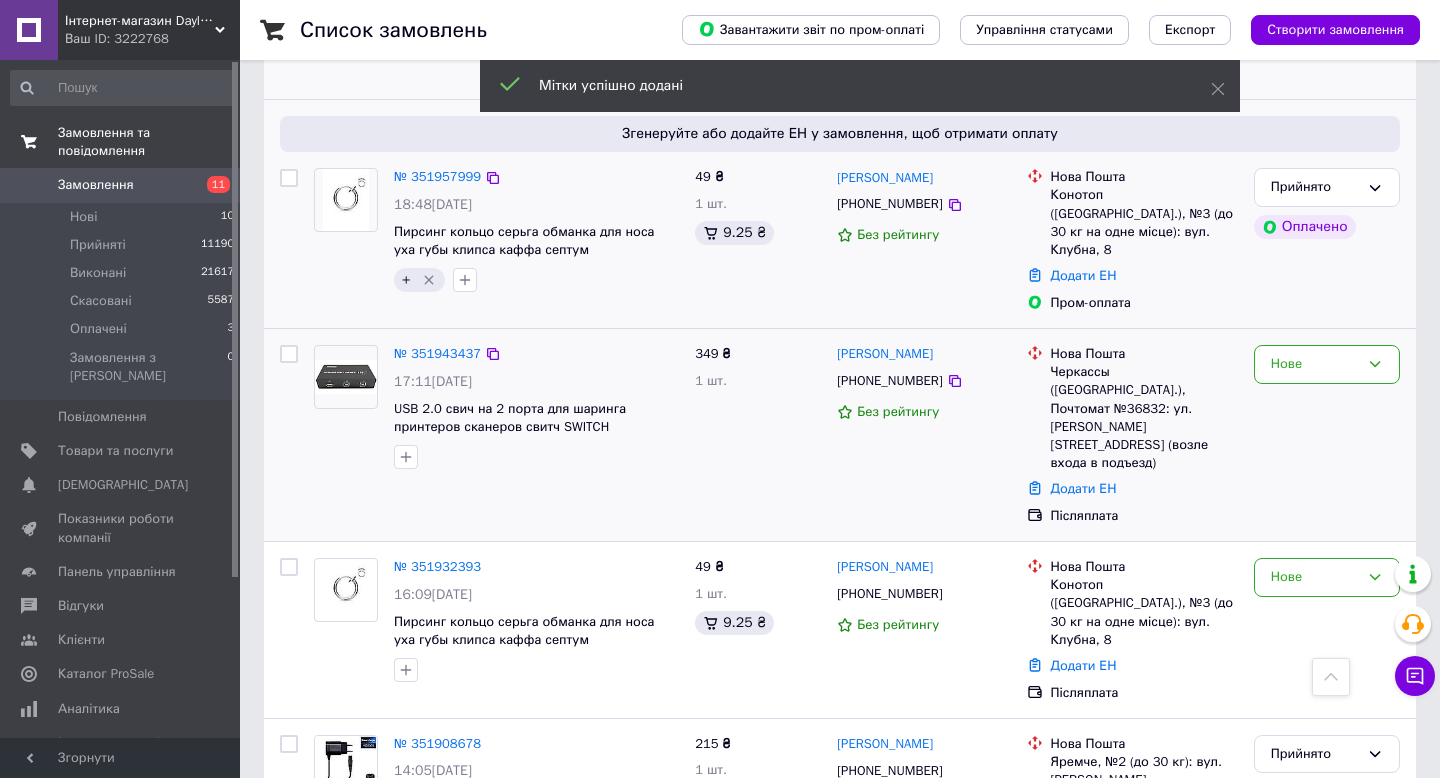 scroll, scrollTop: 2727, scrollLeft: 0, axis: vertical 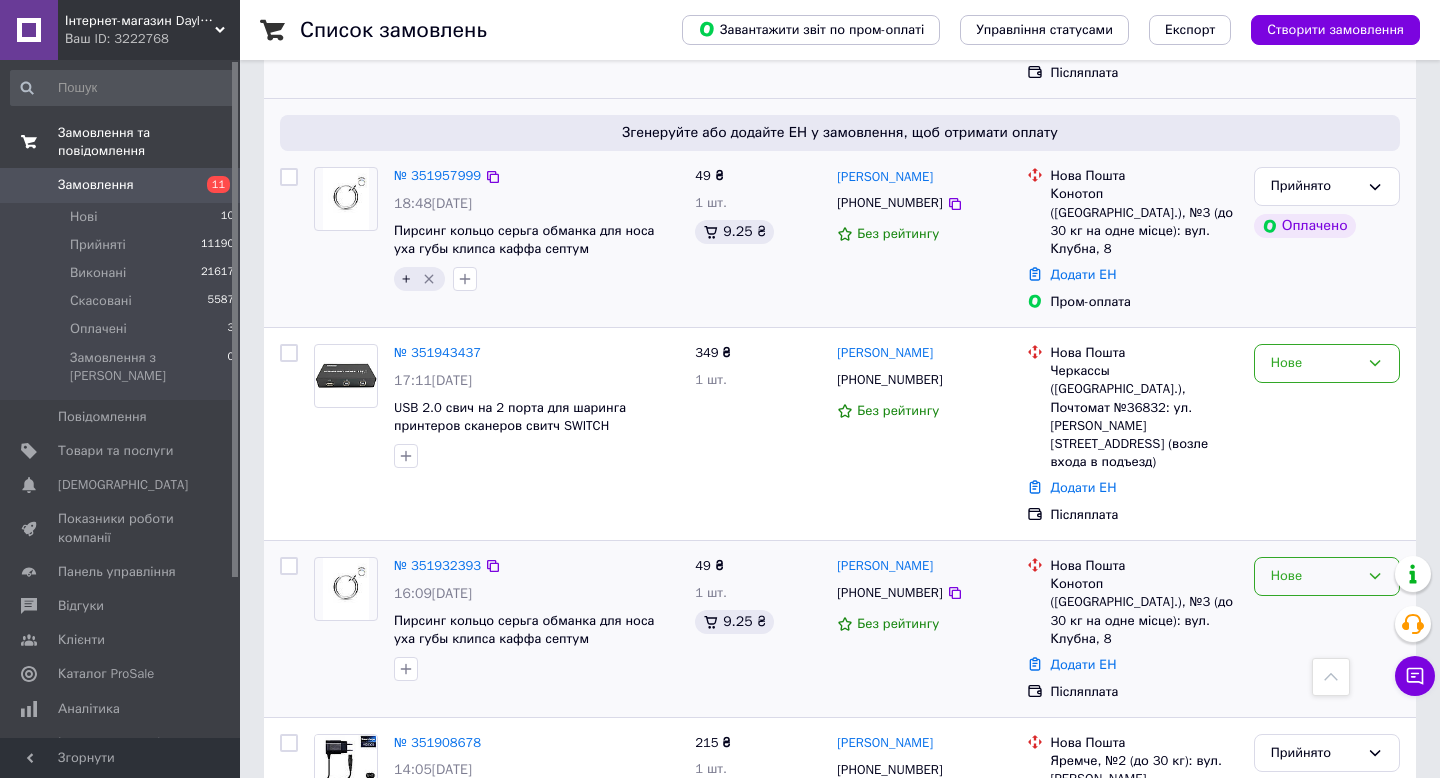 click on "Нове" at bounding box center [1315, 576] 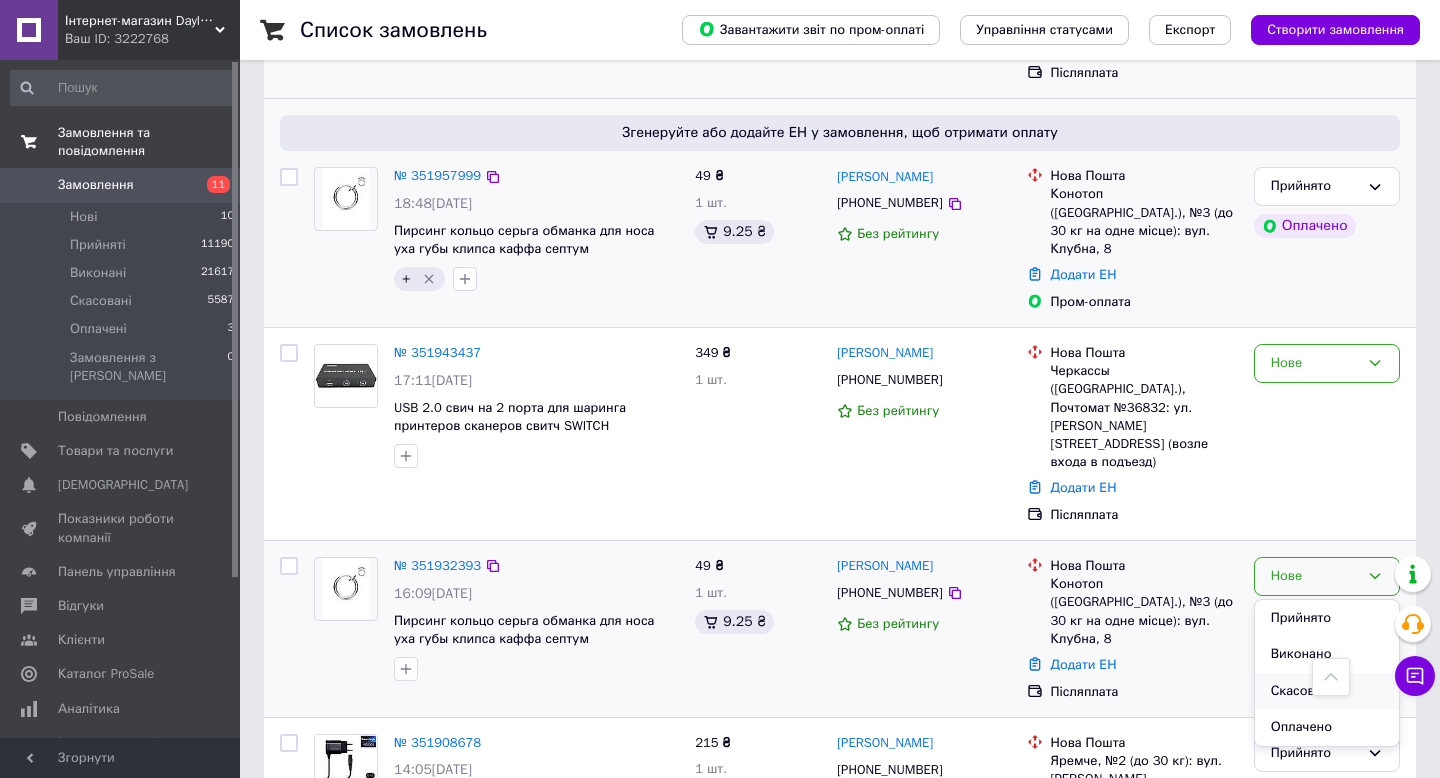 click on "Скасовано" at bounding box center [1327, 691] 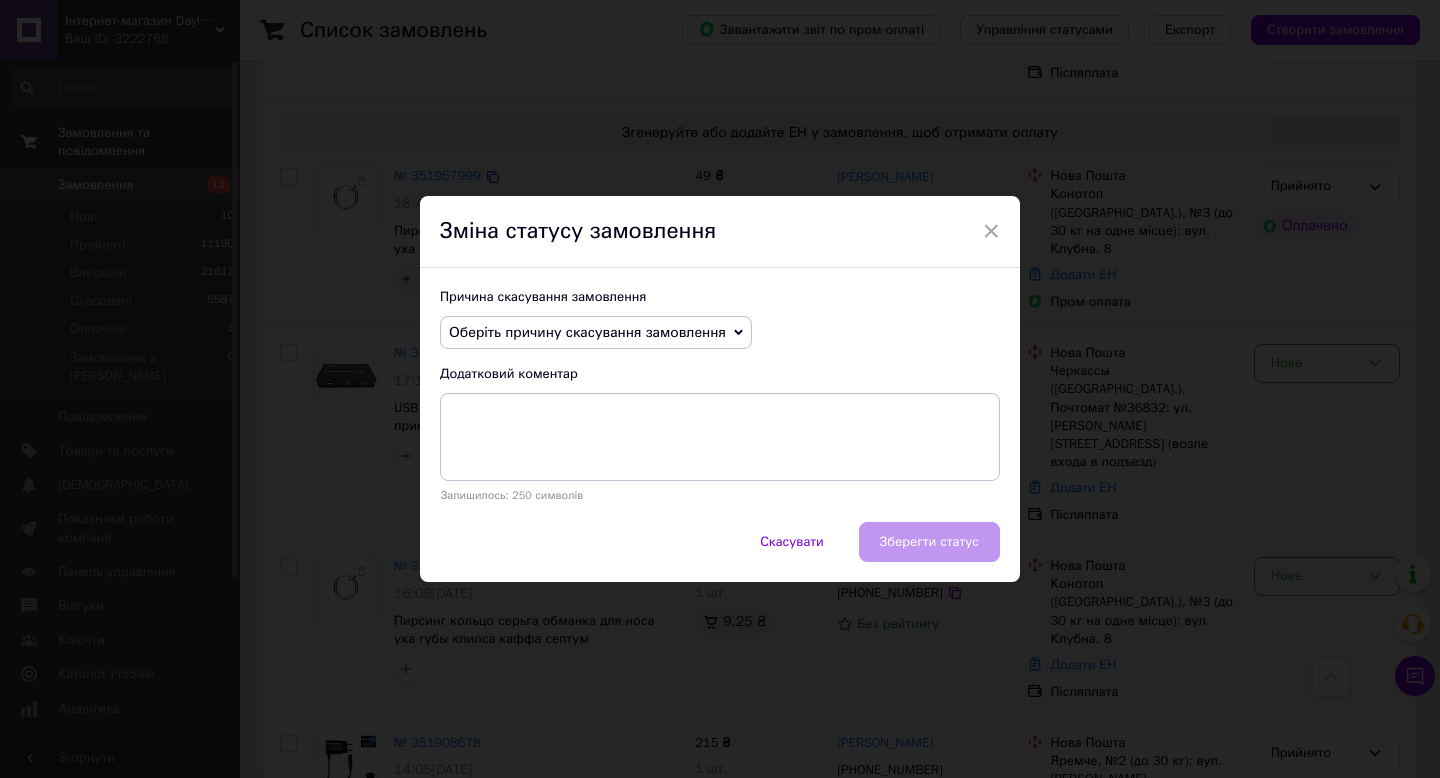 click 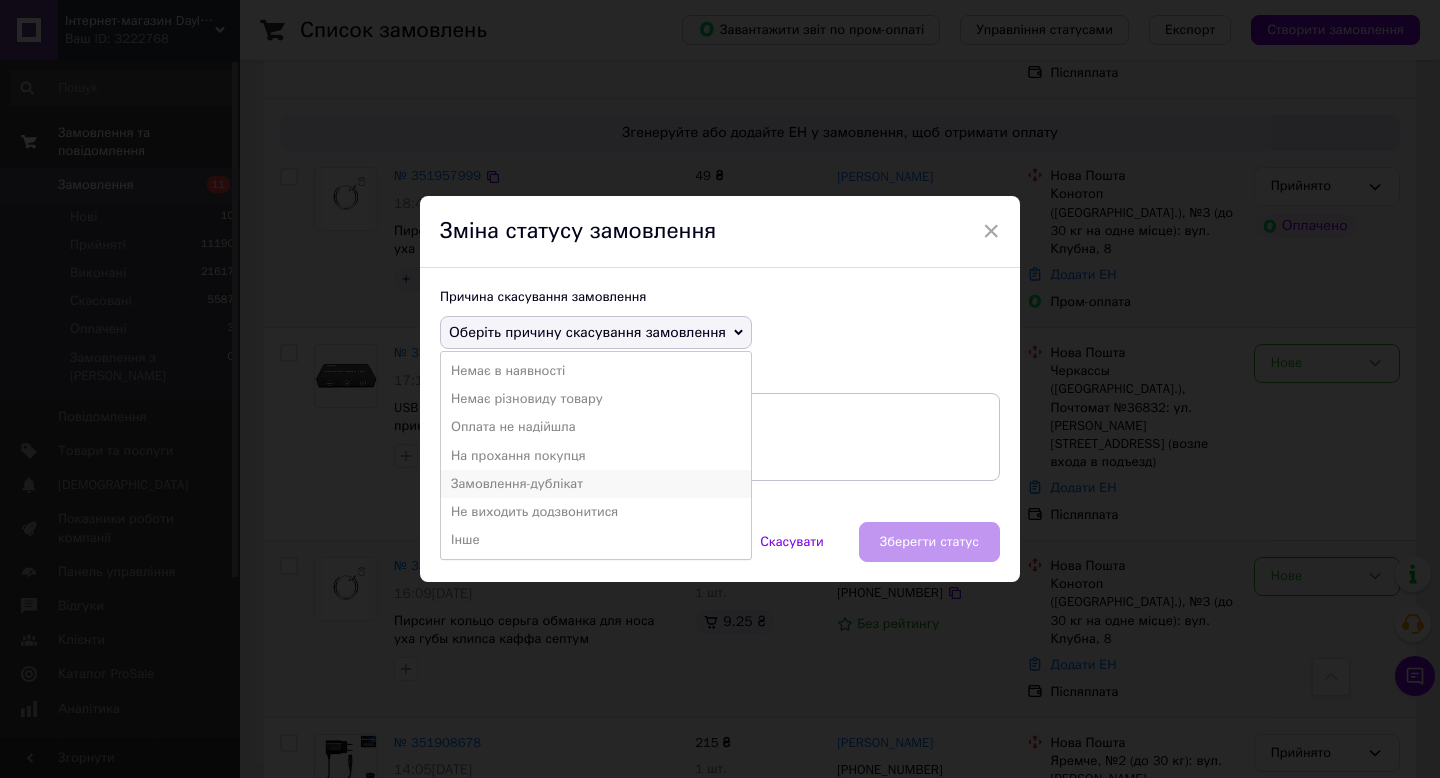 click on "Замовлення-дублікат" at bounding box center [596, 484] 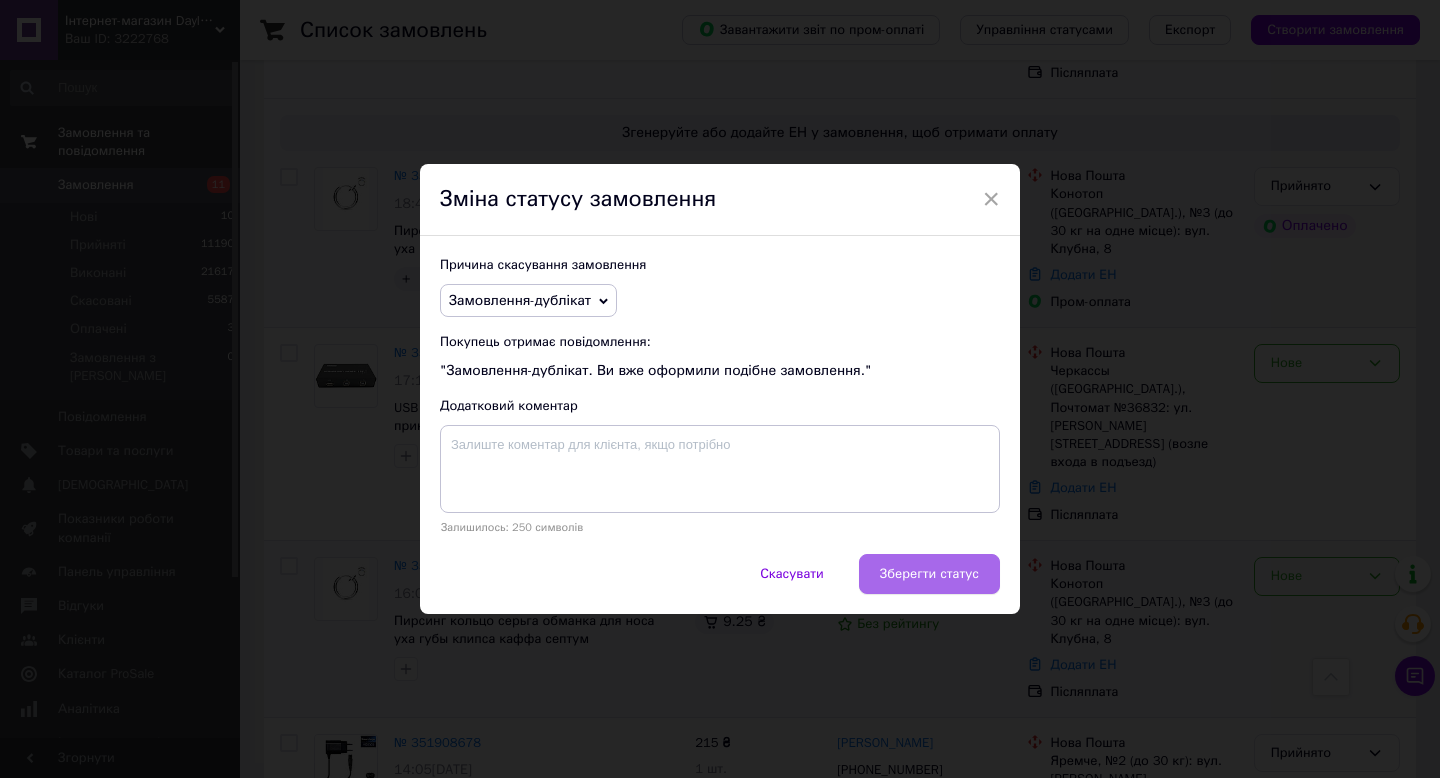 click on "Зберегти статус" at bounding box center [929, 574] 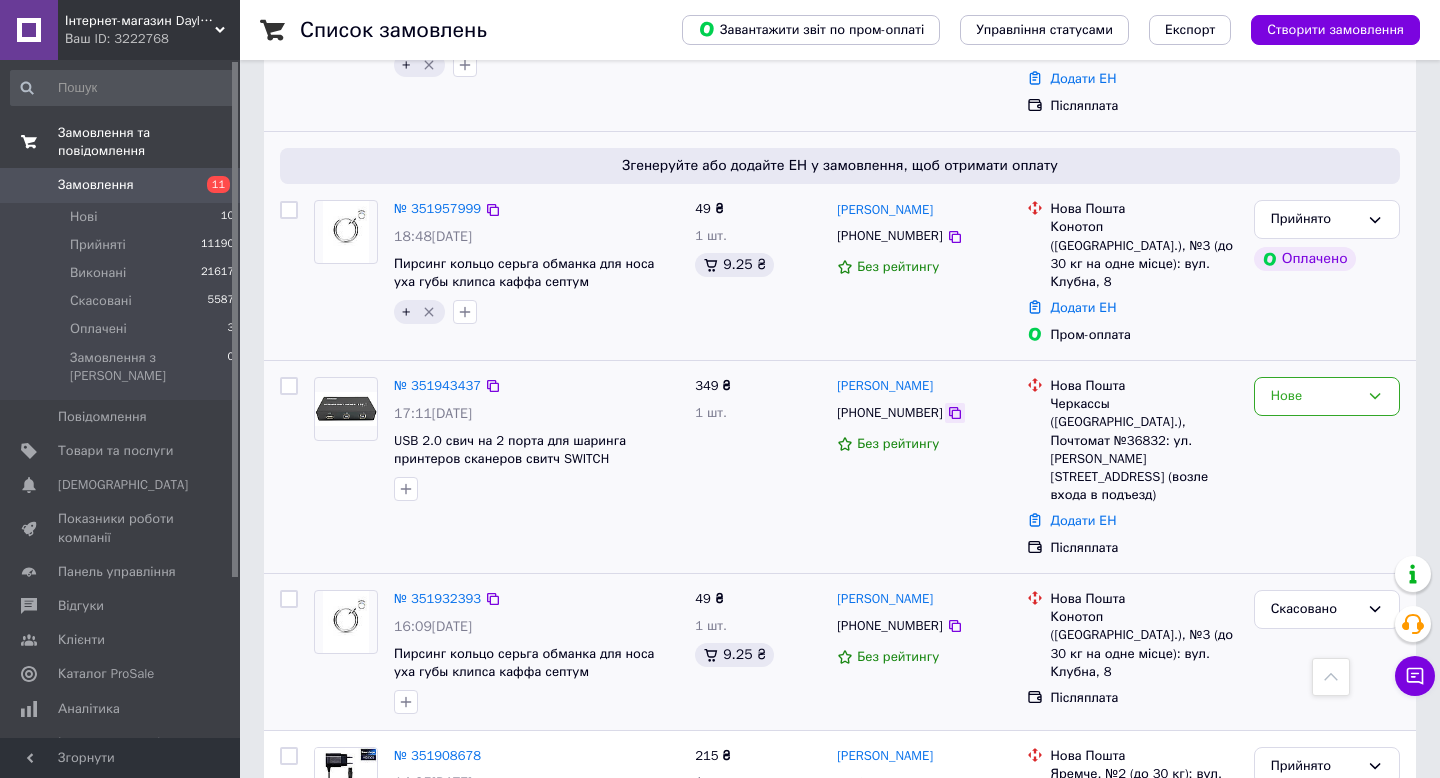 scroll, scrollTop: 2702, scrollLeft: 0, axis: vertical 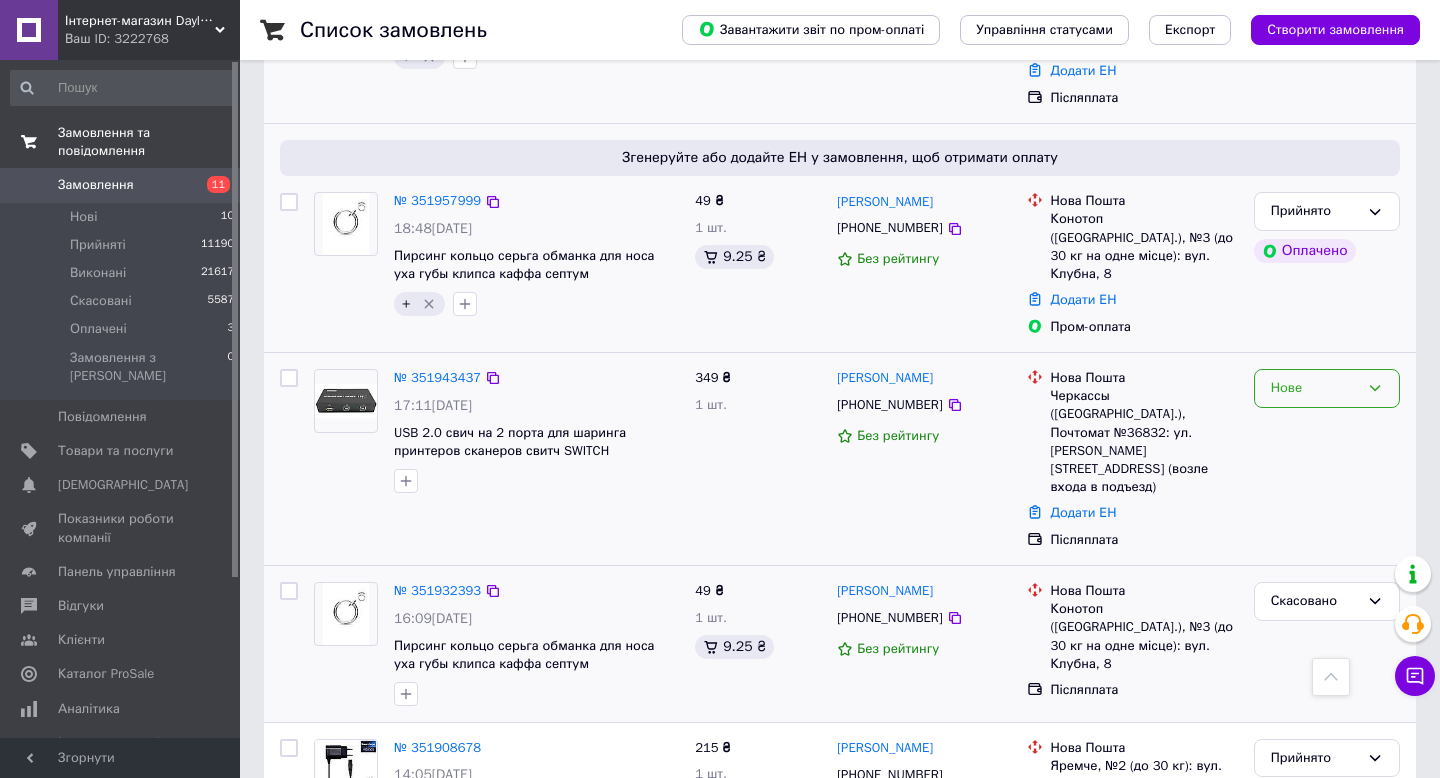click on "Нове" at bounding box center [1327, 388] 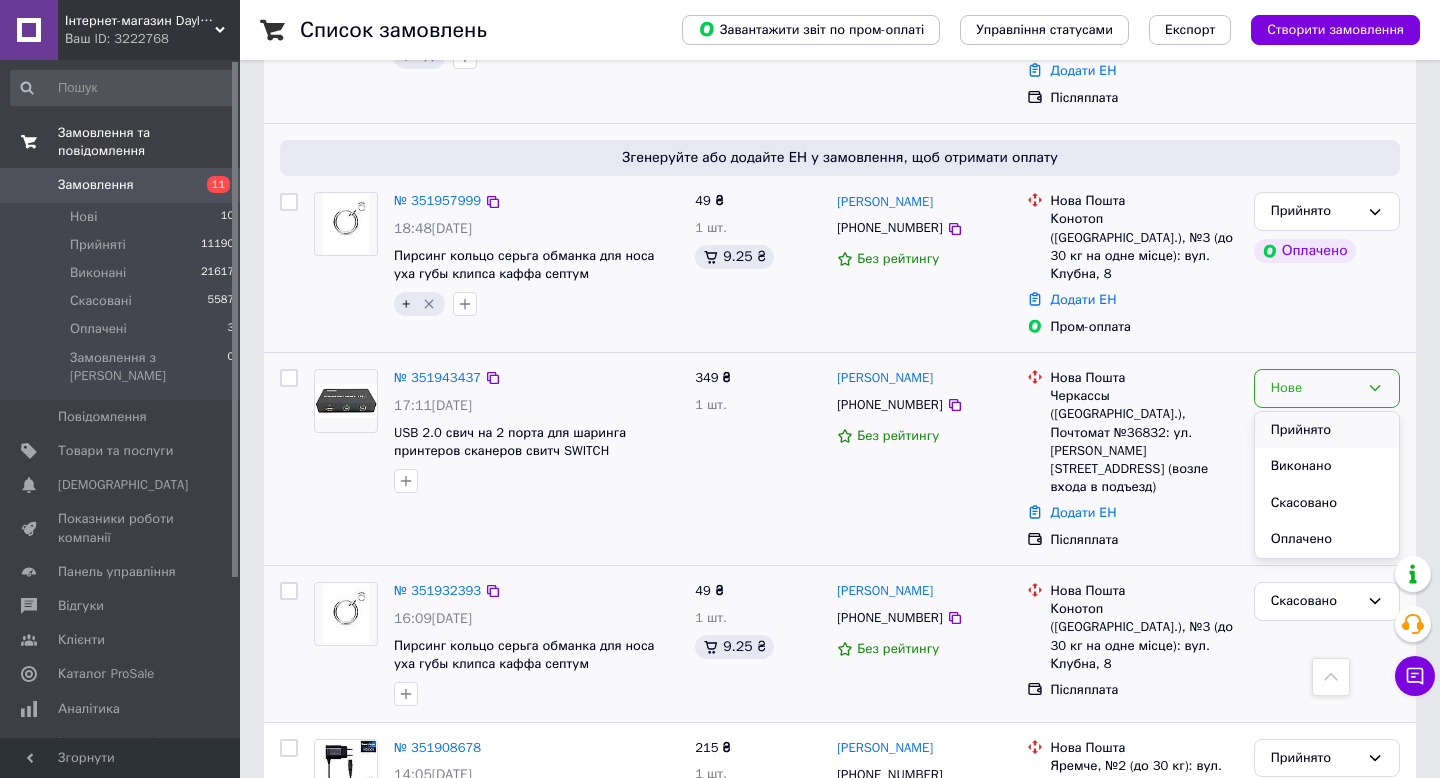 click on "Прийнято" at bounding box center (1327, 430) 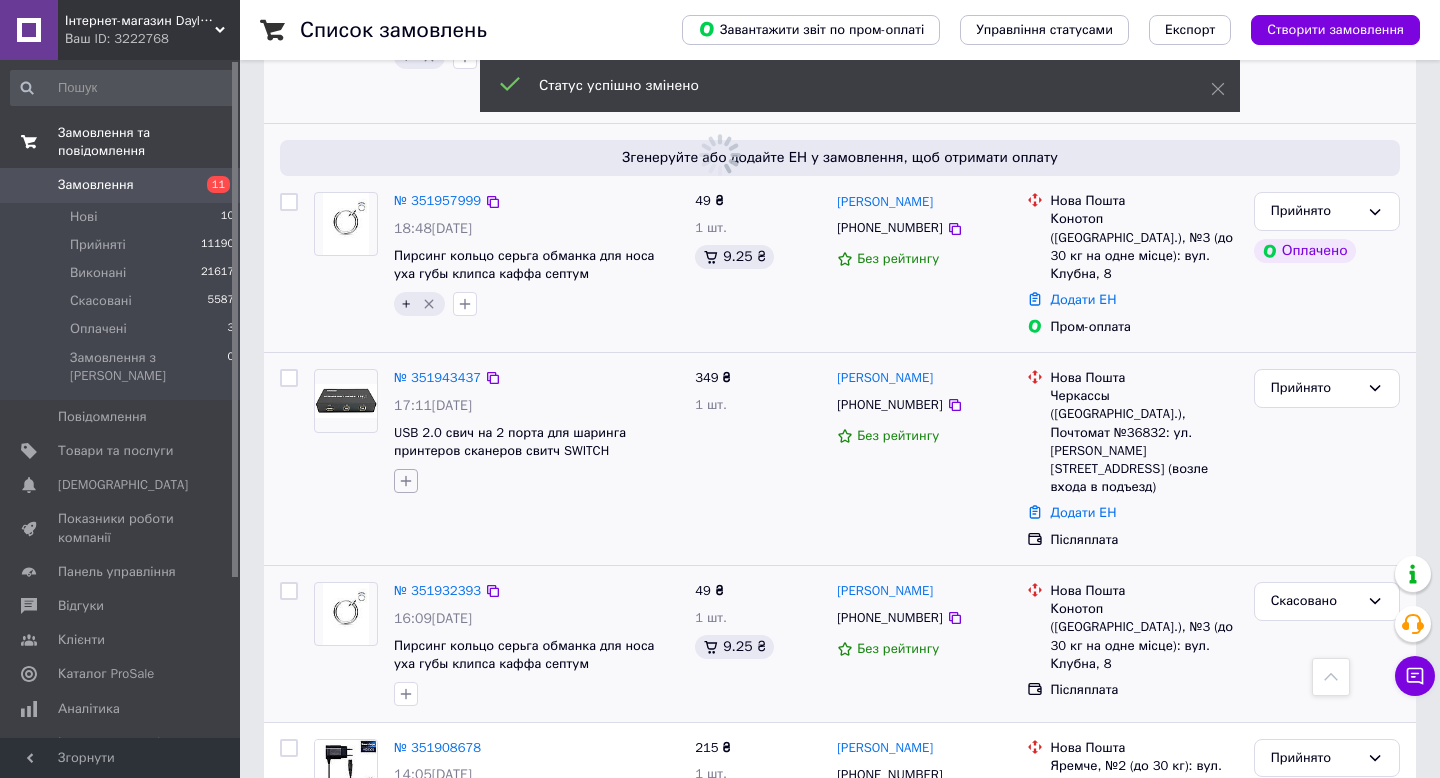 click 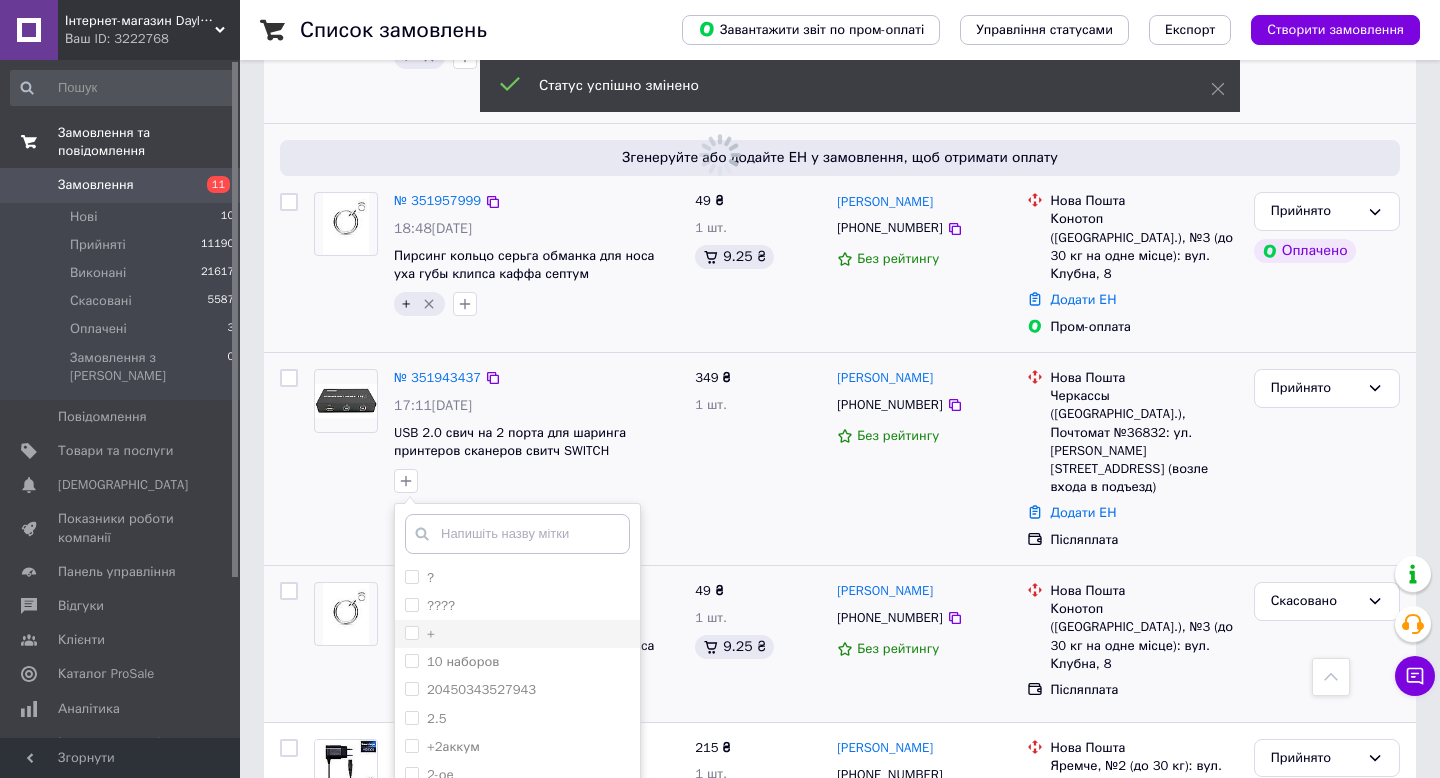 click on "+" at bounding box center [411, 632] 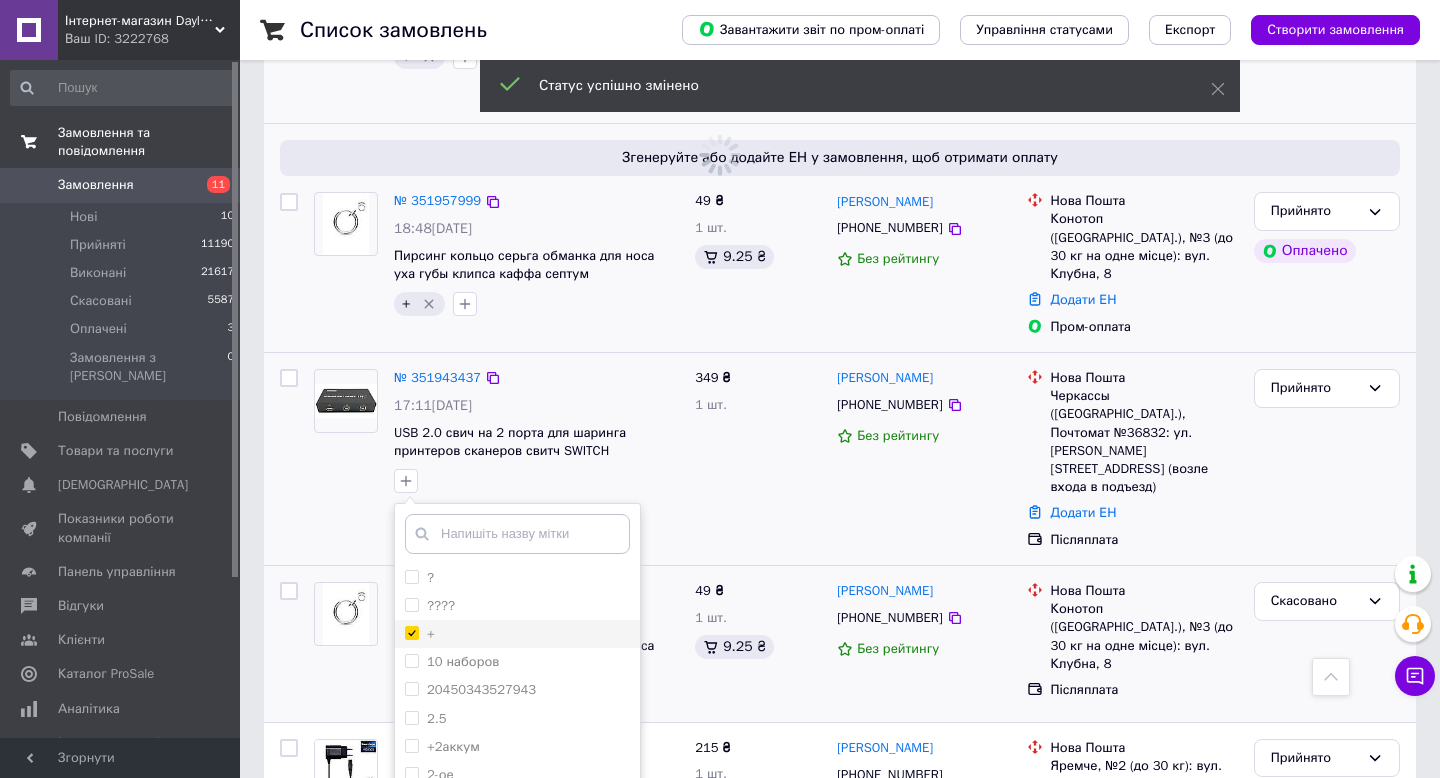 checkbox on "true" 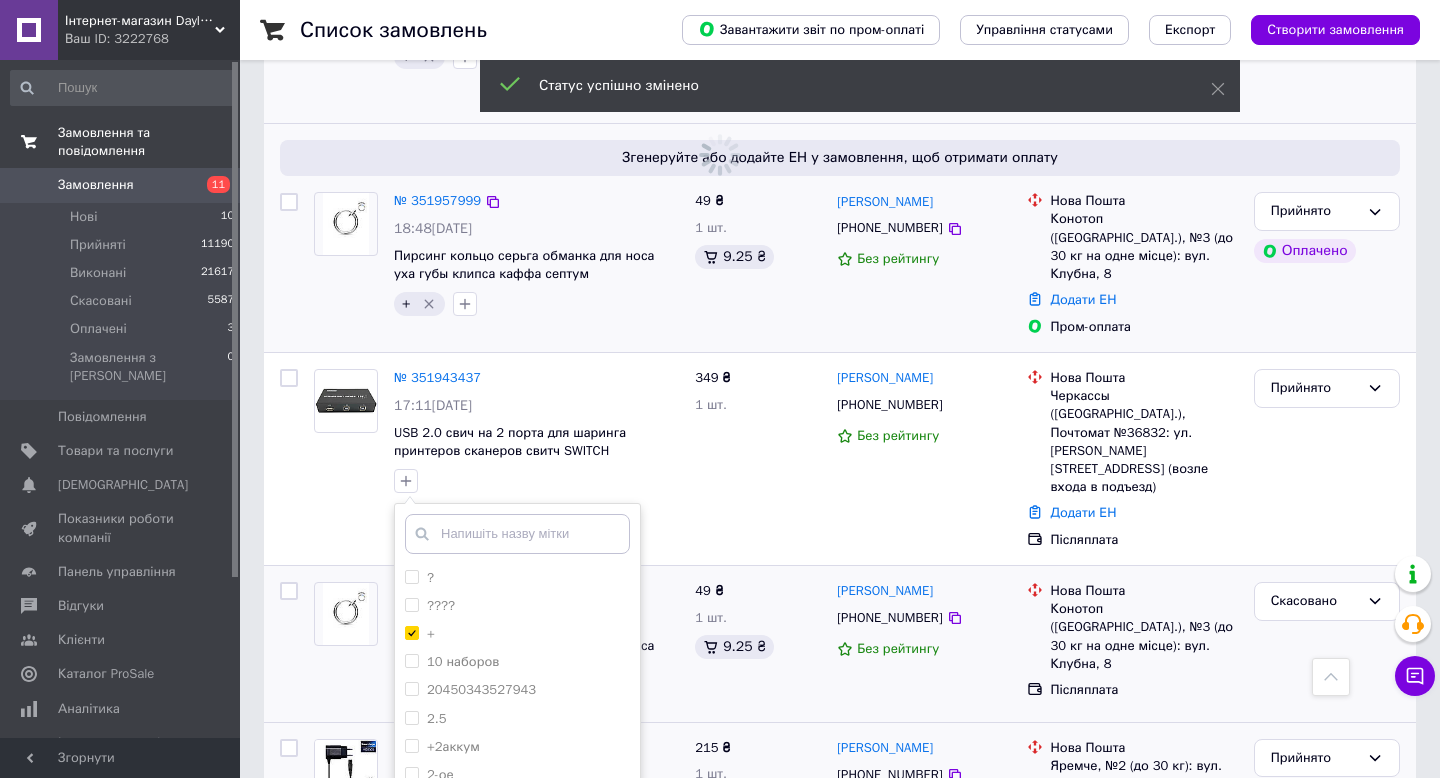 scroll, scrollTop: 2887, scrollLeft: 0, axis: vertical 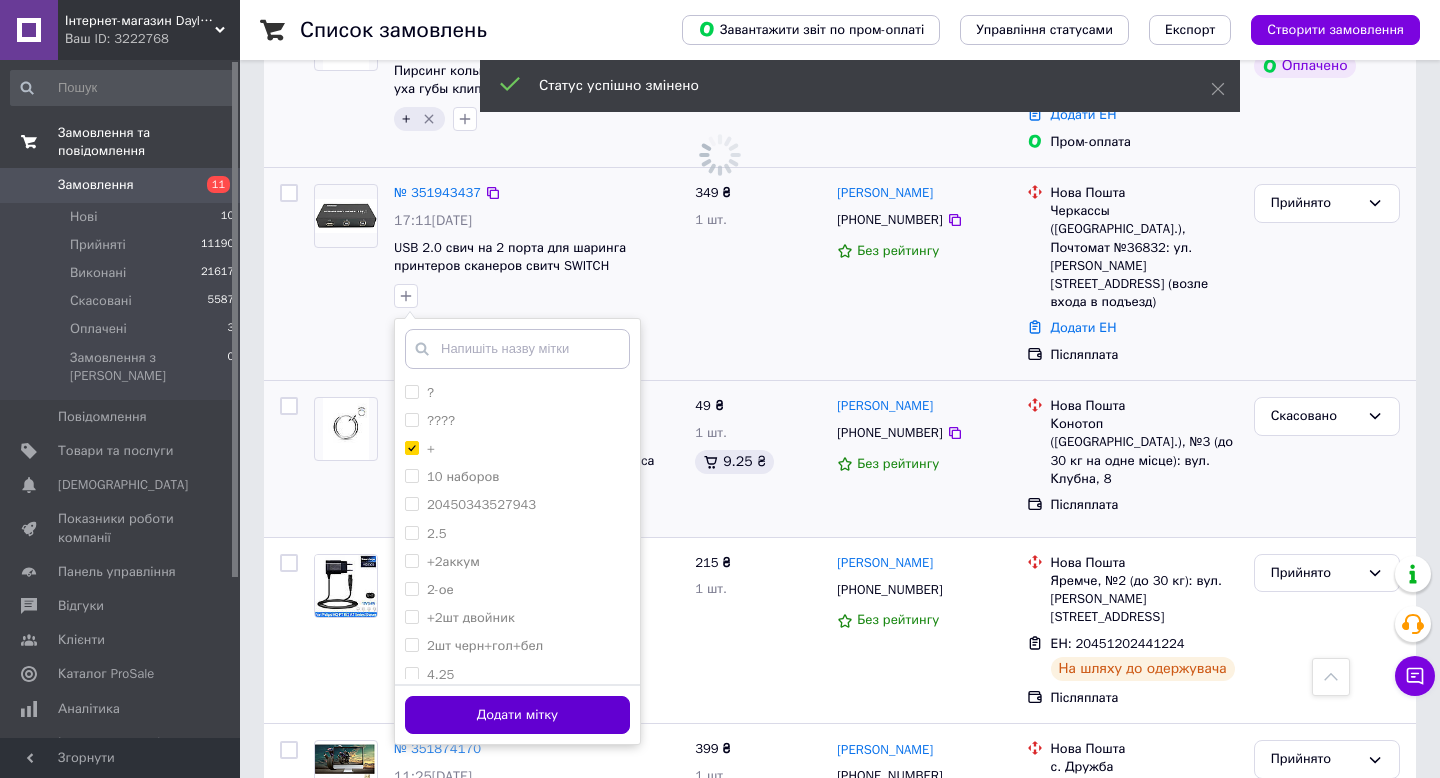 click on "Додати мітку" at bounding box center (517, 715) 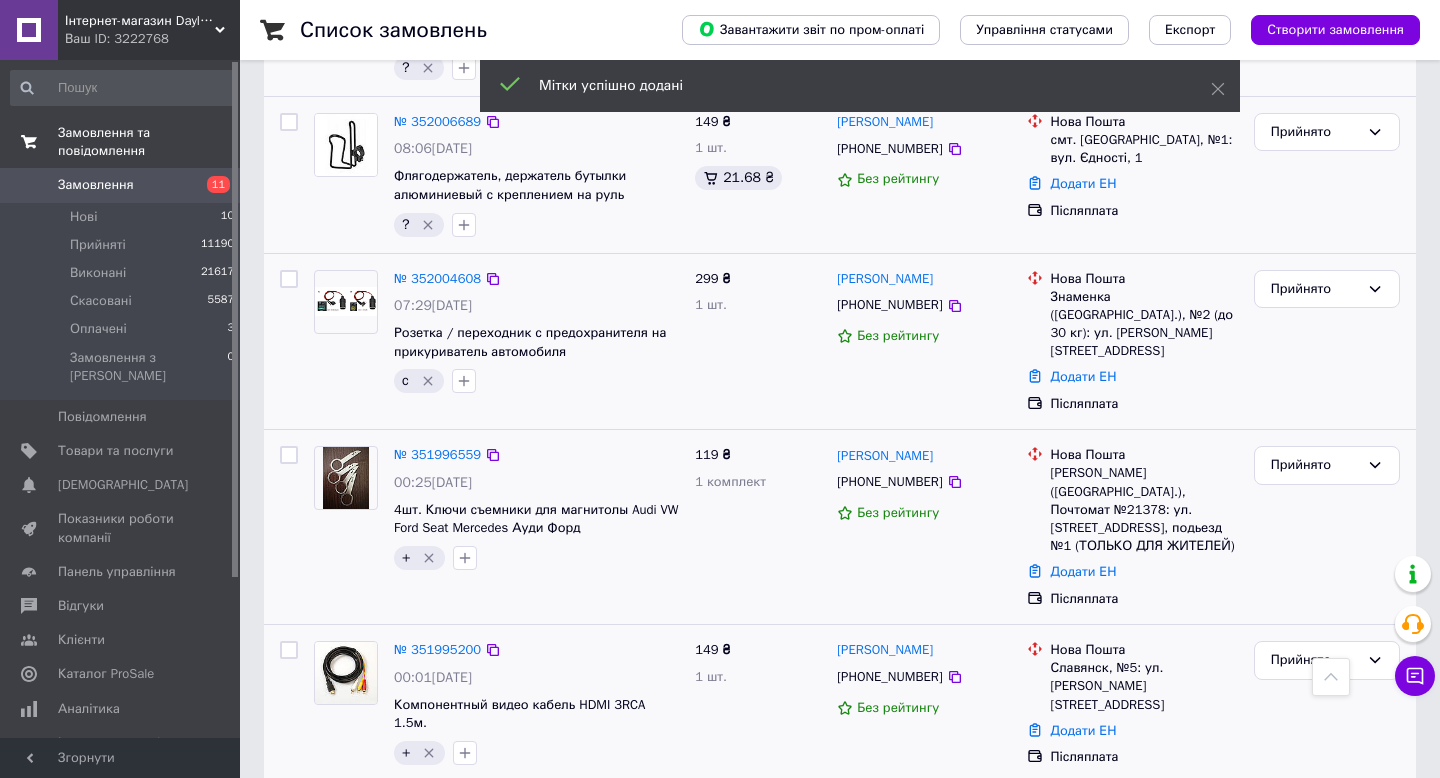 scroll, scrollTop: 0, scrollLeft: 0, axis: both 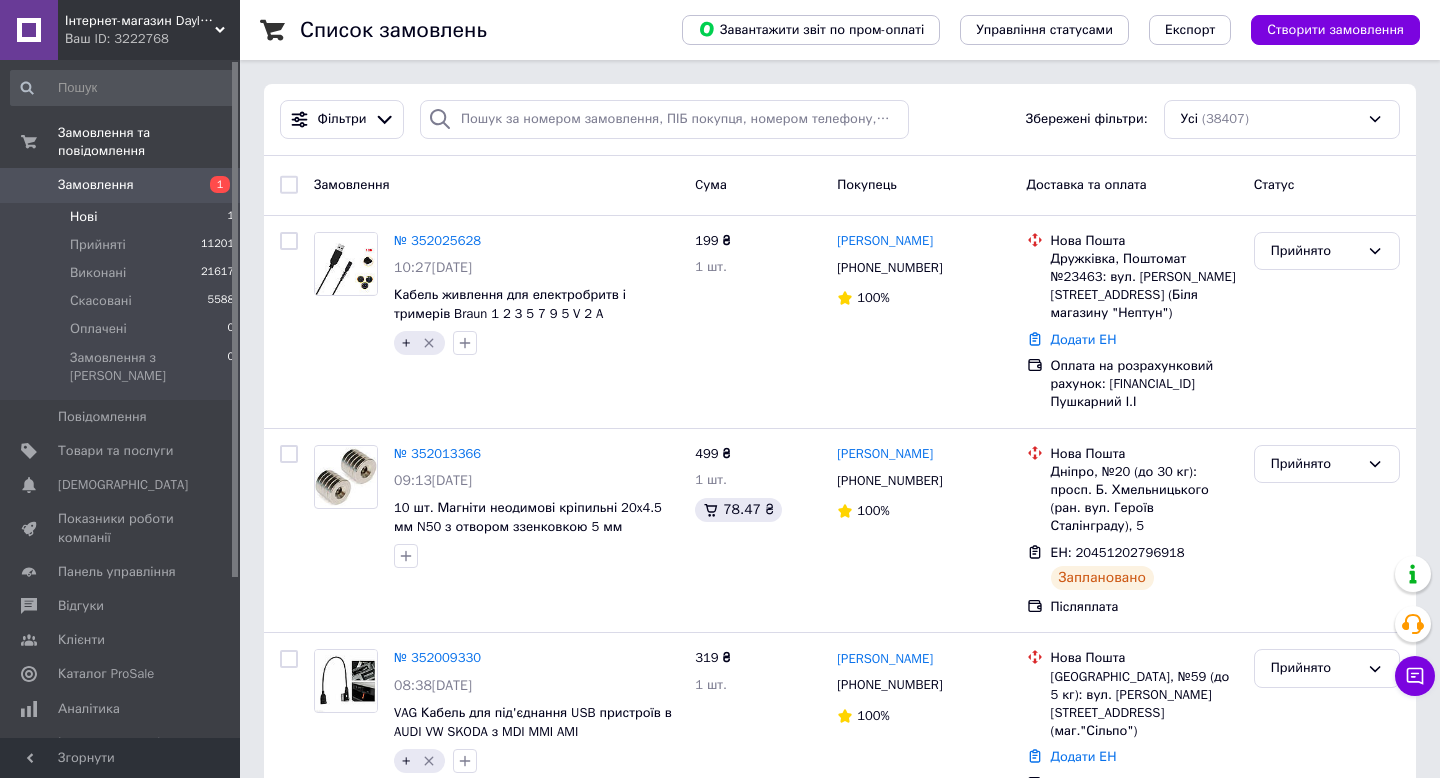 click on "Нові 1" at bounding box center [123, 217] 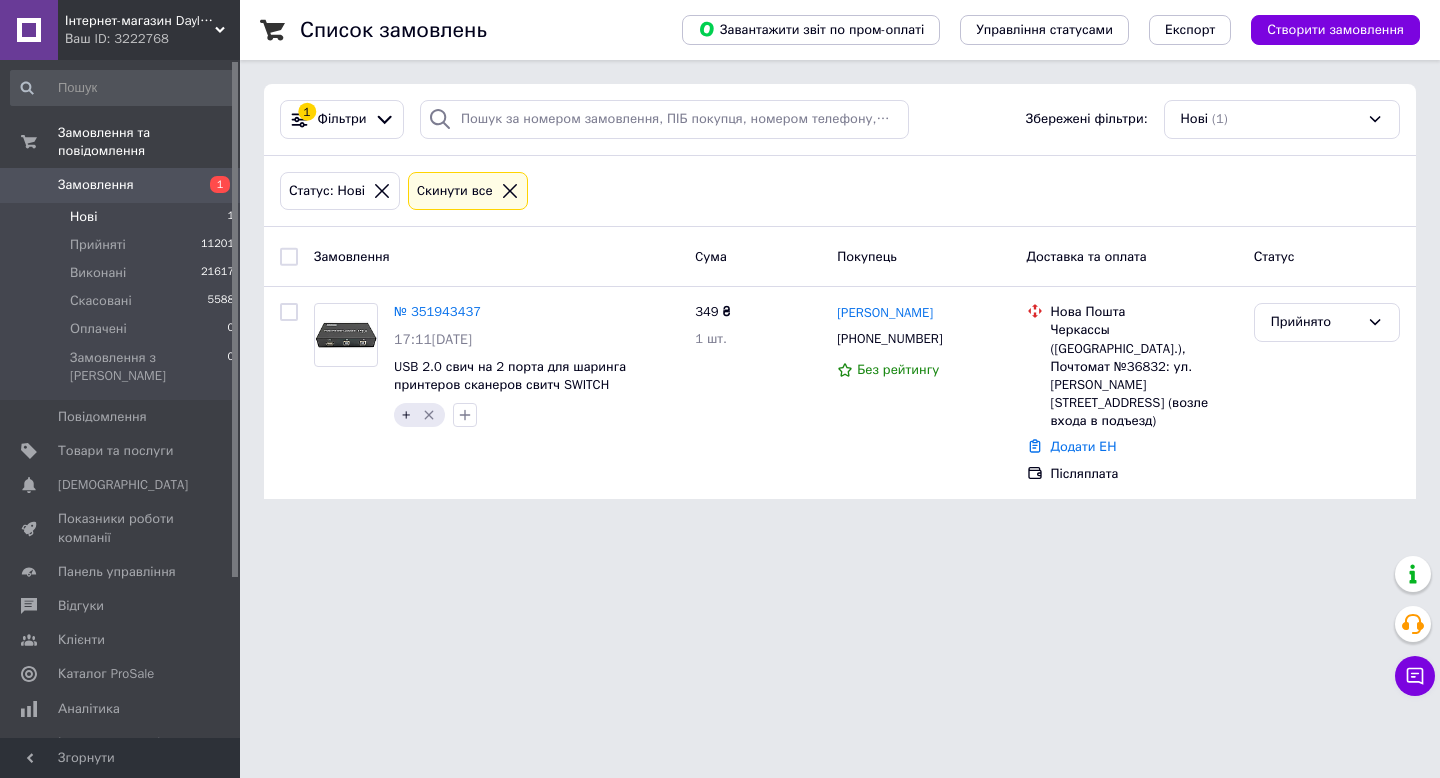 click on "Замовлення" at bounding box center (121, 185) 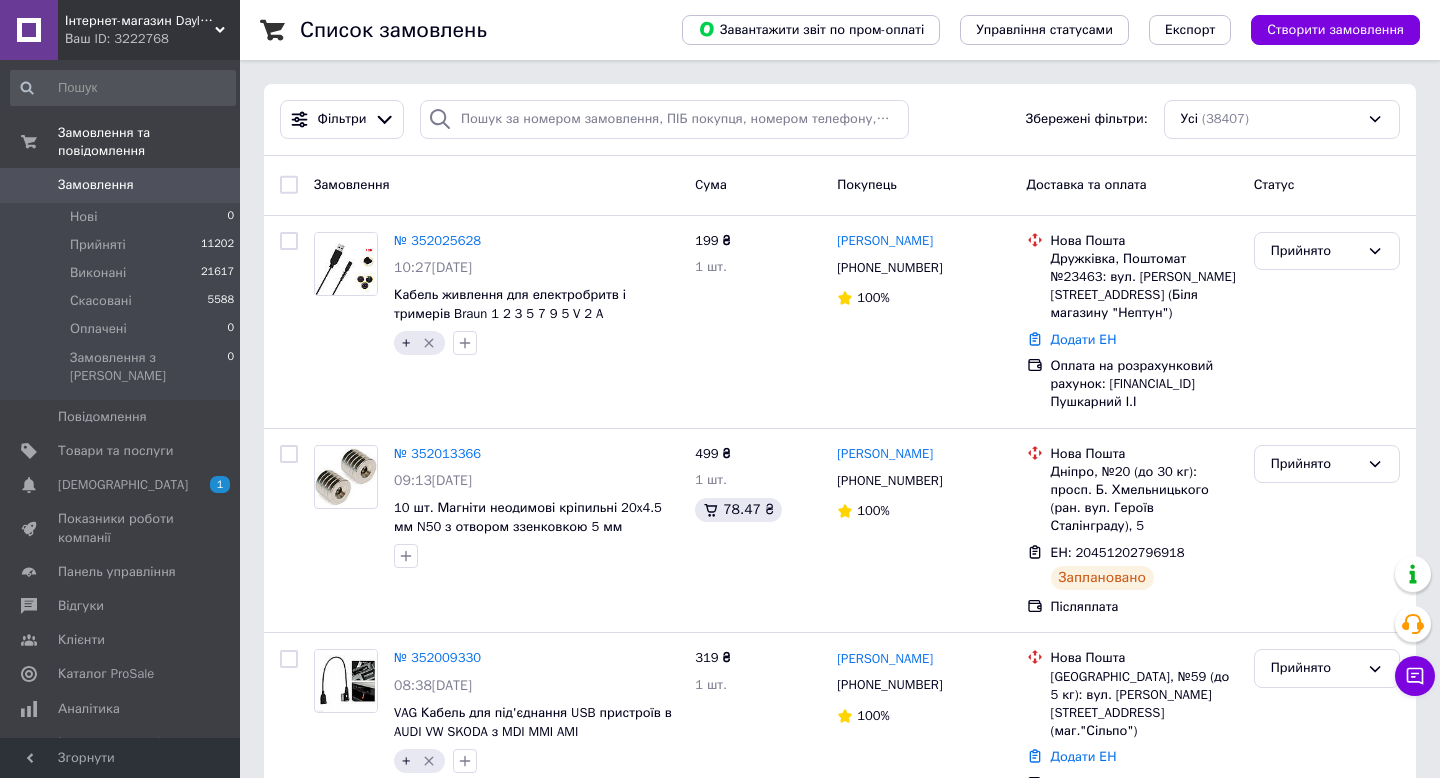 scroll, scrollTop: 0, scrollLeft: 0, axis: both 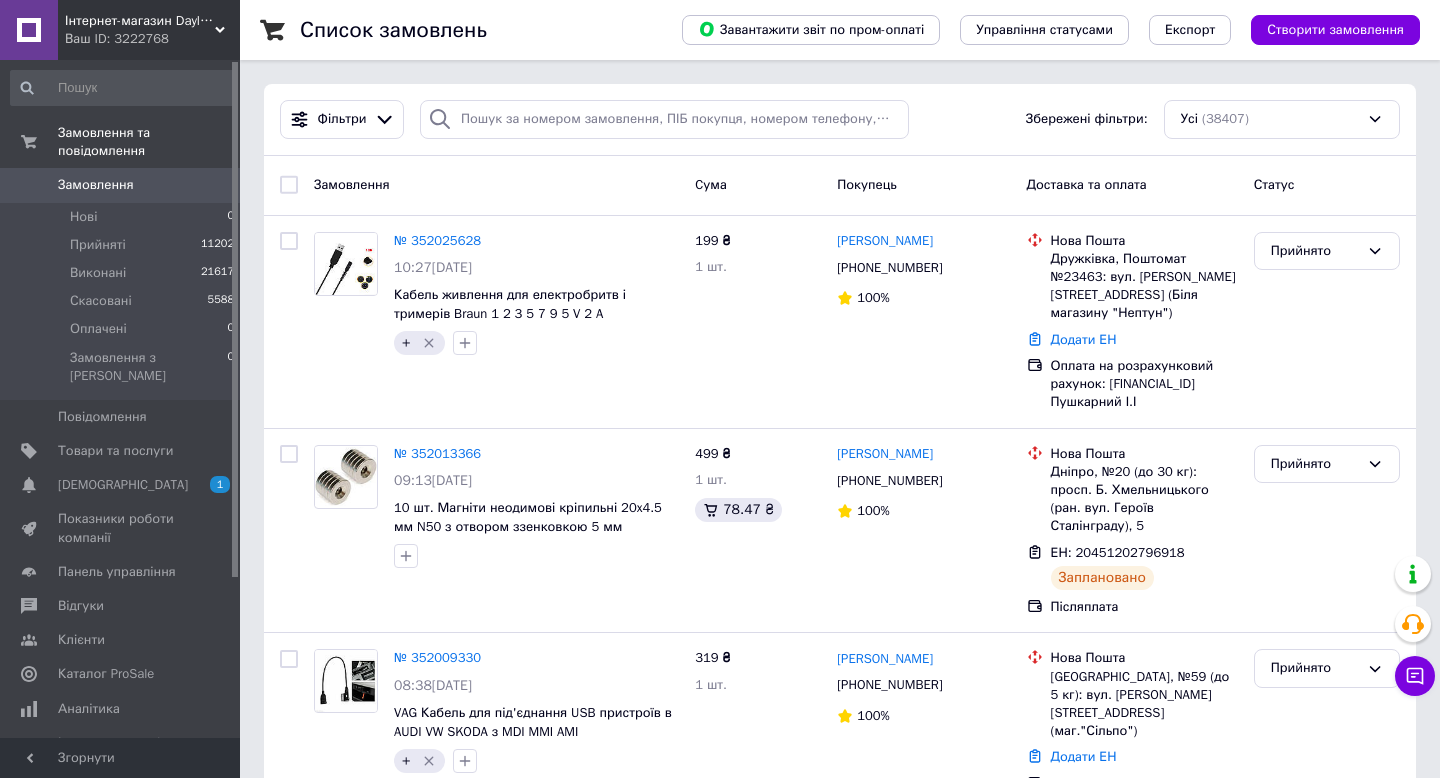 click on "0" at bounding box center [212, 185] 